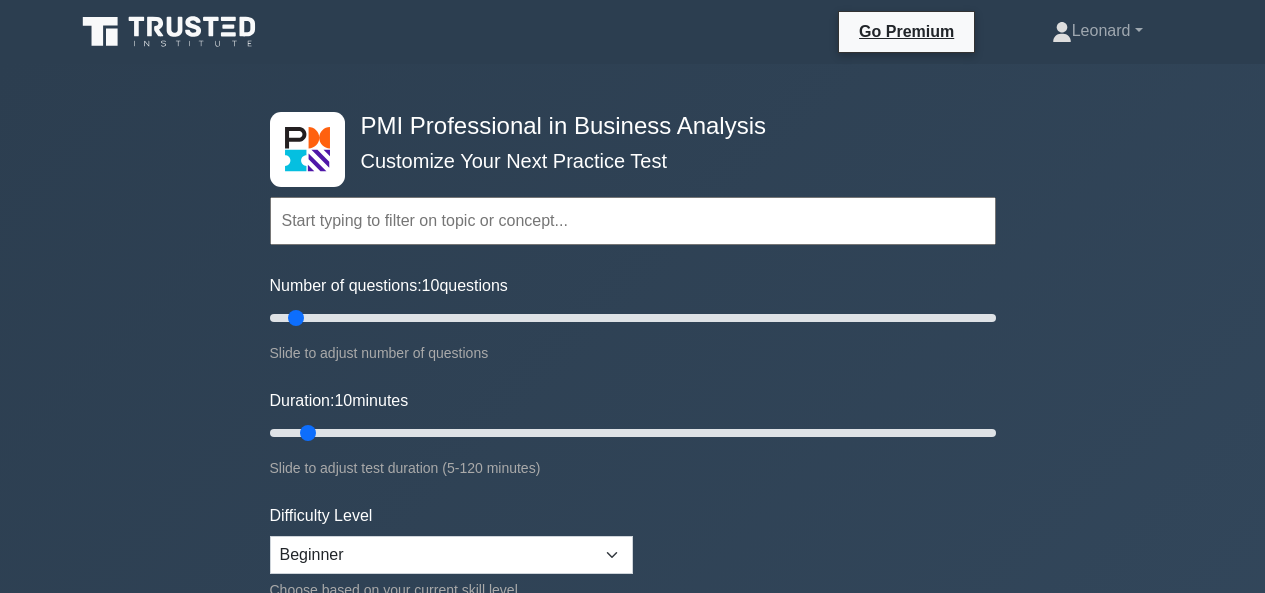 scroll, scrollTop: 0, scrollLeft: 0, axis: both 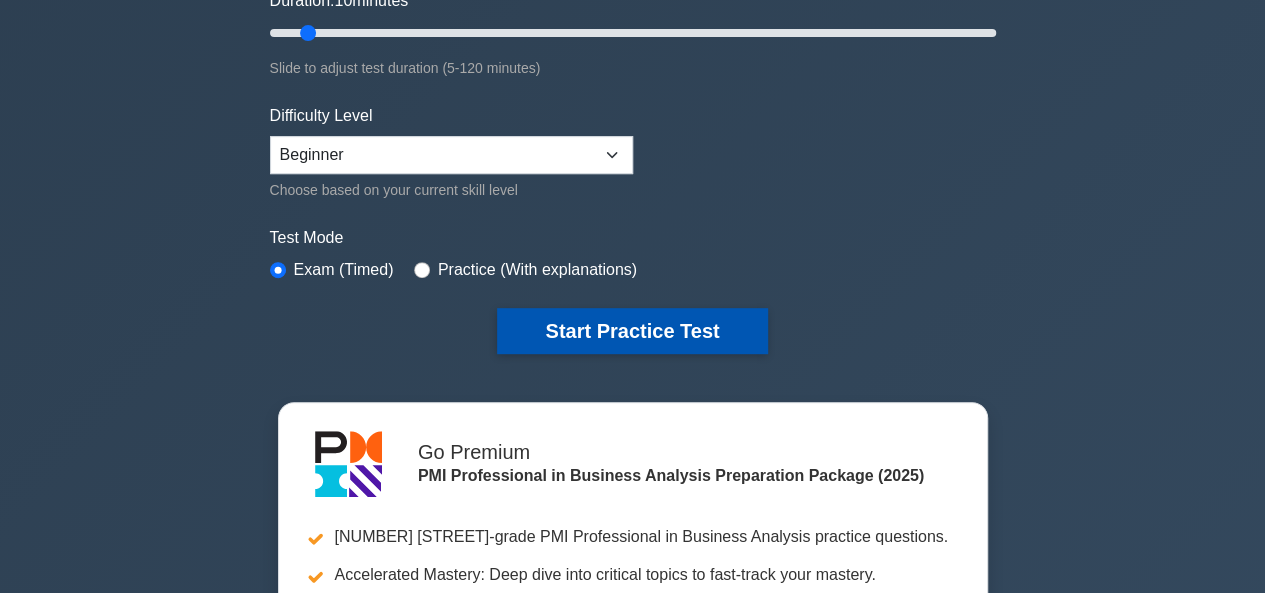 click on "Start Practice Test" at bounding box center [632, 331] 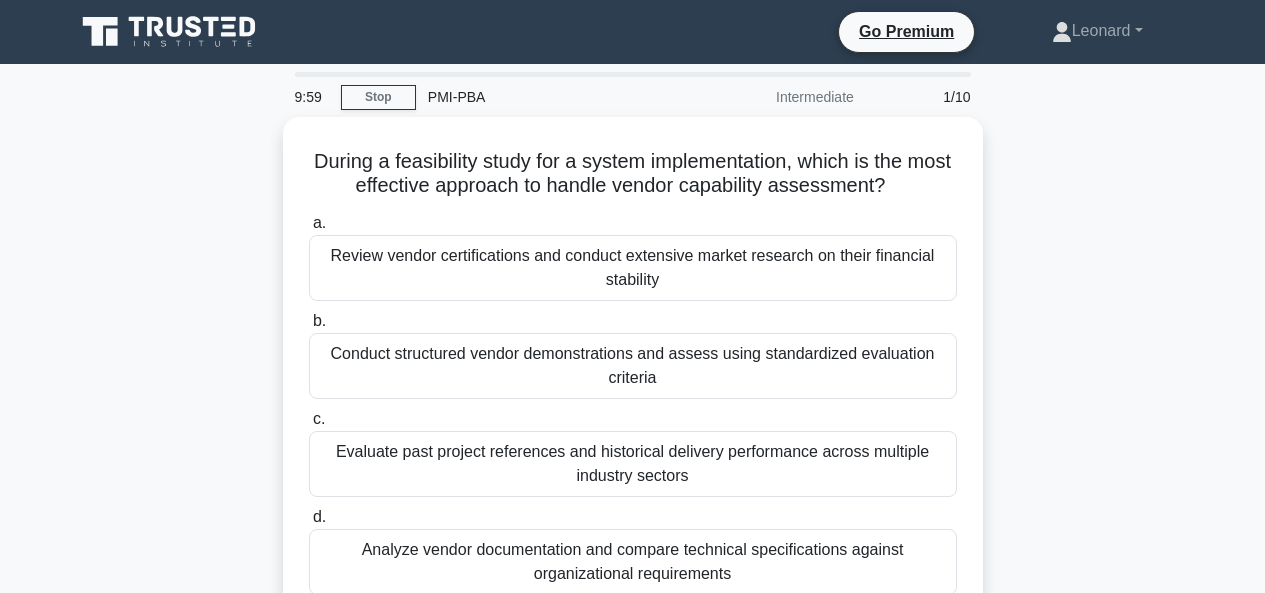 scroll, scrollTop: 0, scrollLeft: 0, axis: both 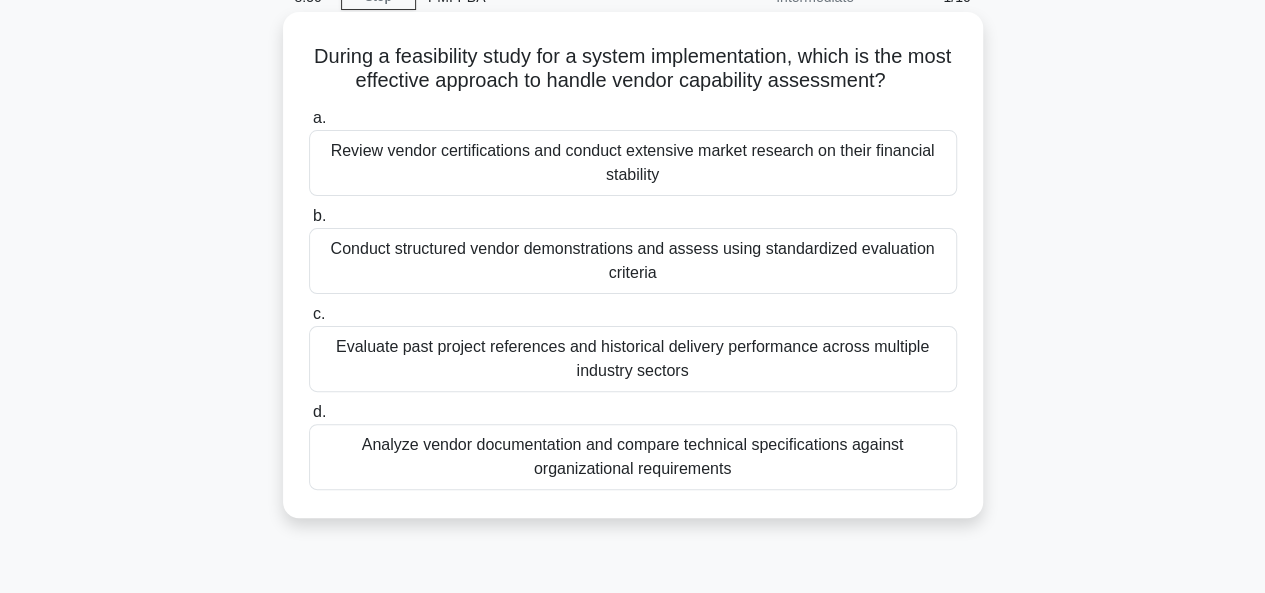 click on "Review vendor certifications and conduct extensive market research on their financial stability" at bounding box center [633, 163] 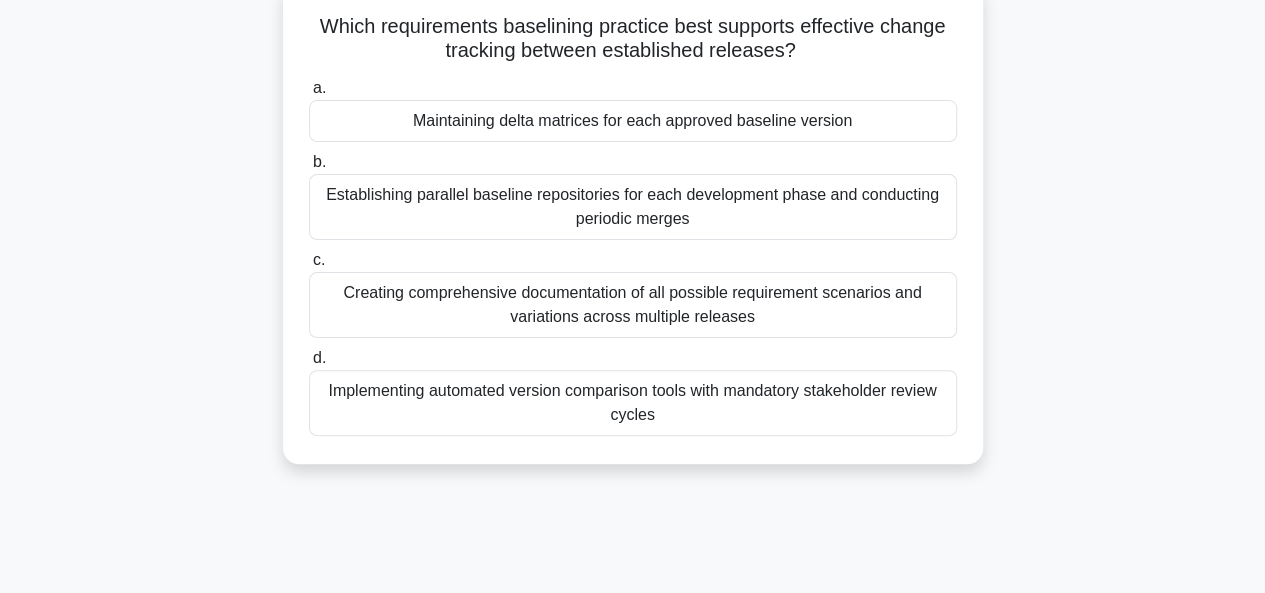 scroll, scrollTop: 100, scrollLeft: 0, axis: vertical 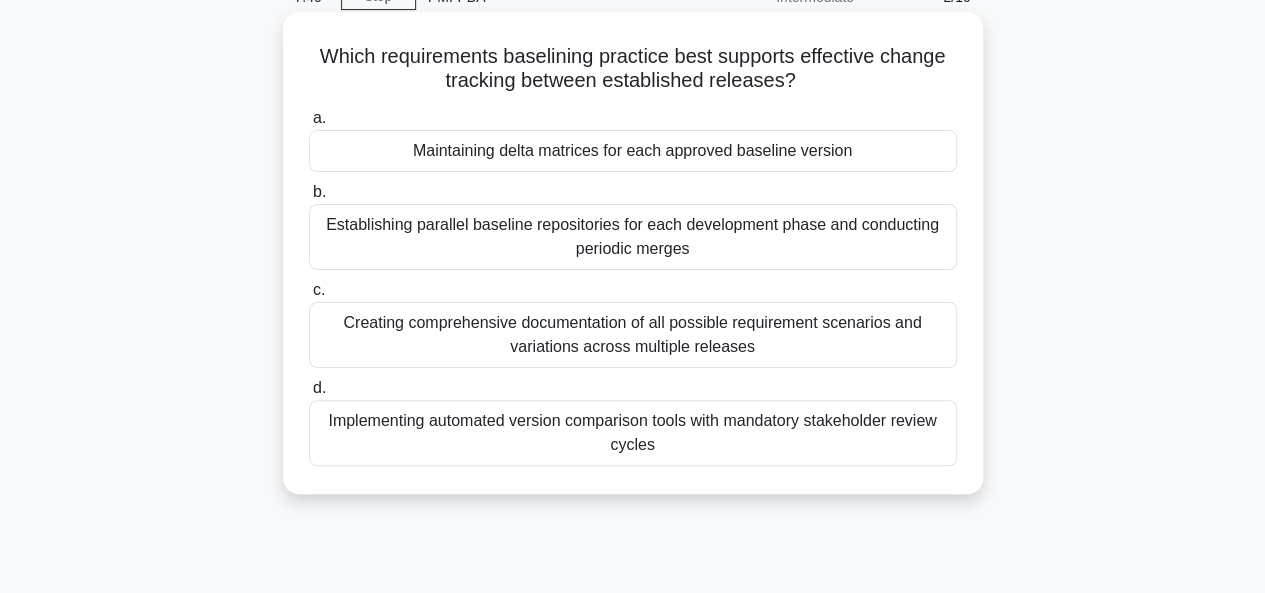 click on "Implementing automated version comparison tools with mandatory stakeholder review cycles" at bounding box center (633, 433) 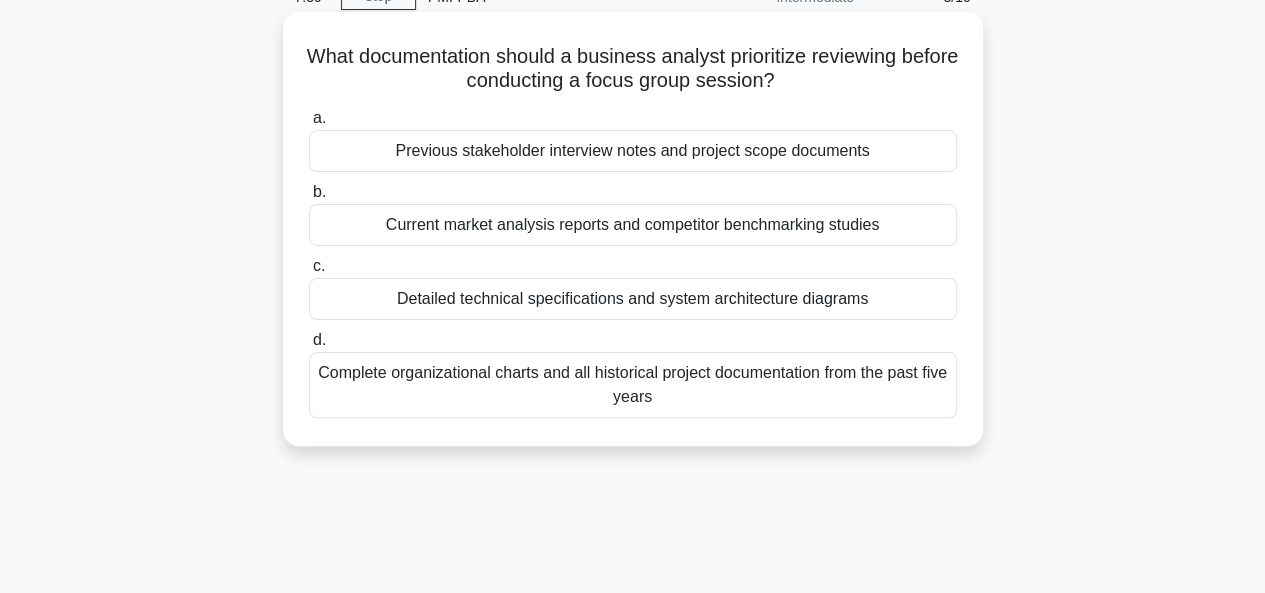 scroll, scrollTop: 0, scrollLeft: 0, axis: both 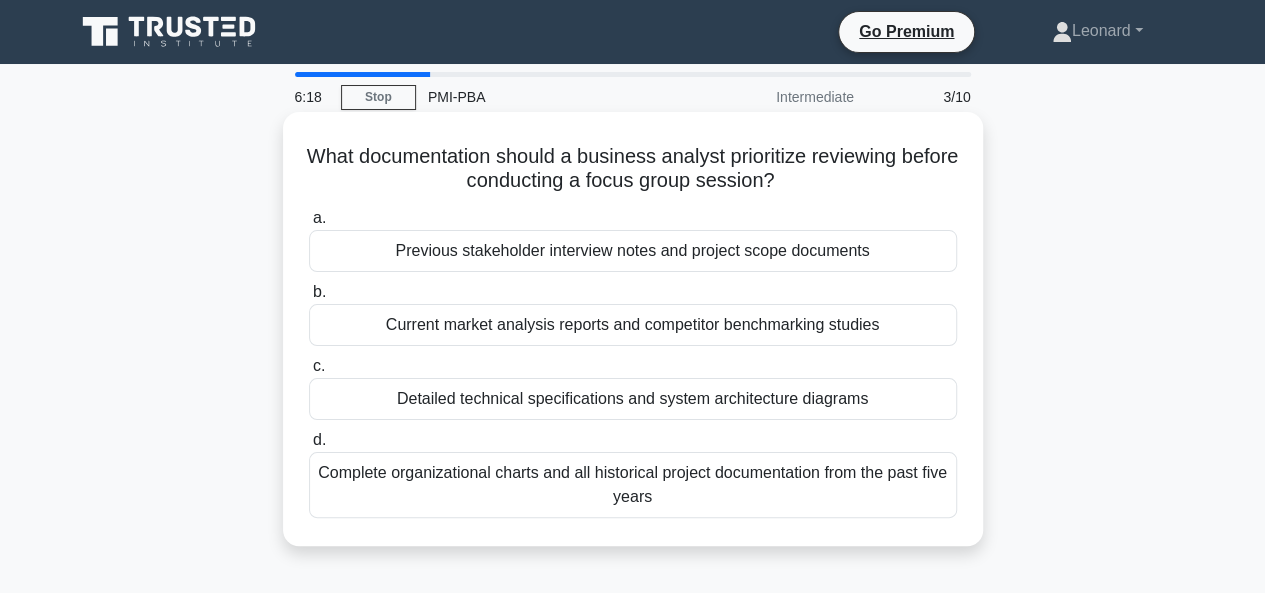 click on "Complete organizational charts and all historical project documentation from the past five years" at bounding box center (633, 485) 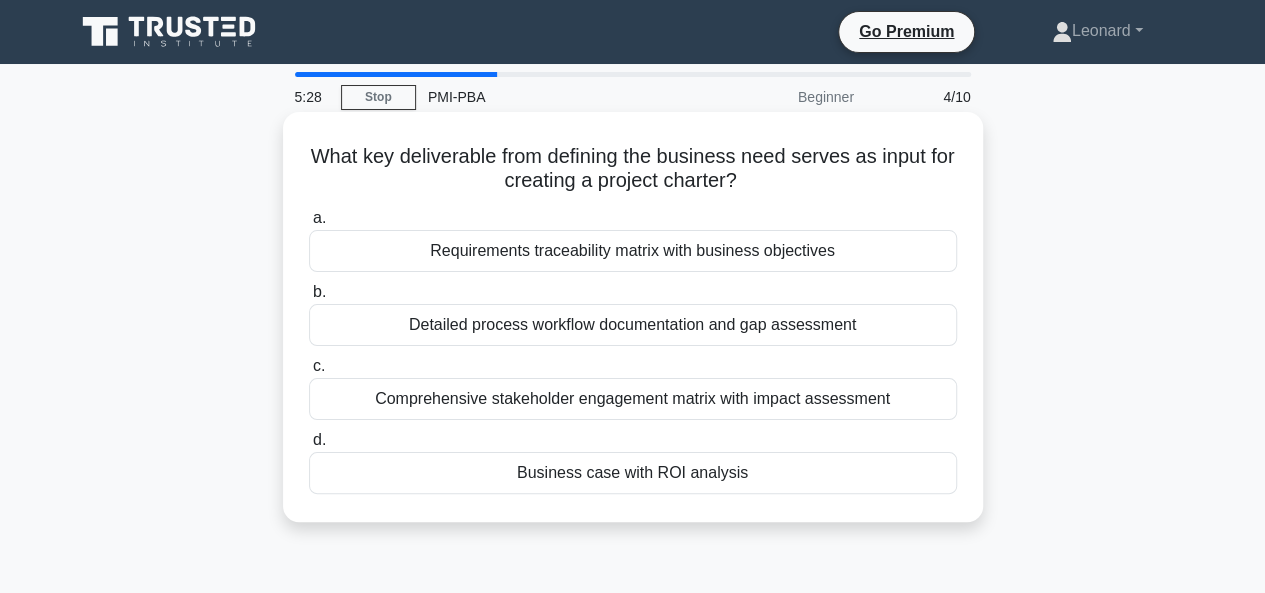 click on "Requirements traceability matrix with business objectives" at bounding box center (633, 251) 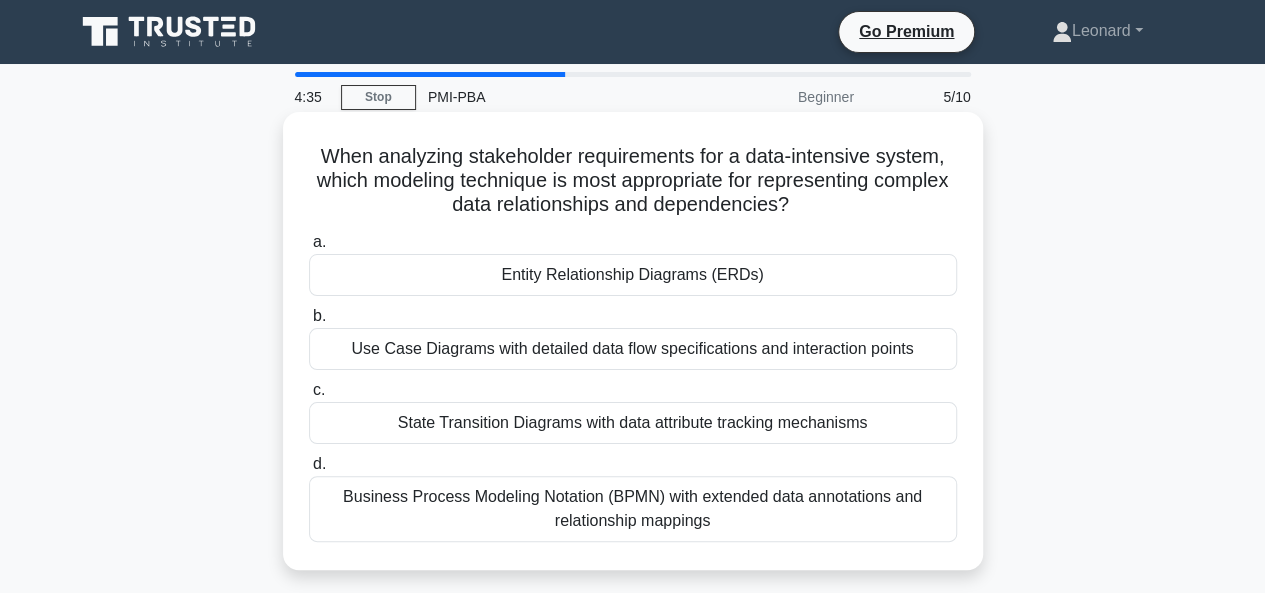 click on "Entity Relationship Diagrams (ERDs)" at bounding box center [633, 275] 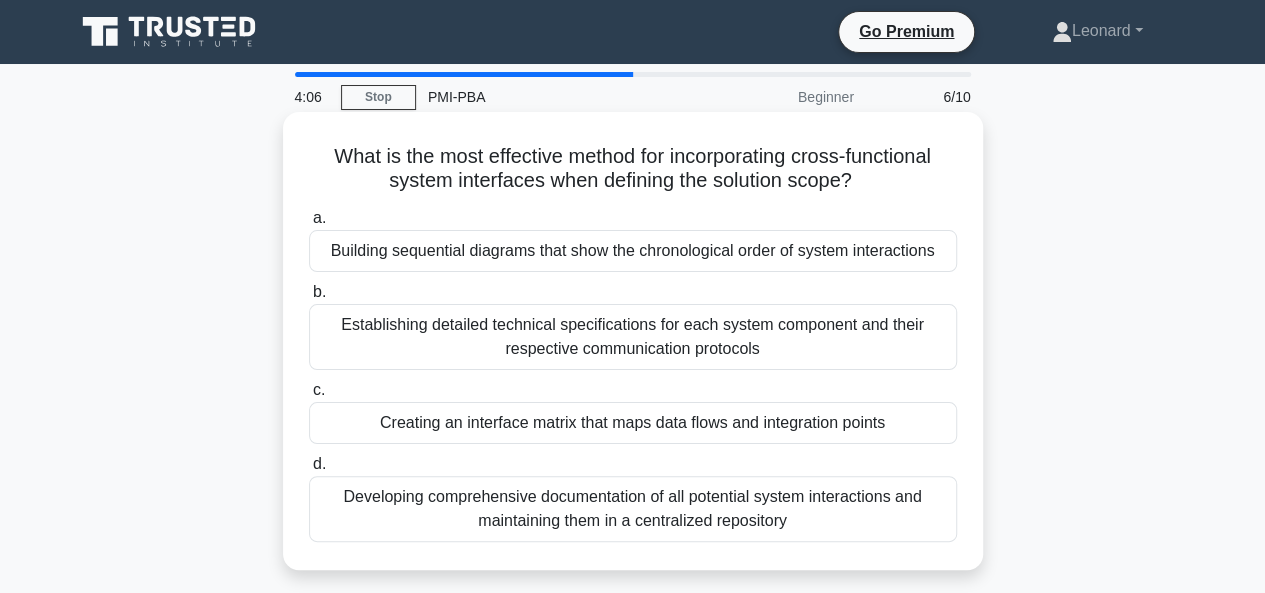 click on "Building sequential diagrams that show the chronological order of system interactions" at bounding box center (633, 251) 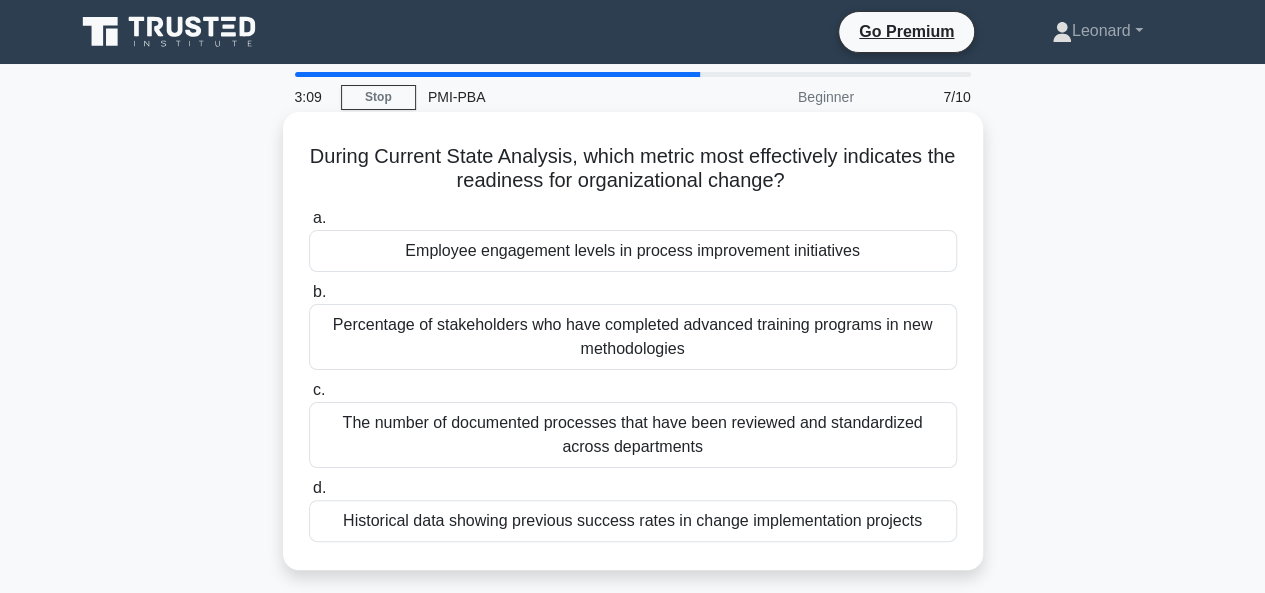 click on "The number of documented processes that have been reviewed and standardized across departments" at bounding box center [633, 435] 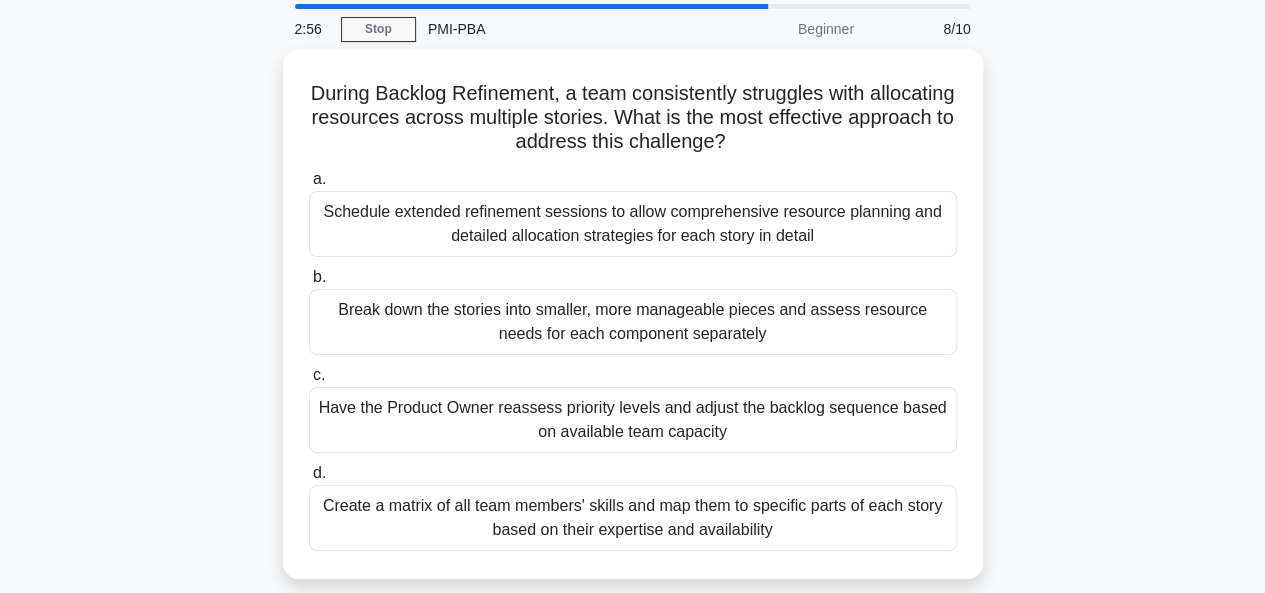 scroll, scrollTop: 100, scrollLeft: 0, axis: vertical 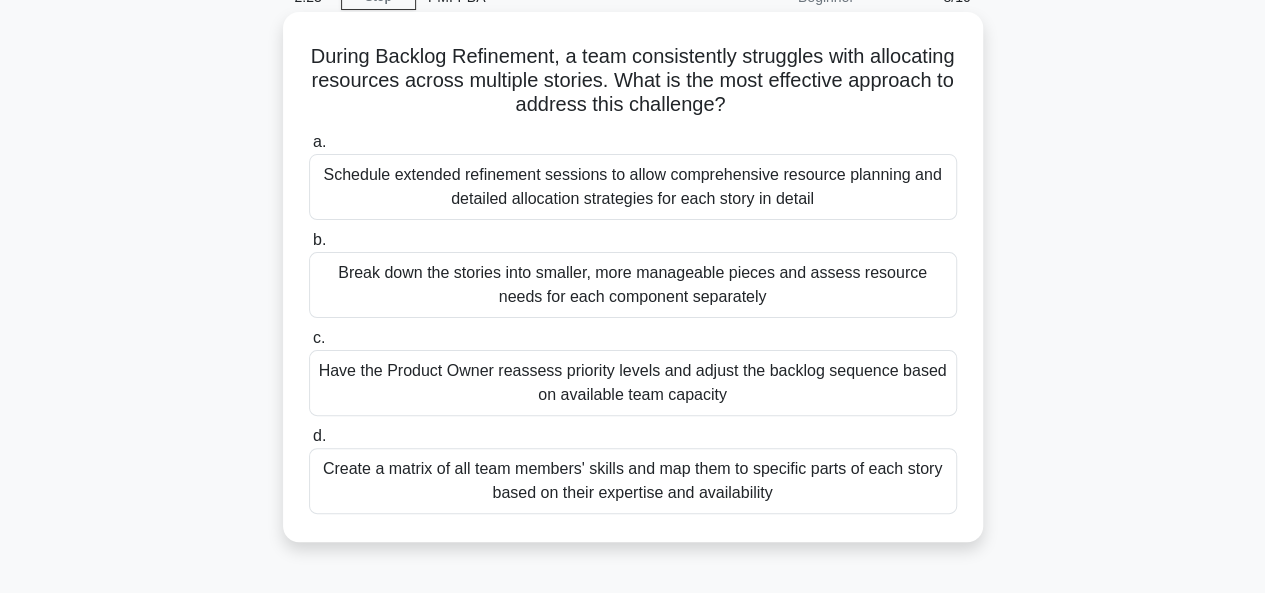 click on "Have the Product Owner reassess priority levels and adjust the backlog sequence based on available team capacity" at bounding box center (633, 383) 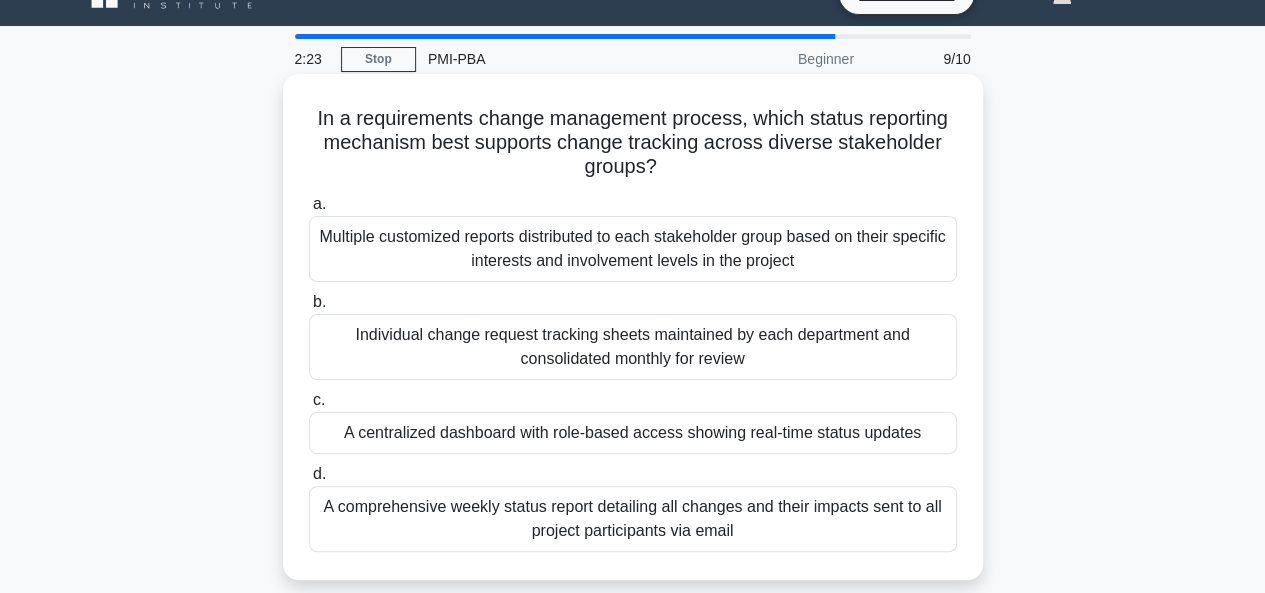 scroll, scrollTop: 0, scrollLeft: 0, axis: both 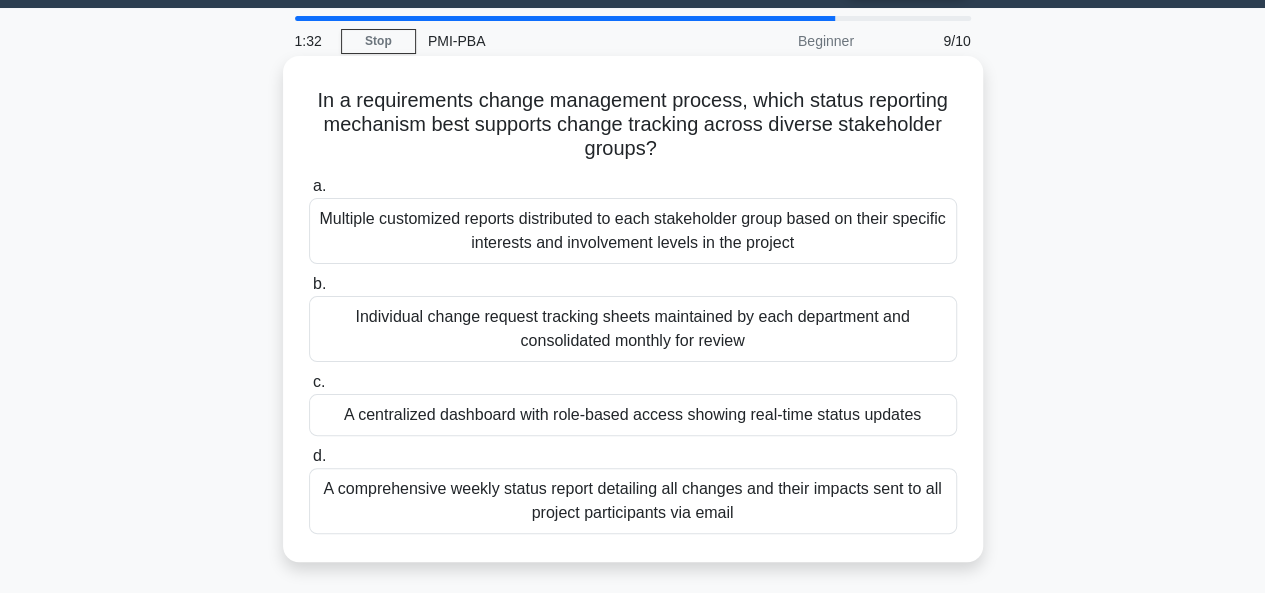 click on "A comprehensive weekly status report detailing all changes and their impacts sent to all project participants via email" at bounding box center [633, 501] 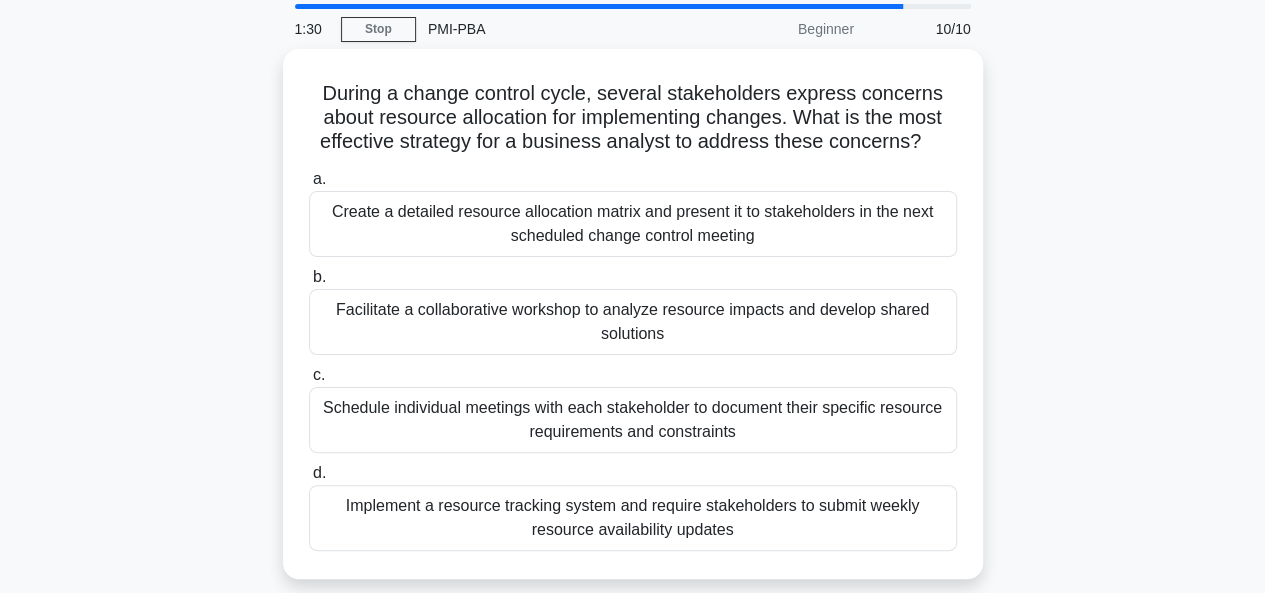scroll, scrollTop: 100, scrollLeft: 0, axis: vertical 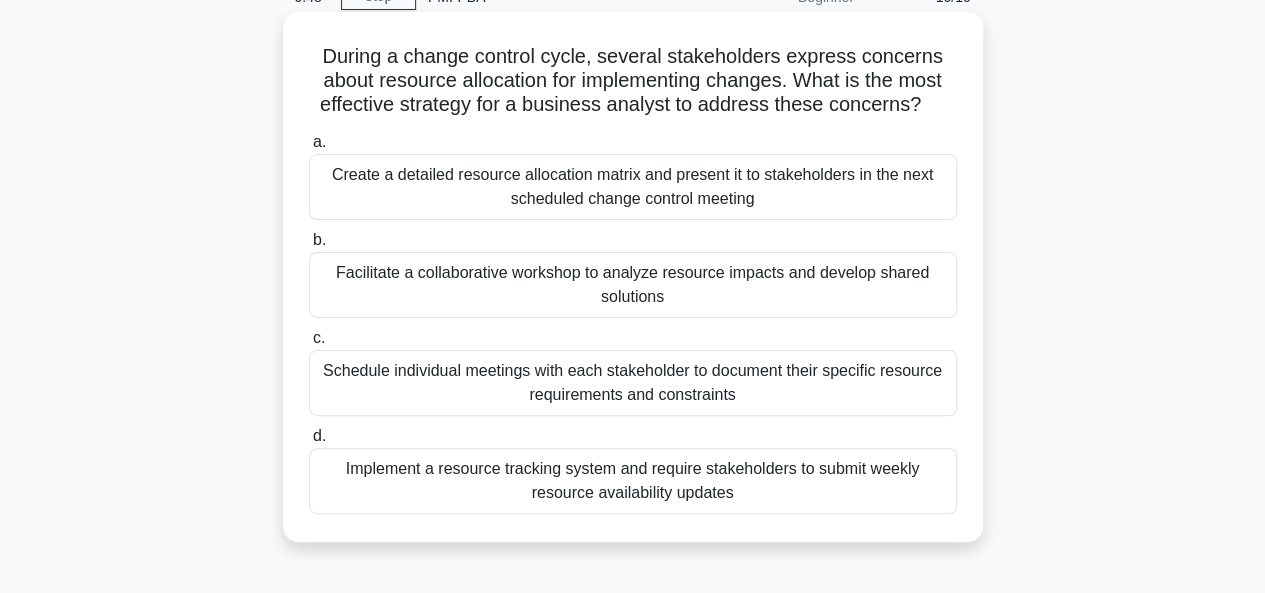 click on "Implement a resource tracking system and require stakeholders to submit weekly resource availability updates" at bounding box center [633, 481] 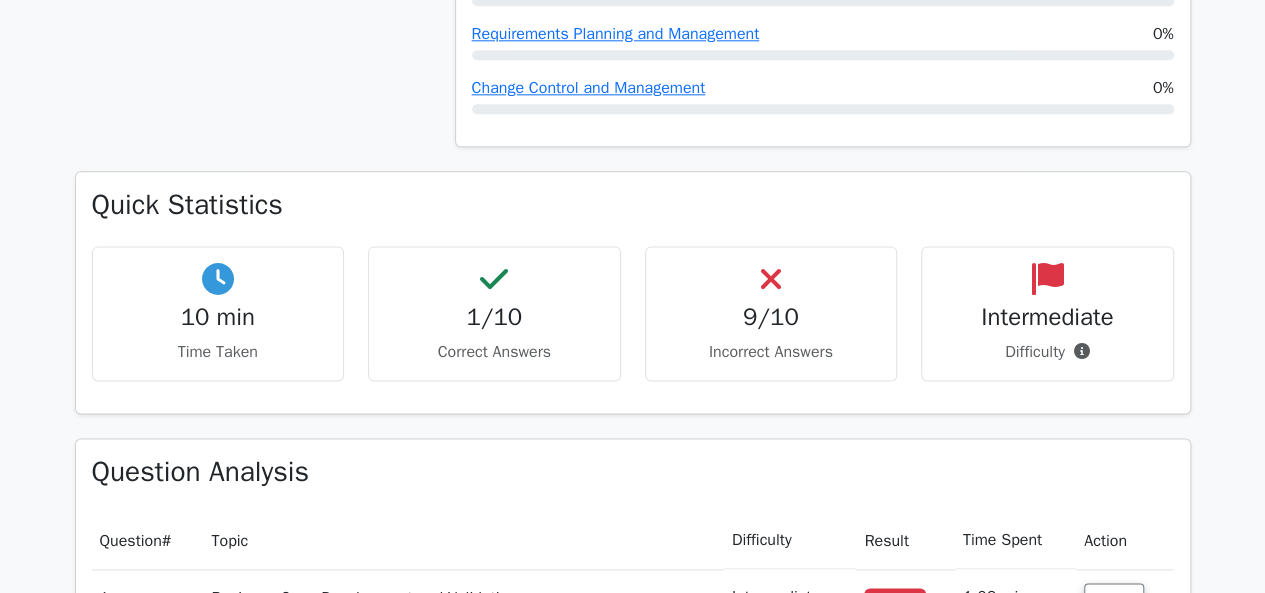 scroll, scrollTop: 0, scrollLeft: 0, axis: both 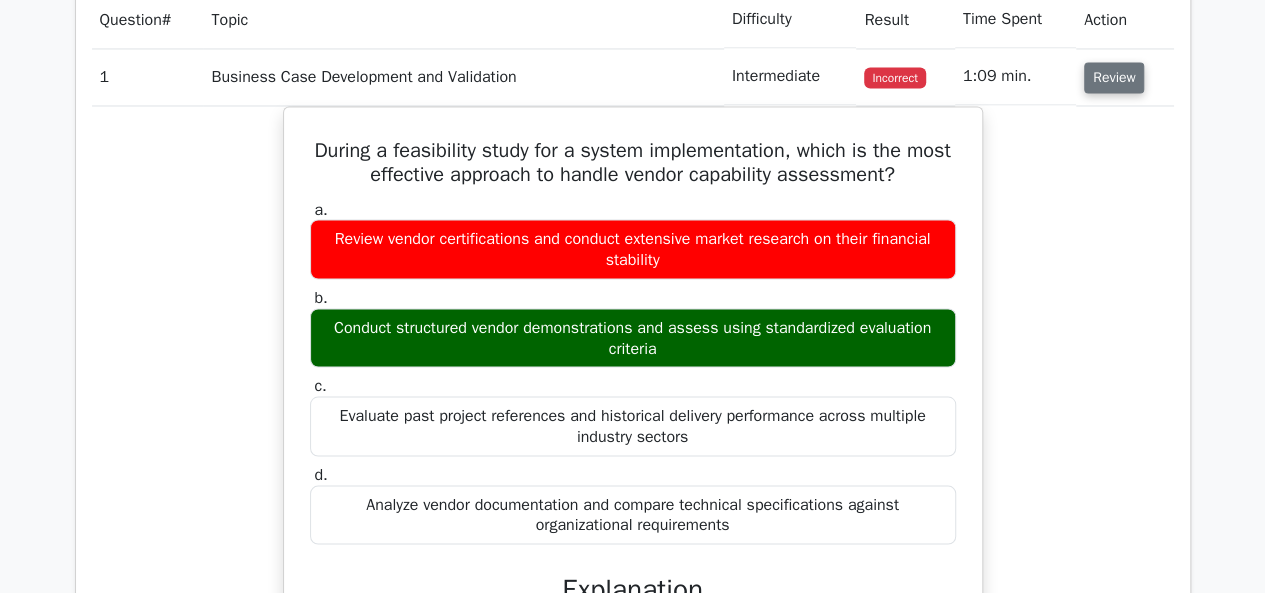 click on "Review" at bounding box center [1114, 77] 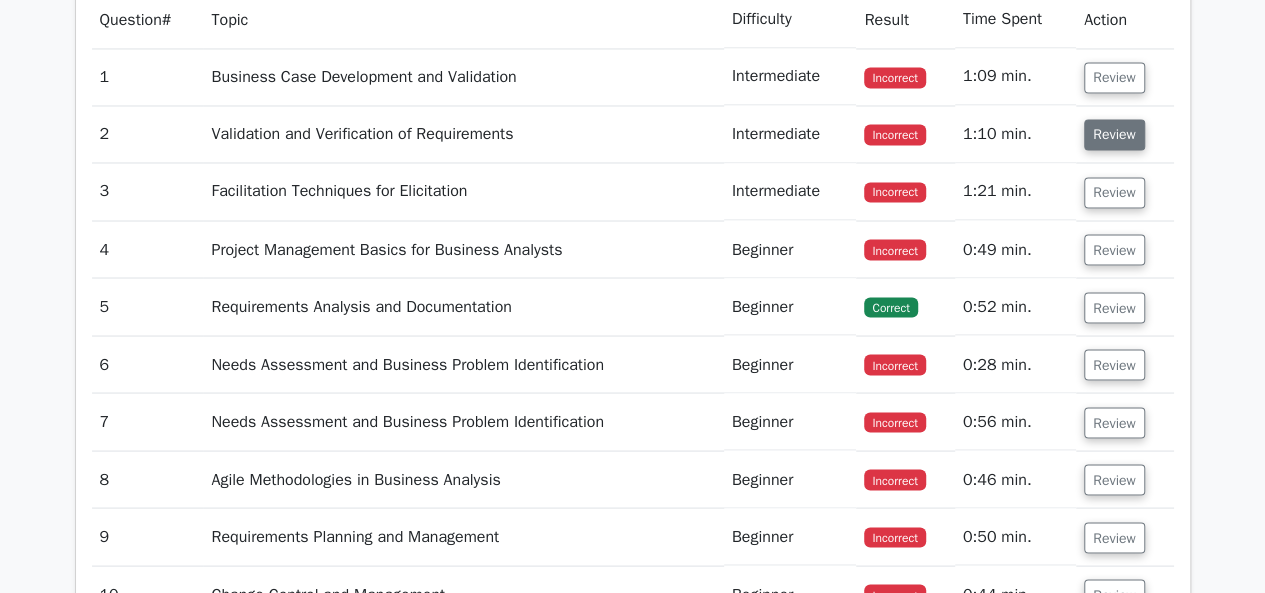 click on "Review" at bounding box center (1114, 134) 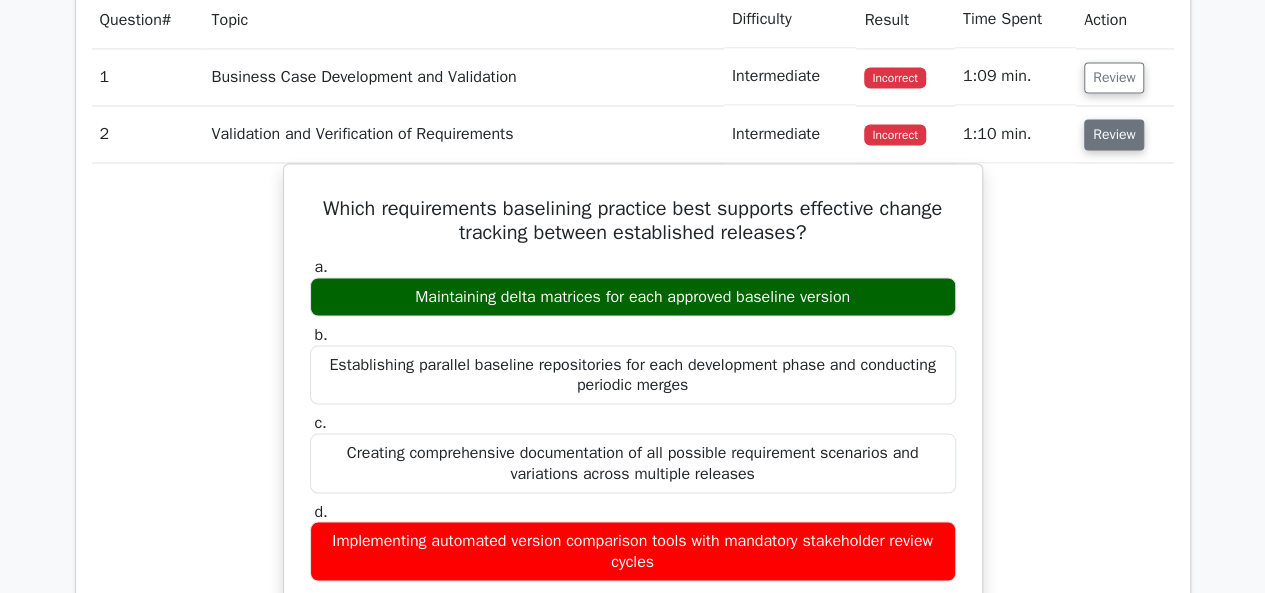 click on "Review" at bounding box center (1114, 134) 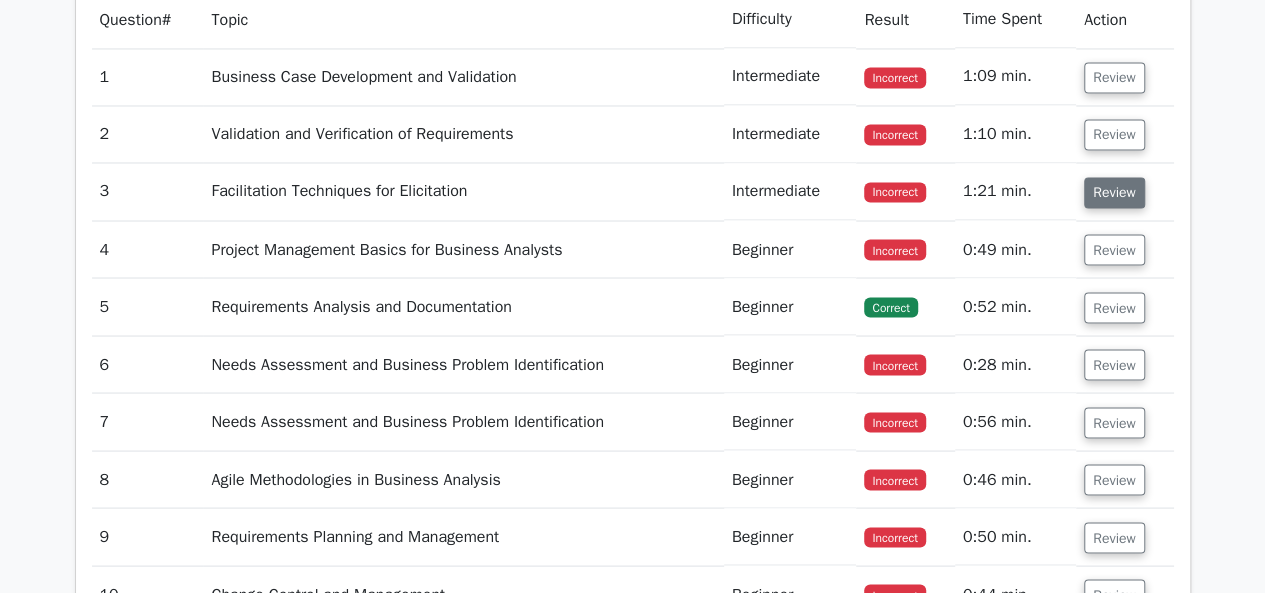 click on "Review" at bounding box center (1114, 192) 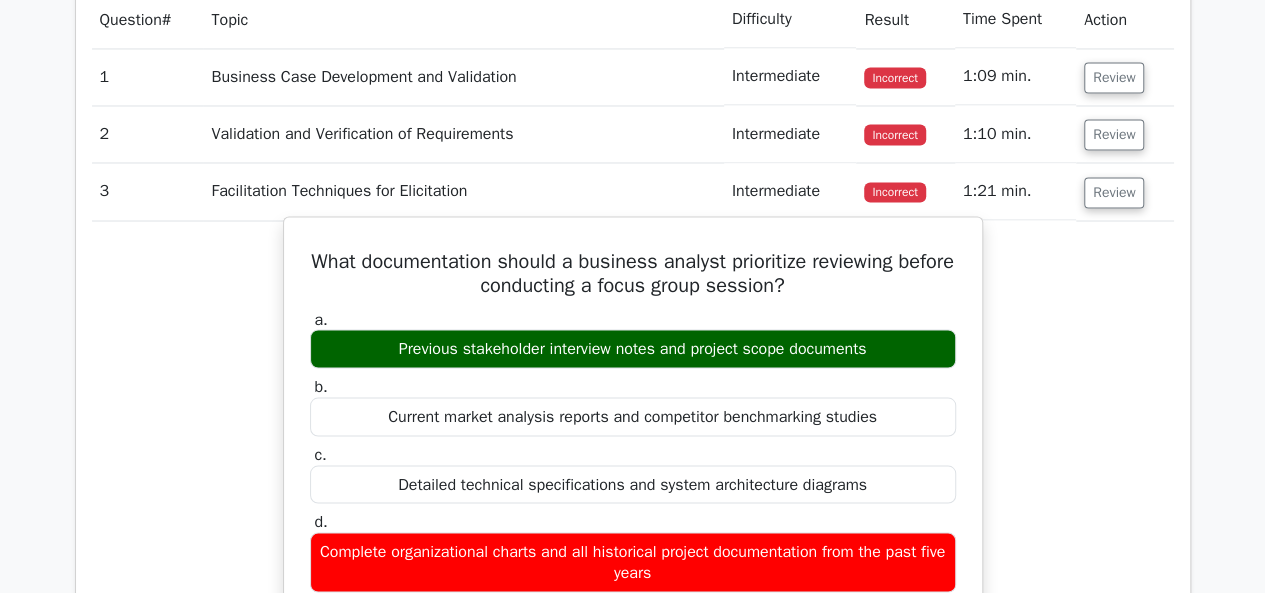 scroll, scrollTop: 1800, scrollLeft: 0, axis: vertical 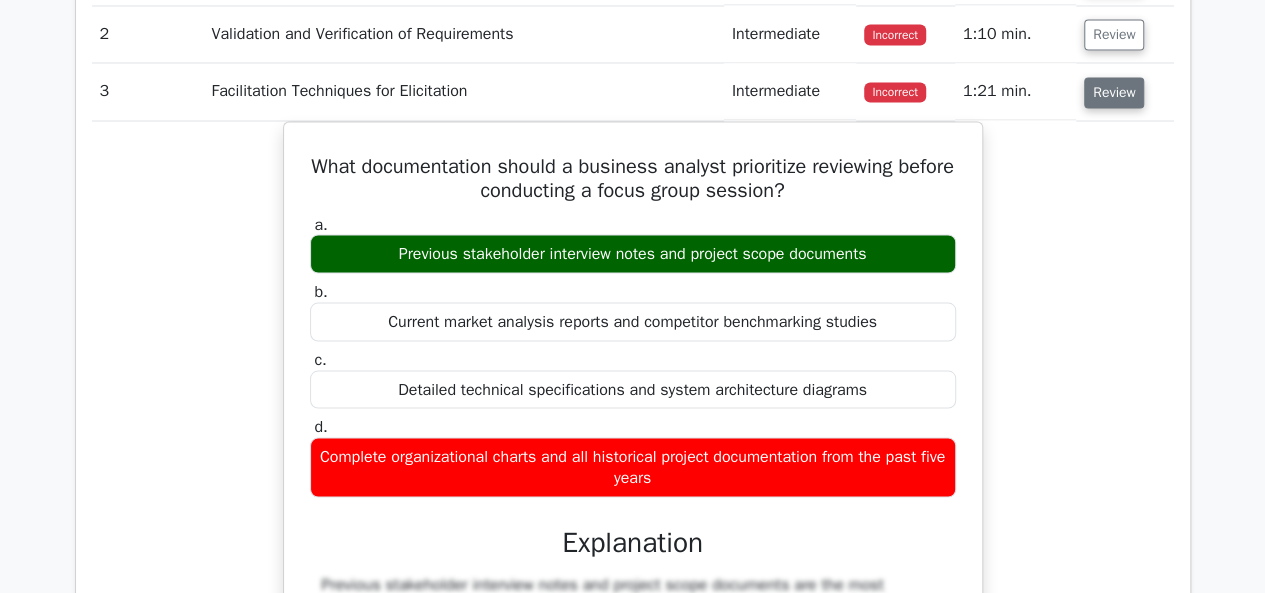 click on "Review" at bounding box center [1114, 92] 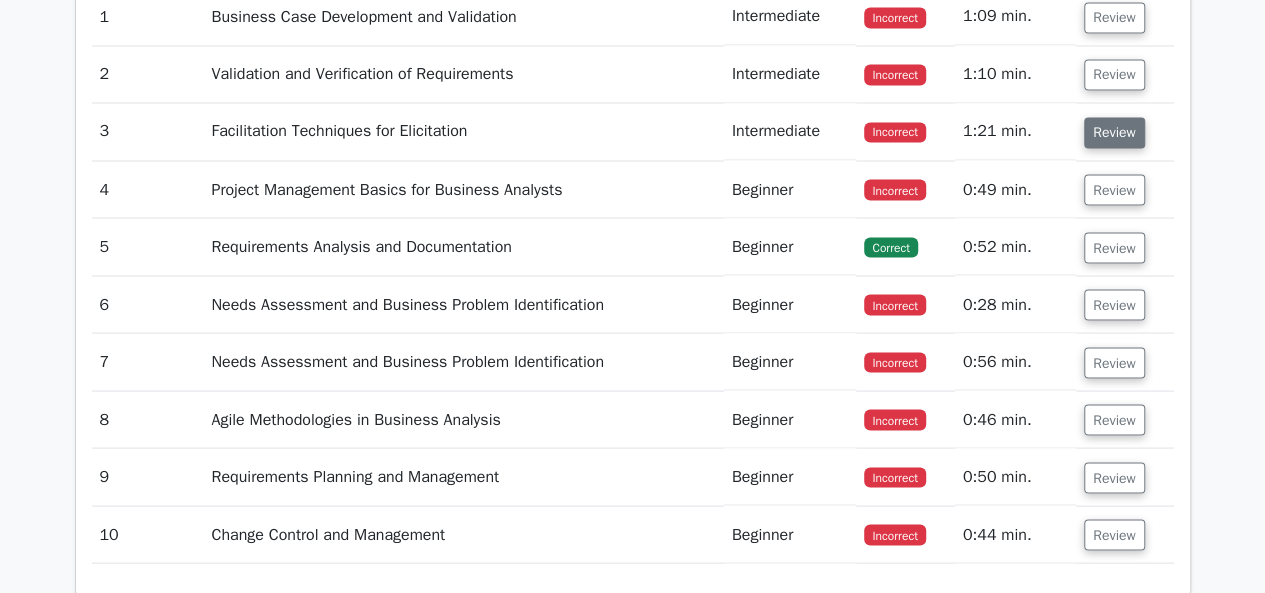 scroll, scrollTop: 1700, scrollLeft: 0, axis: vertical 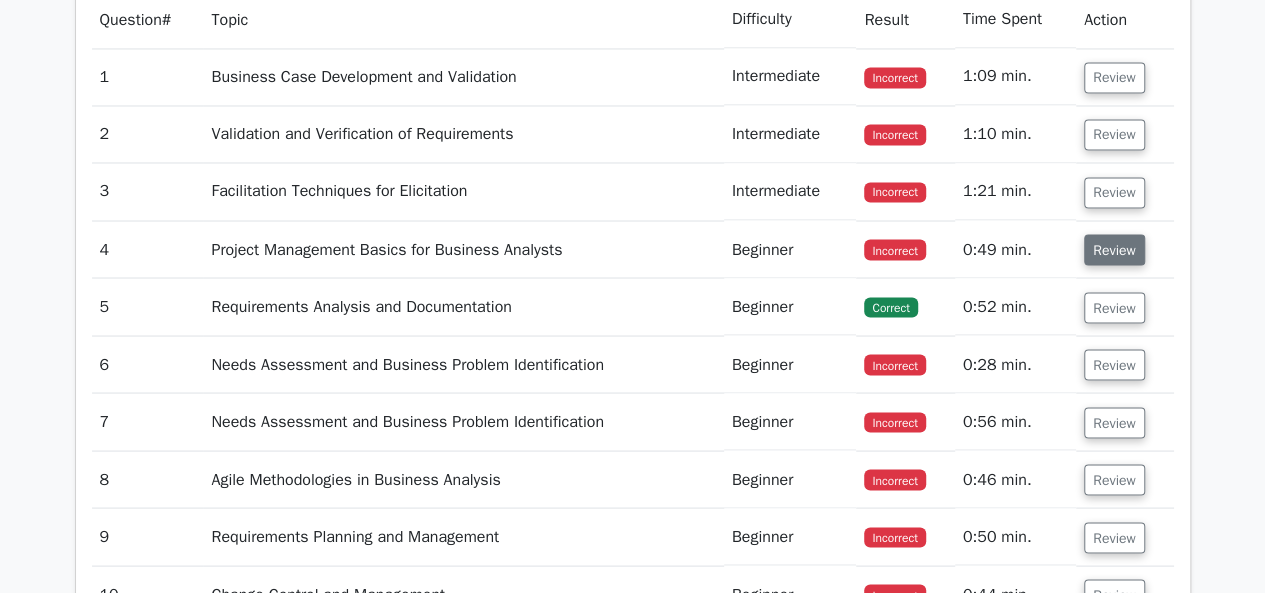 click on "Review" at bounding box center [1114, 249] 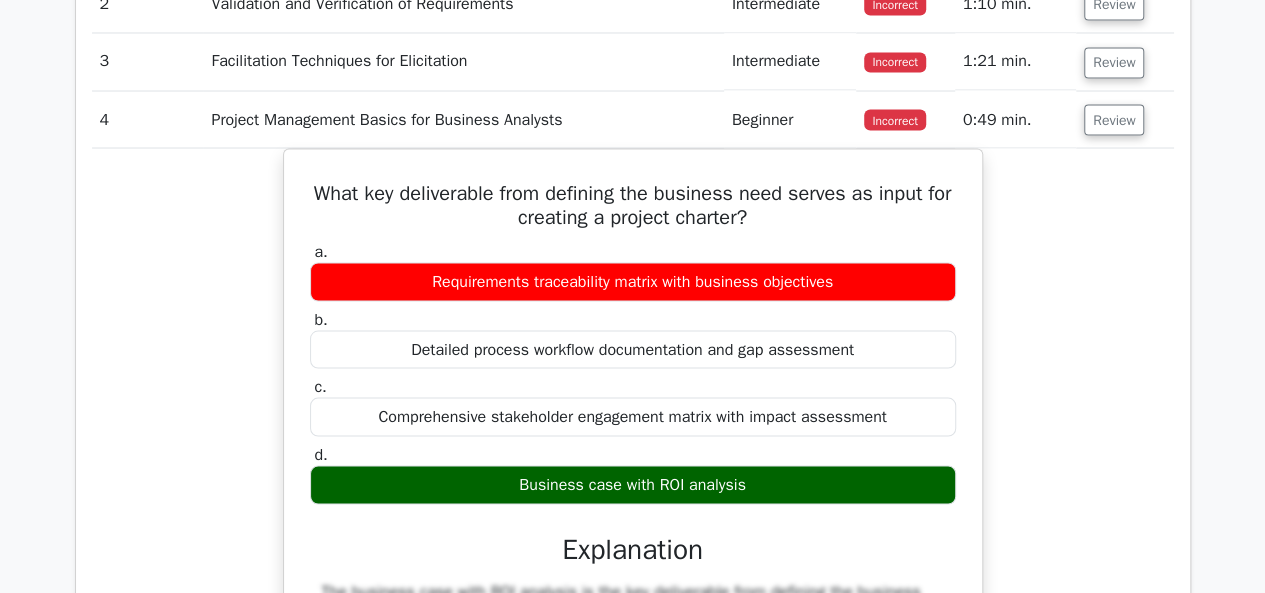 scroll, scrollTop: 1800, scrollLeft: 0, axis: vertical 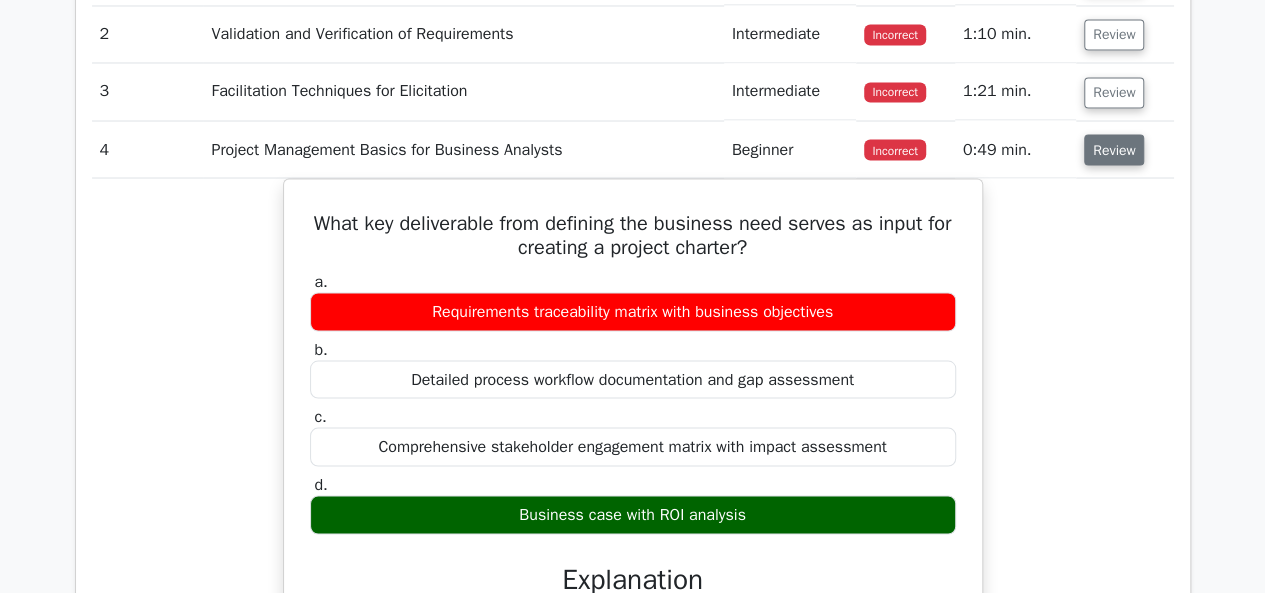 click on "Review" at bounding box center (1114, 149) 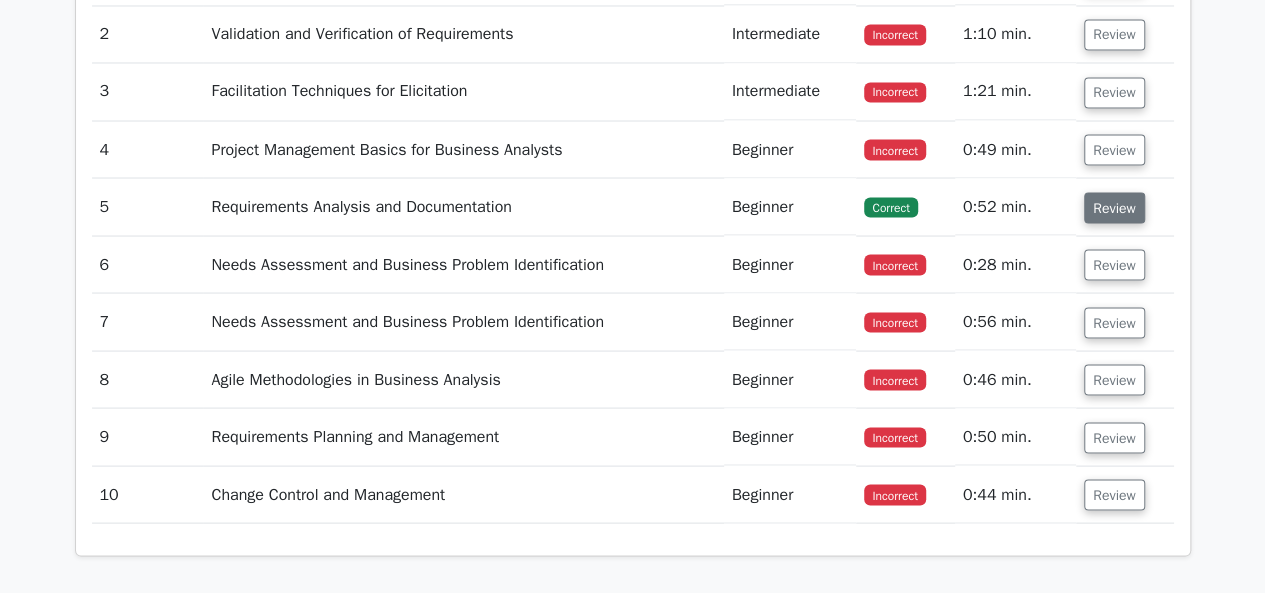 click on "Review" at bounding box center [1114, 207] 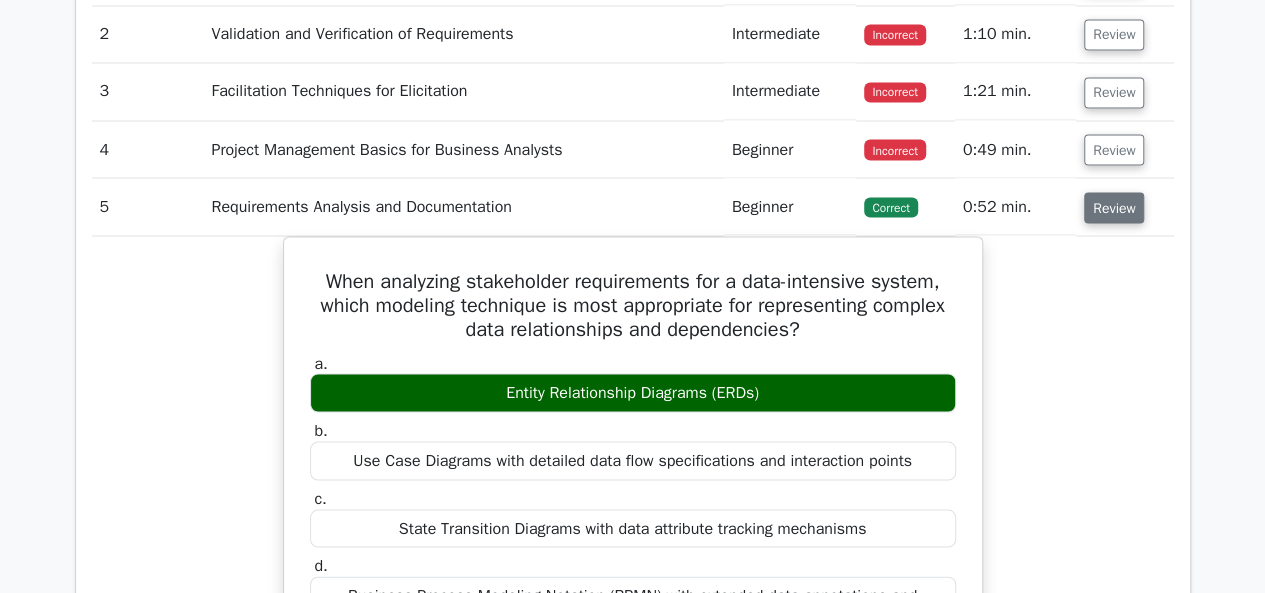 click on "Review" at bounding box center (1114, 207) 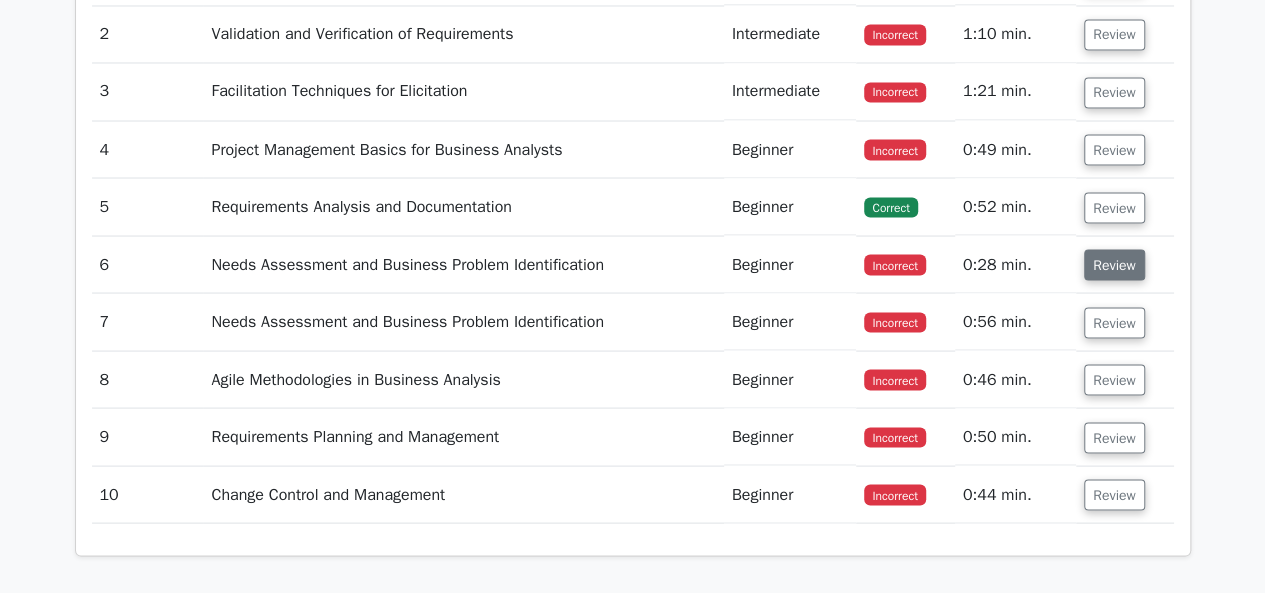 click on "Review" at bounding box center [1114, 264] 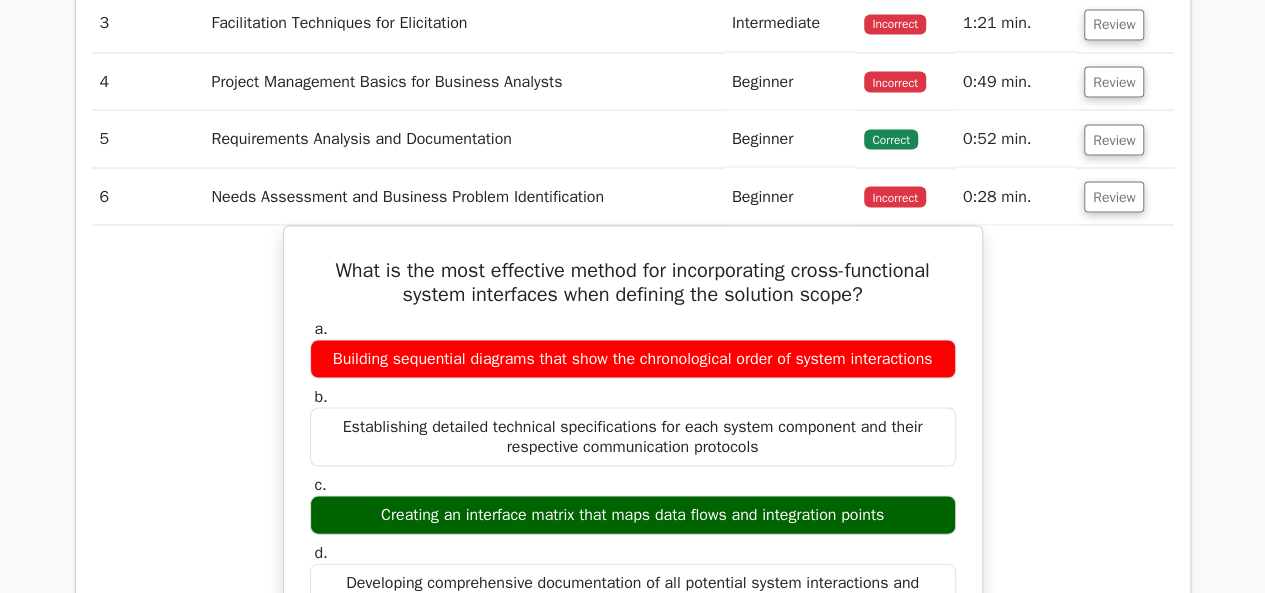 scroll, scrollTop: 1900, scrollLeft: 0, axis: vertical 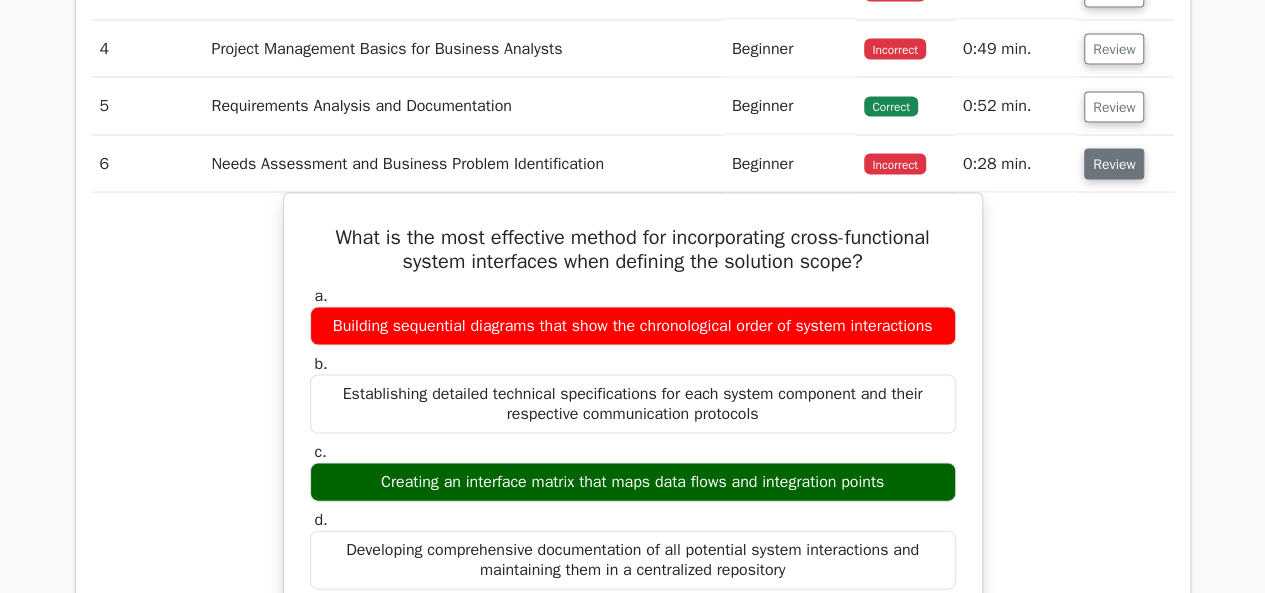 click on "Review" at bounding box center (1114, 164) 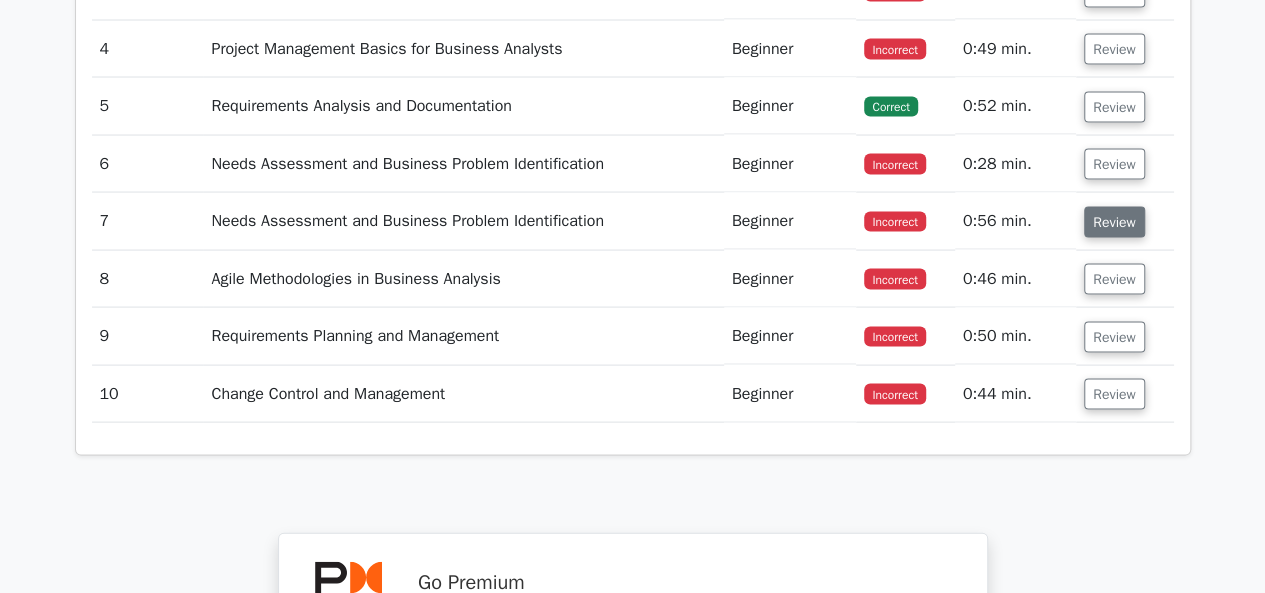 click on "Review" at bounding box center [1114, 222] 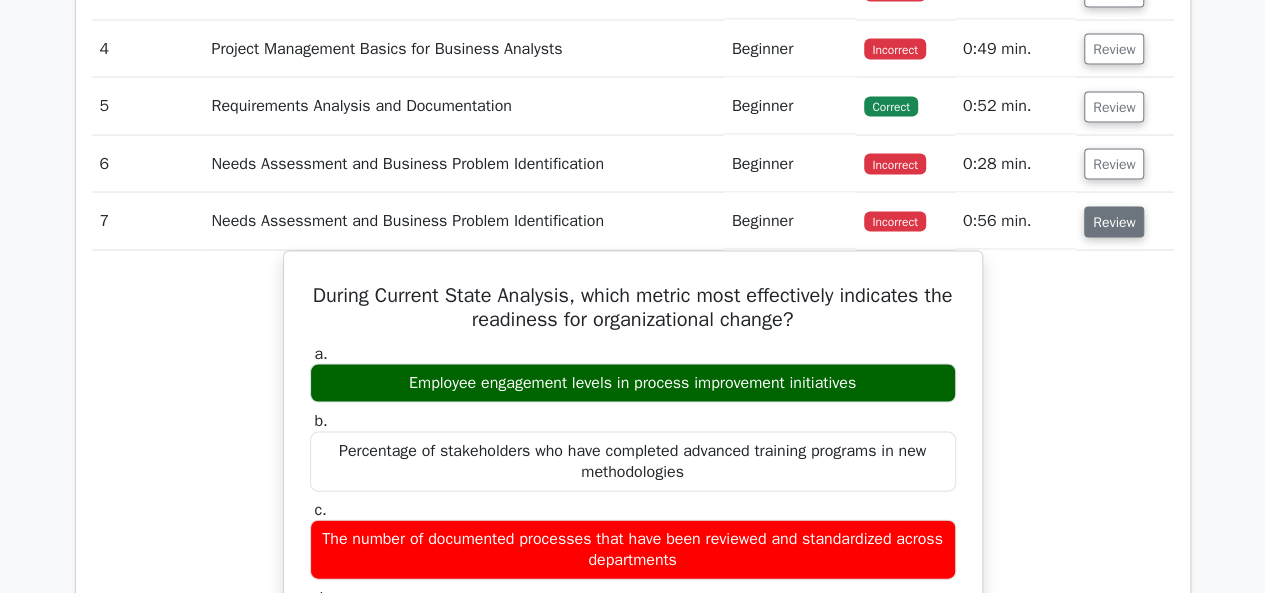 click on "Review" at bounding box center [1114, 222] 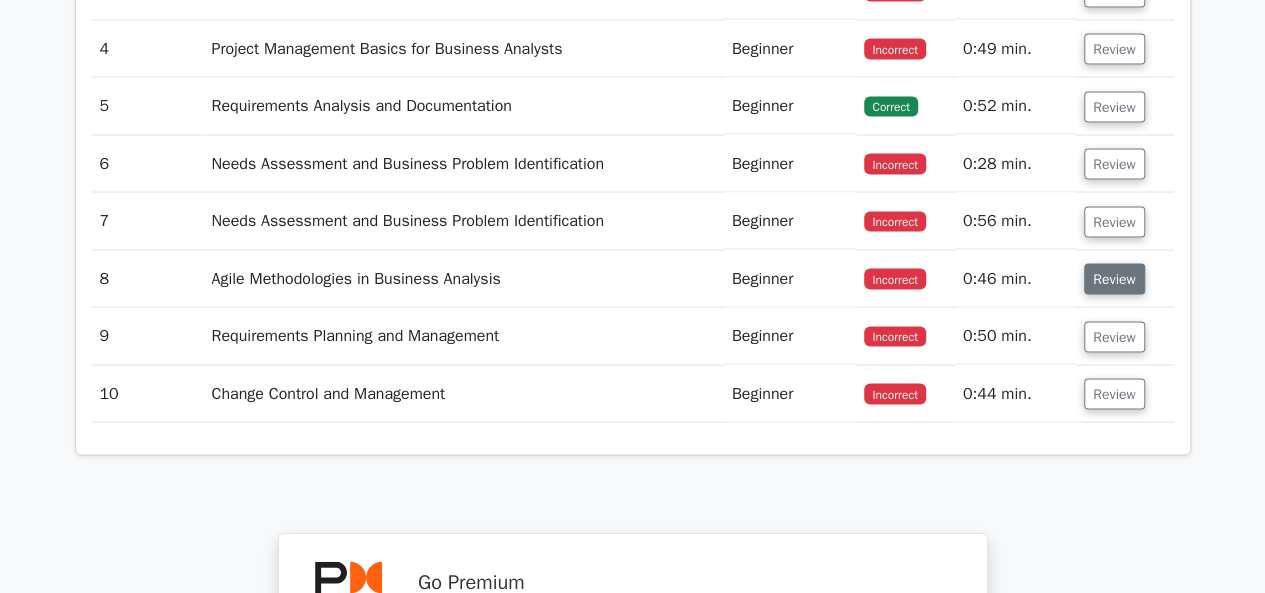 click on "Review" at bounding box center (1114, 279) 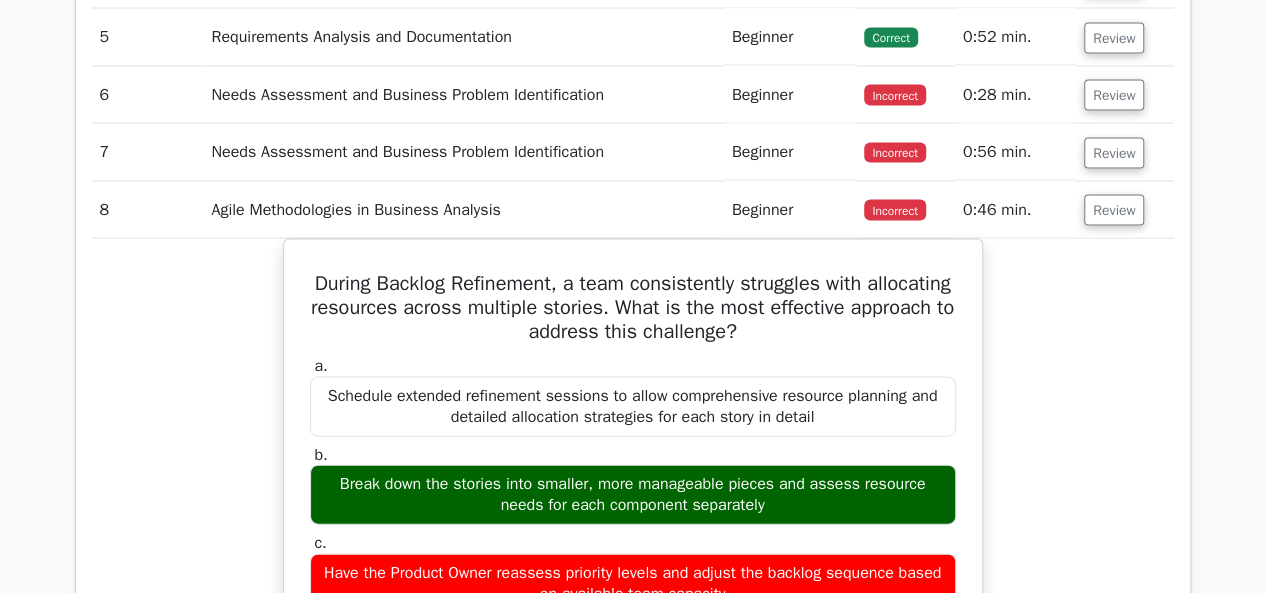 scroll, scrollTop: 2000, scrollLeft: 0, axis: vertical 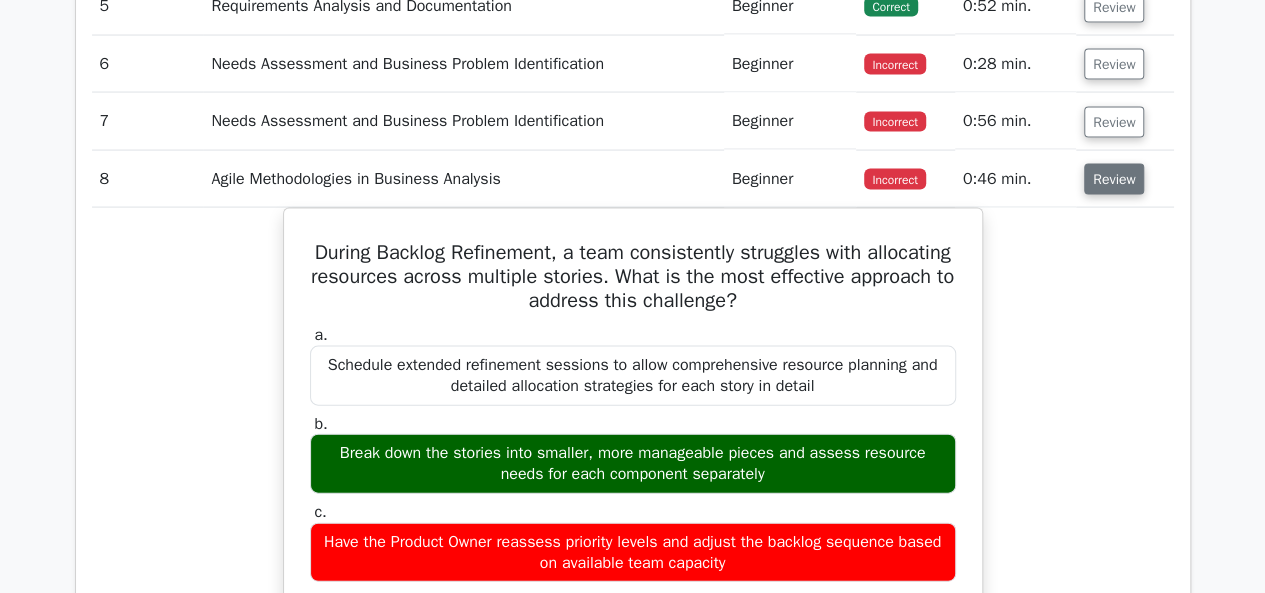 click on "Review" at bounding box center [1114, 179] 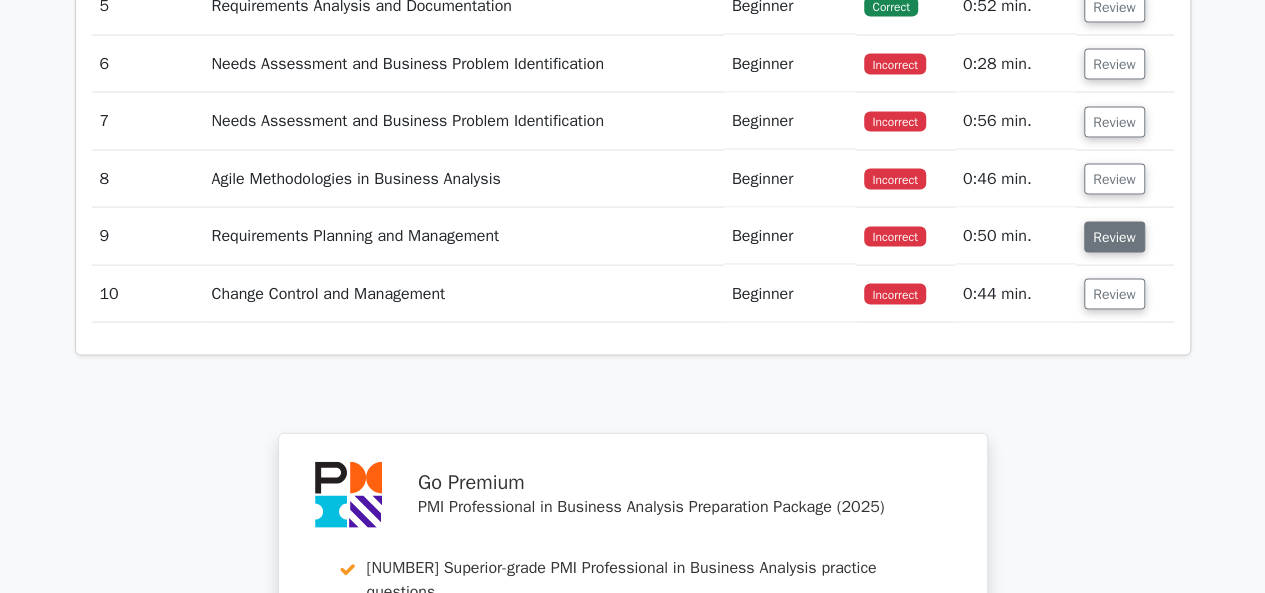 click on "Review" at bounding box center [1114, 237] 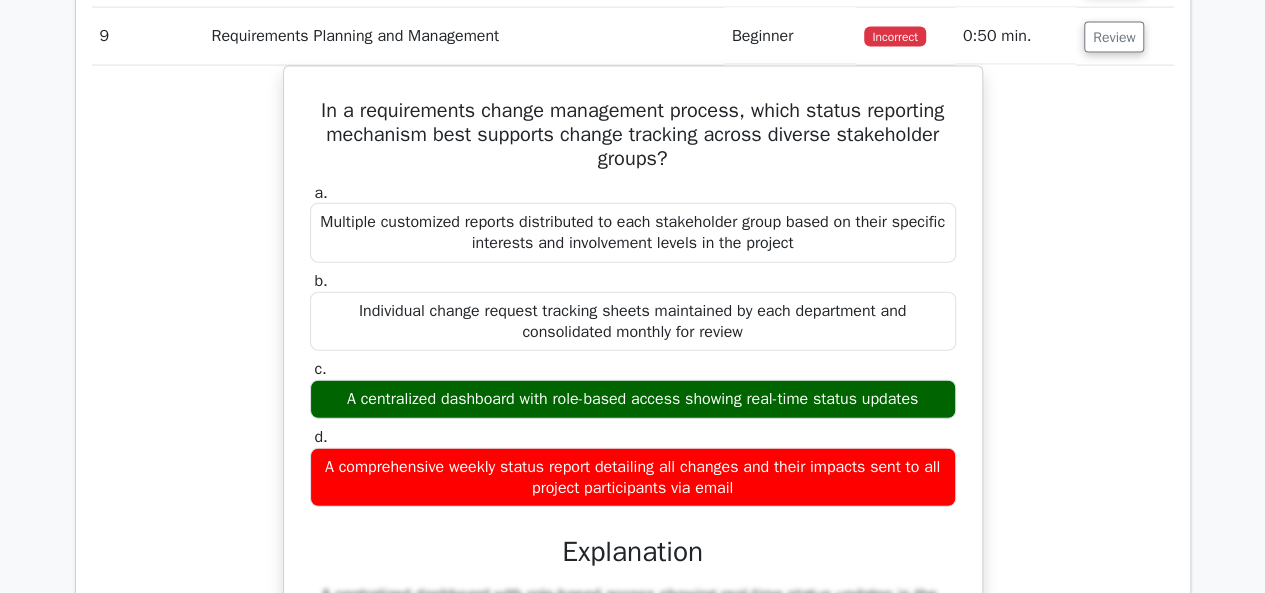 scroll, scrollTop: 2000, scrollLeft: 0, axis: vertical 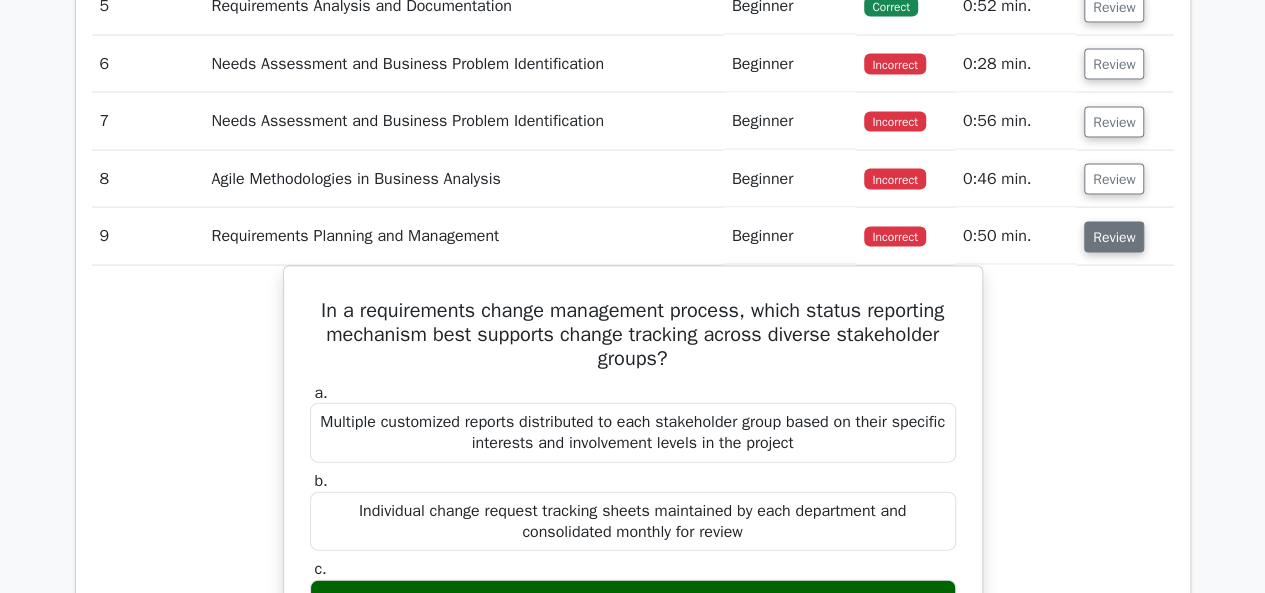 click on "Review" at bounding box center (1114, 237) 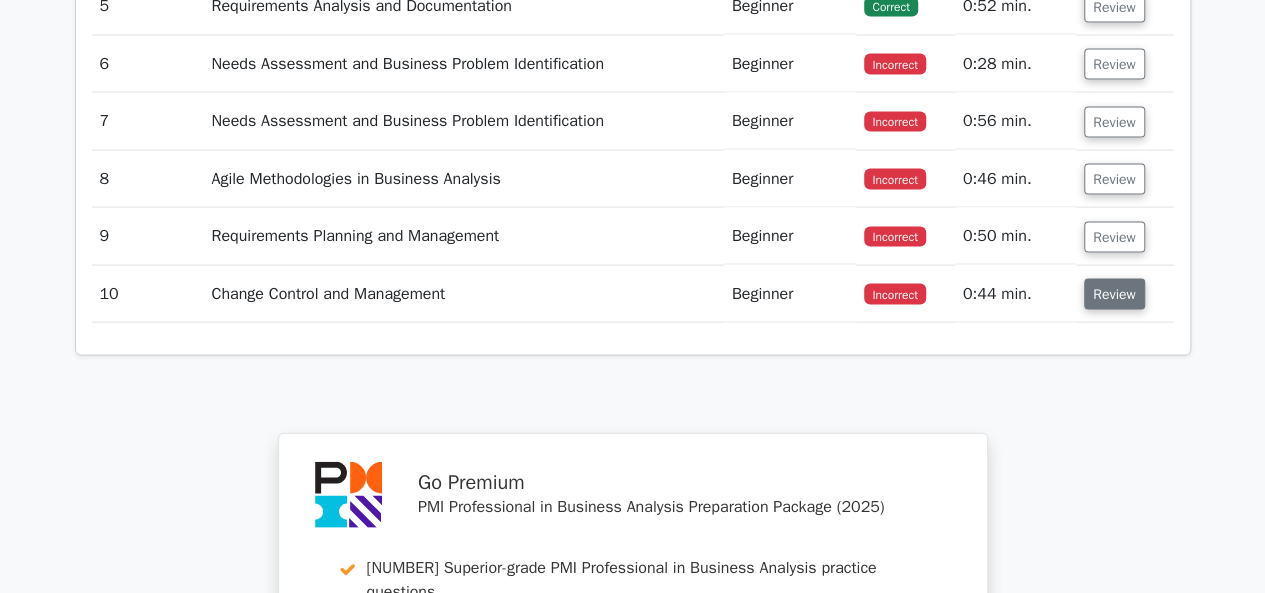 click on "Review" at bounding box center [1114, 294] 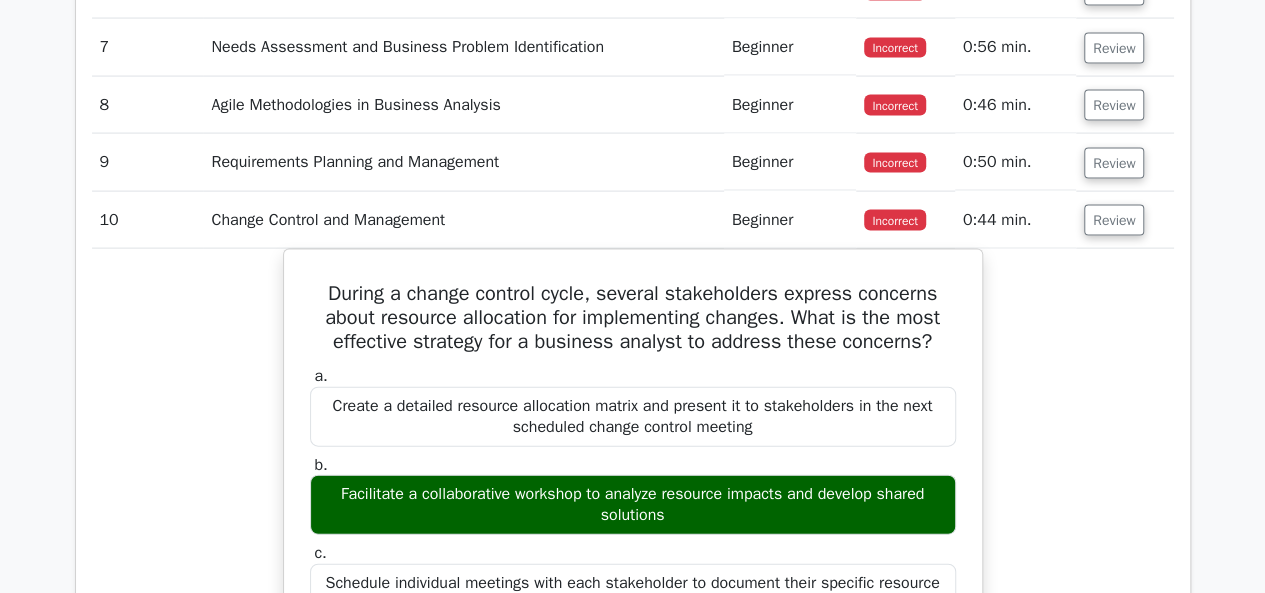 scroll, scrollTop: 2000, scrollLeft: 0, axis: vertical 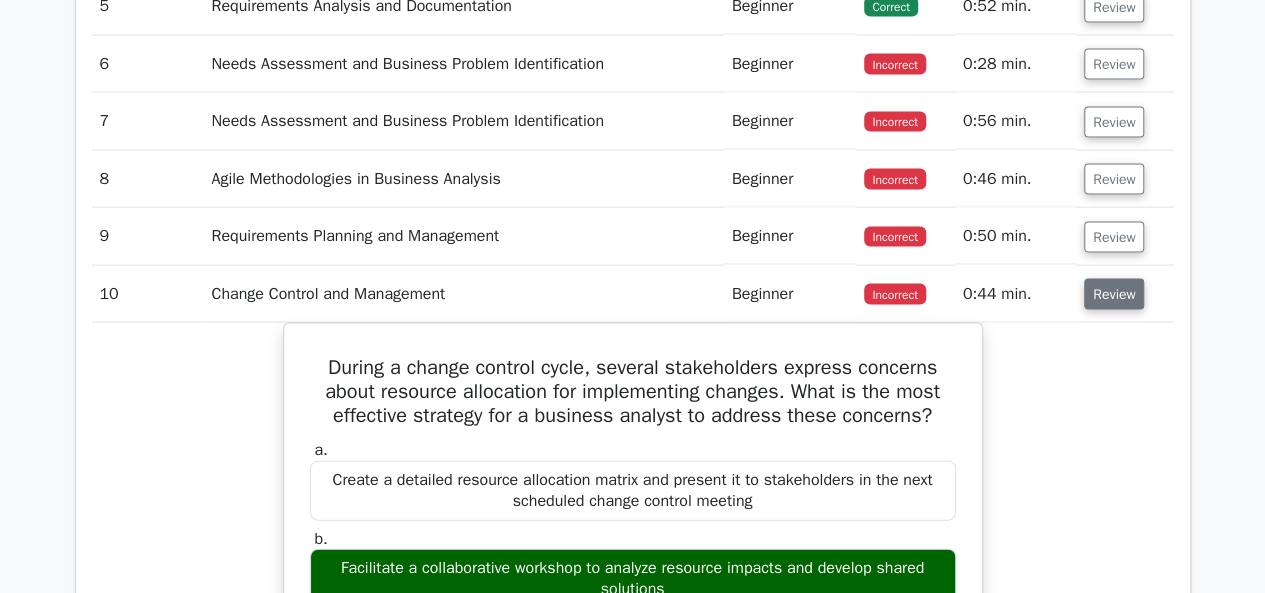 click on "Review" at bounding box center [1114, 294] 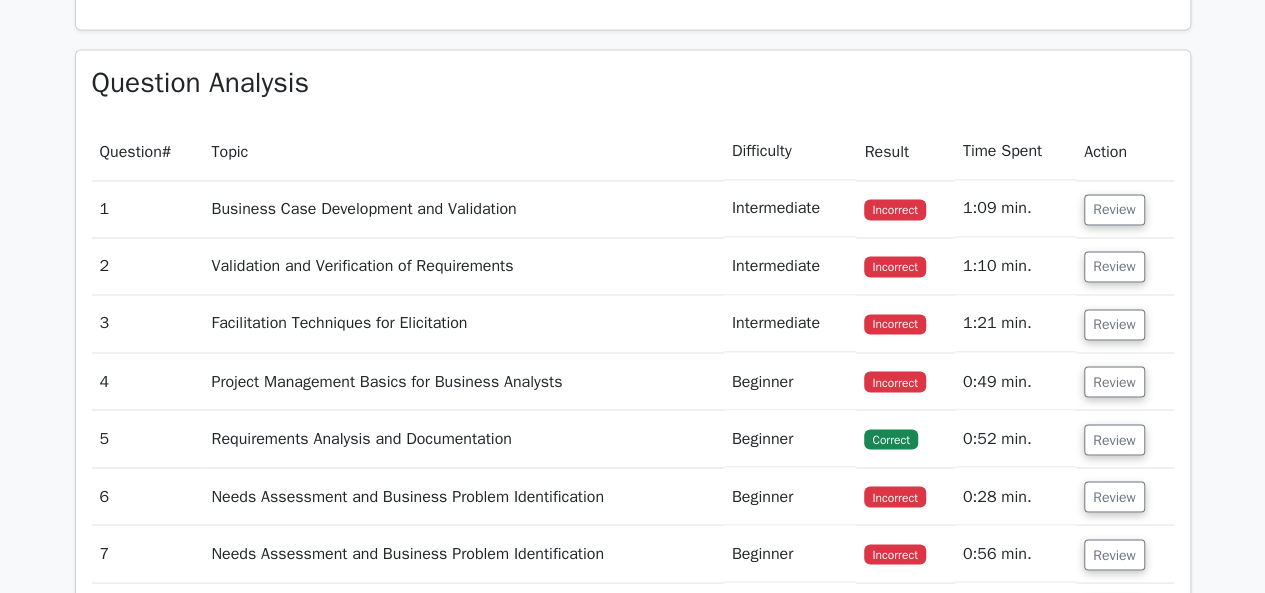 scroll, scrollTop: 1600, scrollLeft: 0, axis: vertical 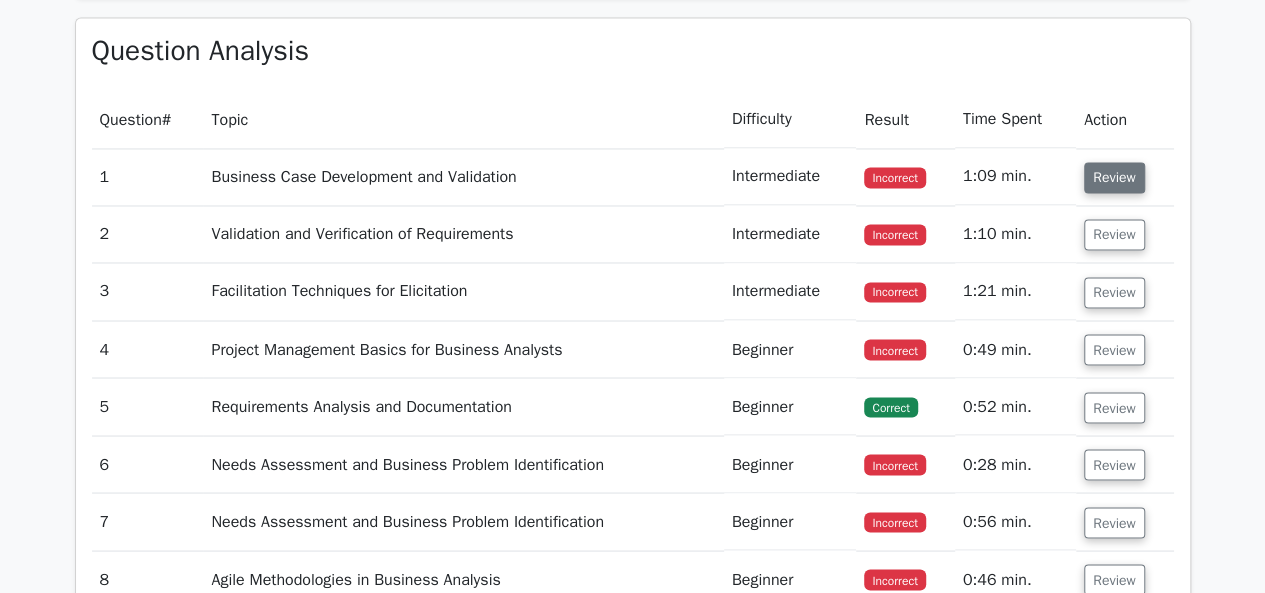 click on "Review" at bounding box center (1114, 177) 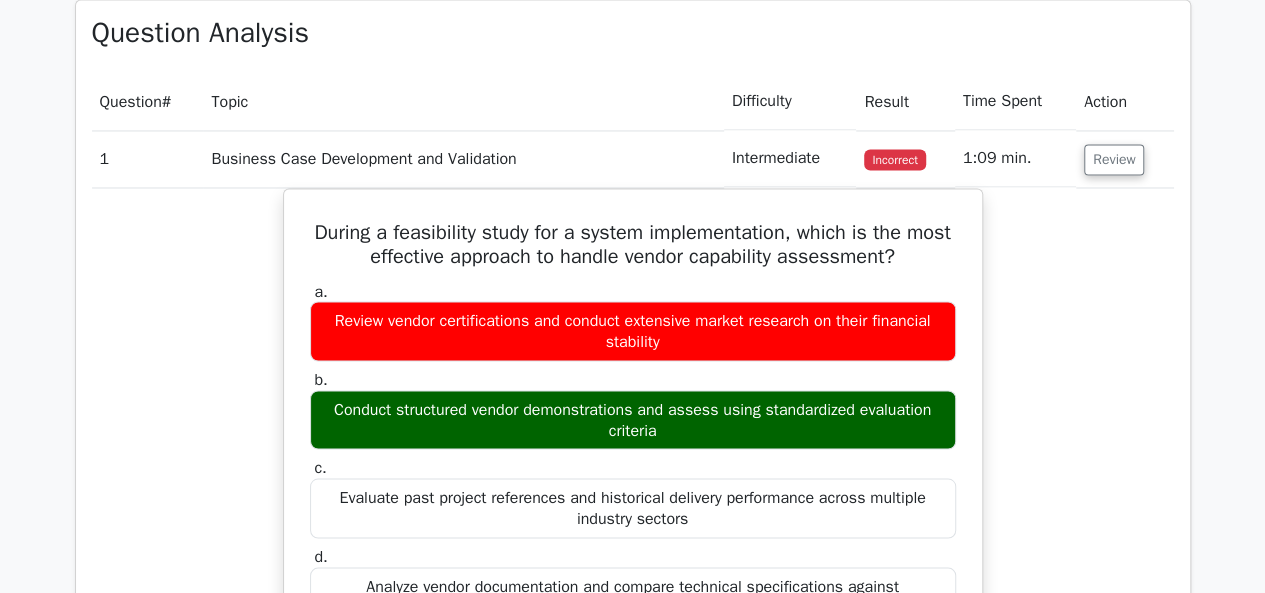 scroll, scrollTop: 1600, scrollLeft: 0, axis: vertical 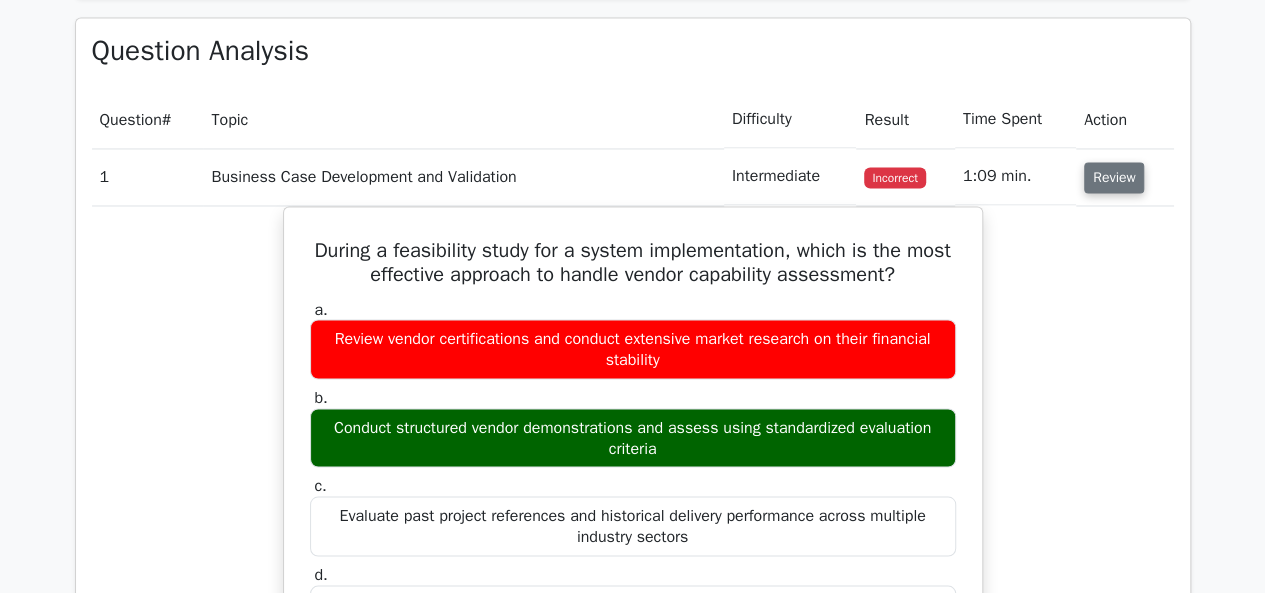 click on "Review" at bounding box center [1114, 177] 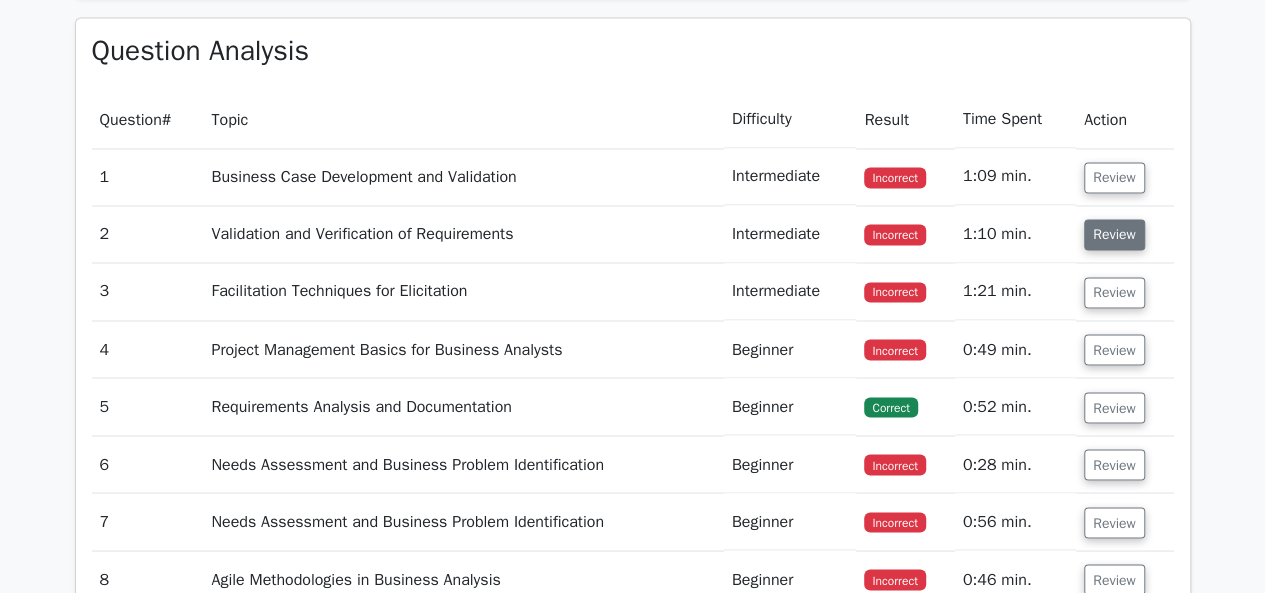 click on "Review" at bounding box center (1114, 234) 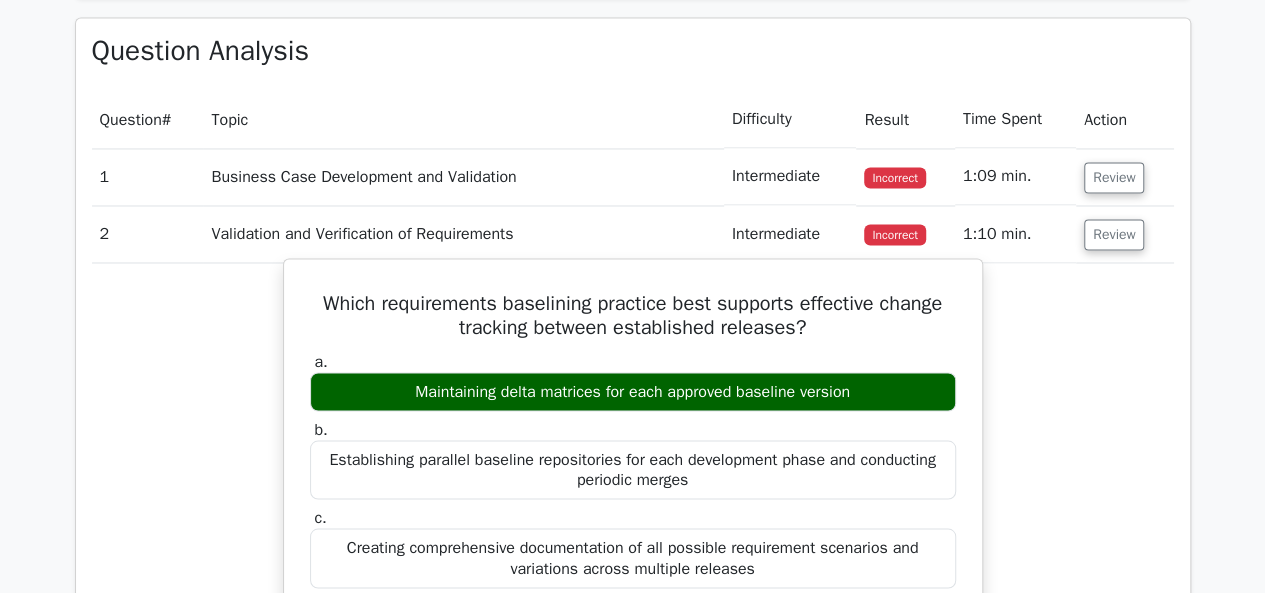 scroll, scrollTop: 1700, scrollLeft: 0, axis: vertical 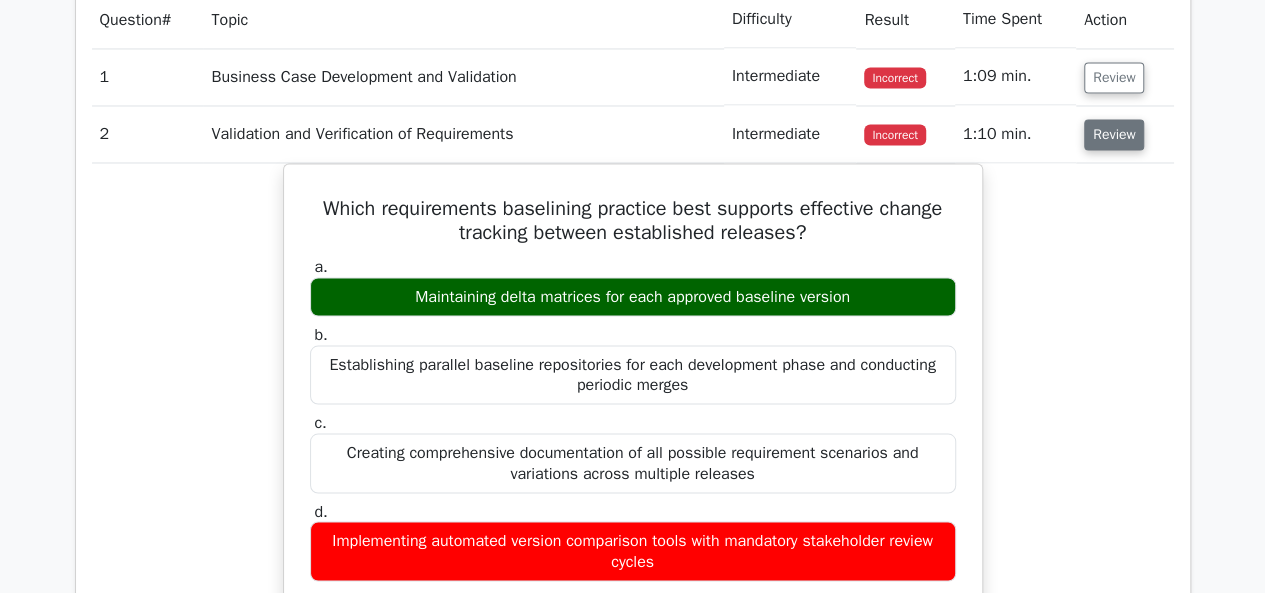 click on "Review" at bounding box center (1114, 134) 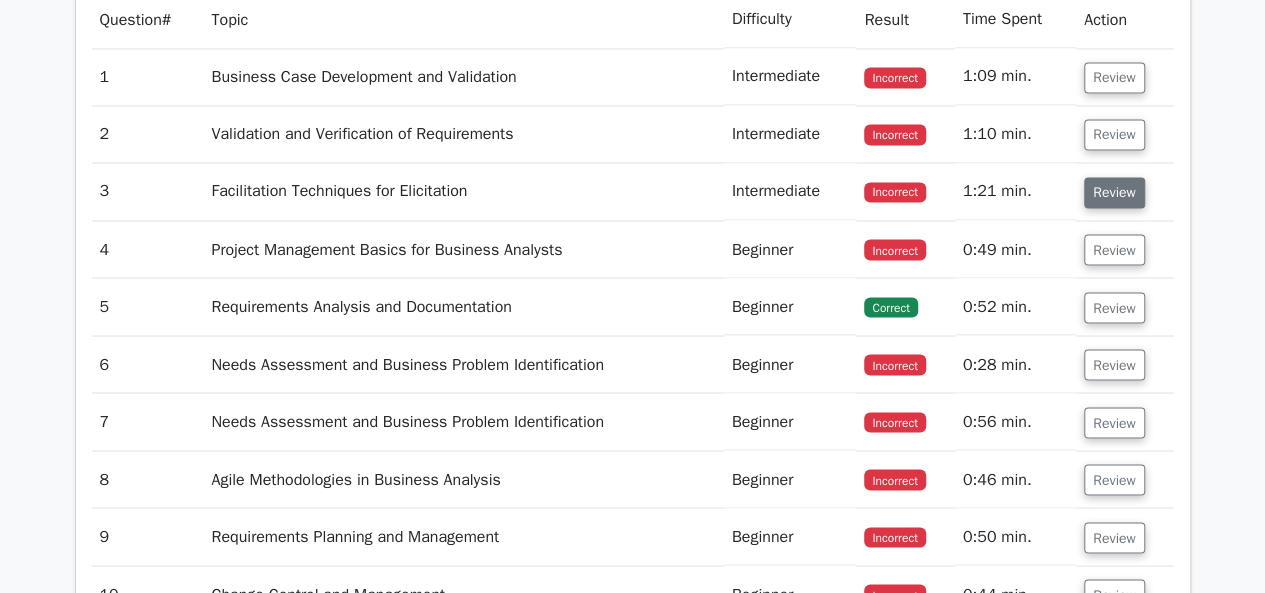 click on "Review" at bounding box center (1114, 192) 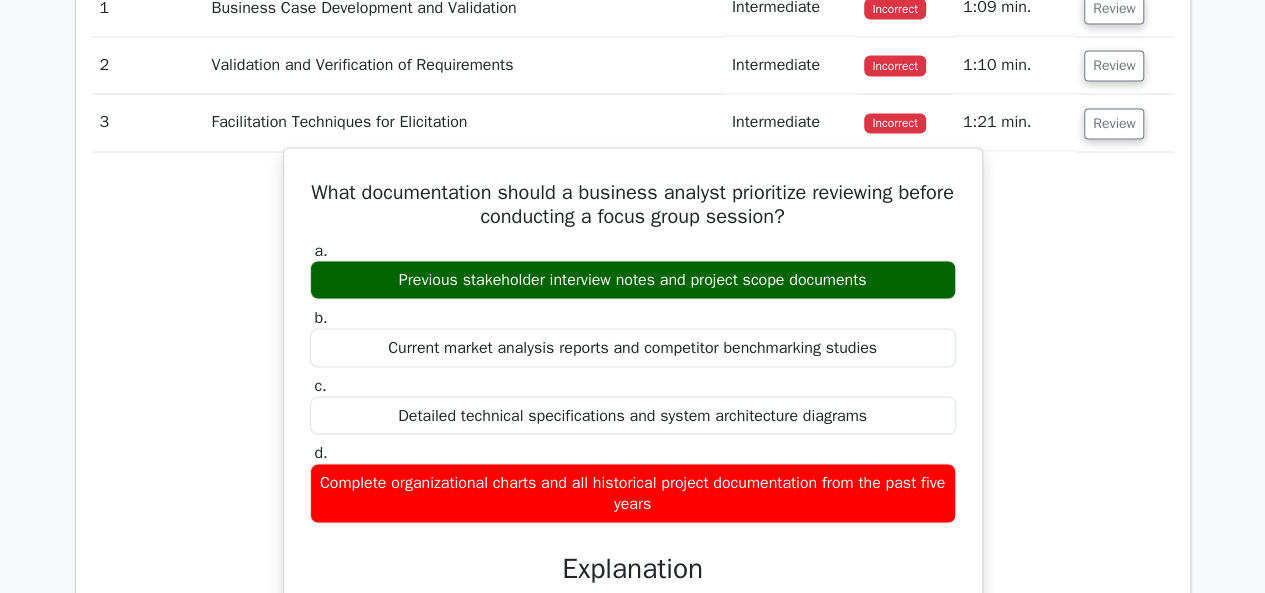 scroll, scrollTop: 1800, scrollLeft: 0, axis: vertical 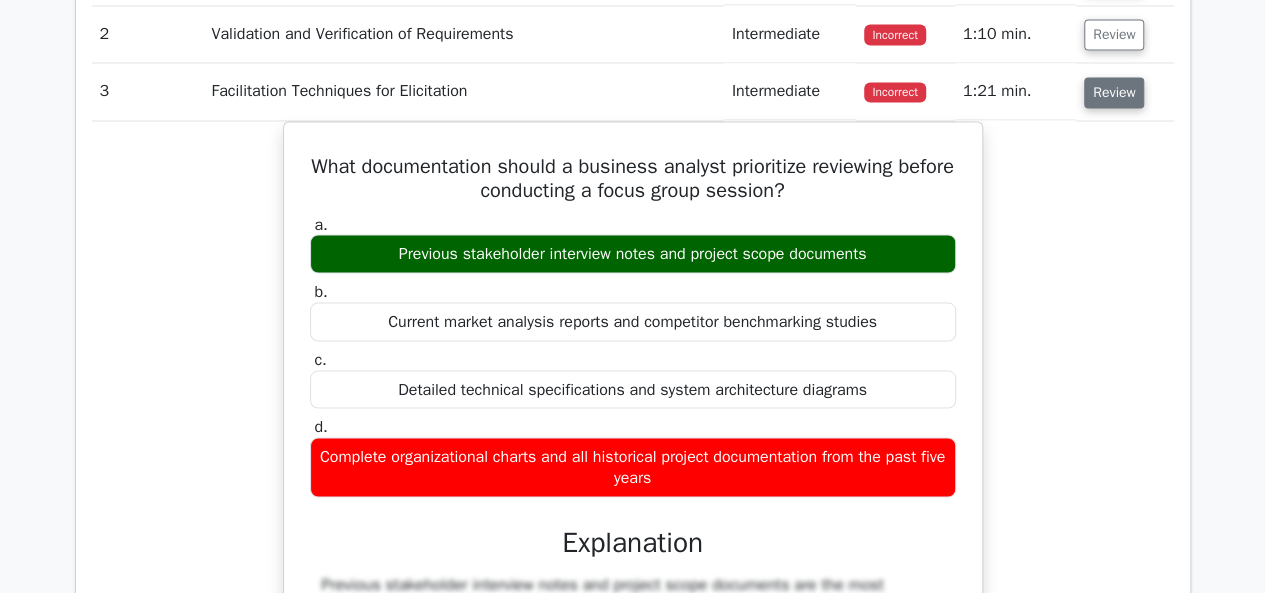 click on "Review" at bounding box center (1114, 92) 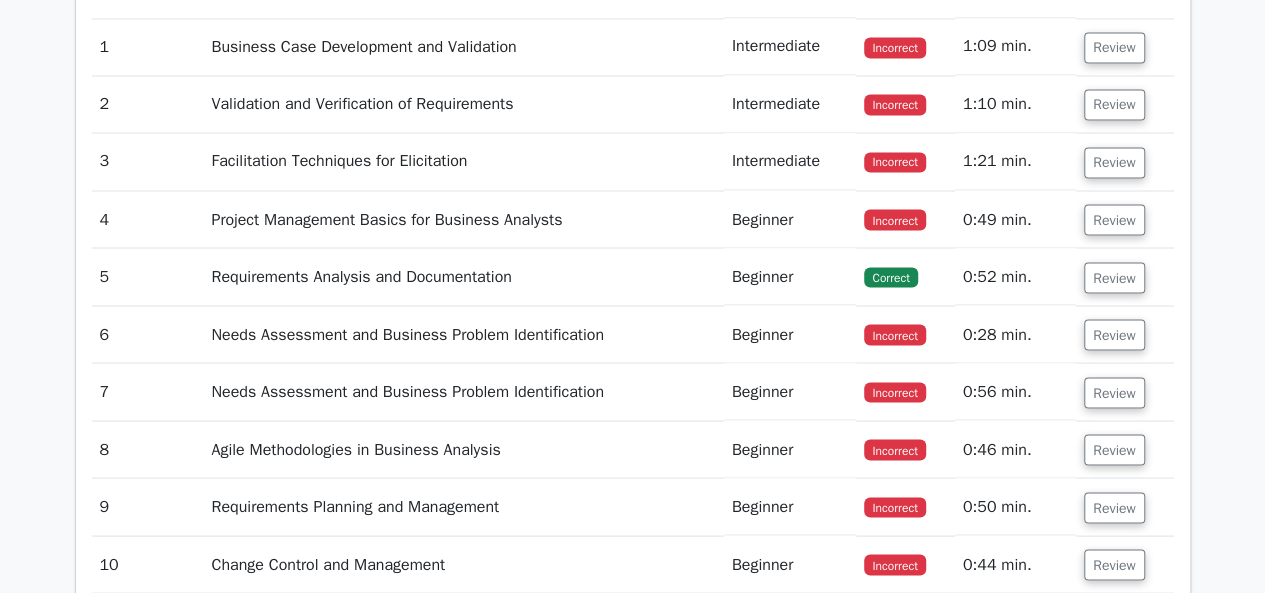 scroll, scrollTop: 1700, scrollLeft: 0, axis: vertical 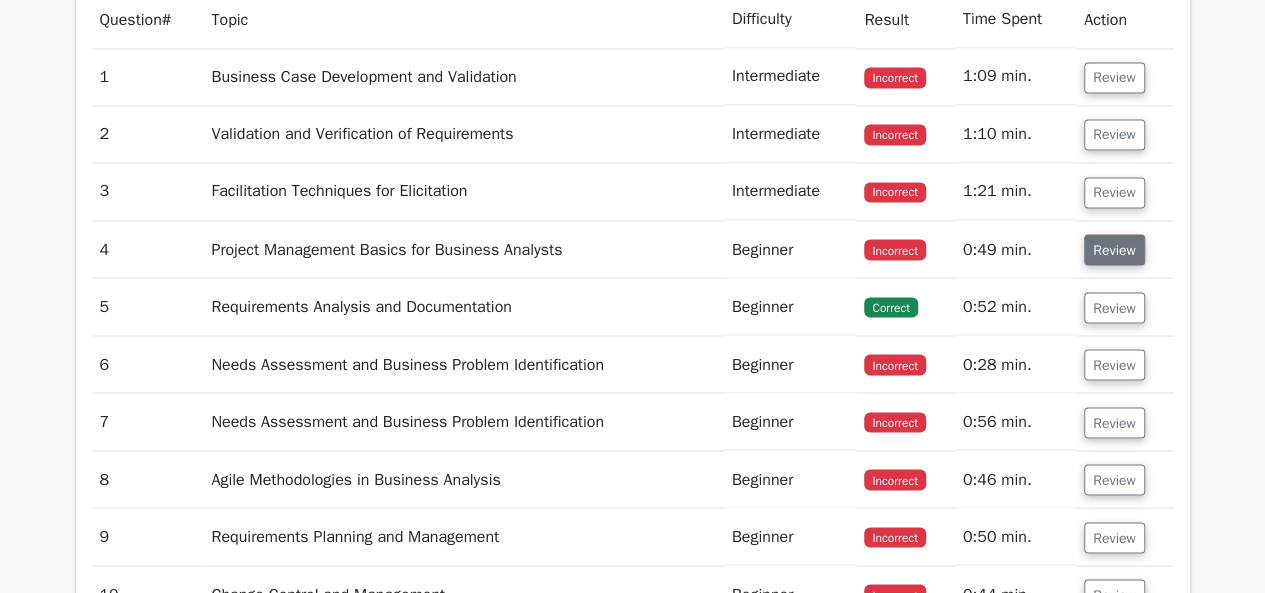 click on "Review" at bounding box center (1114, 249) 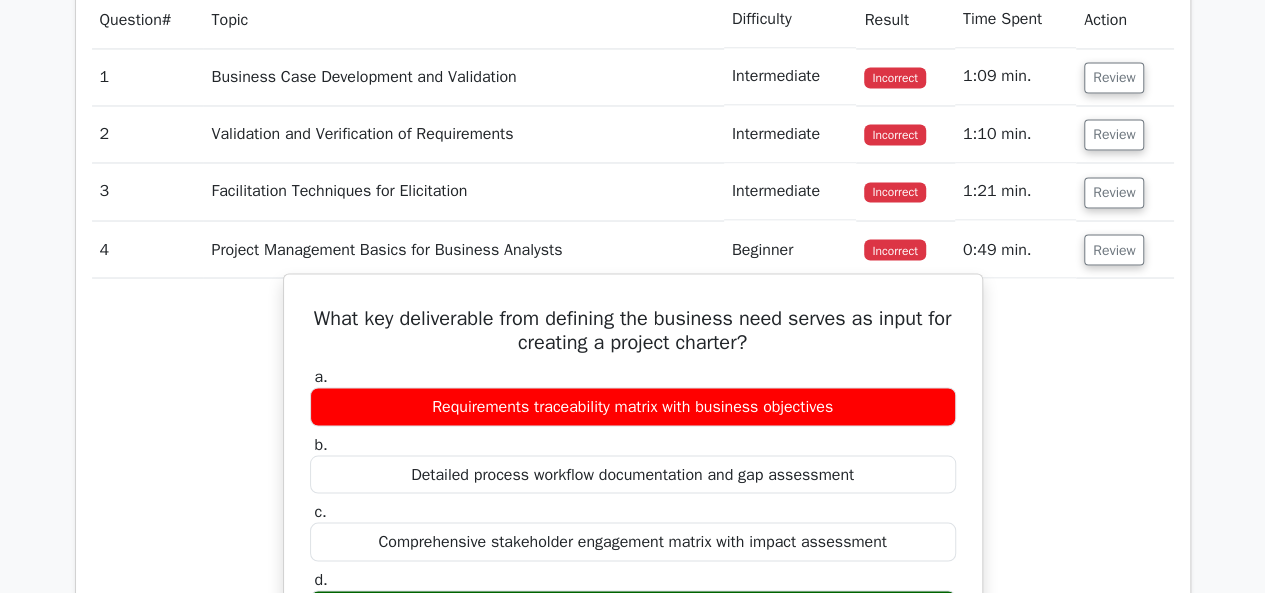 scroll, scrollTop: 1800, scrollLeft: 0, axis: vertical 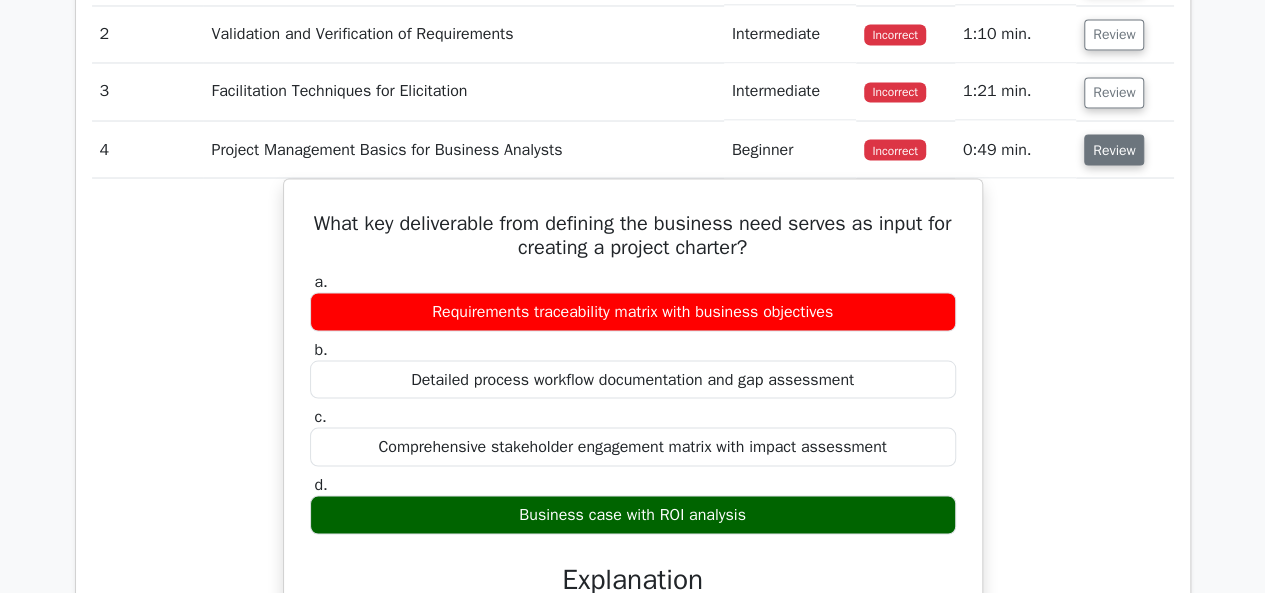 click on "Review" at bounding box center [1114, 149] 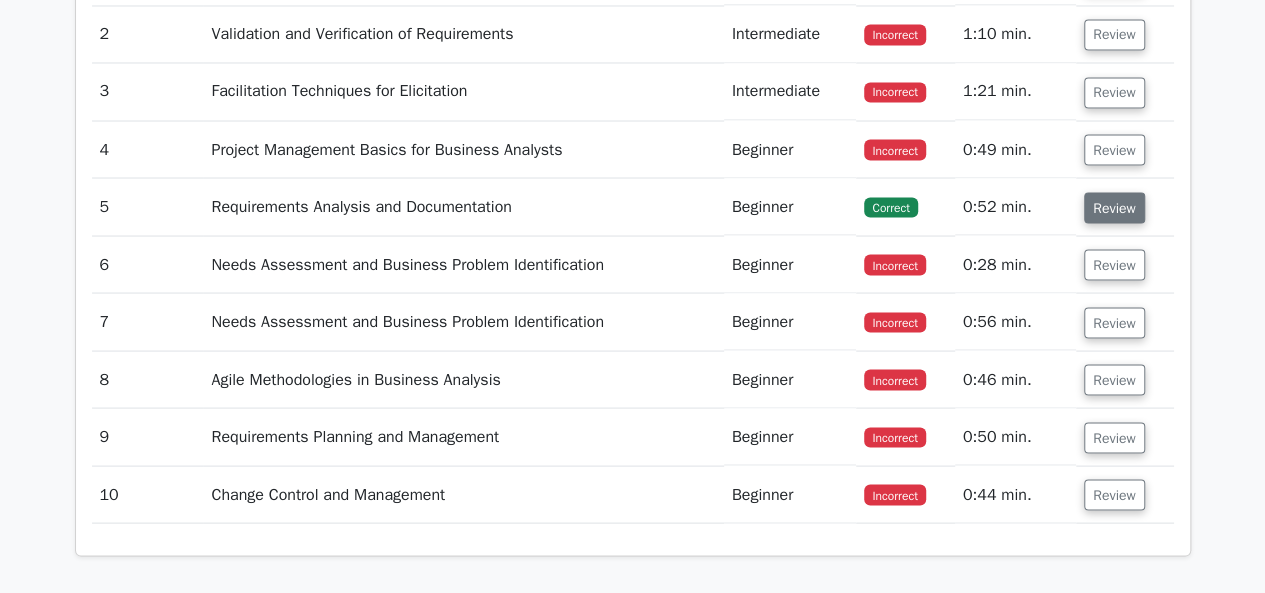 click on "Review" at bounding box center [1114, 207] 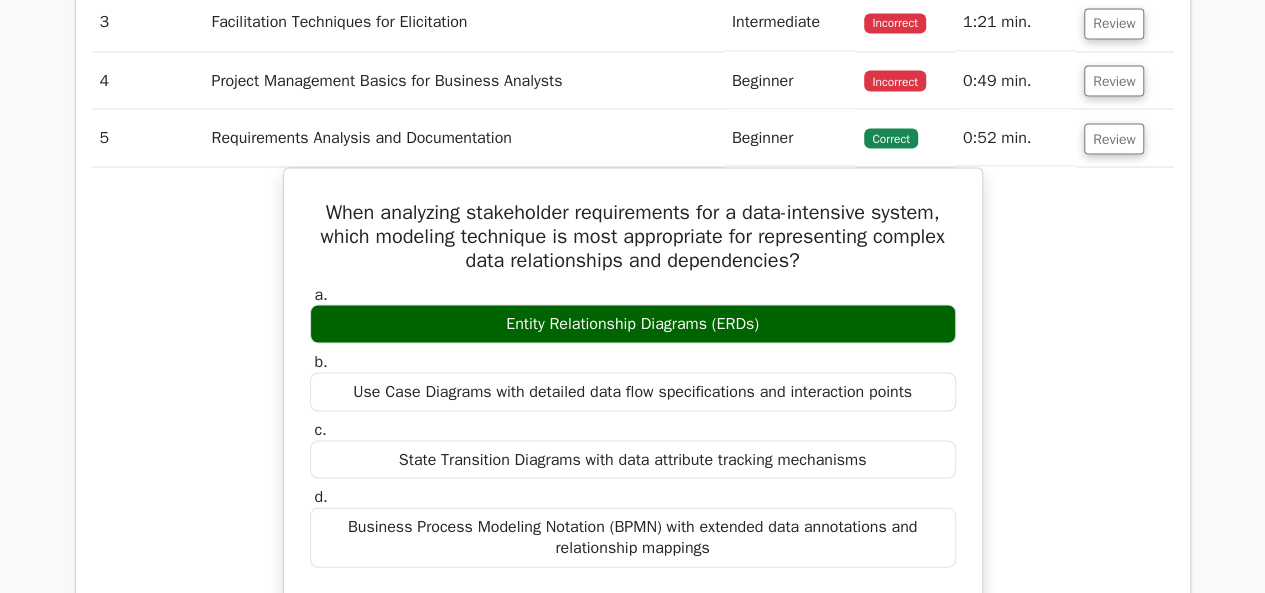 scroll, scrollTop: 1900, scrollLeft: 0, axis: vertical 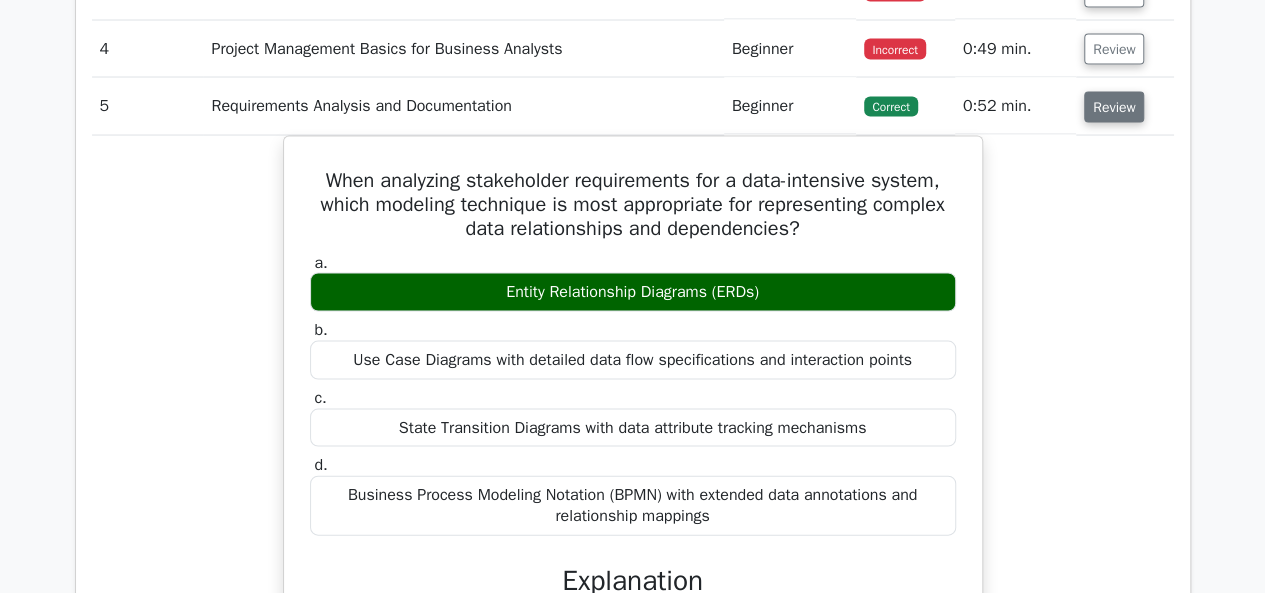 click on "Review" at bounding box center [1114, 107] 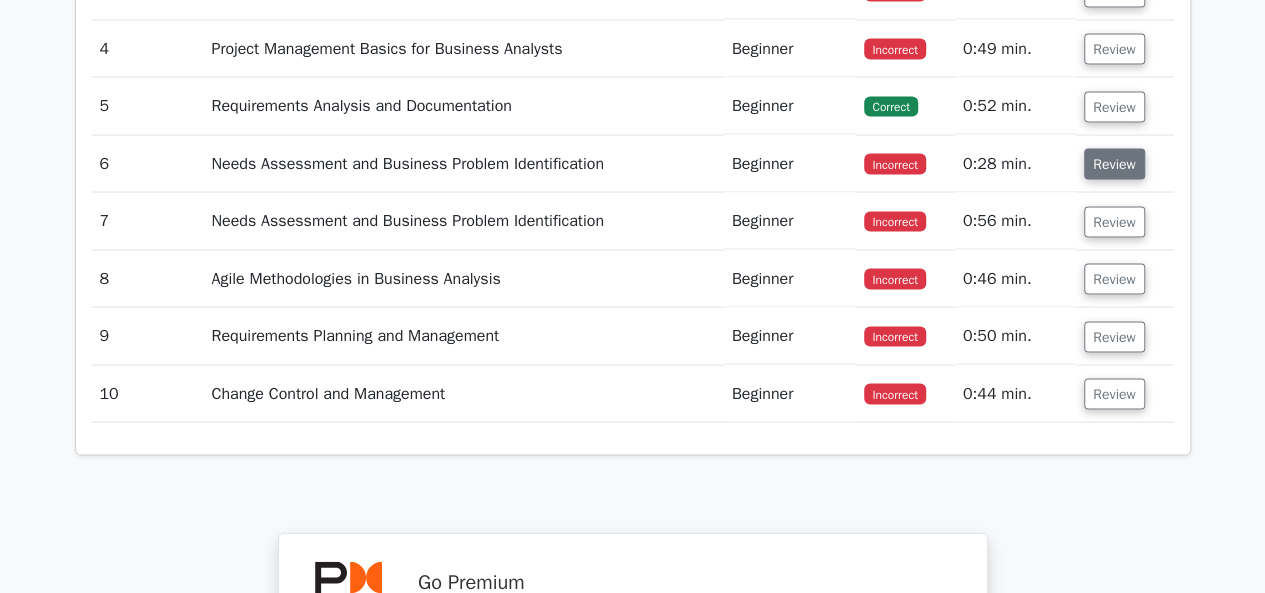 click on "Review" at bounding box center (1114, 164) 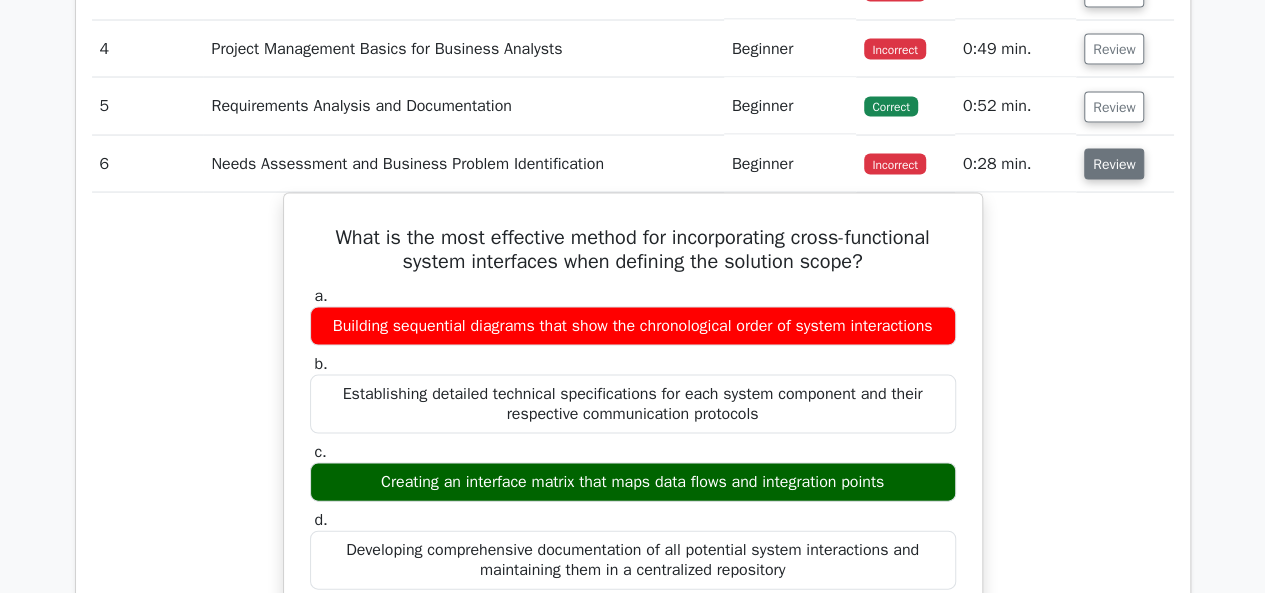 click on "Review" at bounding box center [1114, 164] 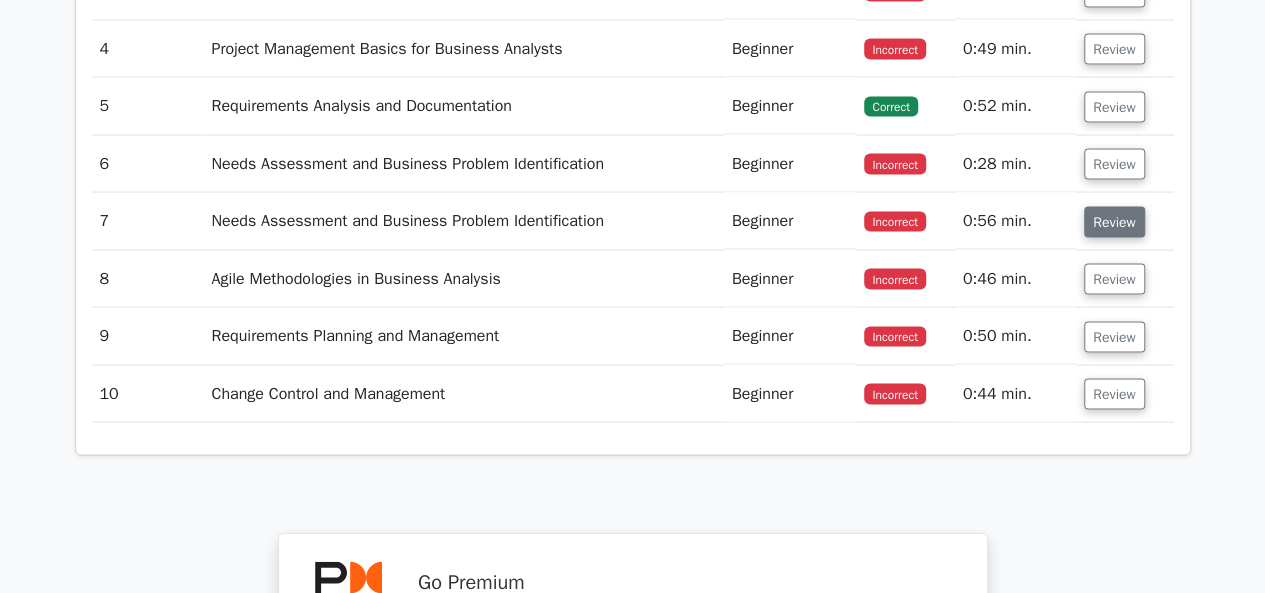 click on "Review" at bounding box center (1114, 222) 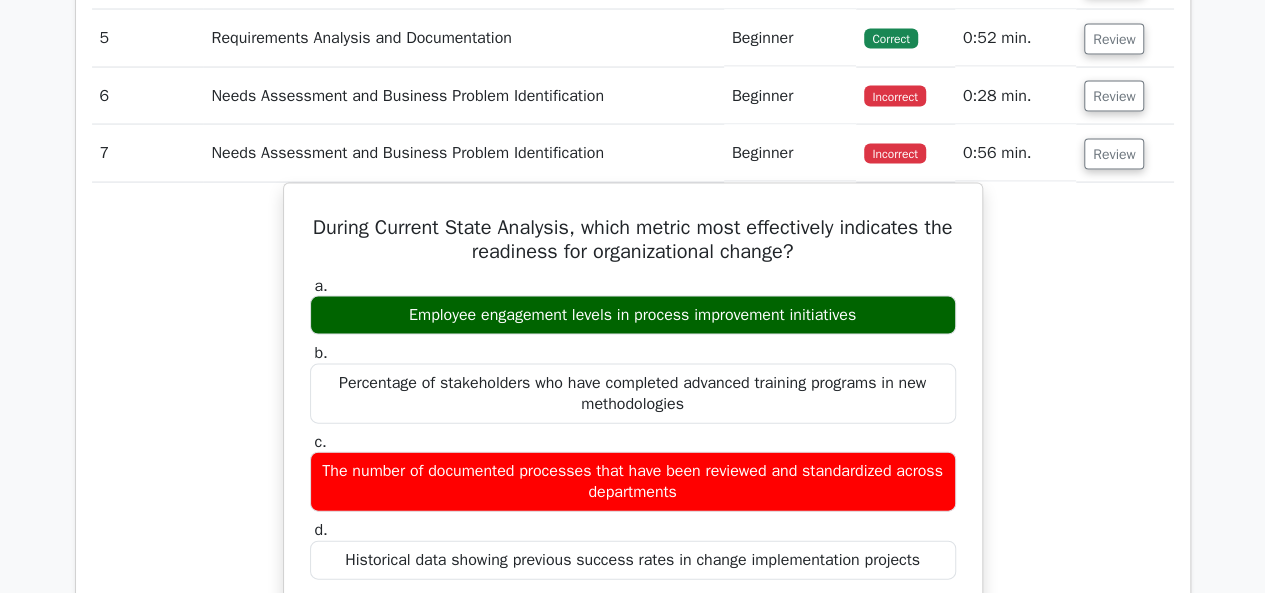scroll, scrollTop: 2000, scrollLeft: 0, axis: vertical 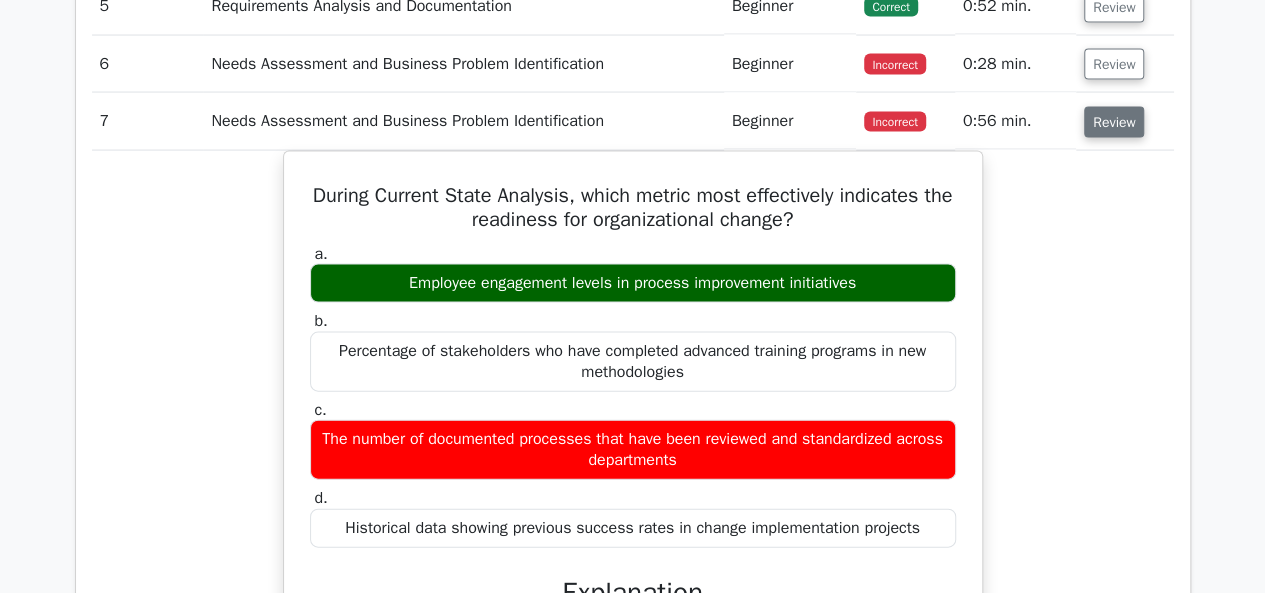 click on "Review" at bounding box center [1114, 122] 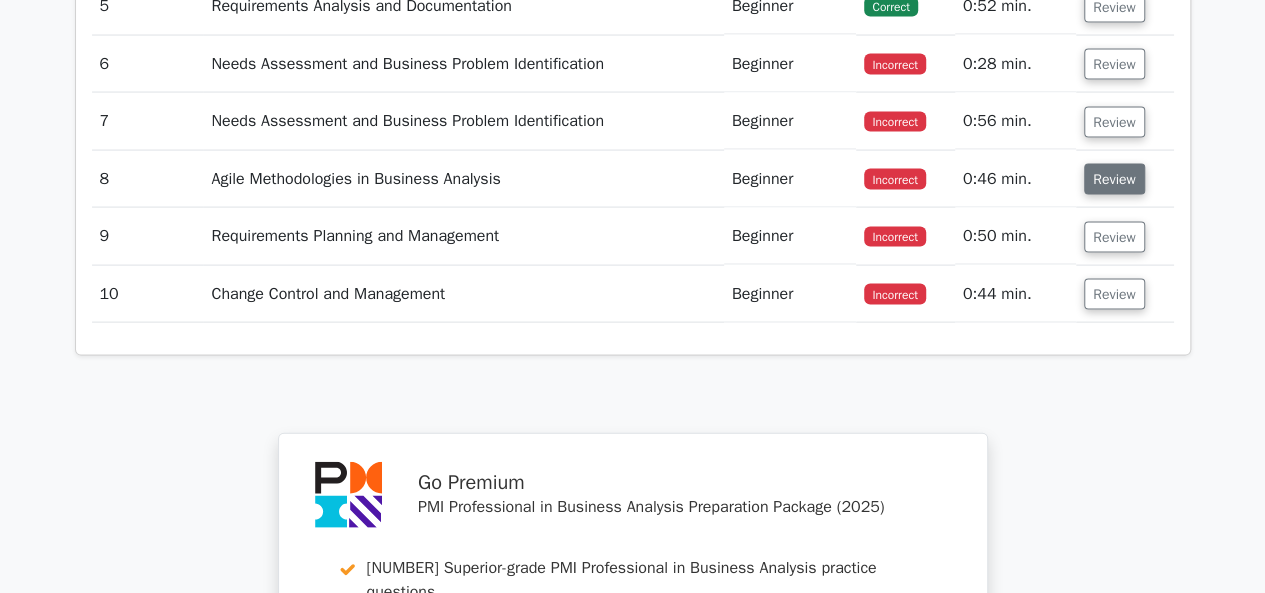 click on "Review" at bounding box center (1114, 179) 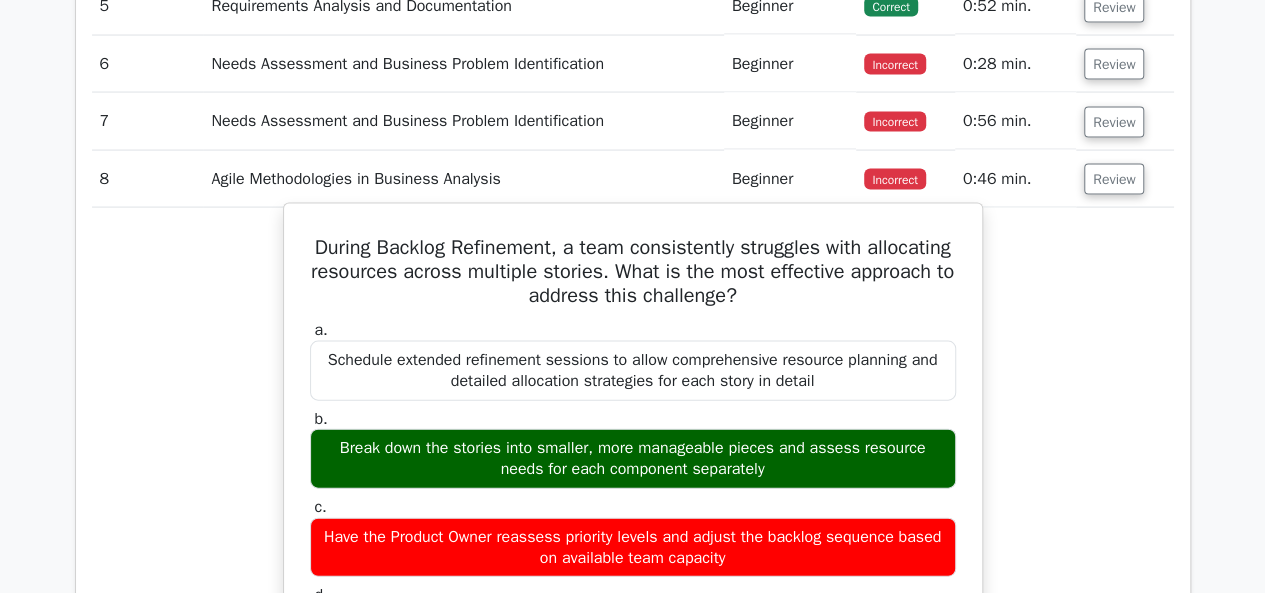 scroll, scrollTop: 2100, scrollLeft: 0, axis: vertical 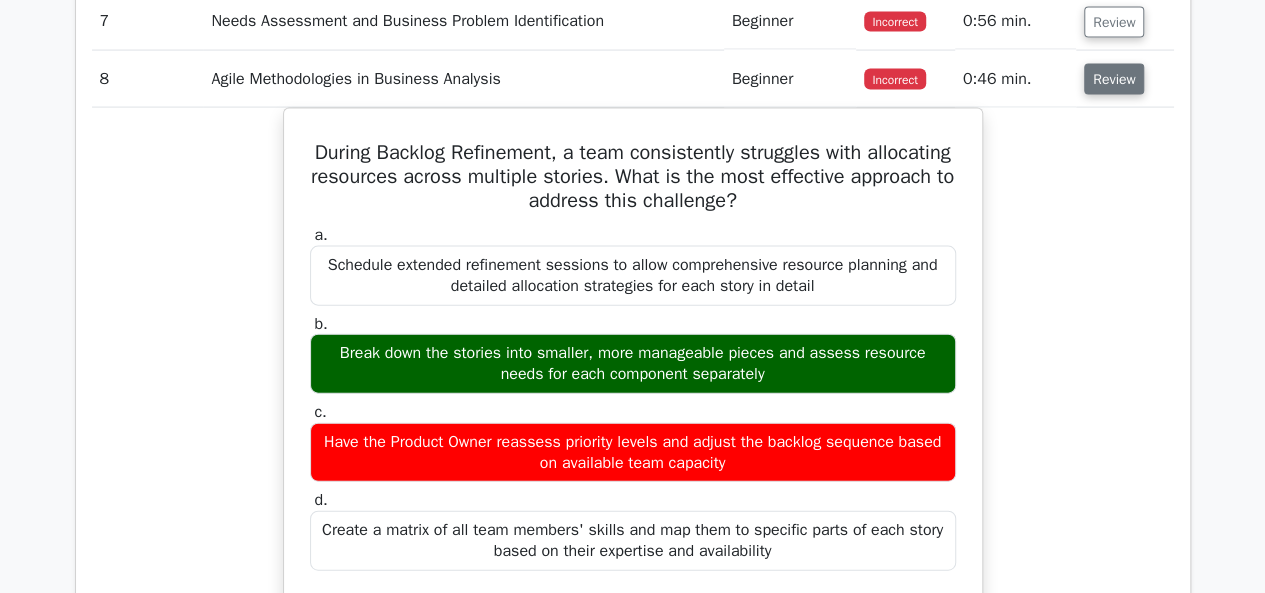 click on "Review" at bounding box center (1114, 79) 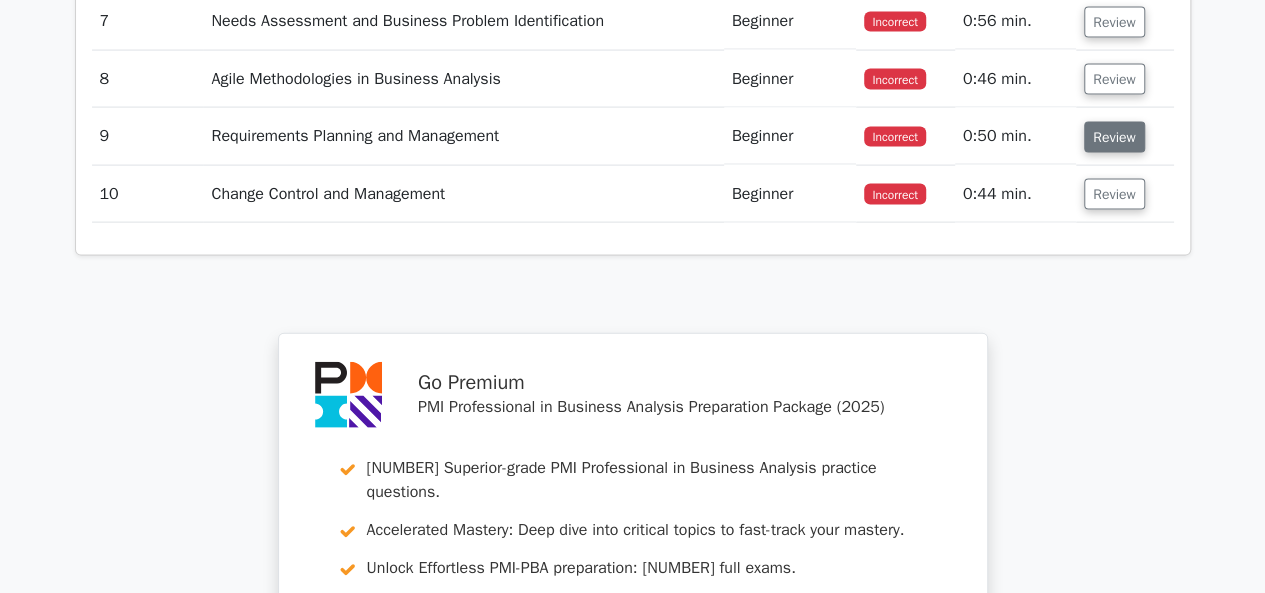 click on "Review" at bounding box center [1114, 137] 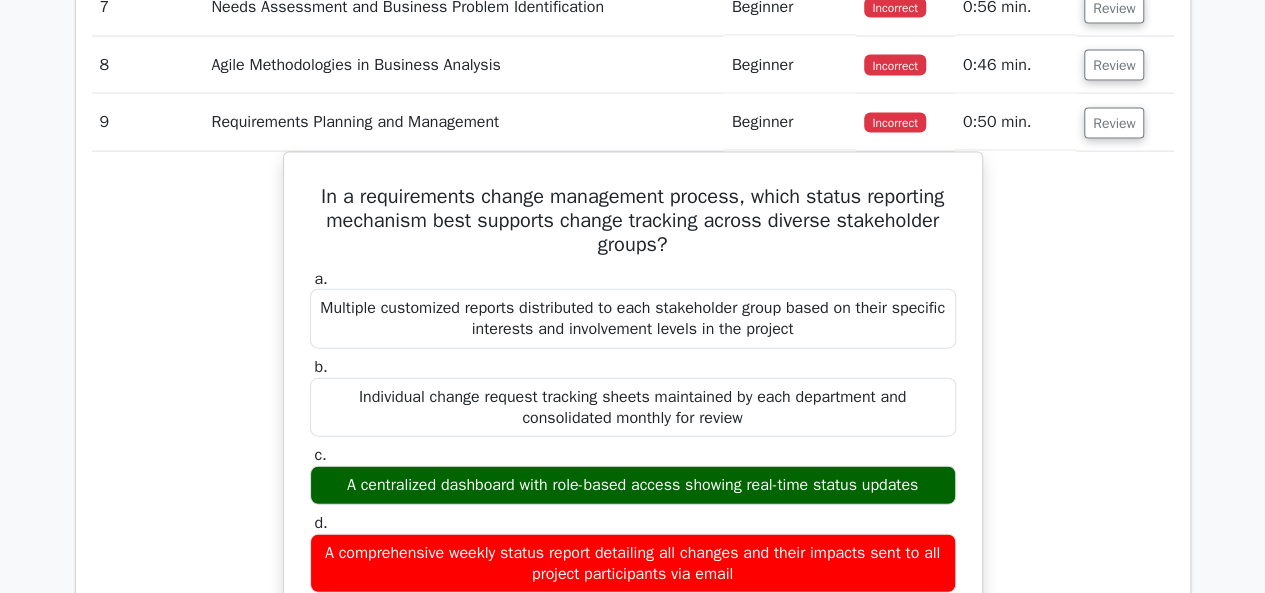 scroll, scrollTop: 2000, scrollLeft: 0, axis: vertical 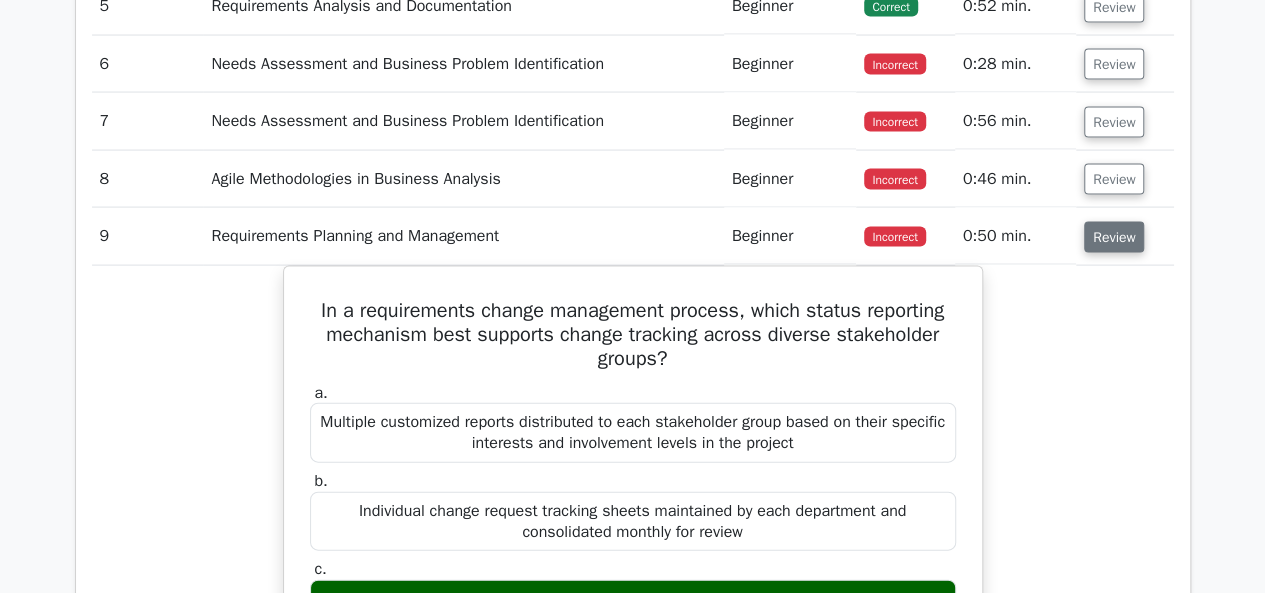 click on "Review" at bounding box center (1114, 237) 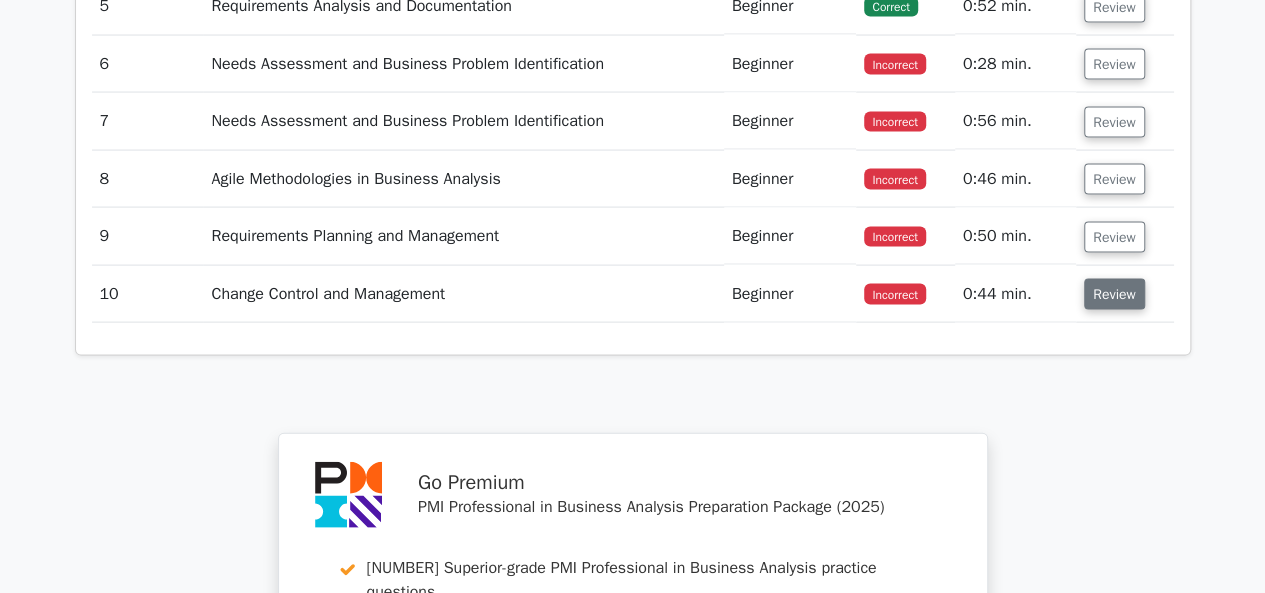click on "Review" at bounding box center [1114, 294] 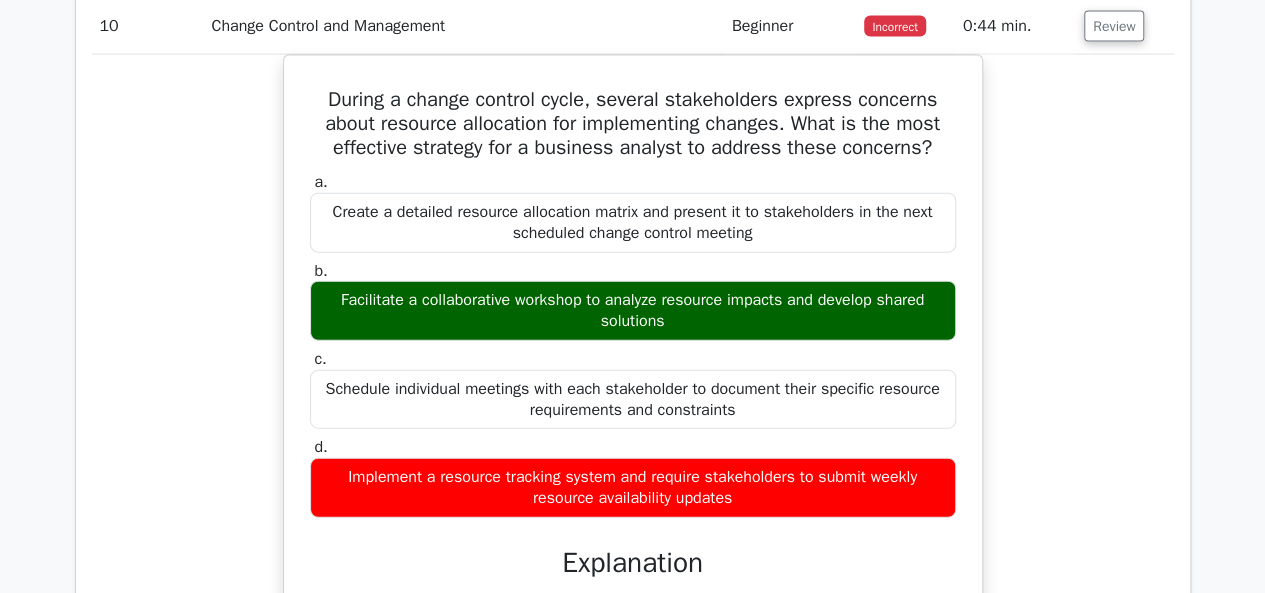 scroll, scrollTop: 2200, scrollLeft: 0, axis: vertical 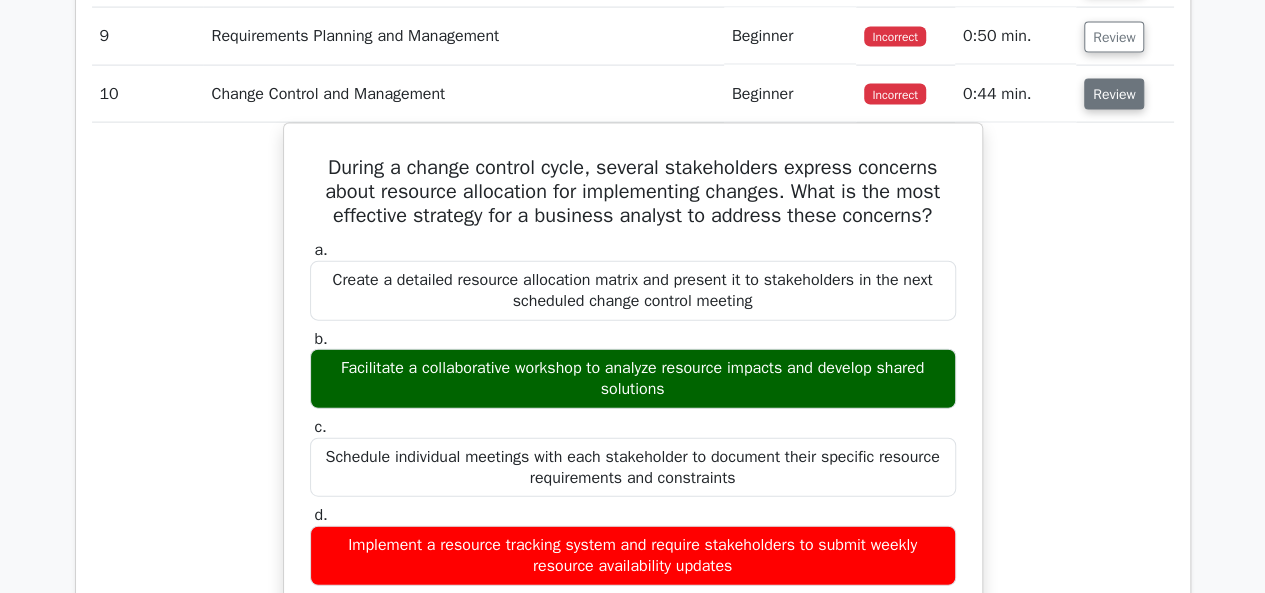 click on "Review" at bounding box center [1114, 94] 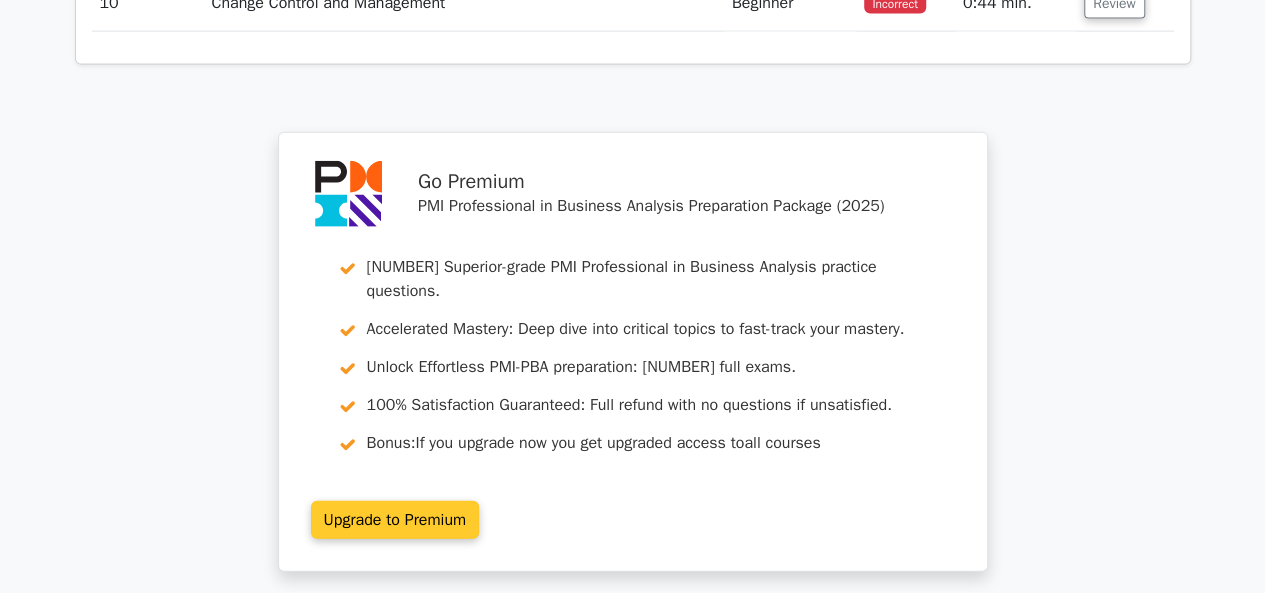 scroll, scrollTop: 2615, scrollLeft: 0, axis: vertical 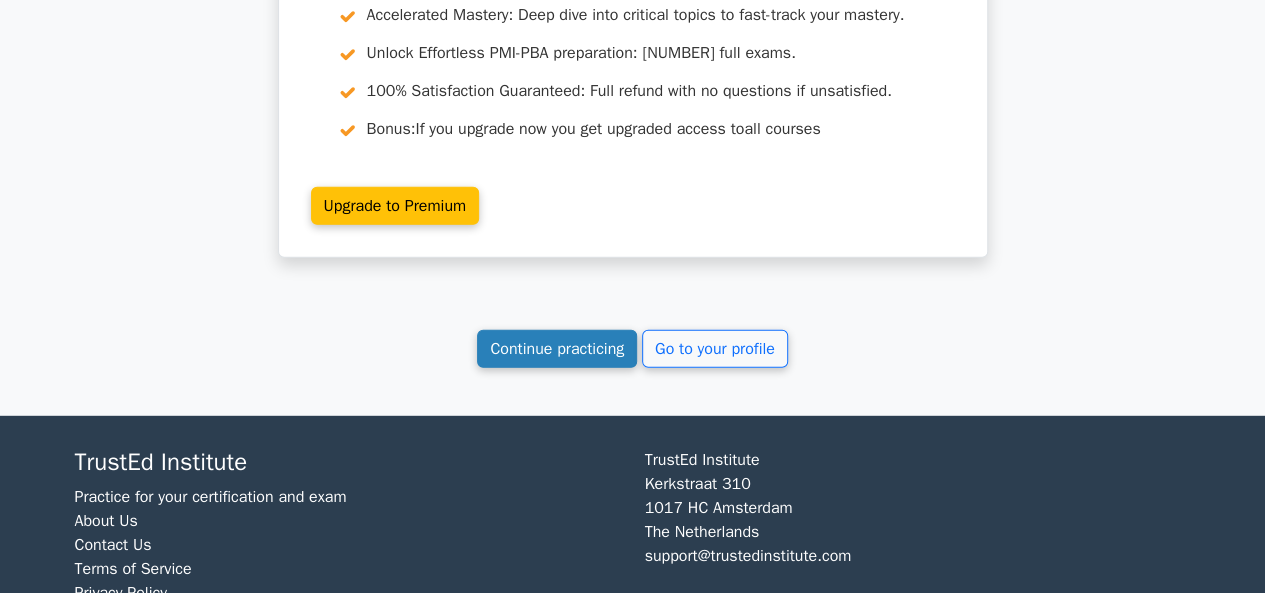click on "Continue practicing" at bounding box center (557, 349) 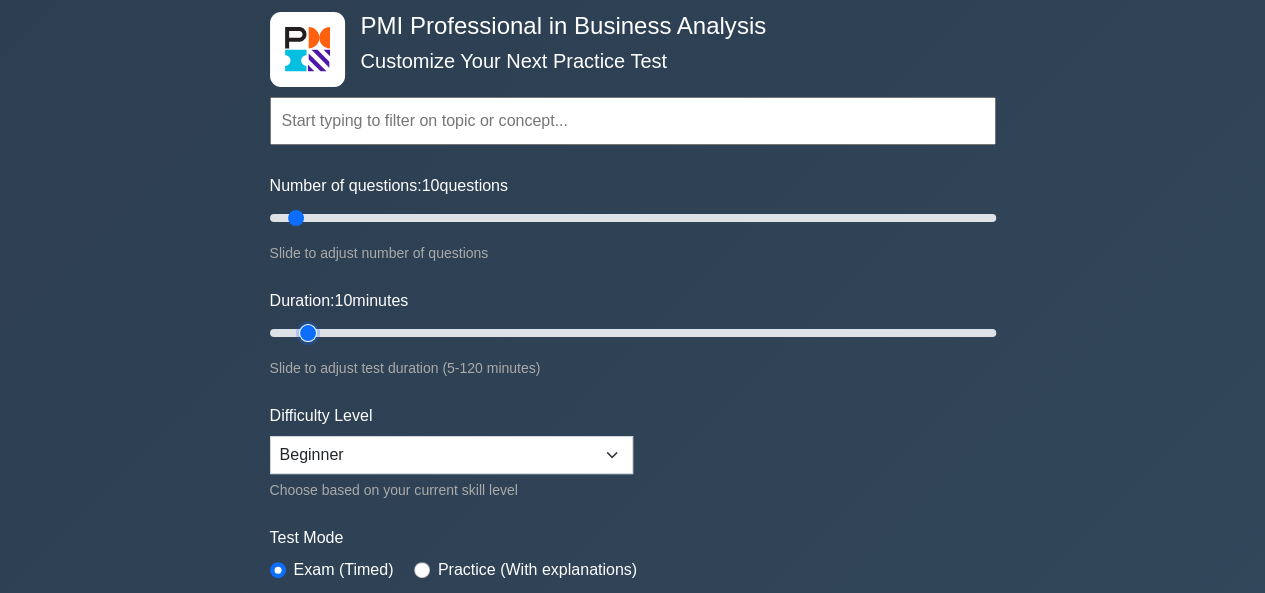 click on "Duration:  10  minutes" at bounding box center [633, 333] 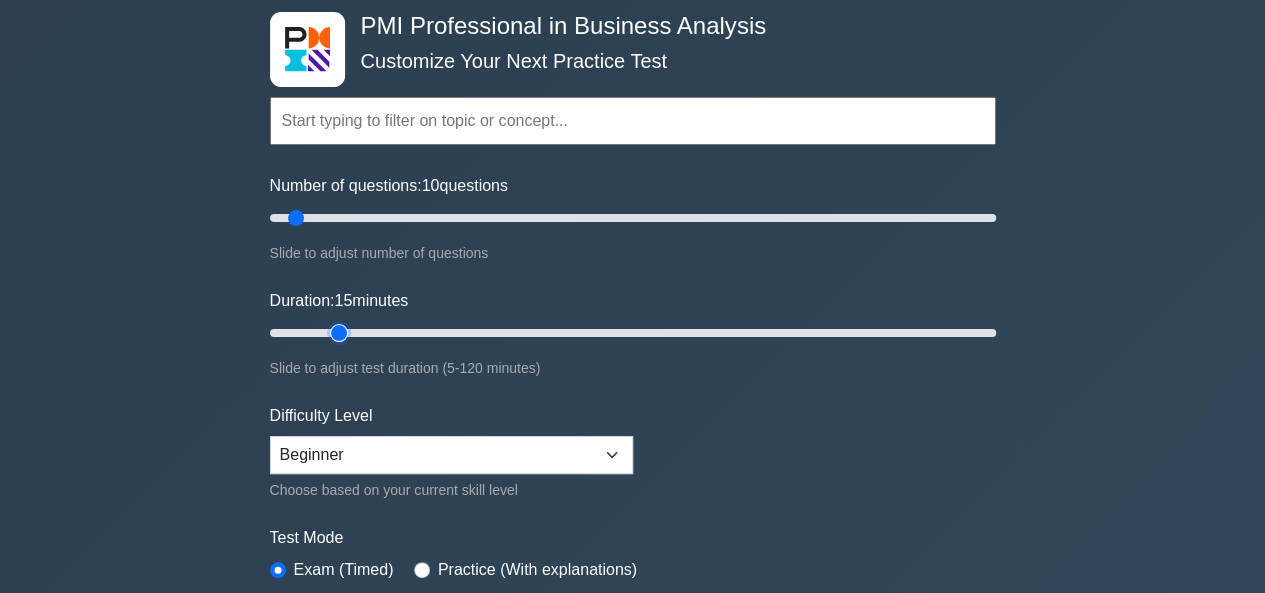 drag, startPoint x: 314, startPoint y: 334, endPoint x: 324, endPoint y: 331, distance: 10.440307 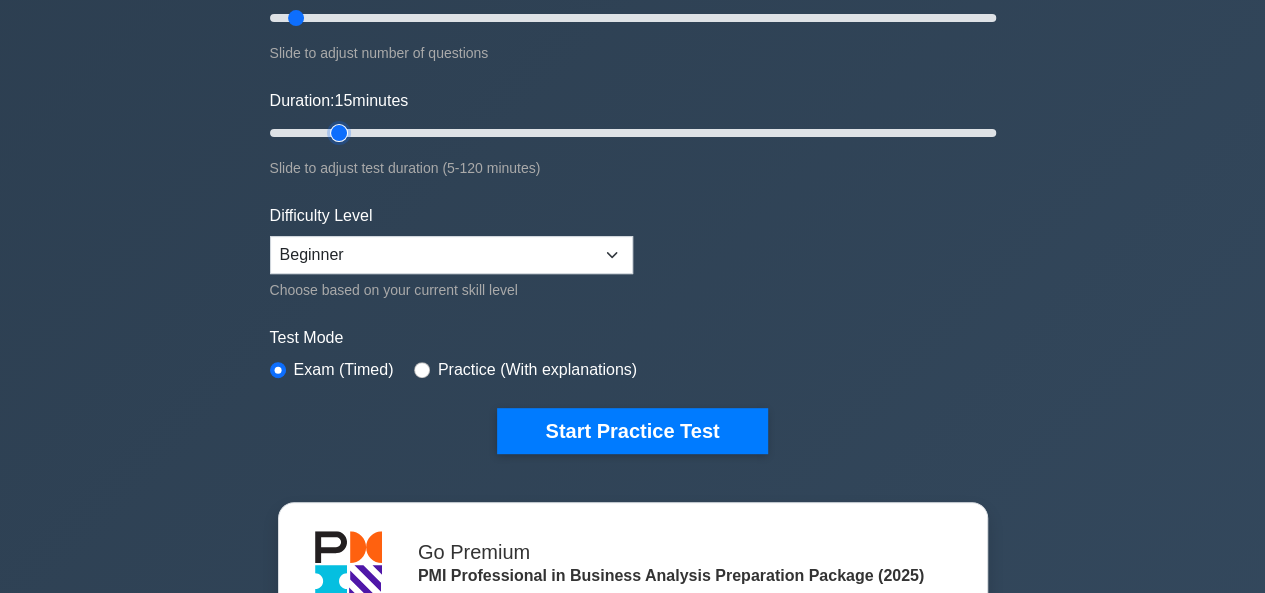 scroll, scrollTop: 400, scrollLeft: 0, axis: vertical 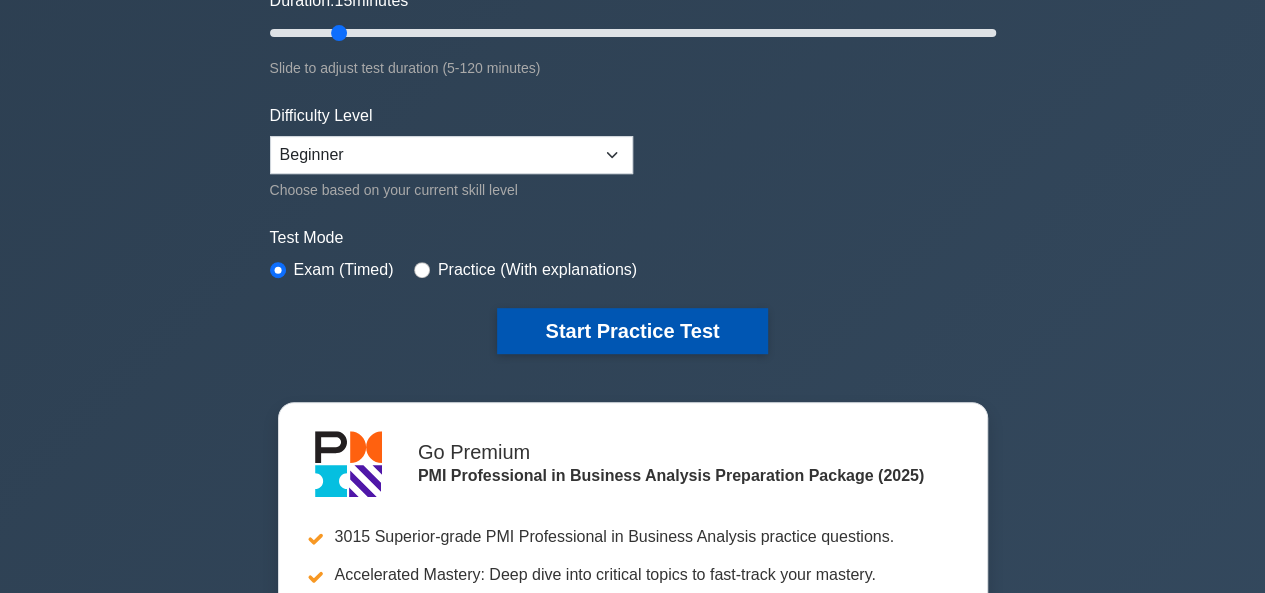 click on "Start Practice Test" at bounding box center (632, 331) 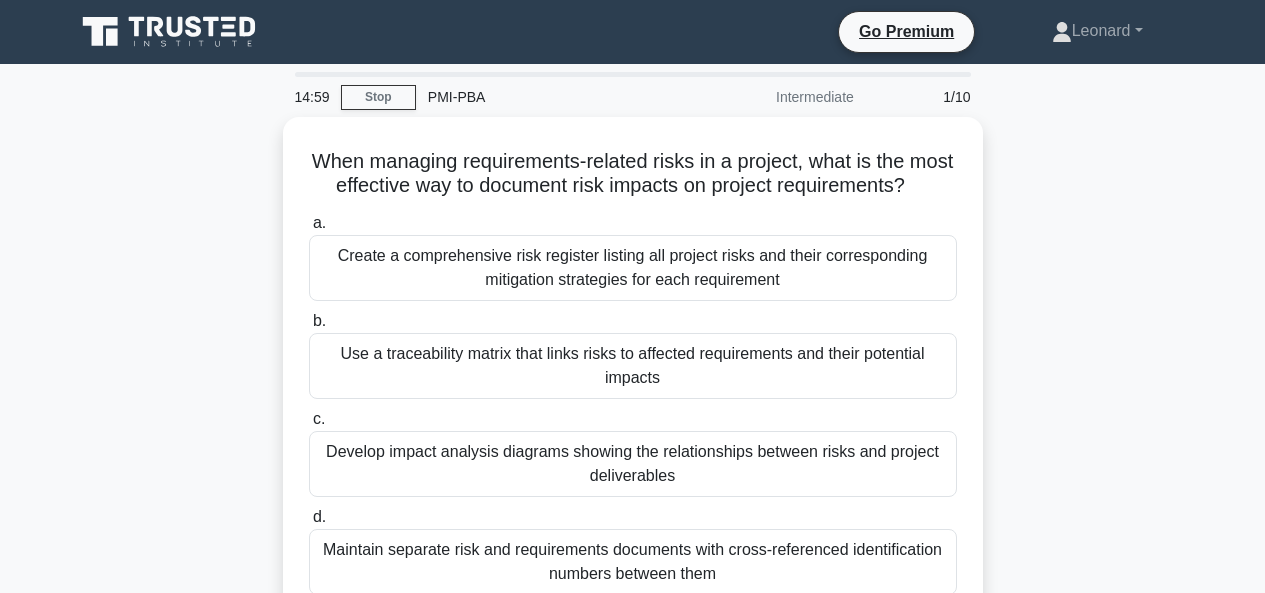 scroll, scrollTop: 100, scrollLeft: 0, axis: vertical 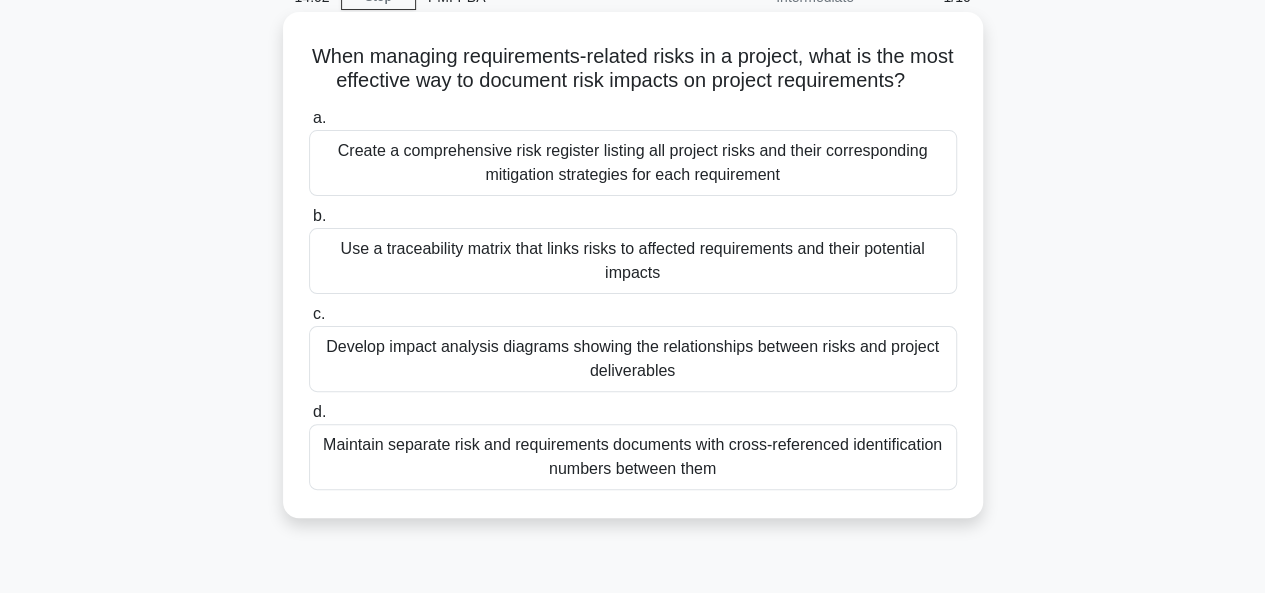click on "Develop impact analysis diagrams showing the relationships between risks and project deliverables" at bounding box center [633, 359] 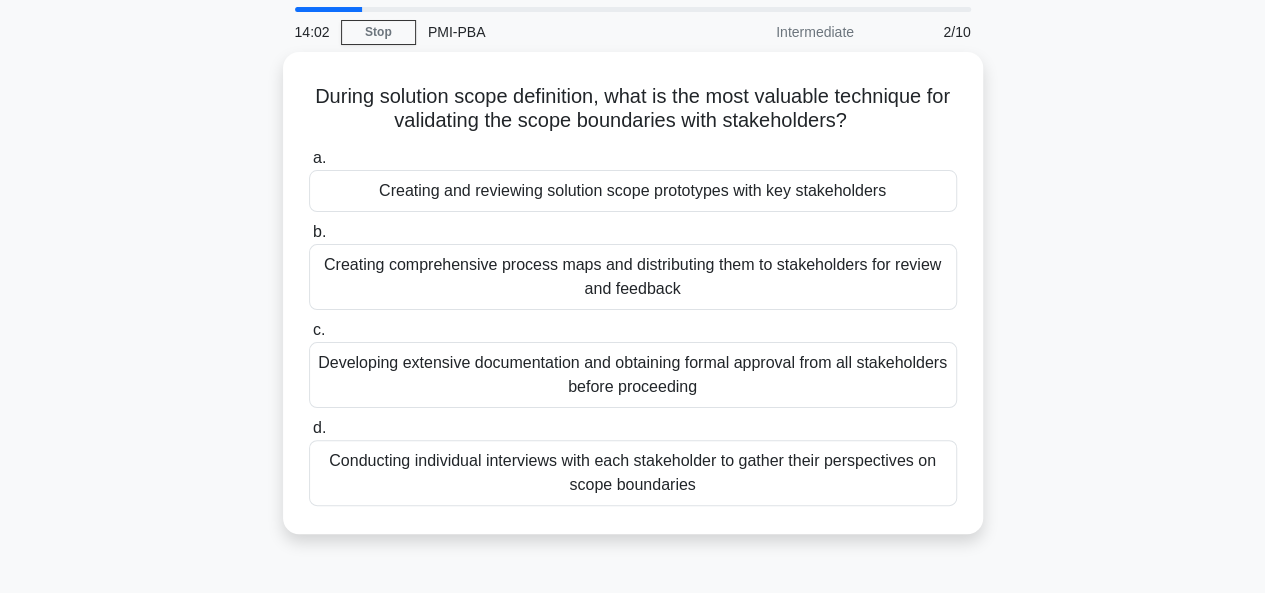 scroll, scrollTop: 0, scrollLeft: 0, axis: both 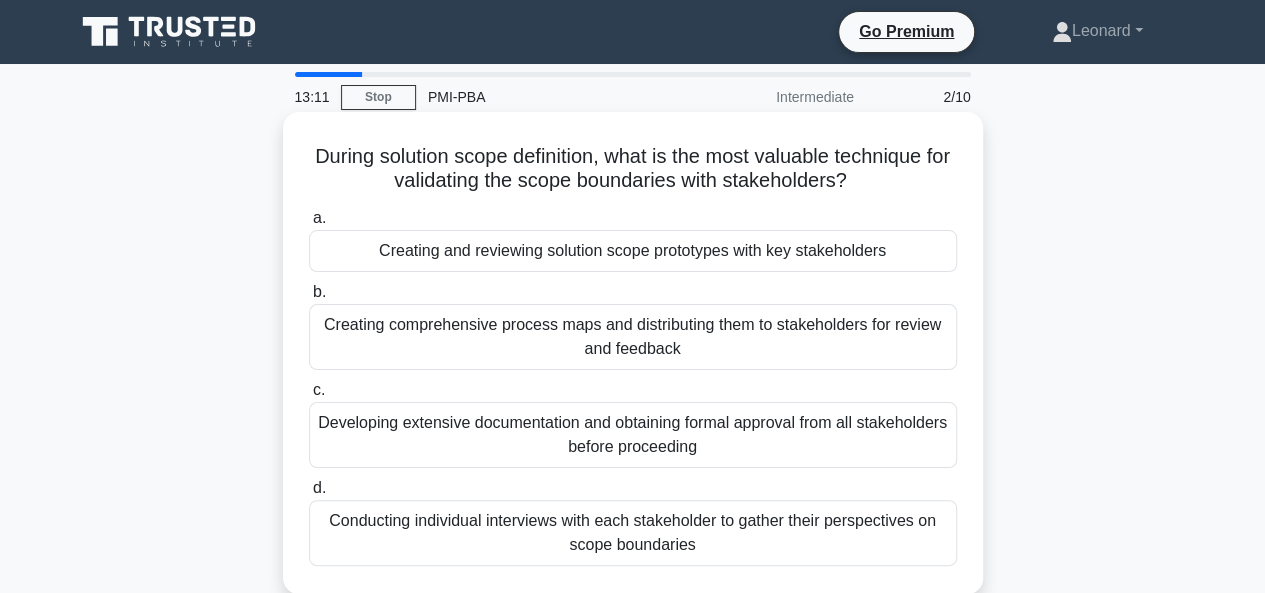 click on "Creating comprehensive process maps and distributing them to stakeholders for review and feedback" at bounding box center [633, 337] 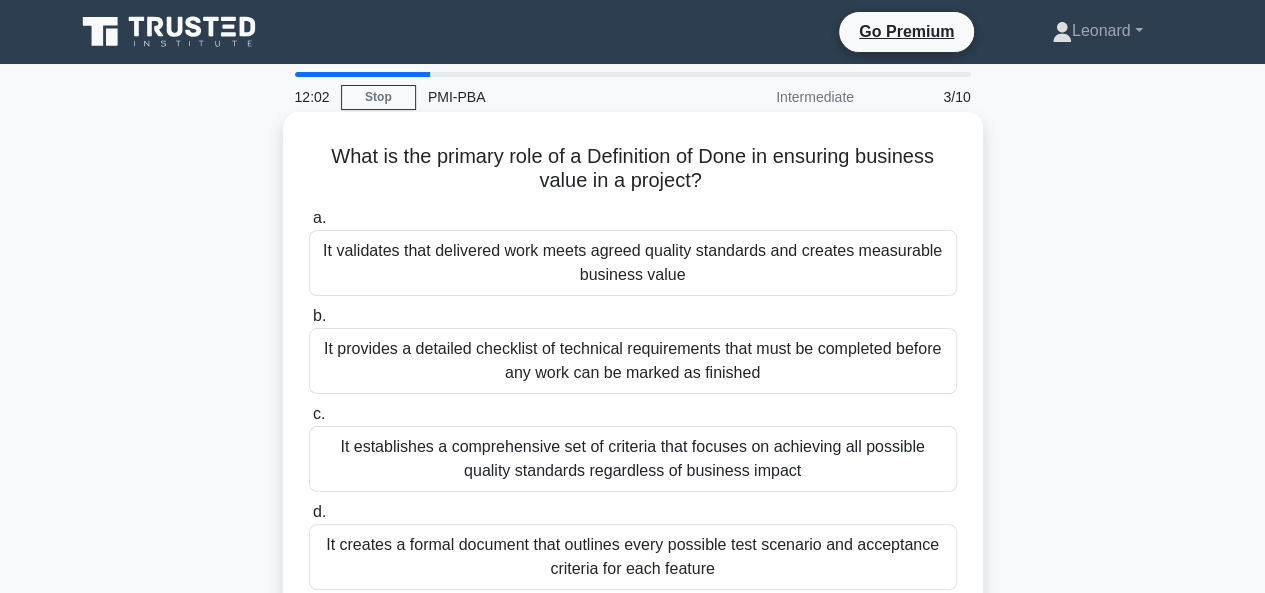 click on "It establishes a comprehensive set of criteria that focuses on achieving all possible quality standards regardless of business impact" at bounding box center (633, 459) 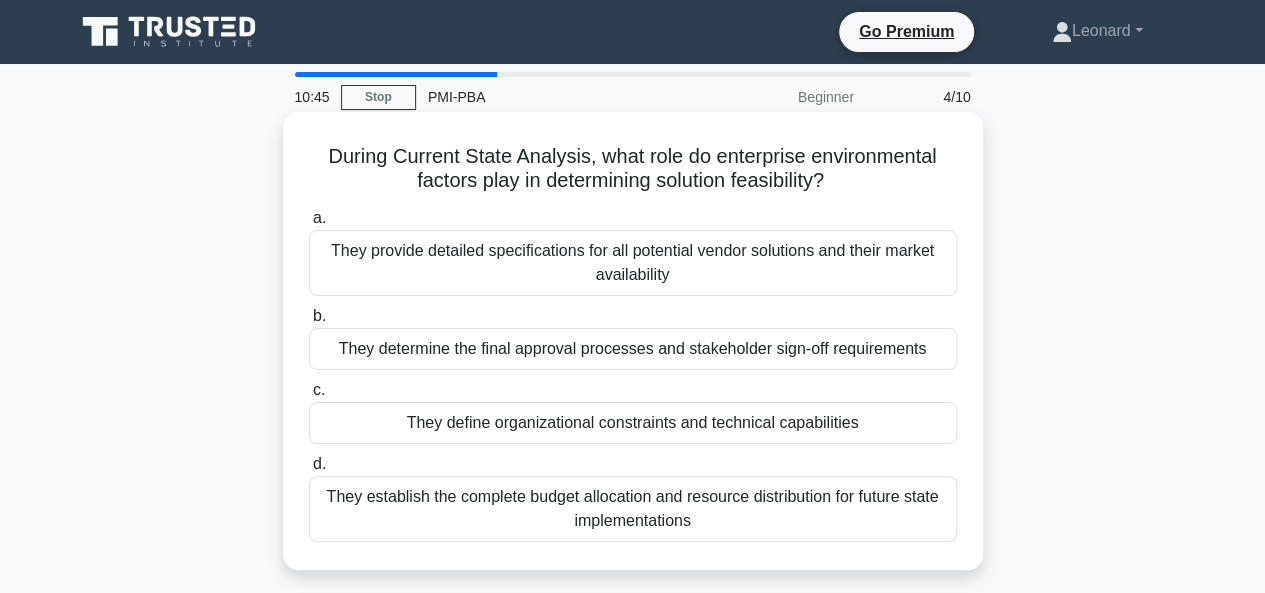 click on "They define organizational constraints and technical capabilities" at bounding box center [633, 423] 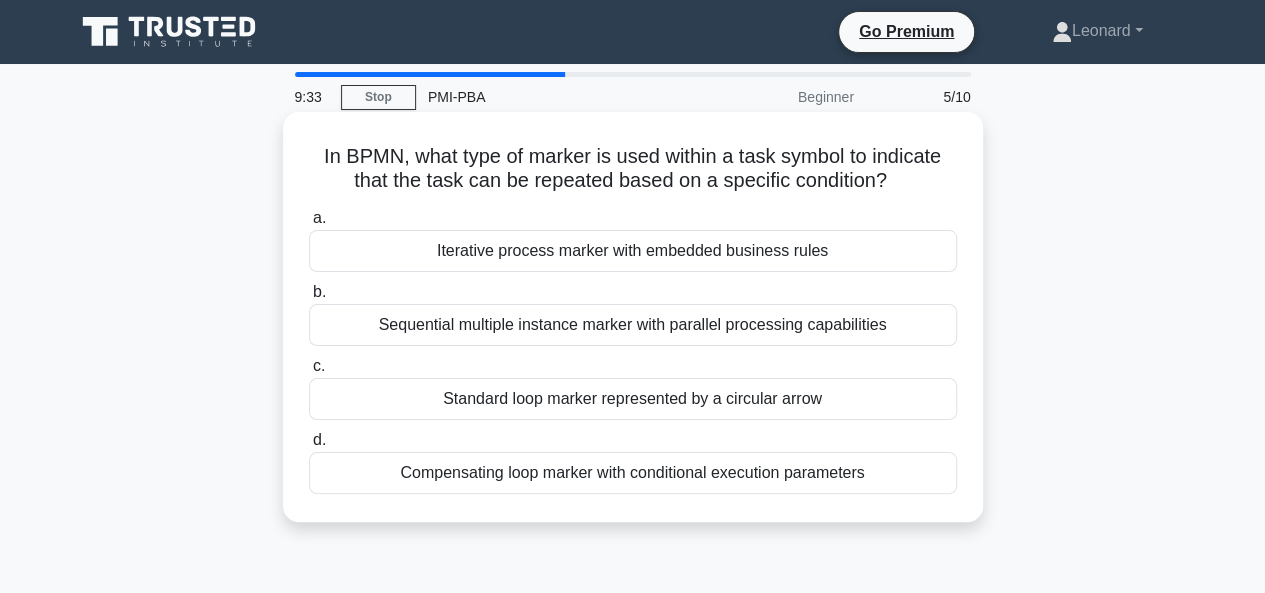 click on "Standard loop marker represented by a circular arrow" at bounding box center (633, 399) 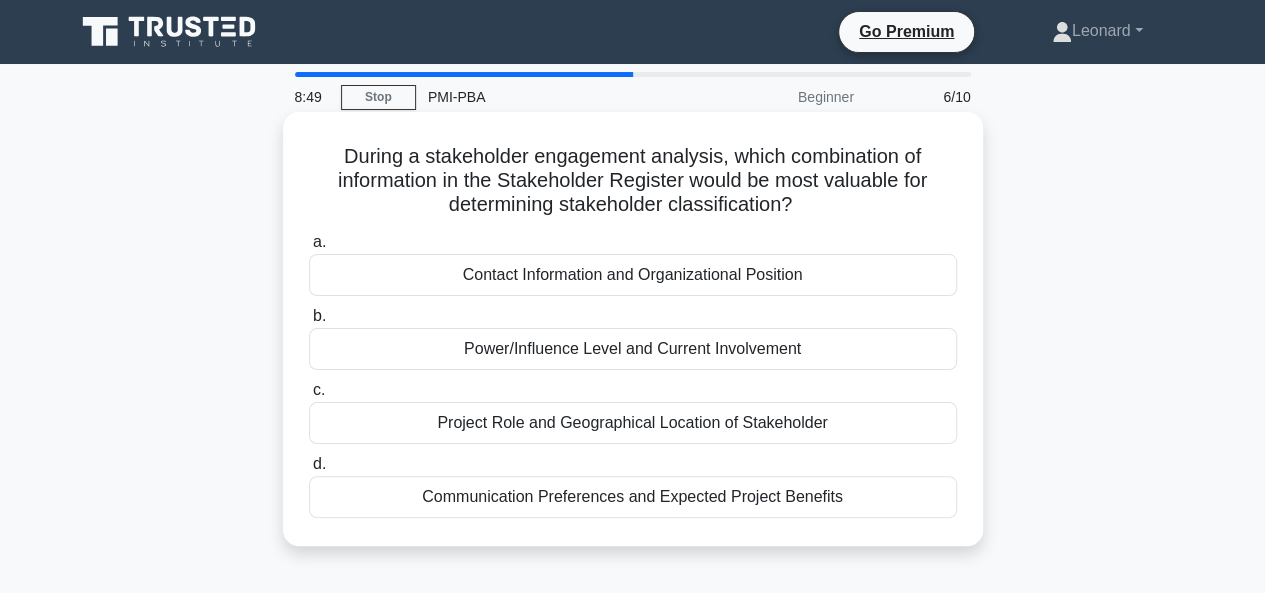 click on "Communication Preferences and Expected Project Benefits" at bounding box center (633, 497) 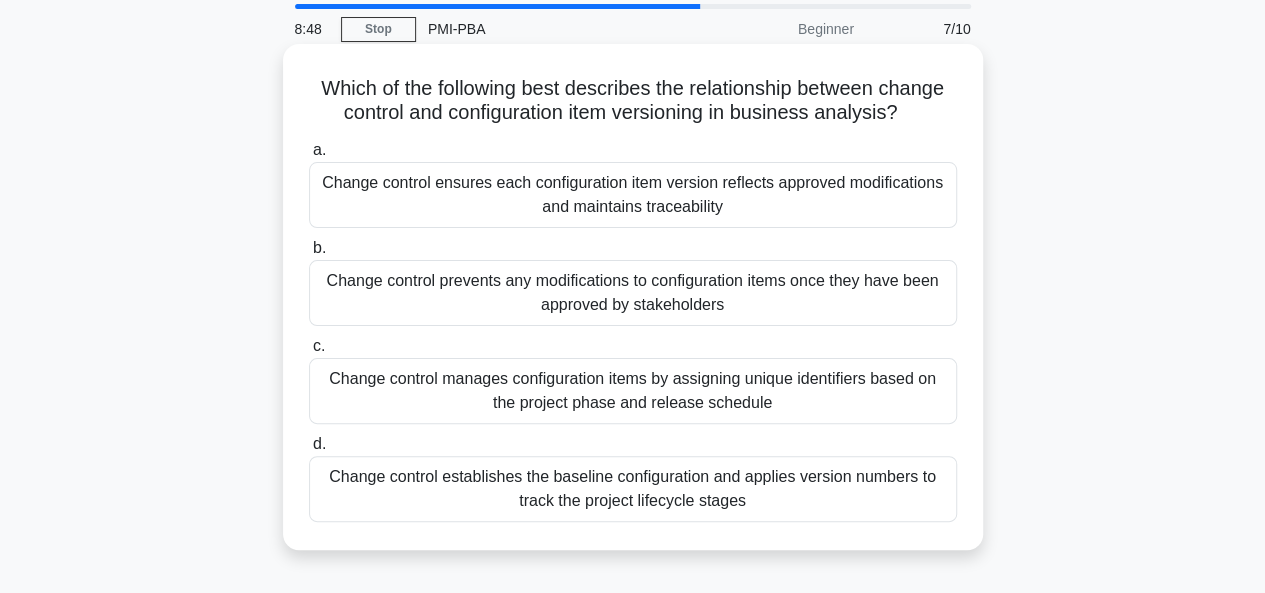 scroll, scrollTop: 100, scrollLeft: 0, axis: vertical 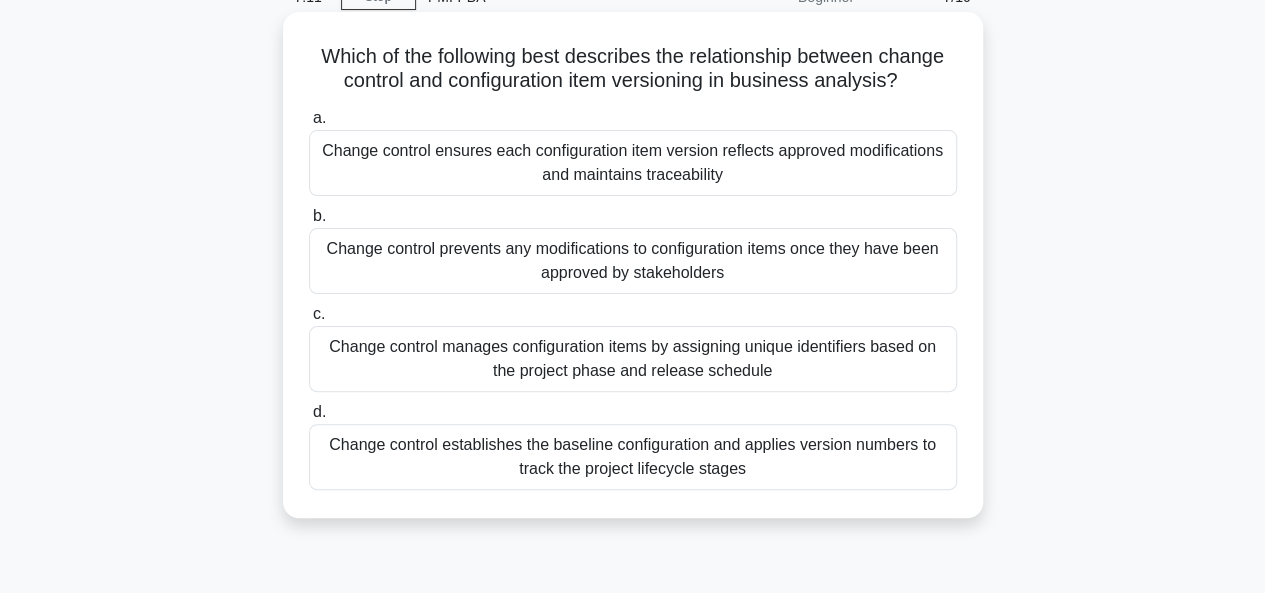 click on "Change control manages configuration items by assigning unique identifiers based on the project phase and release schedule" at bounding box center [633, 359] 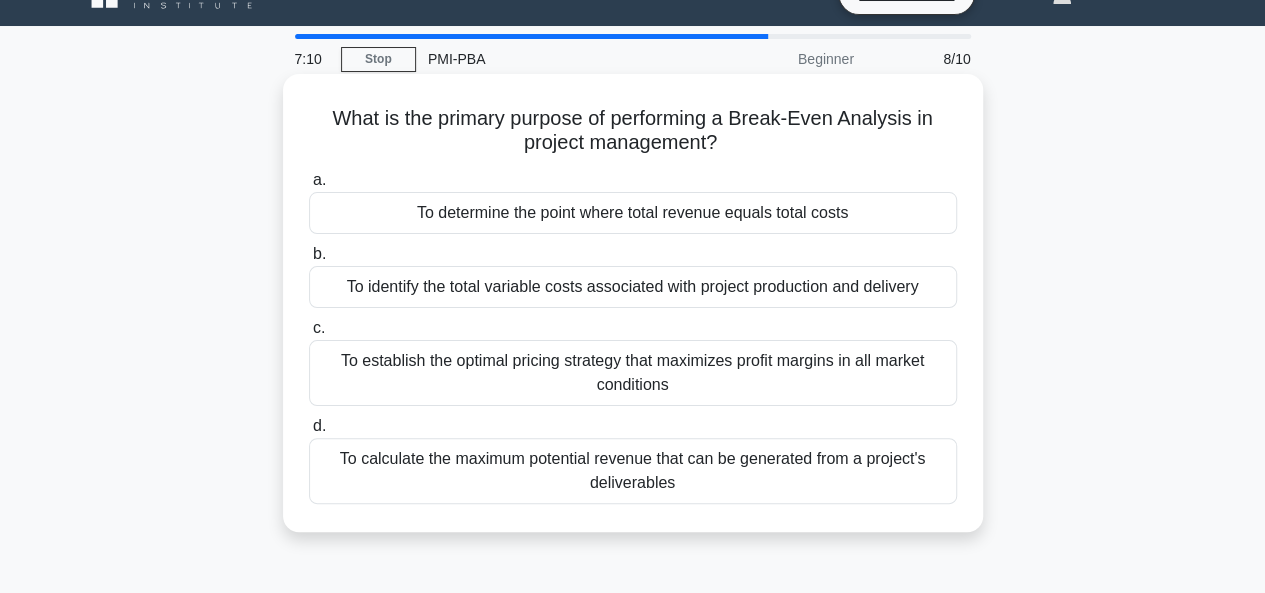 scroll, scrollTop: 0, scrollLeft: 0, axis: both 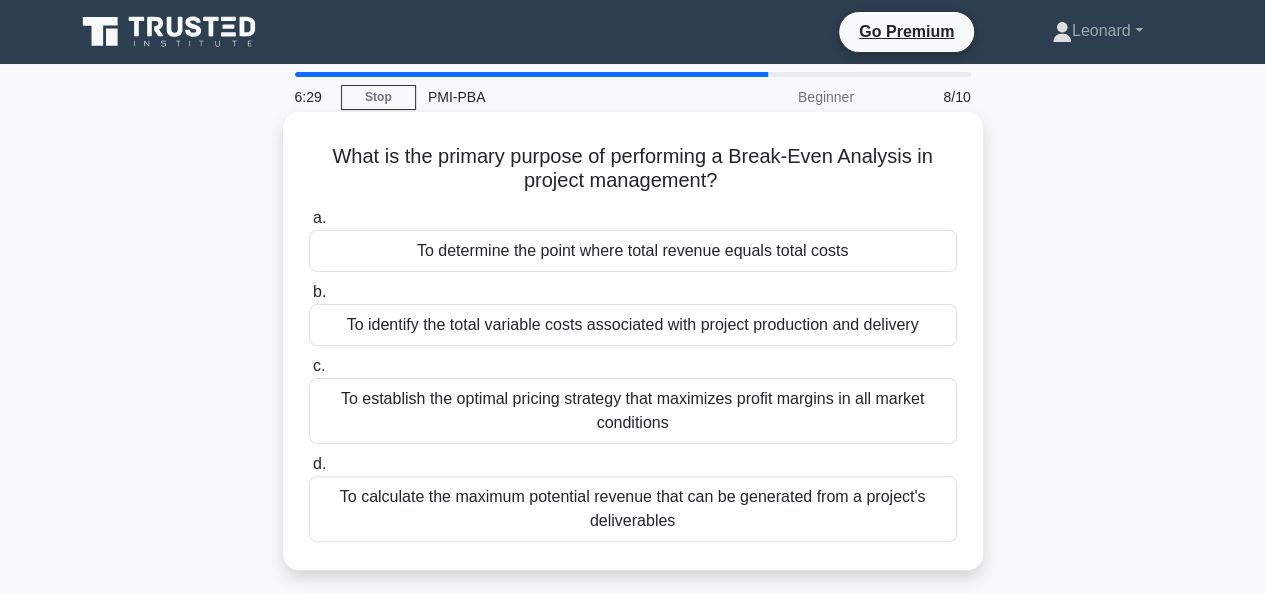 click on "To calculate the maximum potential revenue that can be generated from a project's deliverables" at bounding box center [633, 509] 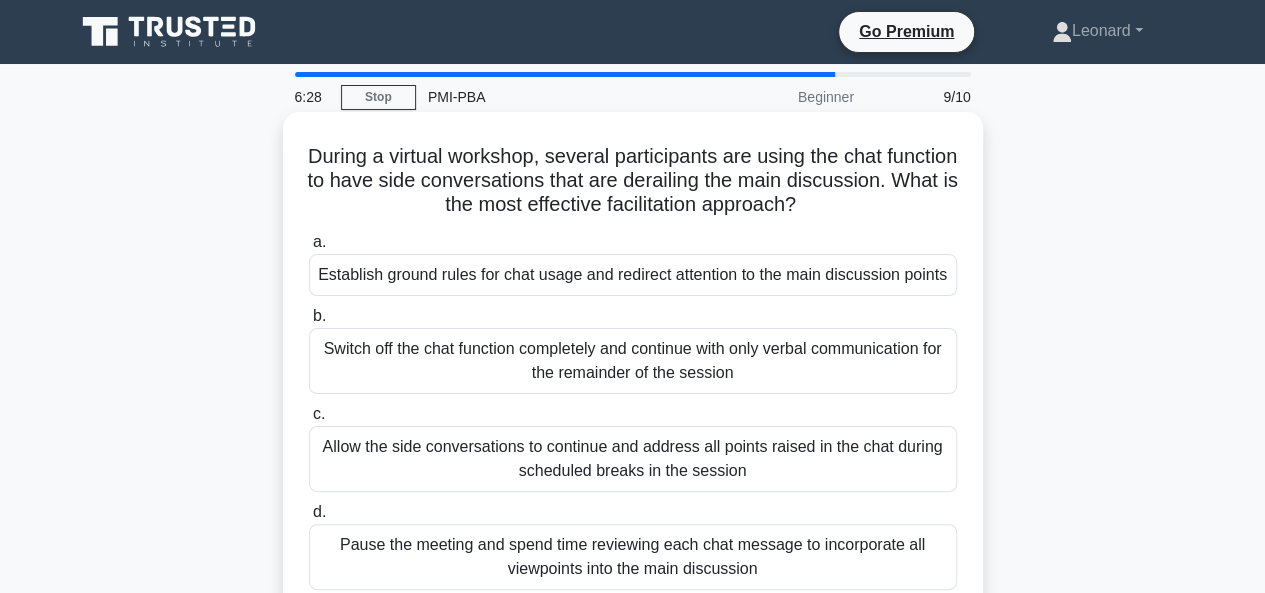 scroll, scrollTop: 100, scrollLeft: 0, axis: vertical 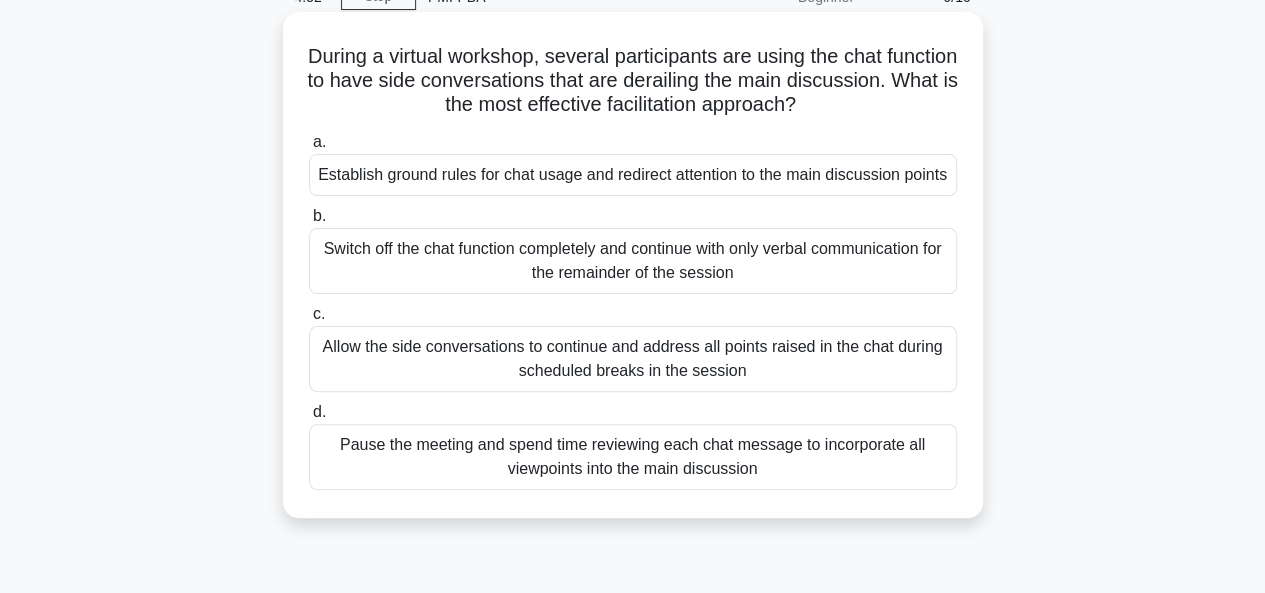 click on "Establish ground rules for chat usage and redirect attention to the main discussion points" at bounding box center [633, 175] 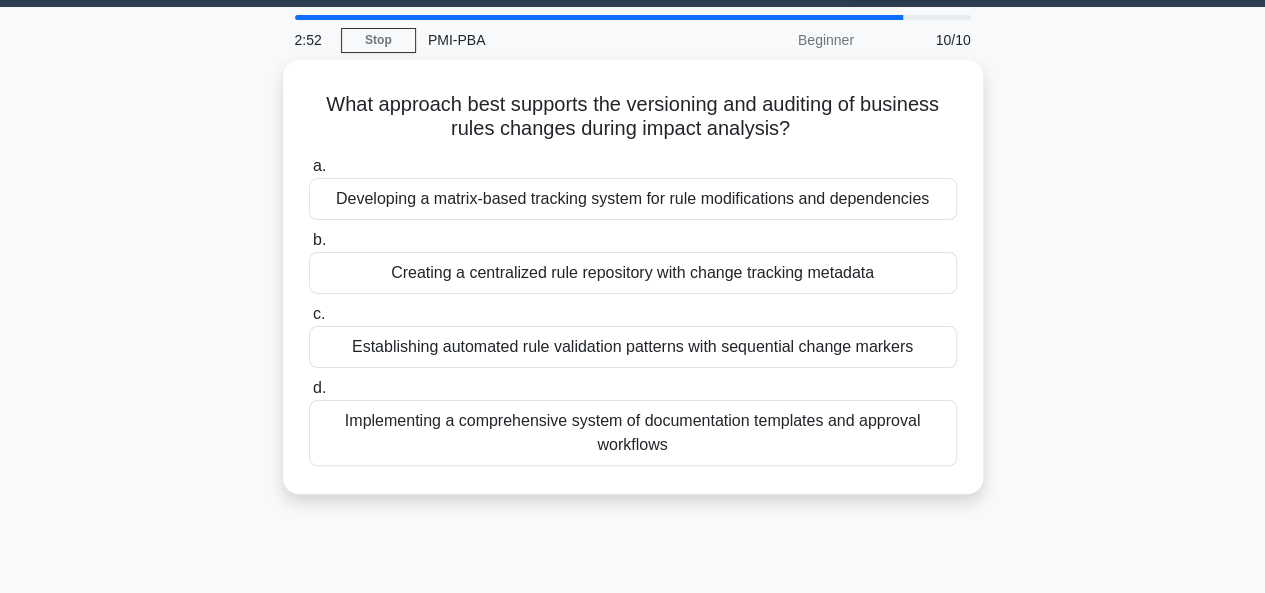 scroll, scrollTop: 0, scrollLeft: 0, axis: both 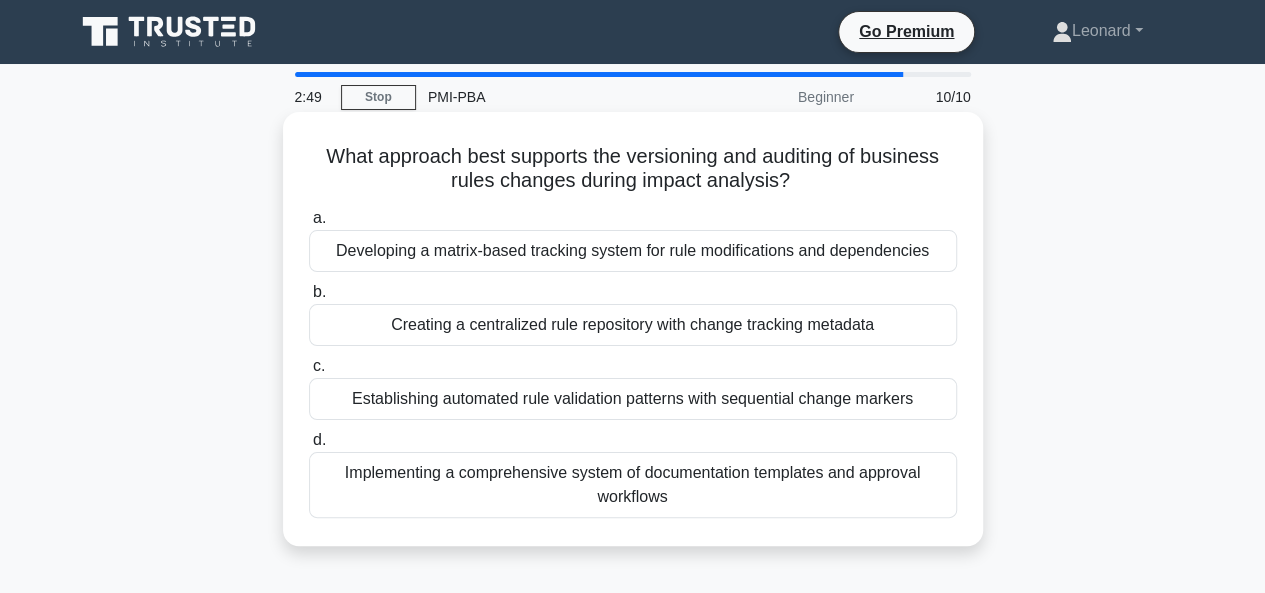 click on "Creating a centralized rule repository with change tracking metadata" at bounding box center (633, 325) 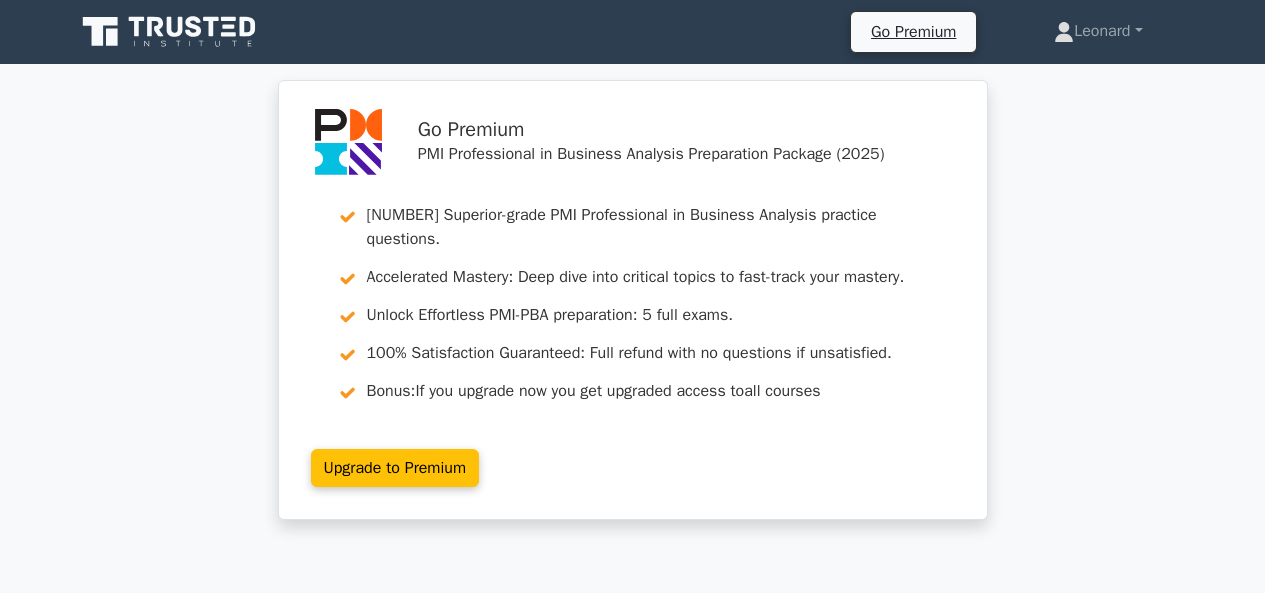 scroll, scrollTop: 900, scrollLeft: 0, axis: vertical 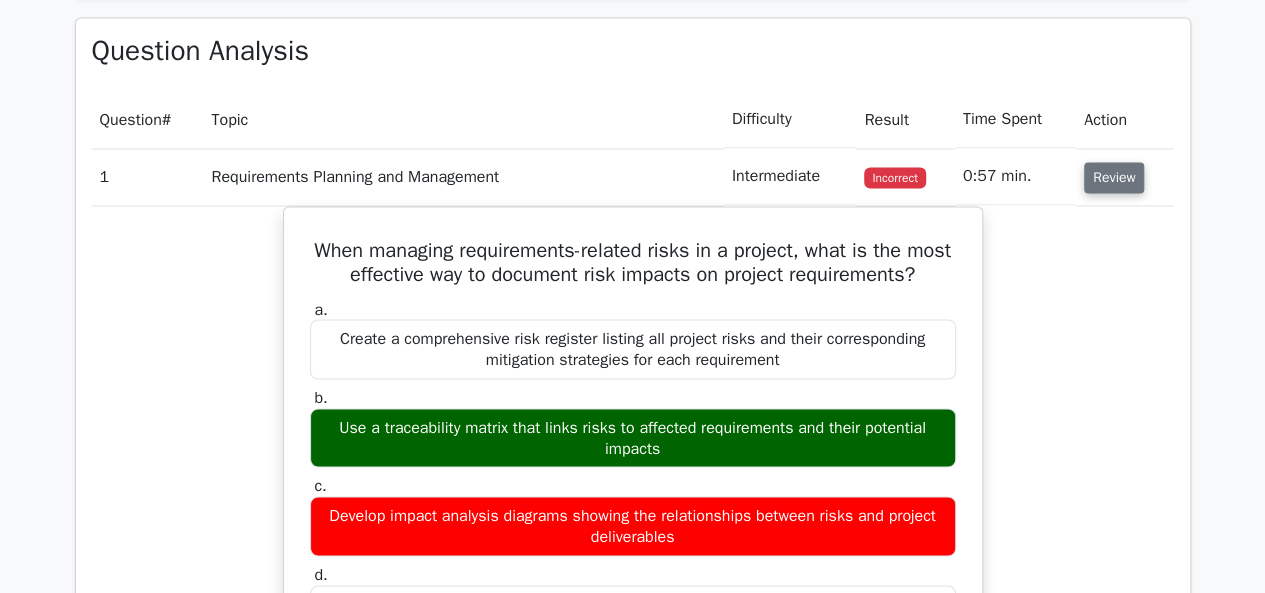 click on "Review" at bounding box center (1114, 177) 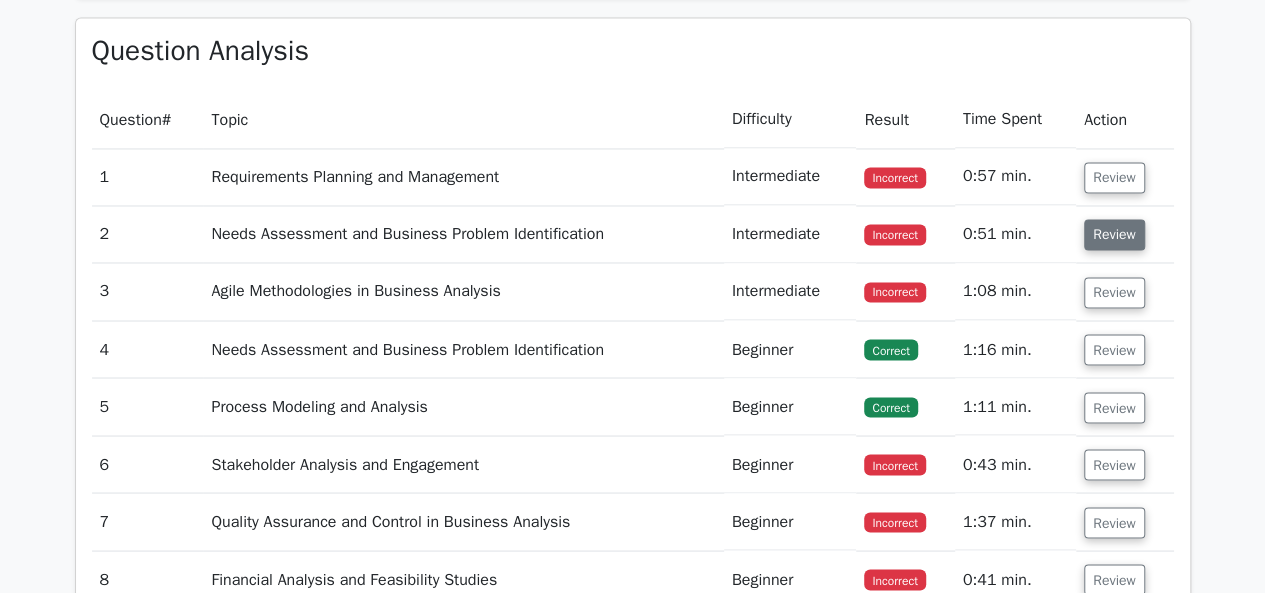 click on "Review" at bounding box center (1114, 234) 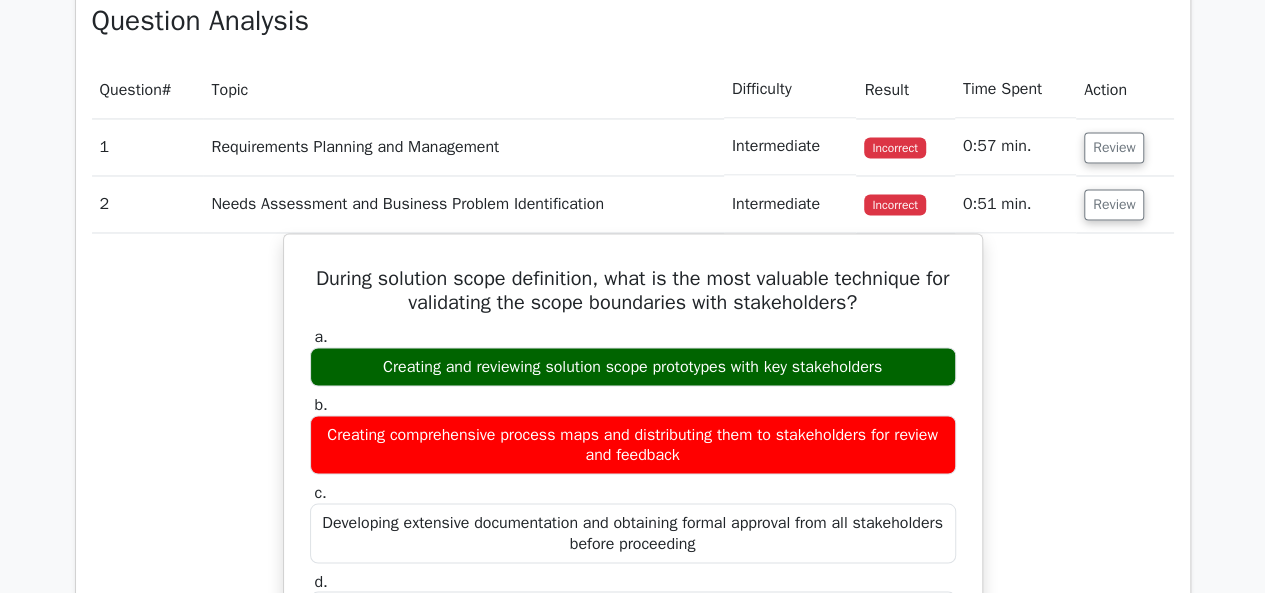 scroll, scrollTop: 1600, scrollLeft: 0, axis: vertical 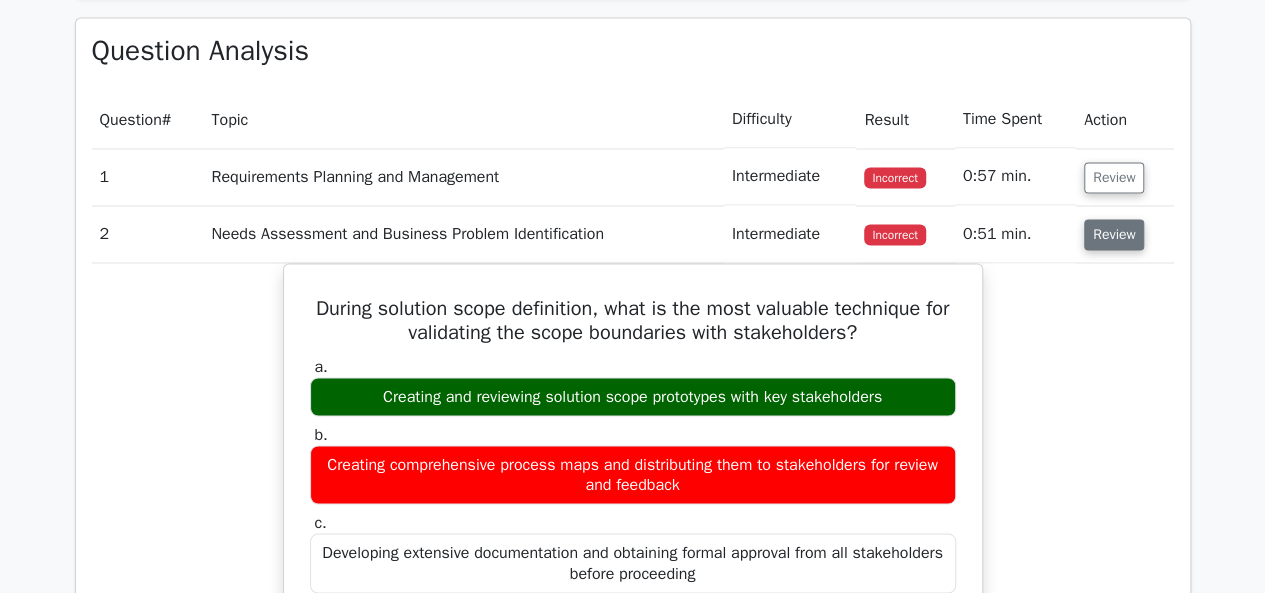 click on "Review" at bounding box center (1114, 234) 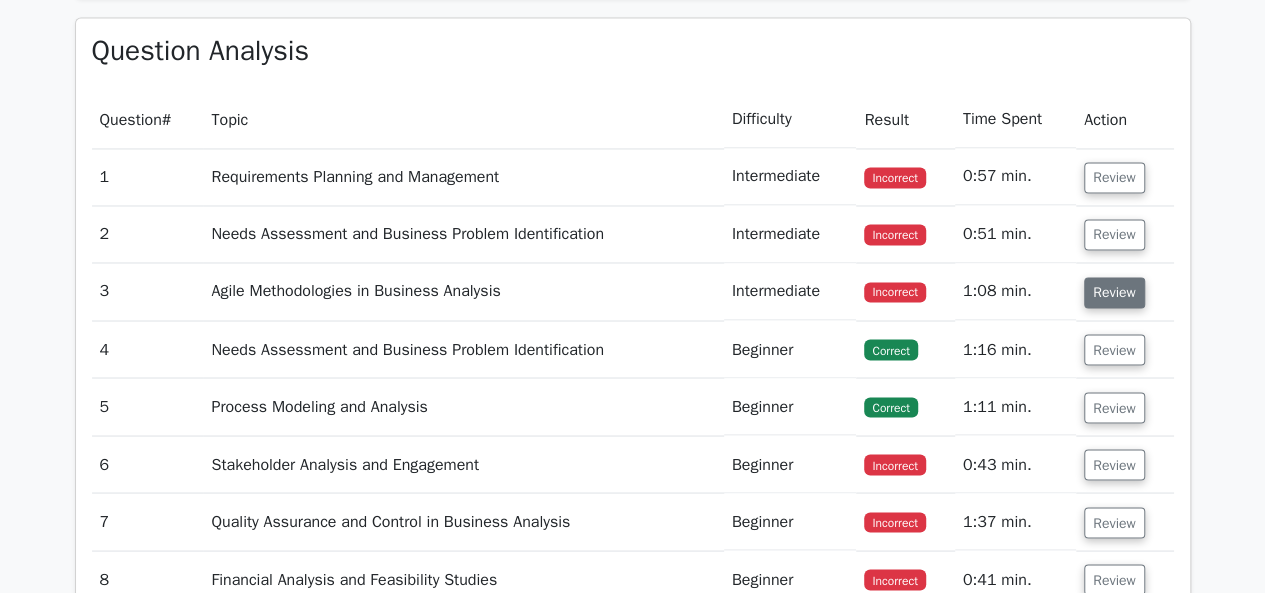 click on "Review" at bounding box center [1114, 292] 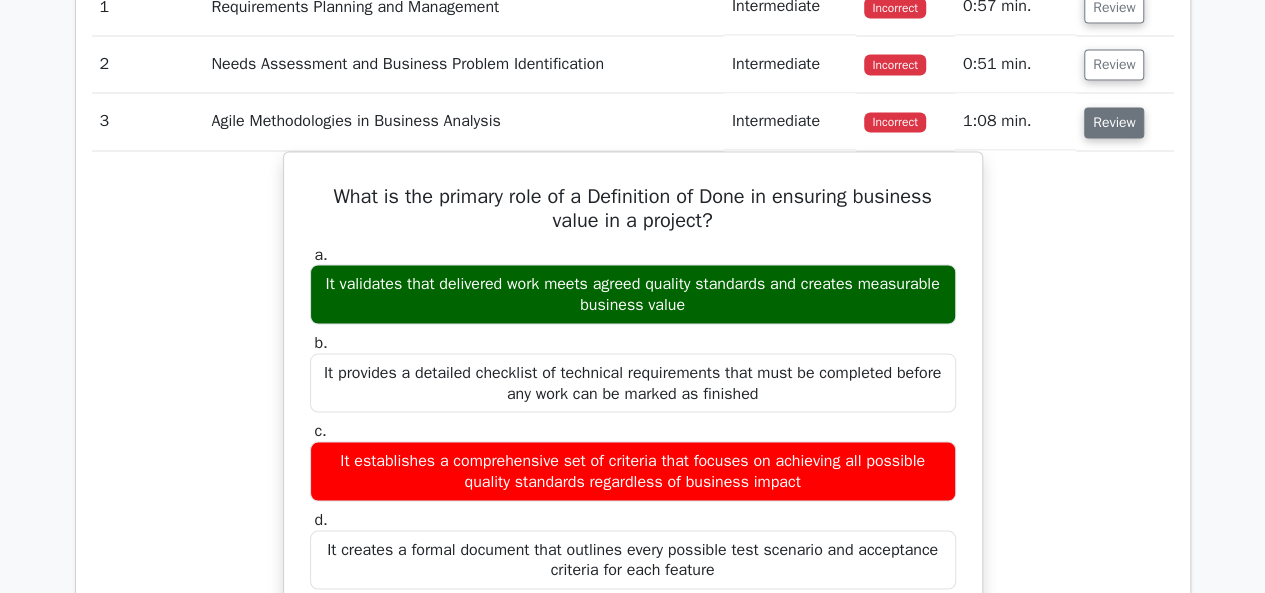 scroll, scrollTop: 1800, scrollLeft: 0, axis: vertical 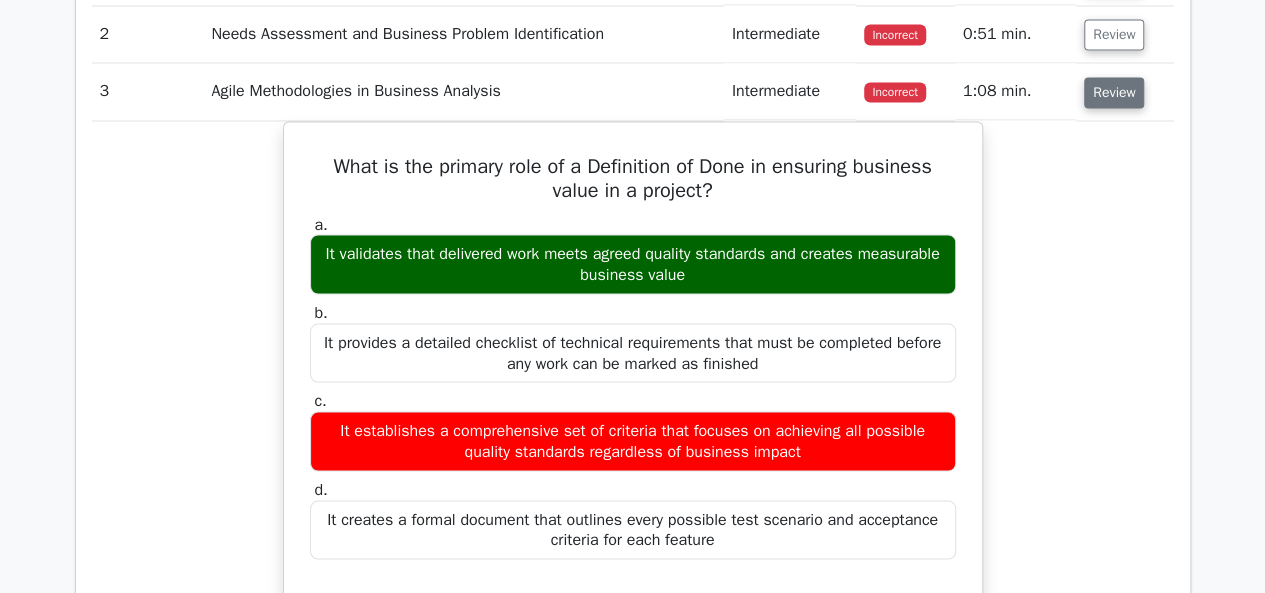 click on "Review" at bounding box center [1114, 92] 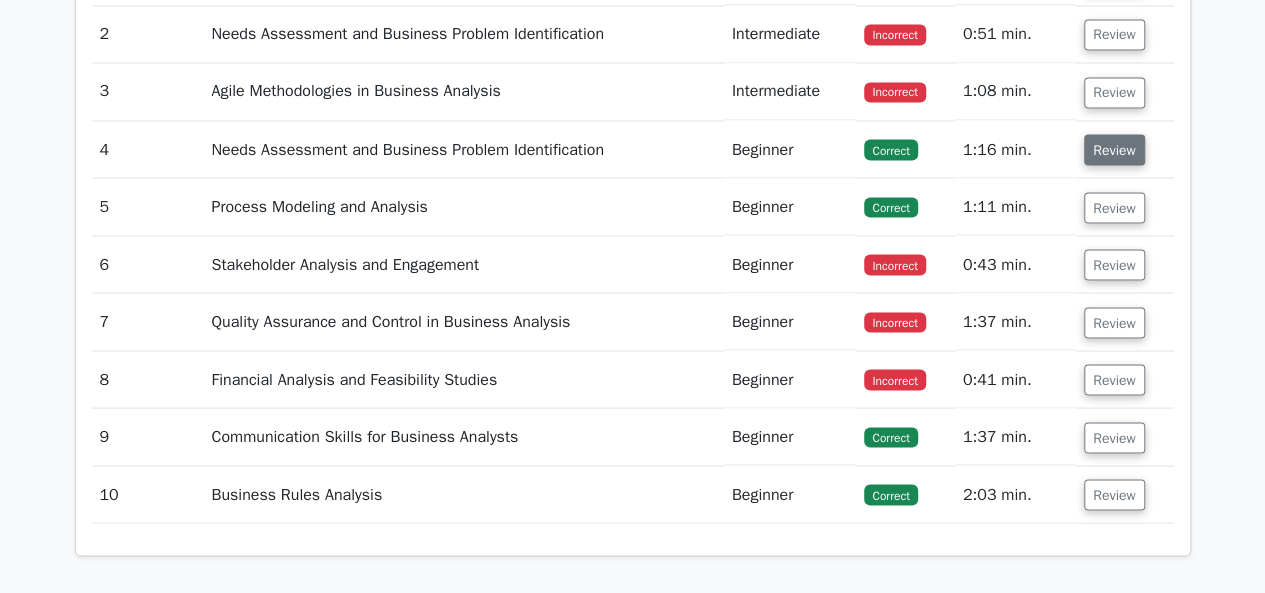 click on "Review" at bounding box center [1114, 149] 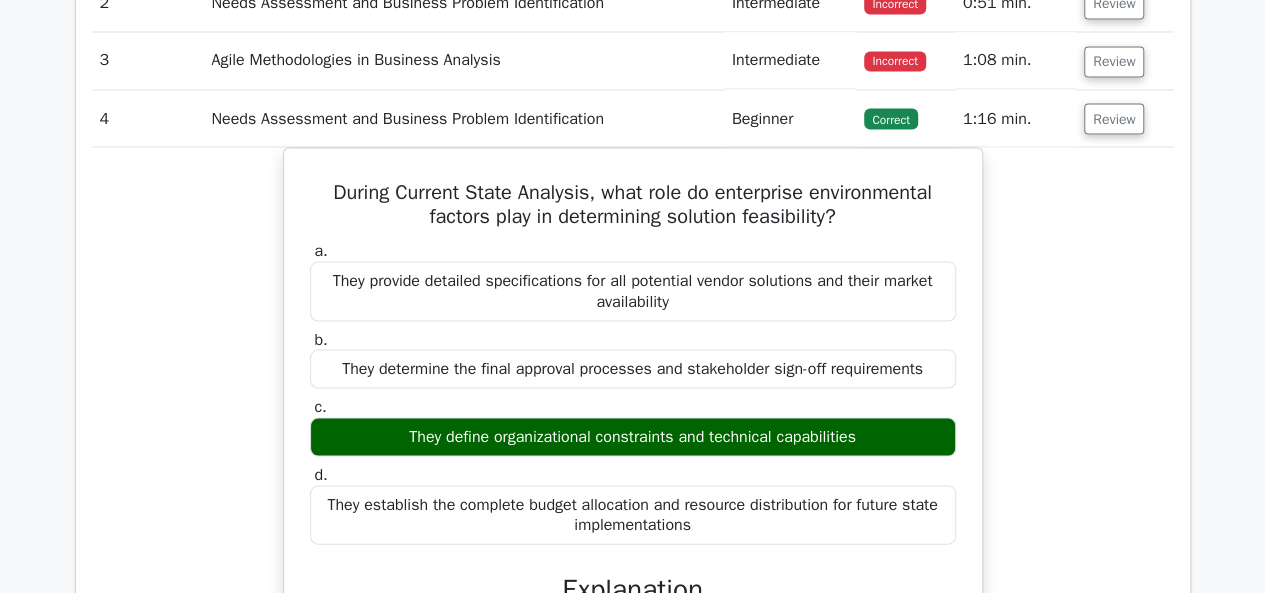 scroll, scrollTop: 1800, scrollLeft: 0, axis: vertical 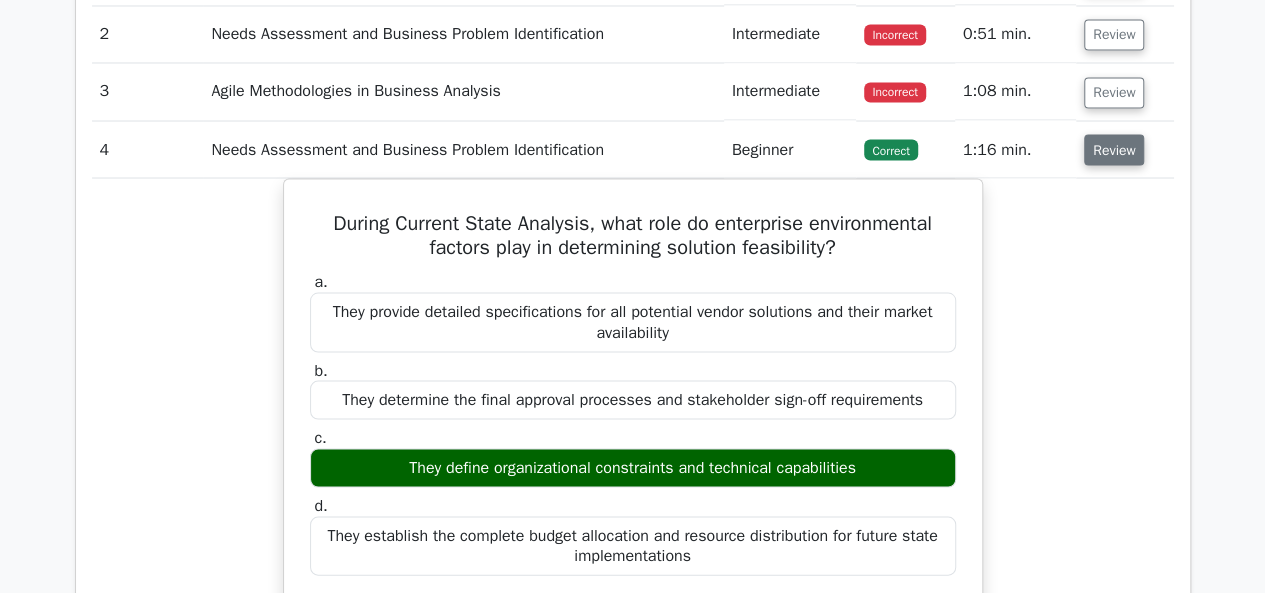 click on "Review" at bounding box center [1114, 149] 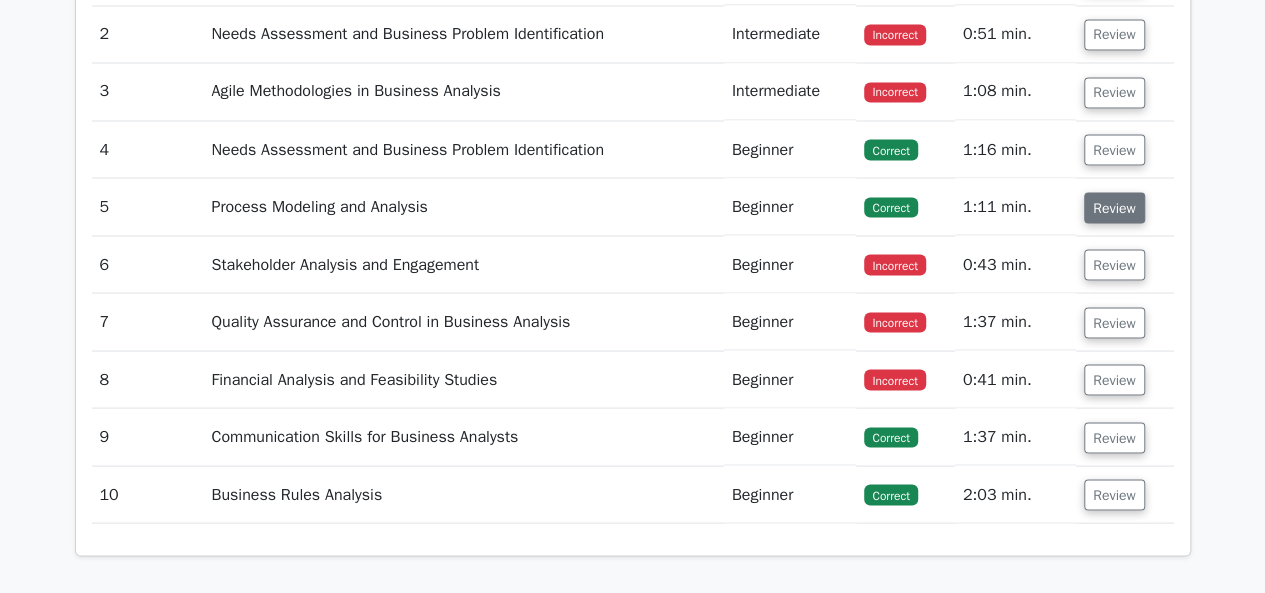 click on "Review" at bounding box center [1114, 207] 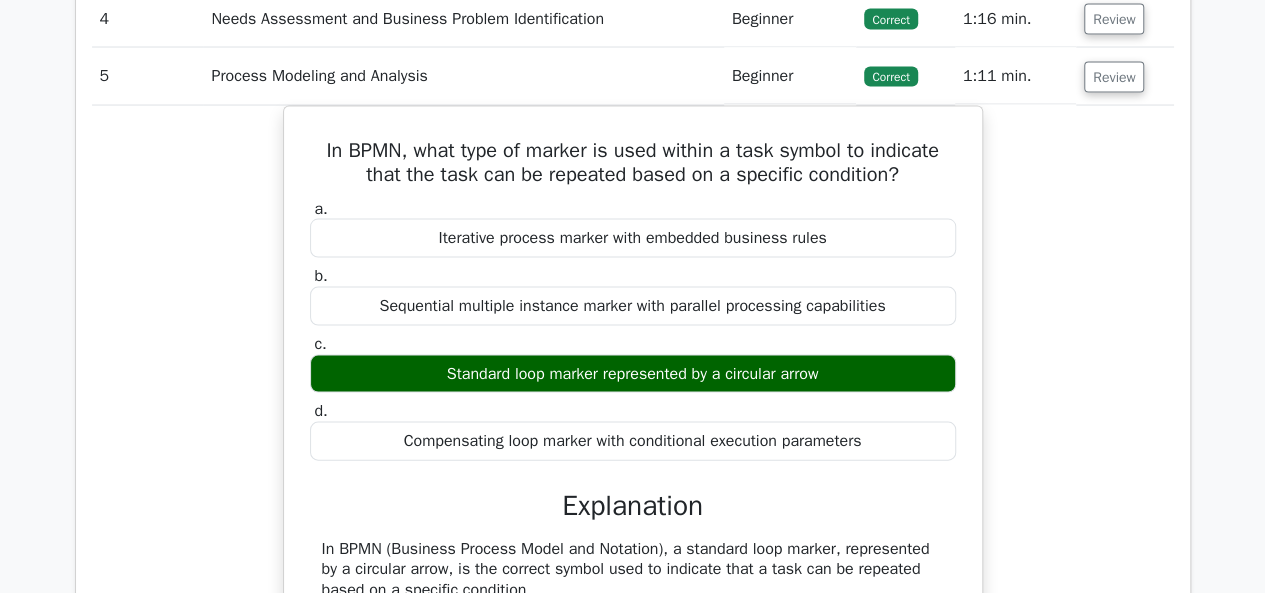 scroll, scrollTop: 1900, scrollLeft: 0, axis: vertical 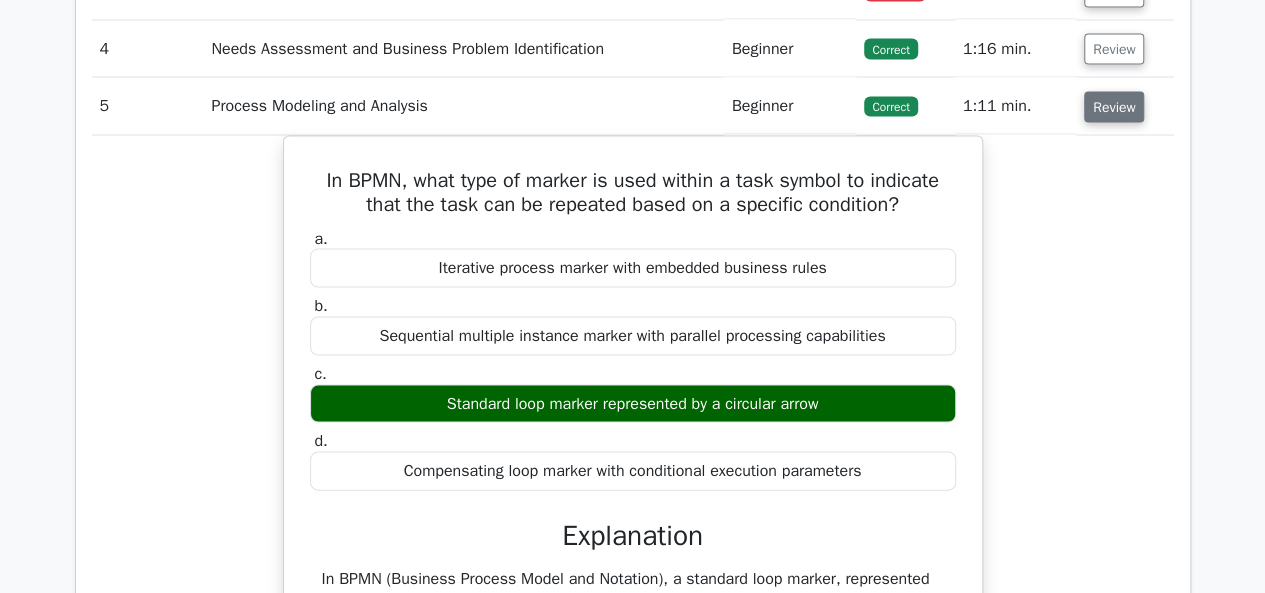 click on "Review" at bounding box center [1114, 107] 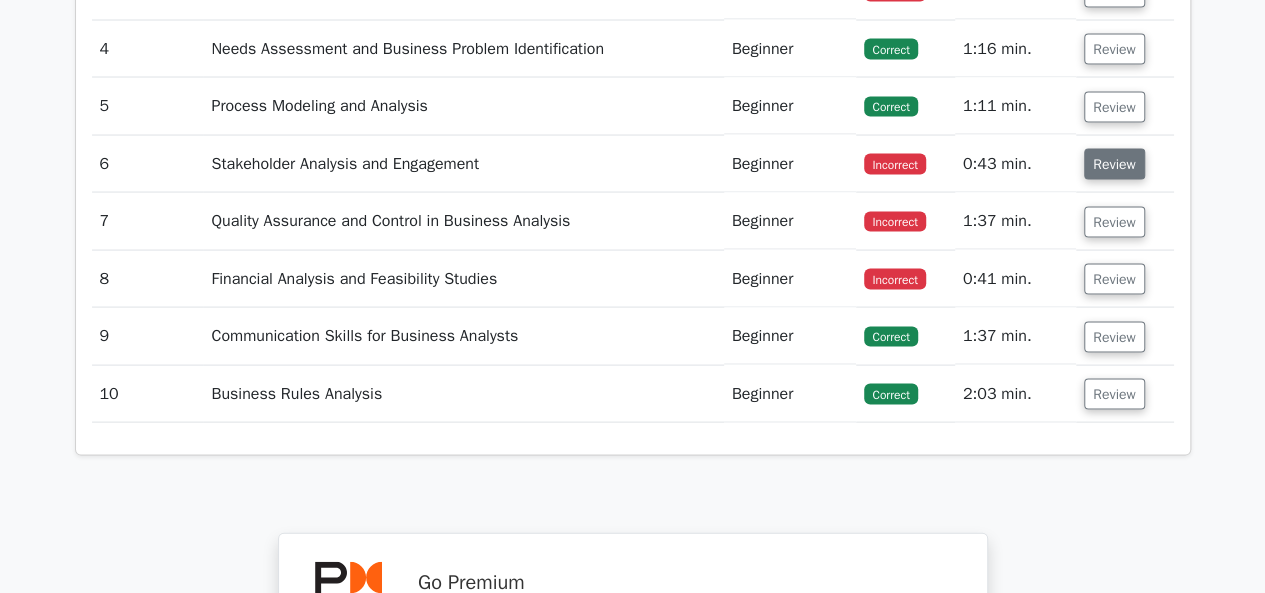 click on "Review" at bounding box center (1114, 164) 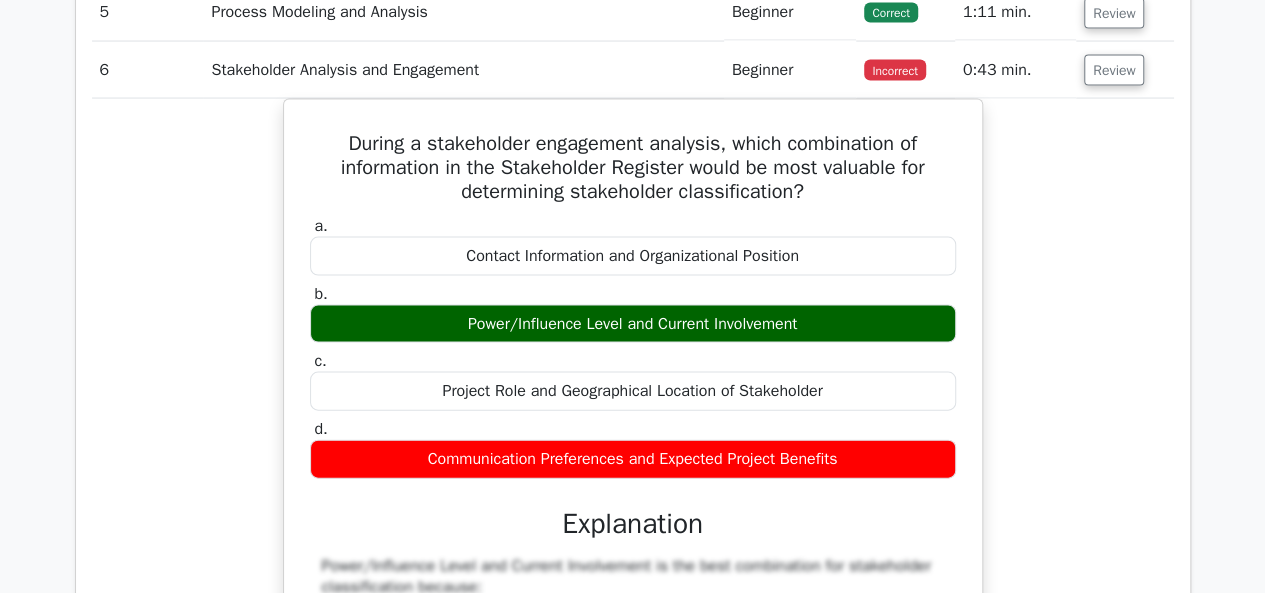 scroll, scrollTop: 1900, scrollLeft: 0, axis: vertical 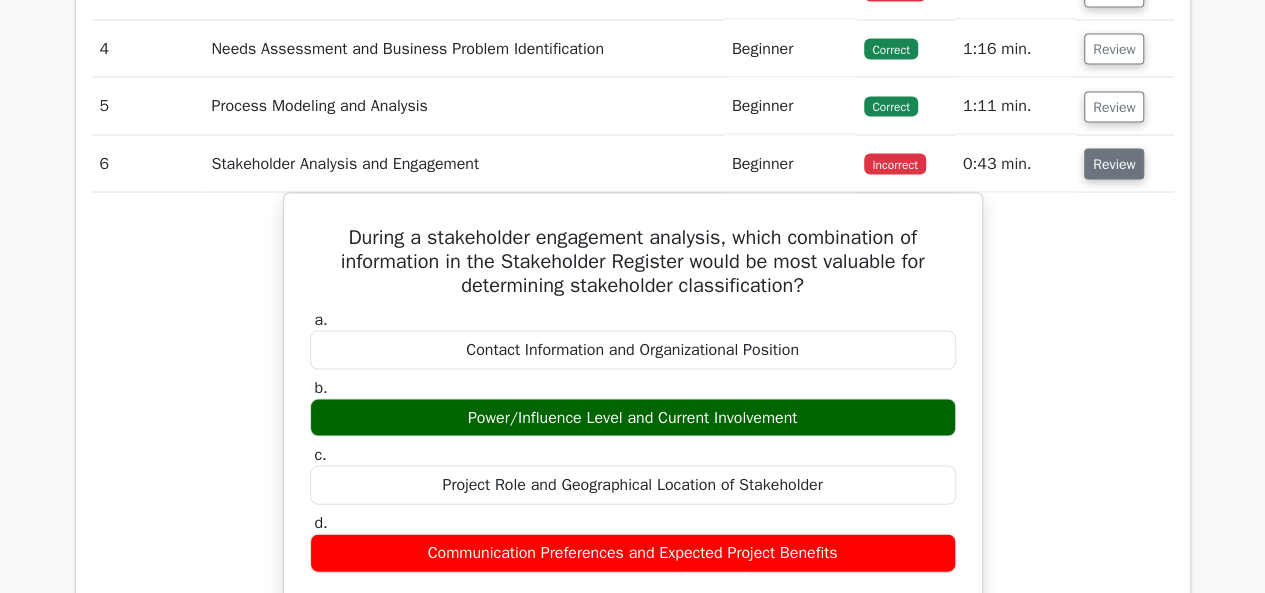 click on "Review" at bounding box center (1114, 164) 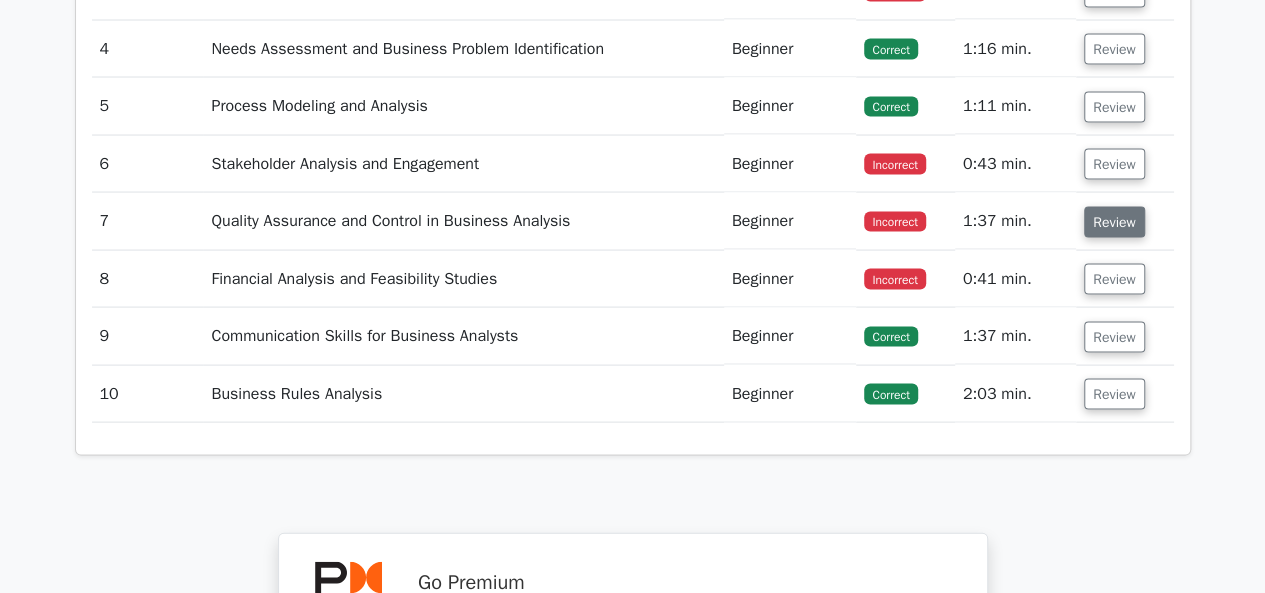 click on "Review" at bounding box center [1114, 222] 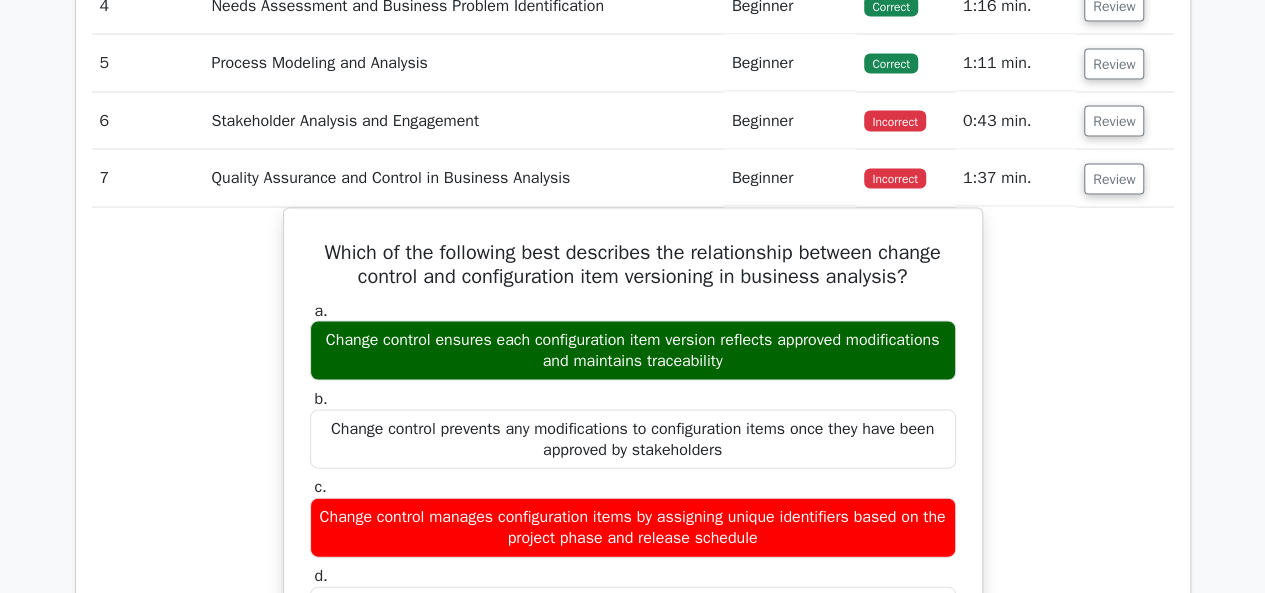 scroll, scrollTop: 1900, scrollLeft: 0, axis: vertical 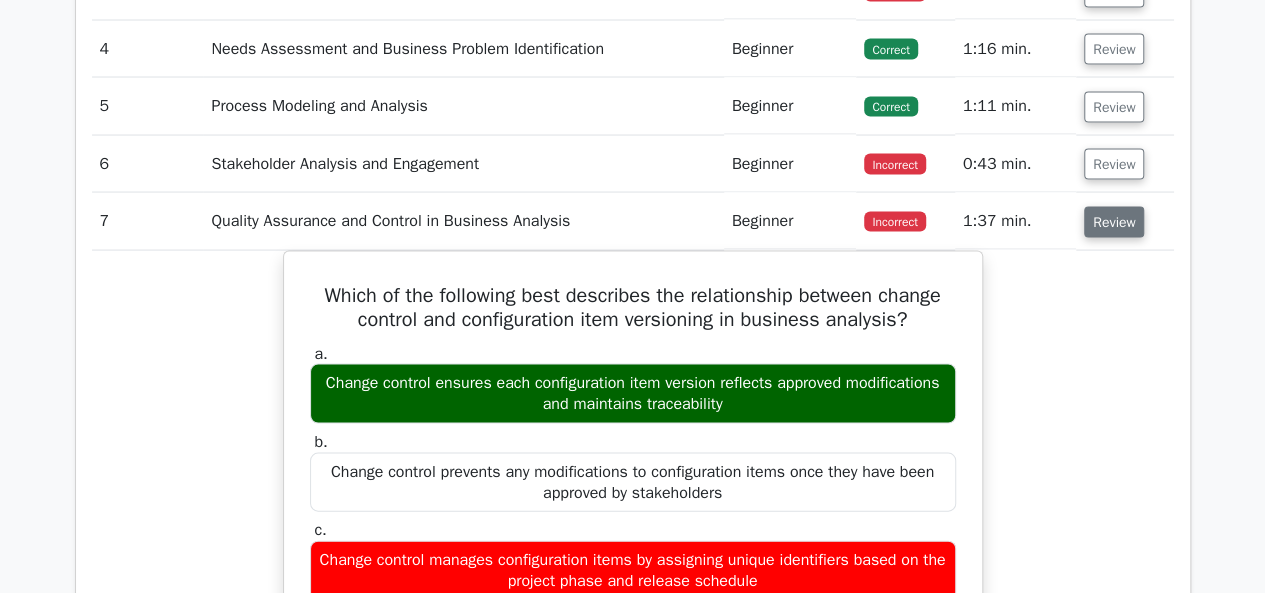 click on "Review" at bounding box center (1114, 222) 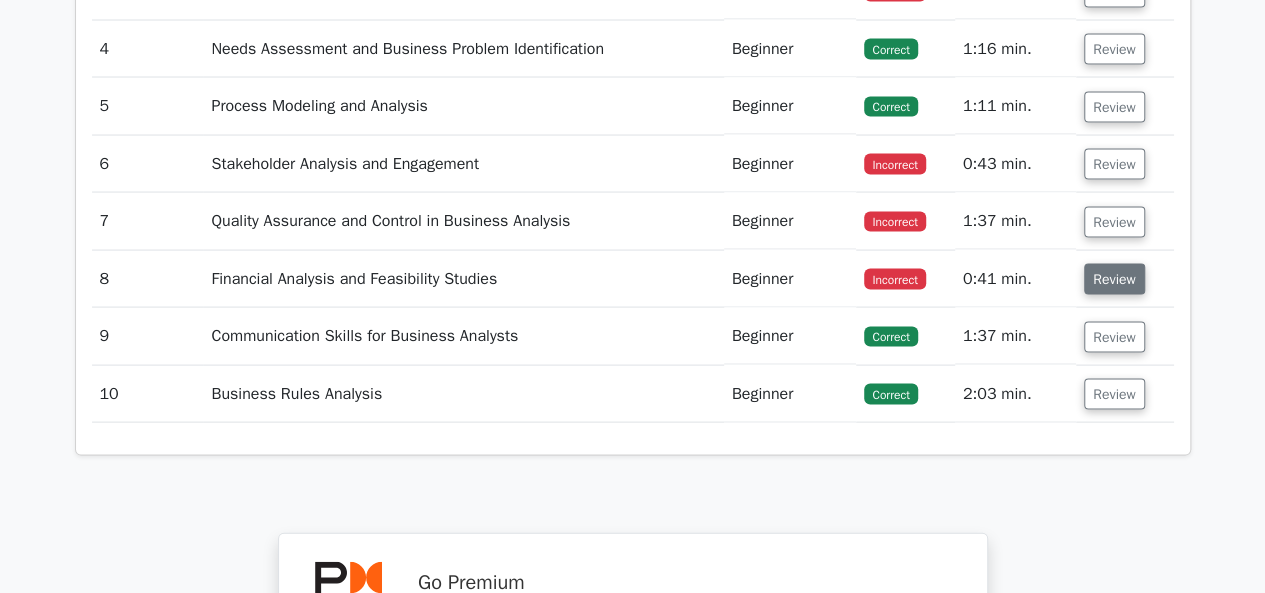 click on "Review" at bounding box center [1114, 279] 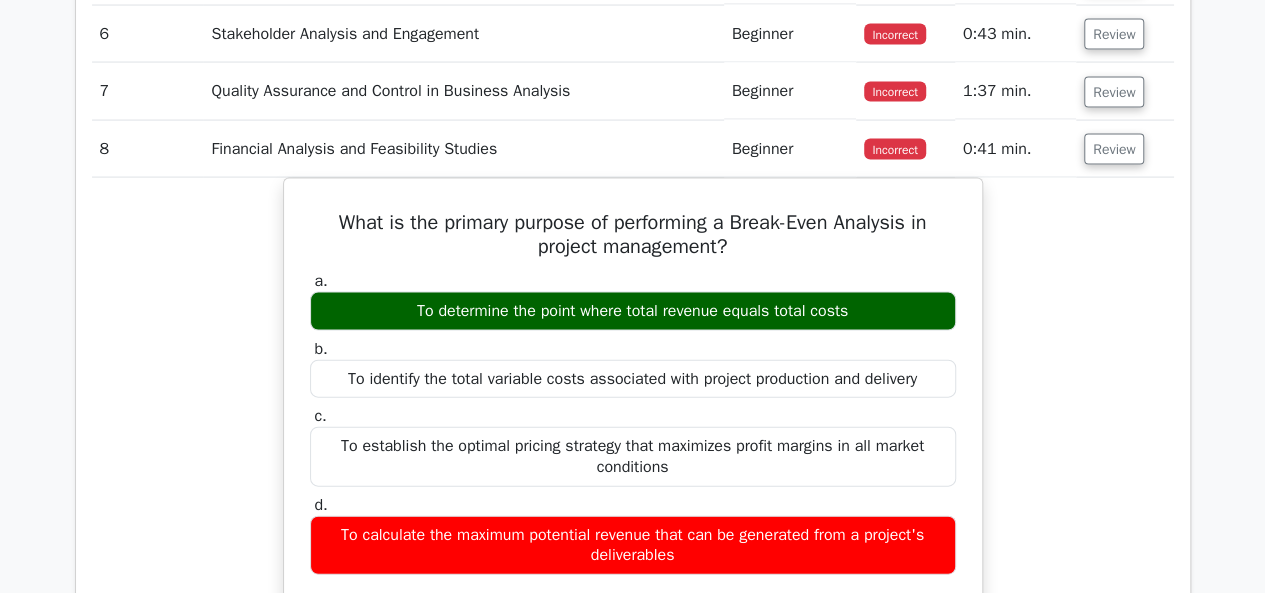 scroll, scrollTop: 2000, scrollLeft: 0, axis: vertical 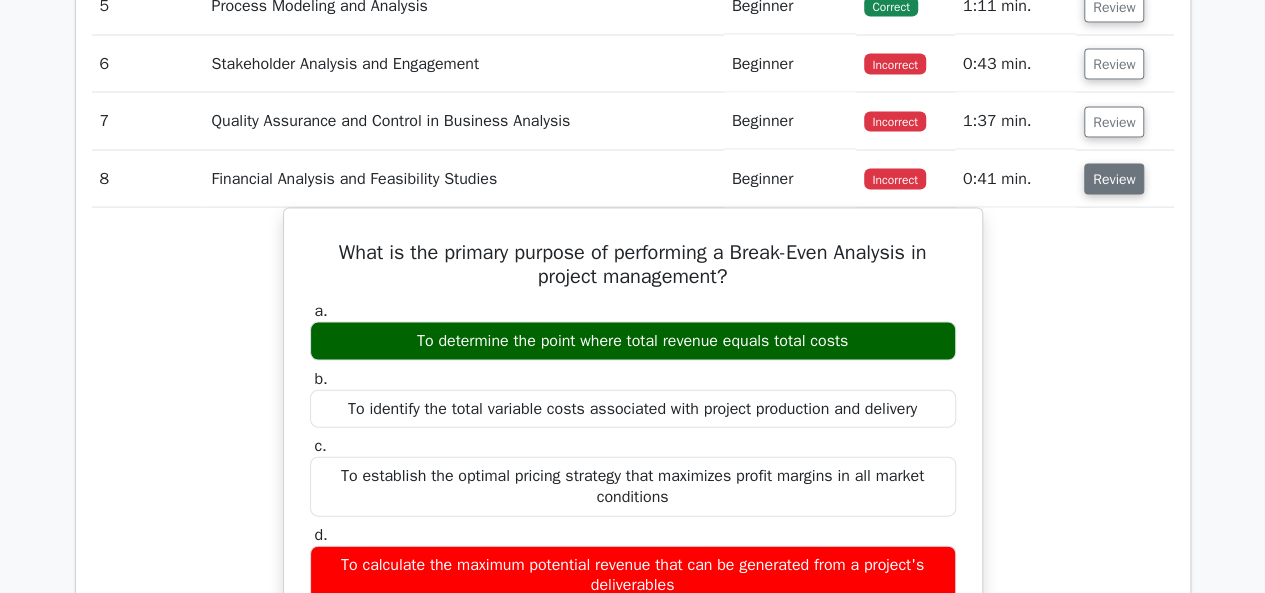 click on "Review" at bounding box center [1114, 179] 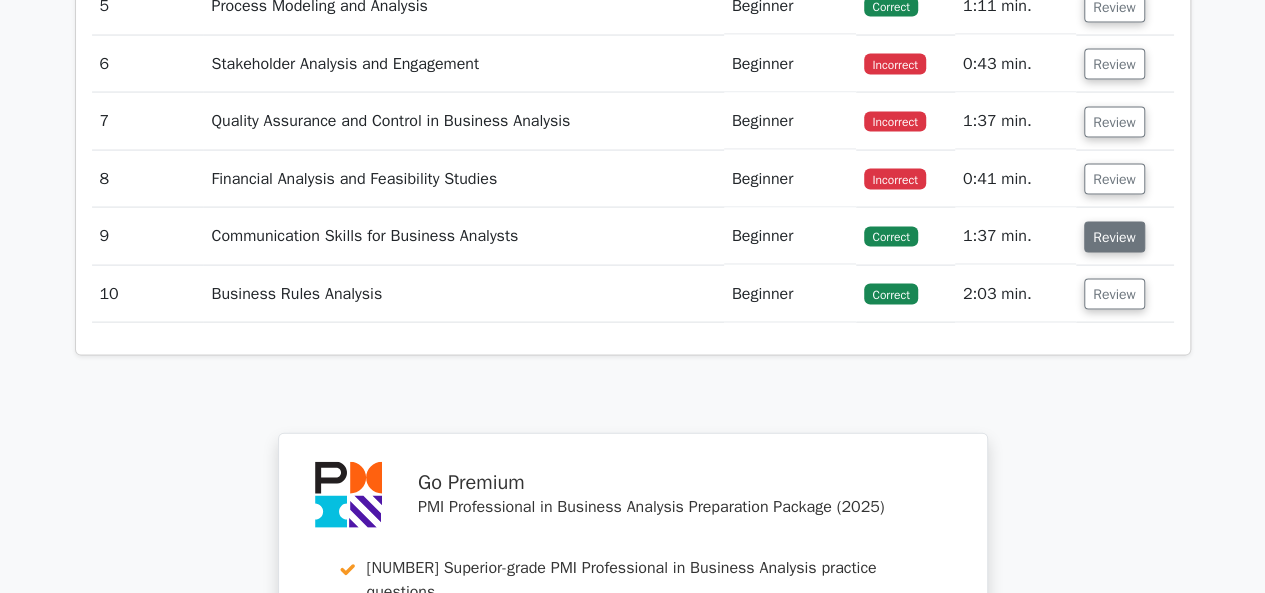 click on "Review" at bounding box center [1114, 237] 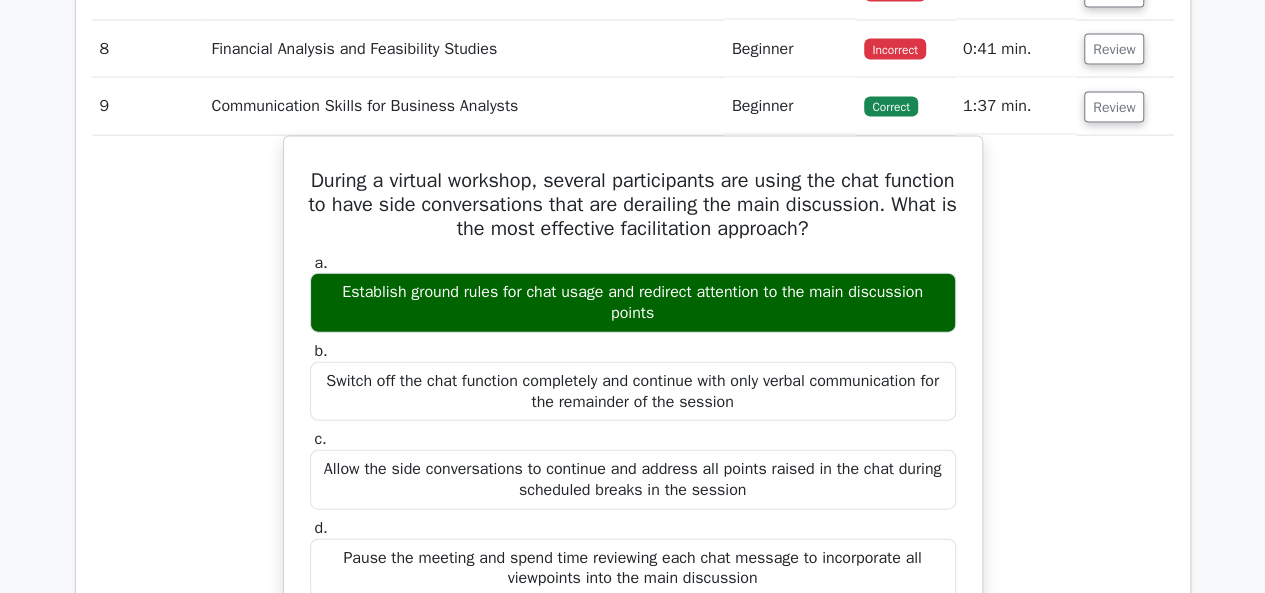 scroll, scrollTop: 2100, scrollLeft: 0, axis: vertical 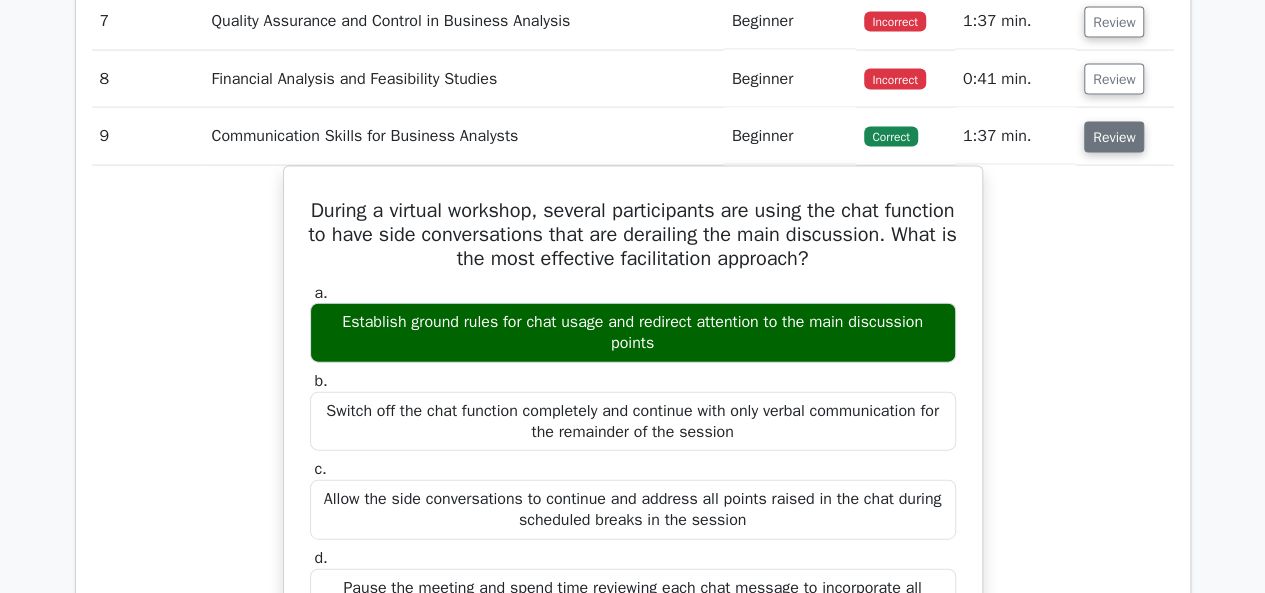click on "Review" at bounding box center [1114, 137] 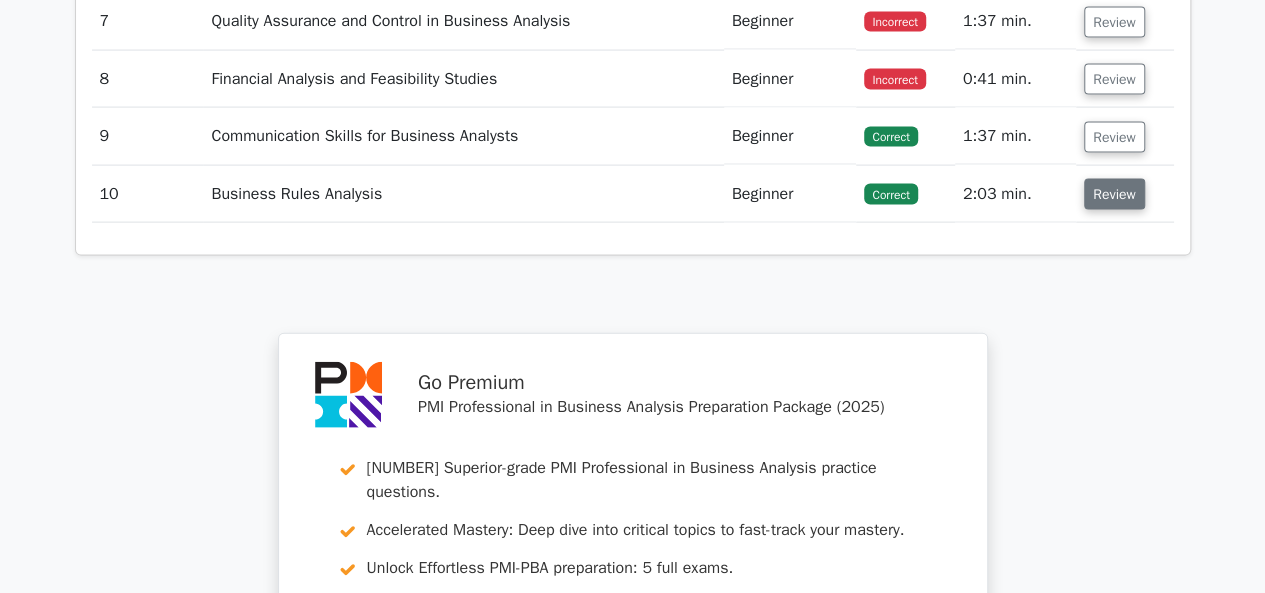 click on "Review" at bounding box center [1114, 194] 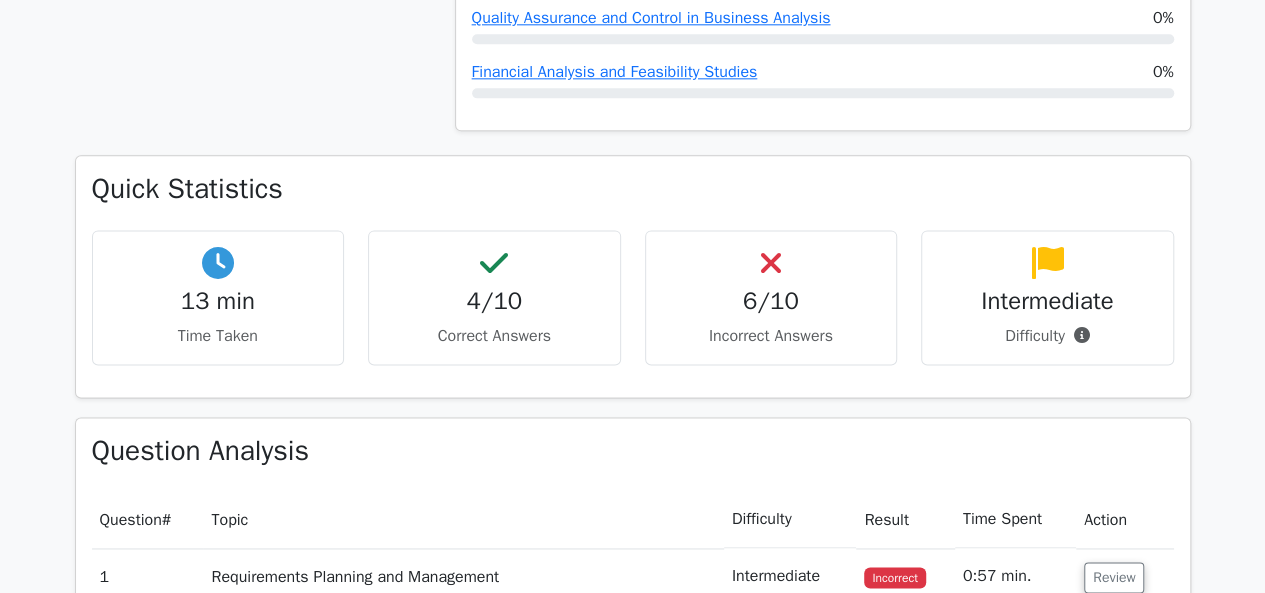 scroll, scrollTop: 1700, scrollLeft: 0, axis: vertical 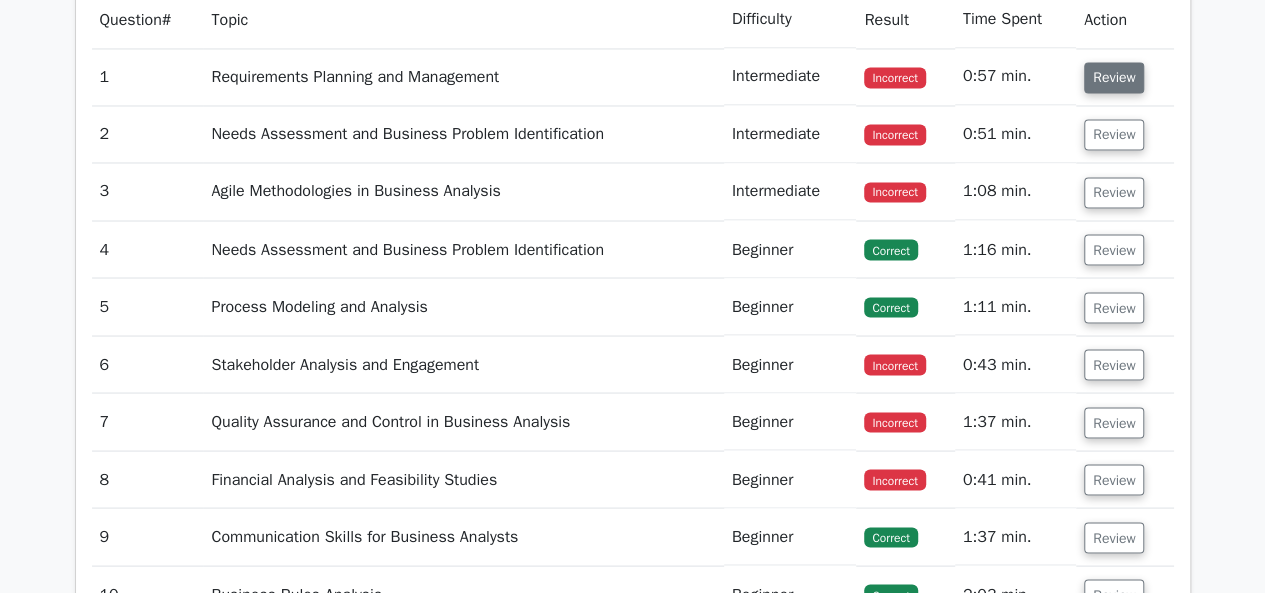 click on "Review" at bounding box center [1114, 77] 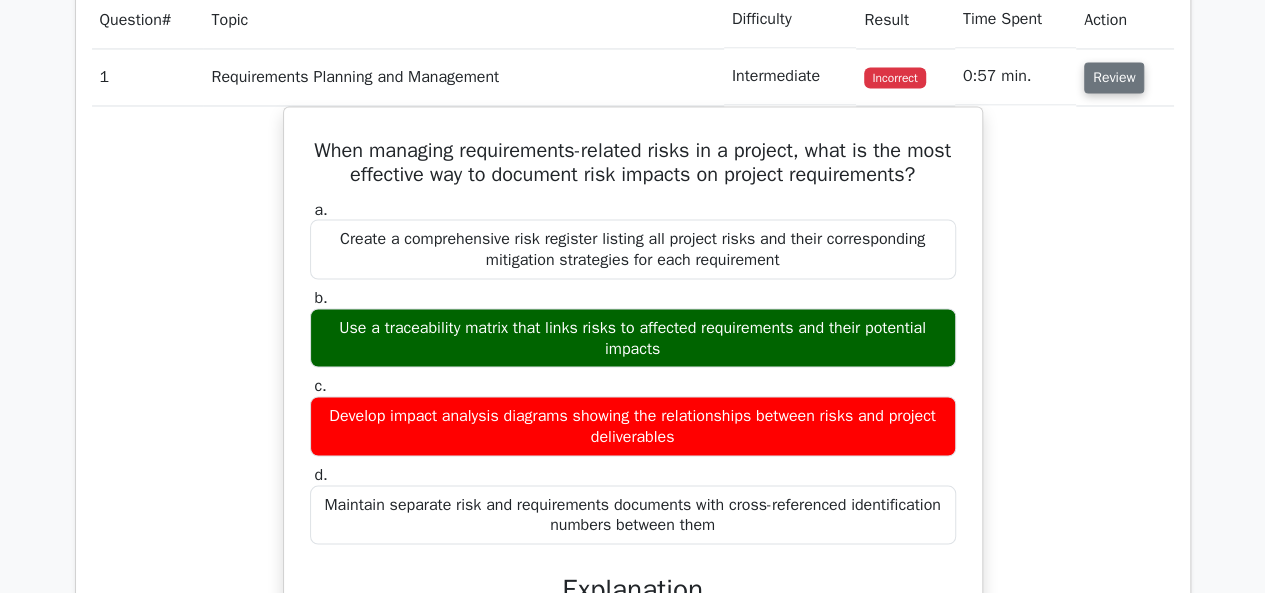 click on "Review" at bounding box center (1114, 77) 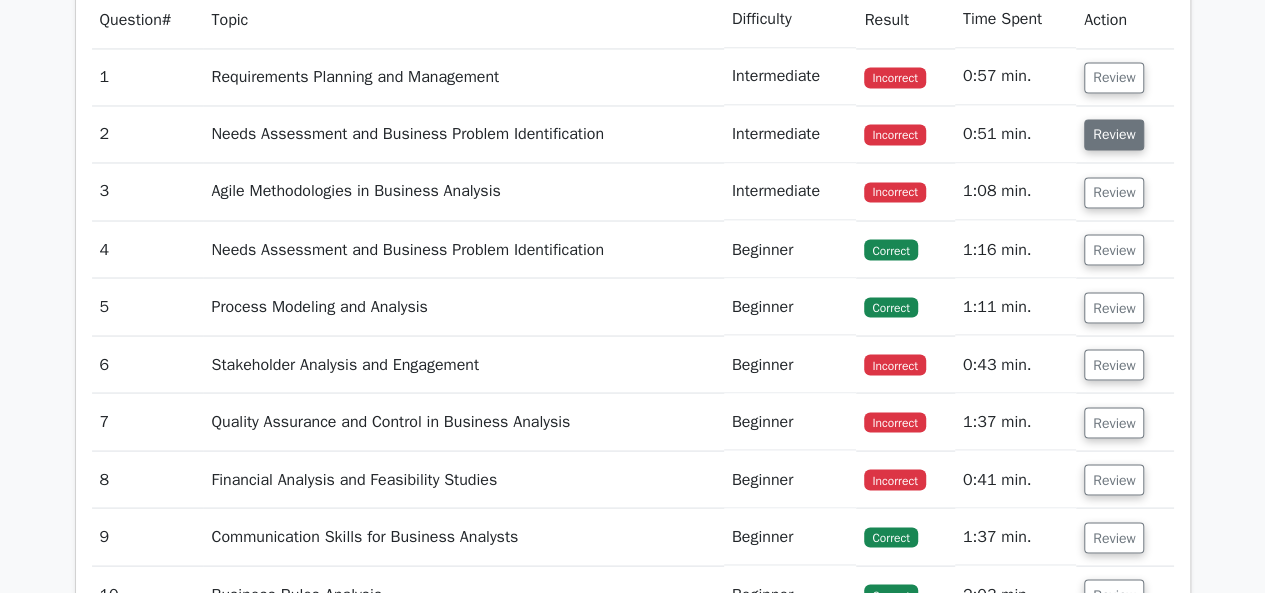 click on "Review" at bounding box center (1114, 134) 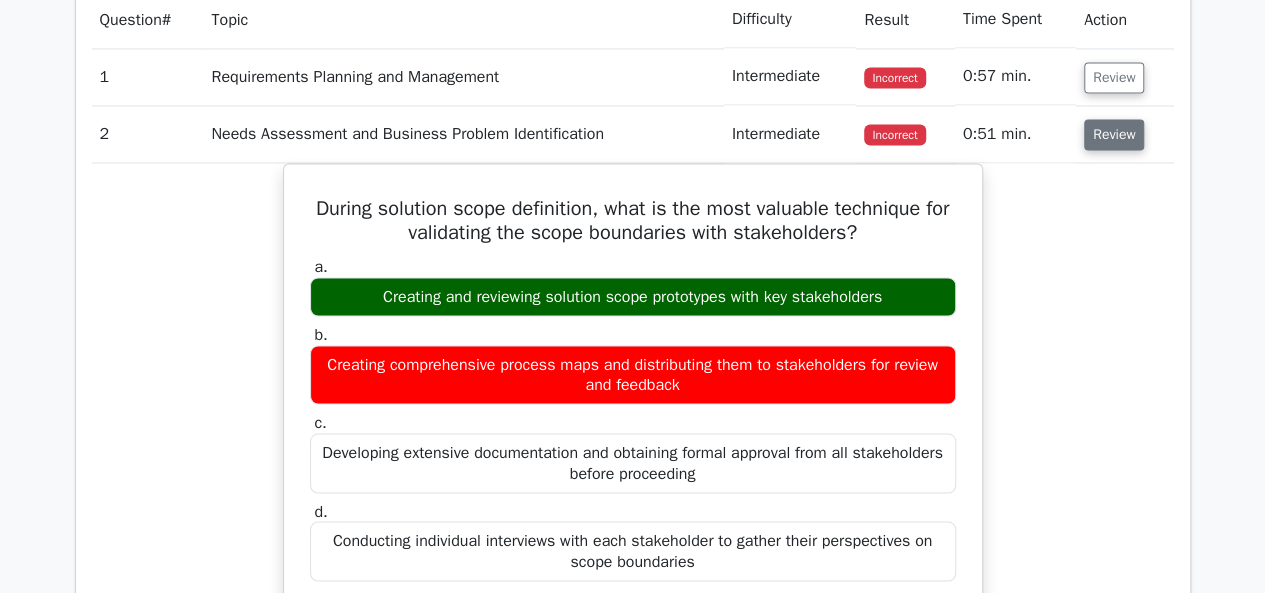click on "Review" at bounding box center [1114, 134] 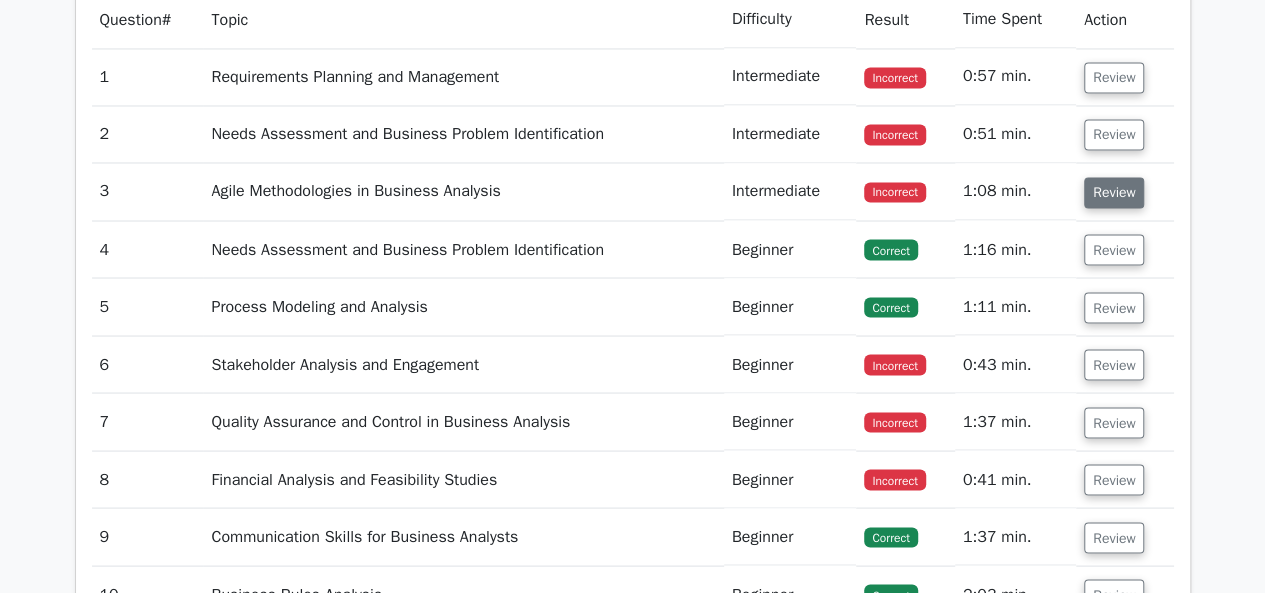 click on "Review" at bounding box center [1114, 192] 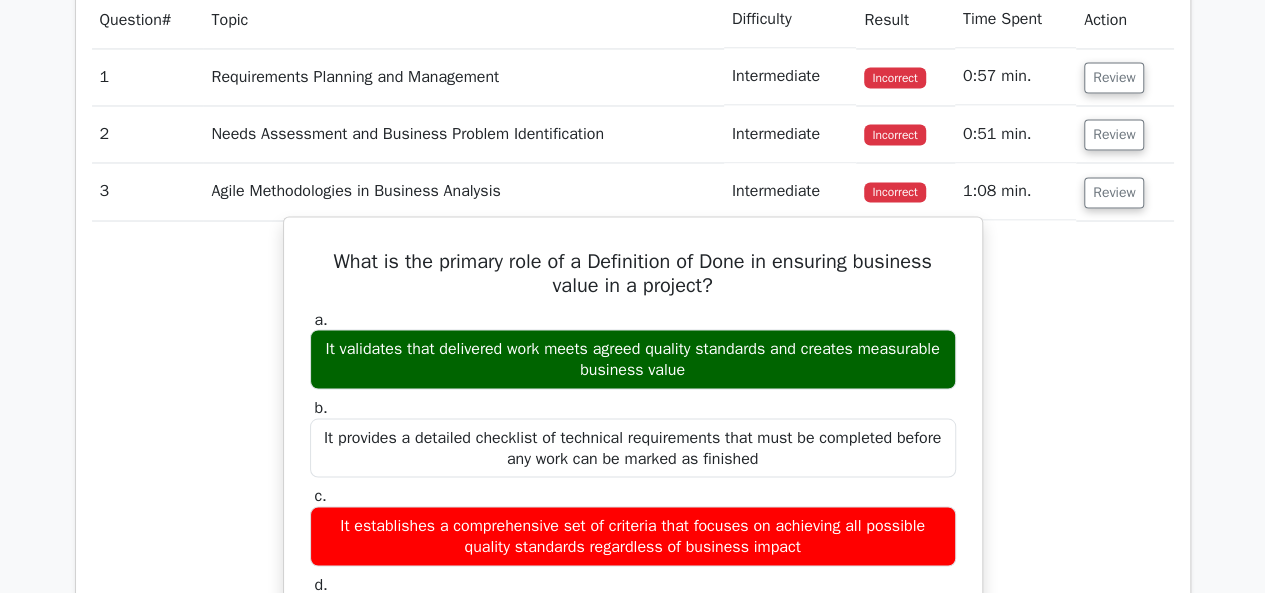 scroll, scrollTop: 1800, scrollLeft: 0, axis: vertical 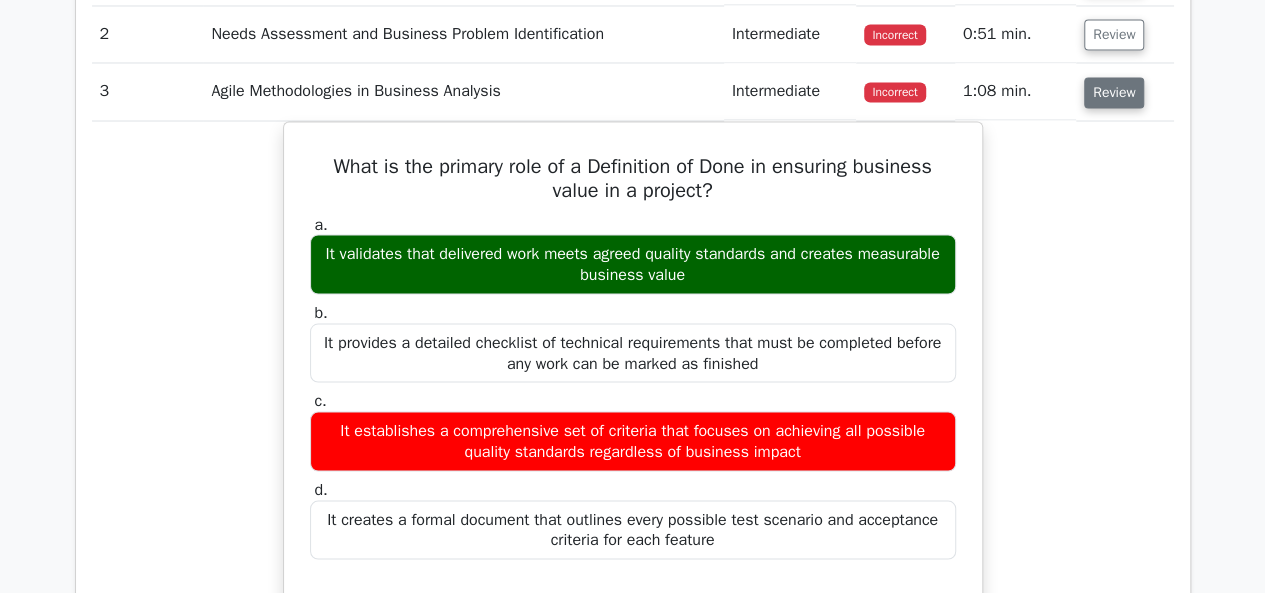 click on "Review" at bounding box center [1114, 92] 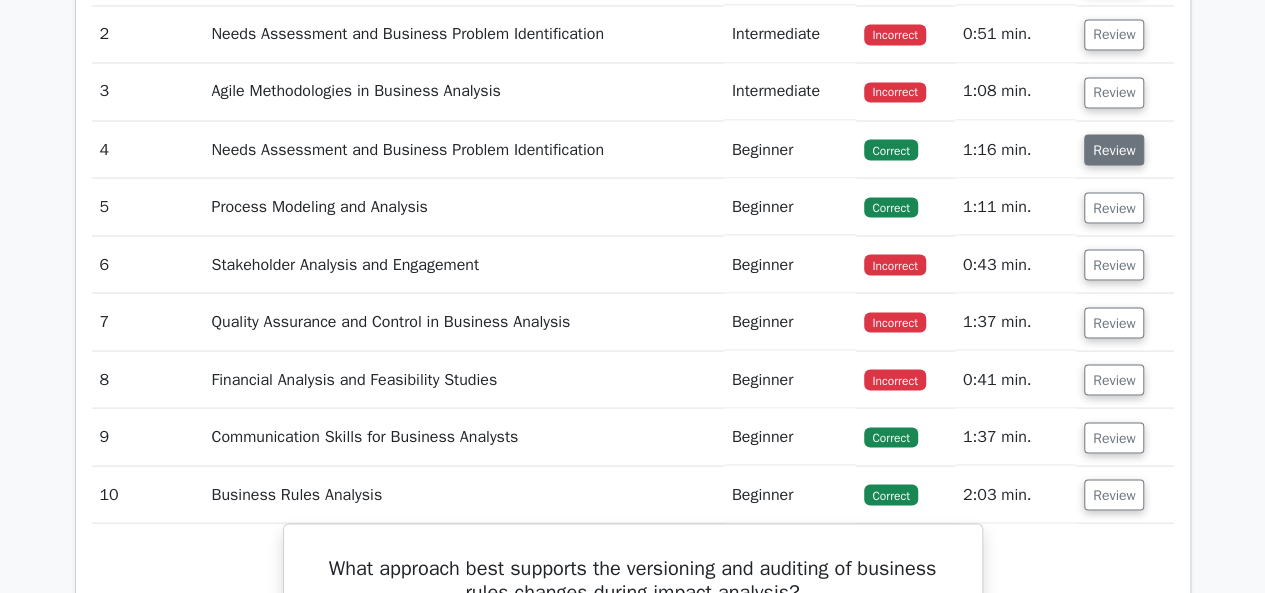 click on "Review" at bounding box center [1114, 149] 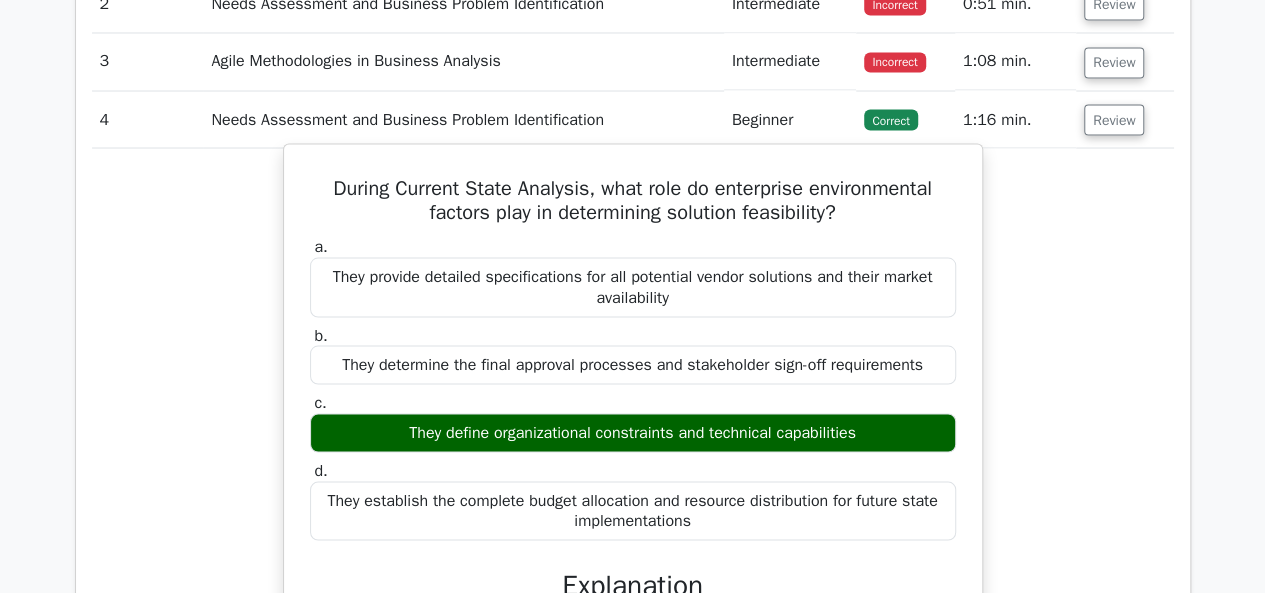 scroll, scrollTop: 1800, scrollLeft: 0, axis: vertical 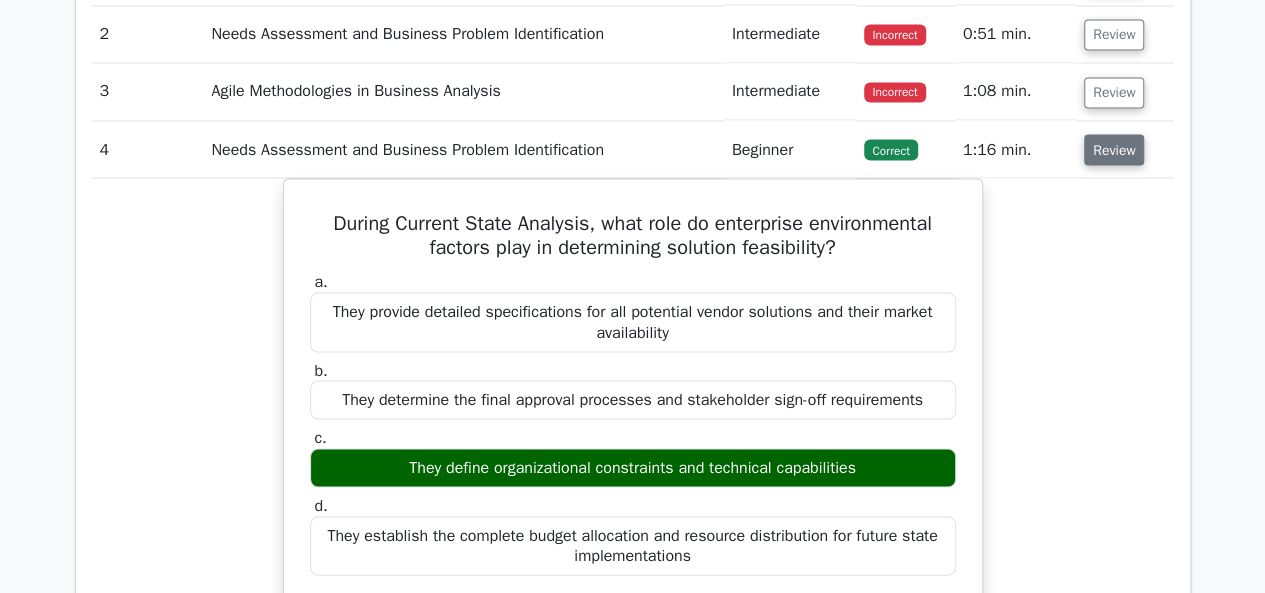 click on "Review" at bounding box center [1114, 149] 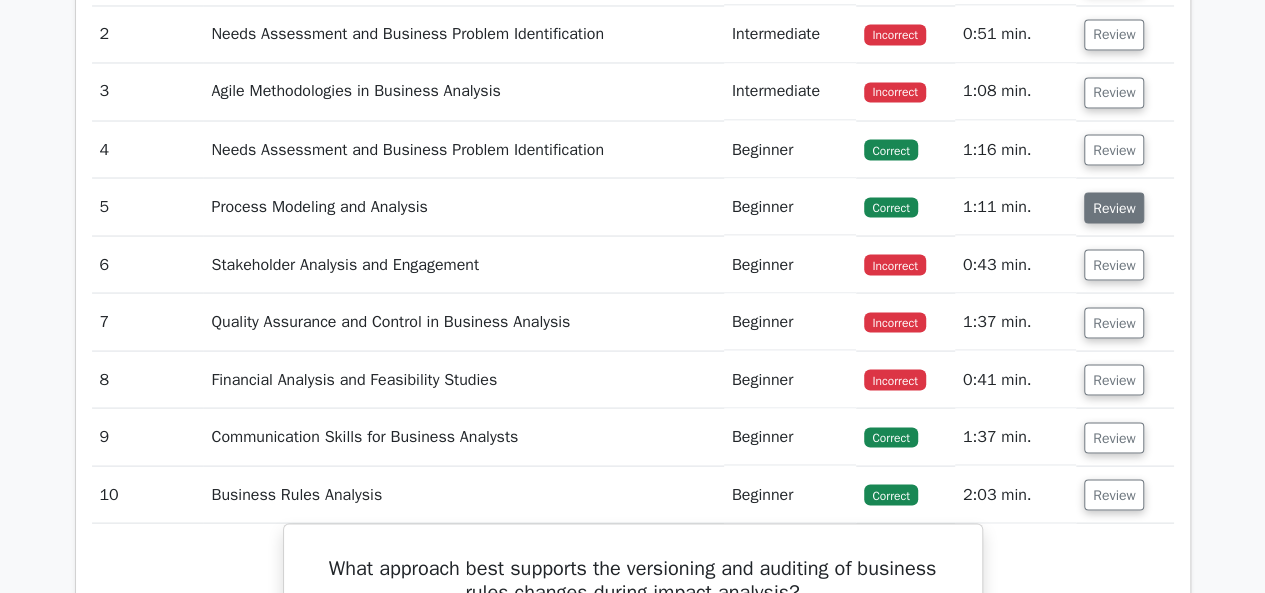 click on "Review" at bounding box center (1114, 207) 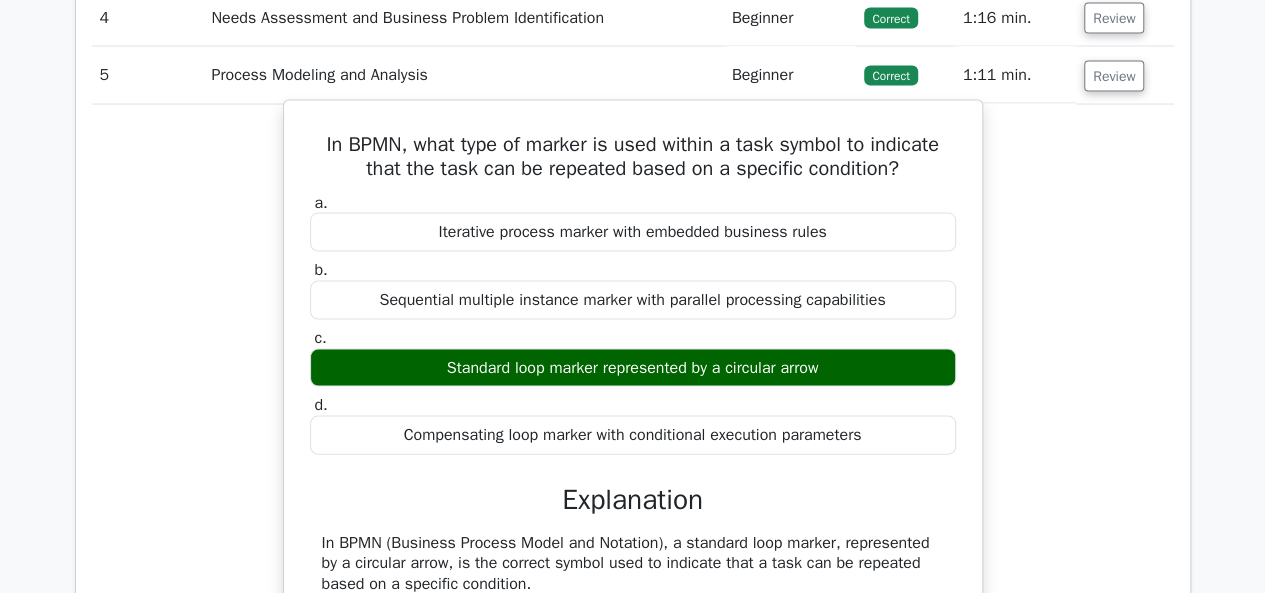 scroll, scrollTop: 1900, scrollLeft: 0, axis: vertical 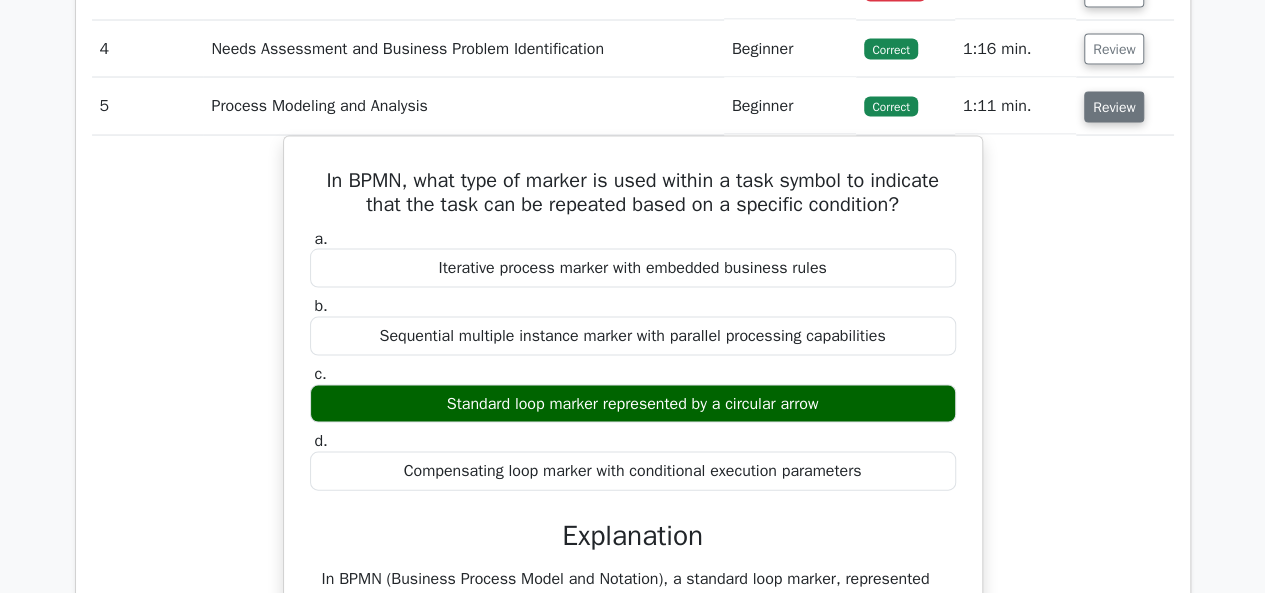 click on "Review" at bounding box center [1114, 107] 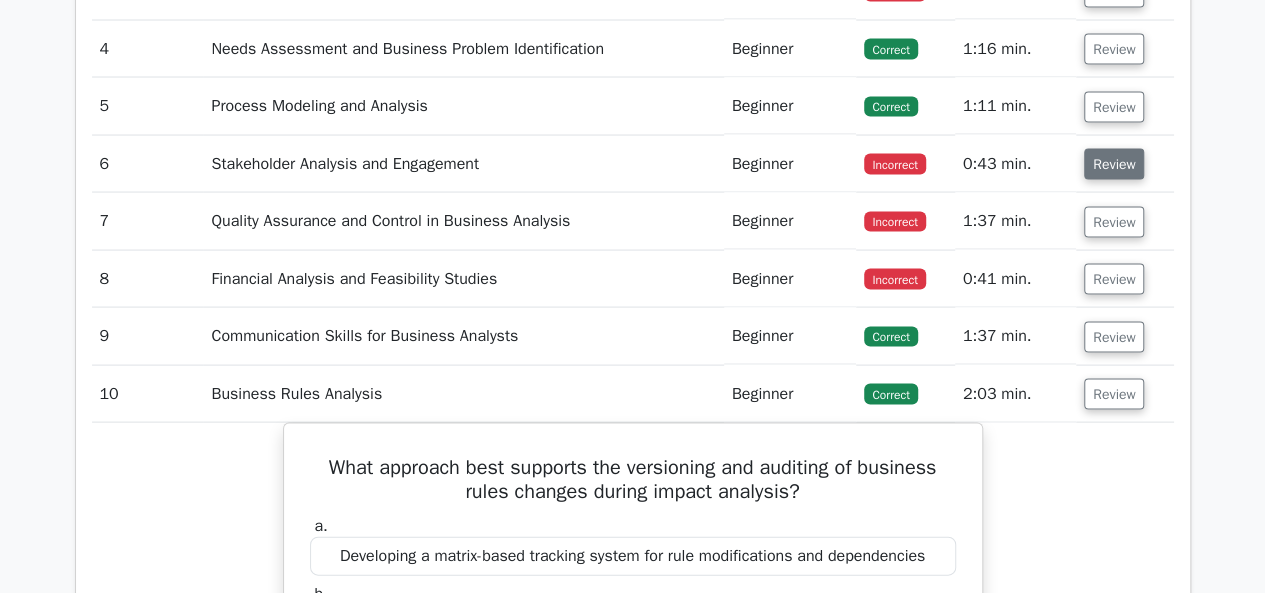 click on "Review" at bounding box center (1114, 164) 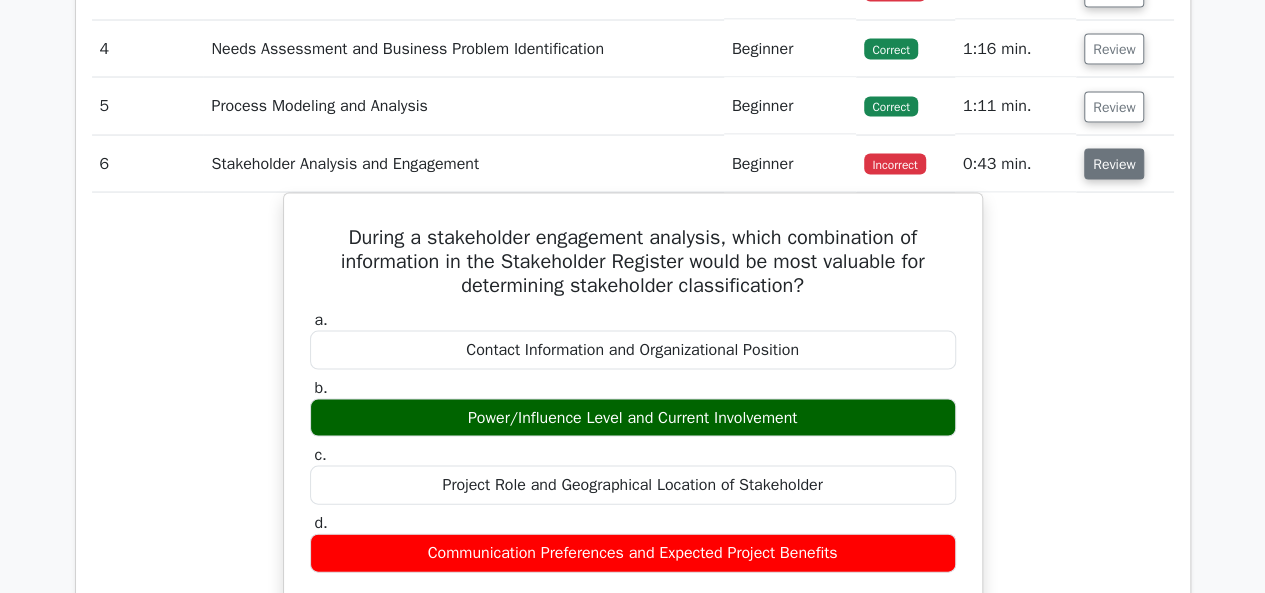 click on "Review" at bounding box center [1114, 164] 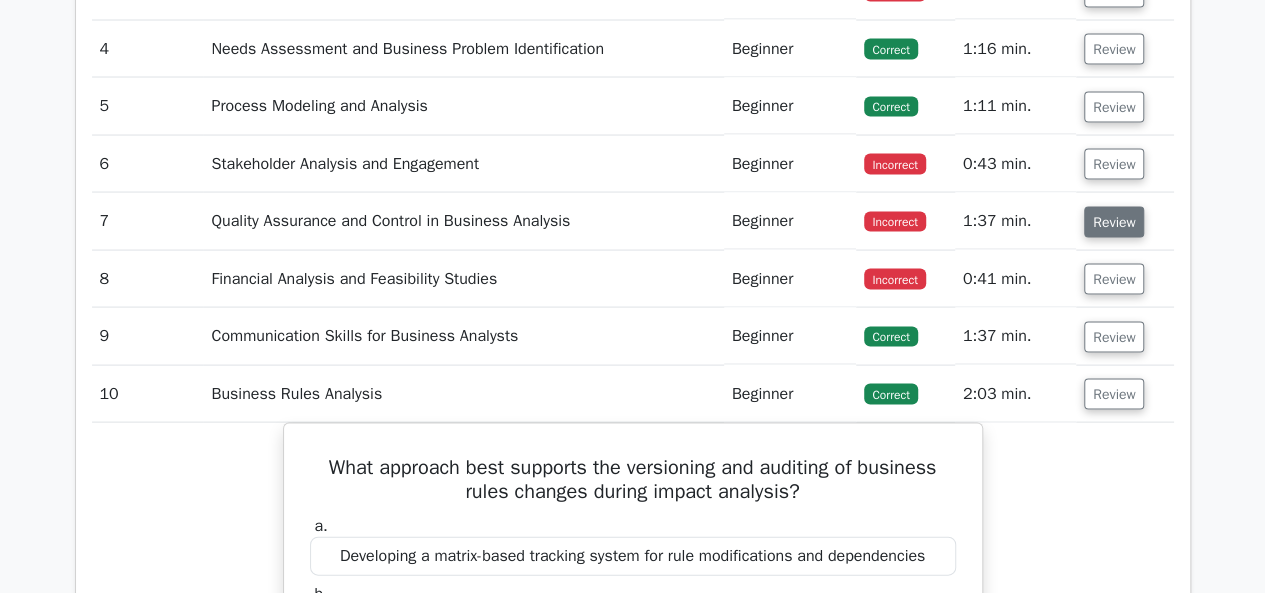 click on "Review" at bounding box center (1114, 222) 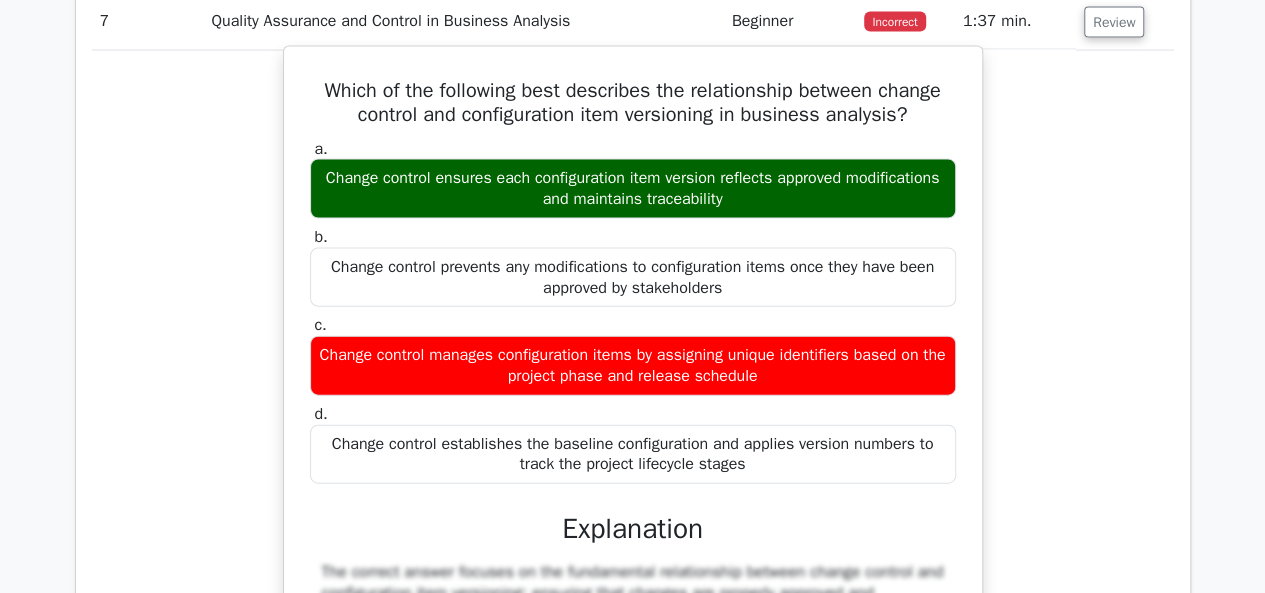 scroll, scrollTop: 2000, scrollLeft: 0, axis: vertical 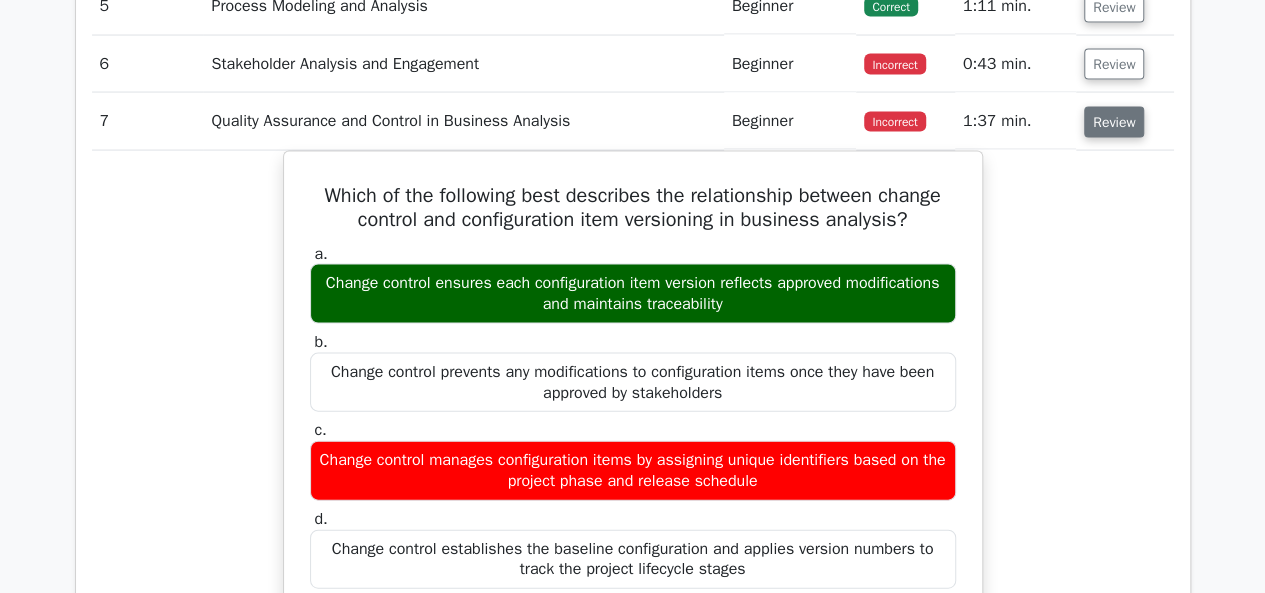 click on "Review" at bounding box center (1114, 122) 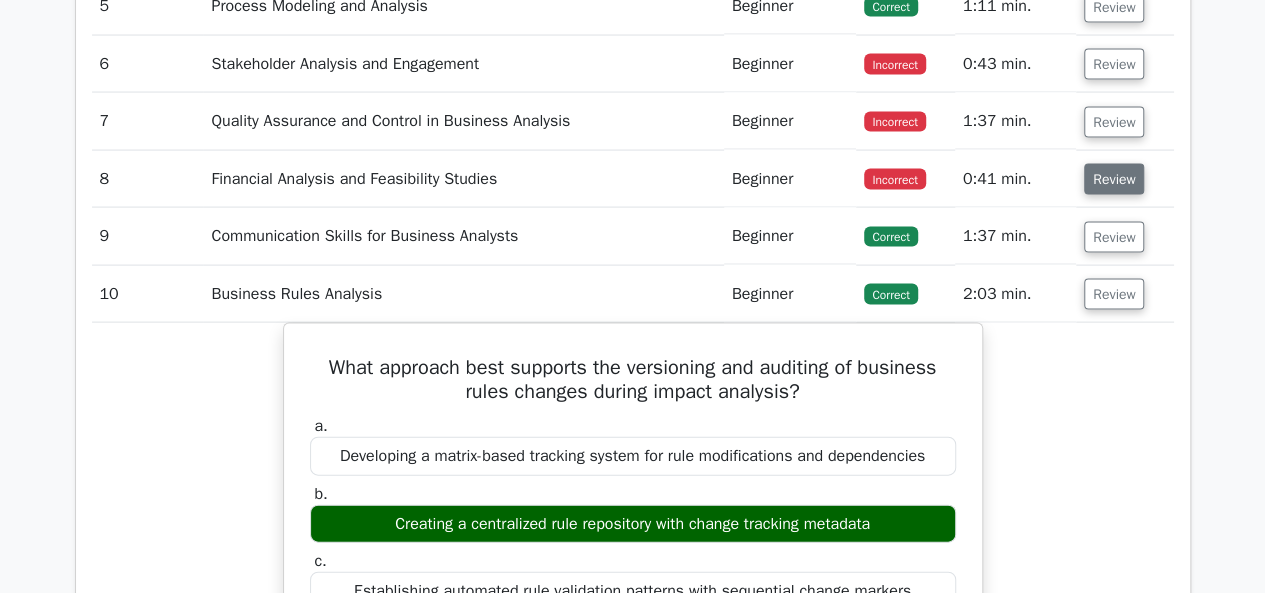 click on "Review" at bounding box center [1114, 179] 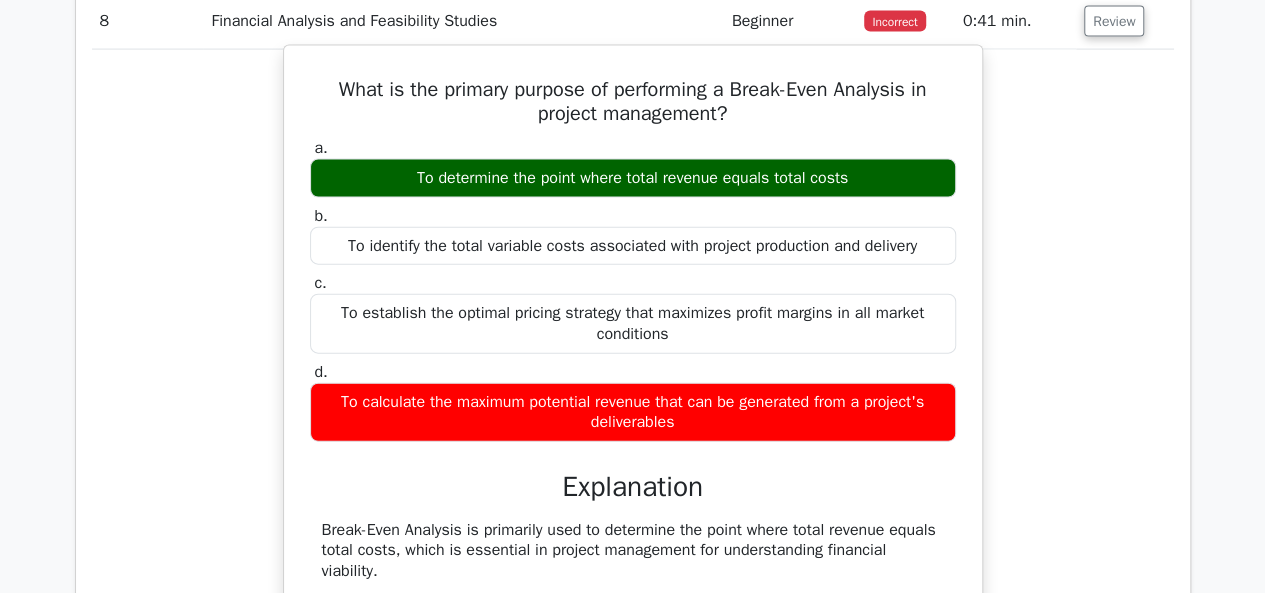 scroll, scrollTop: 2100, scrollLeft: 0, axis: vertical 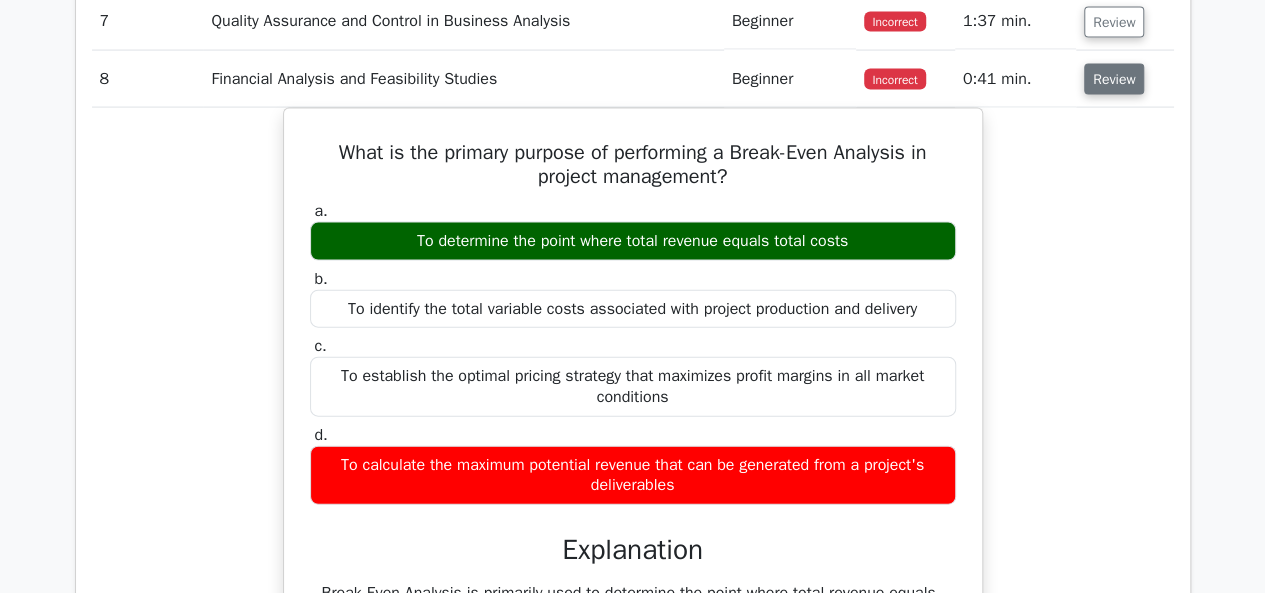 click on "Review" at bounding box center (1114, 79) 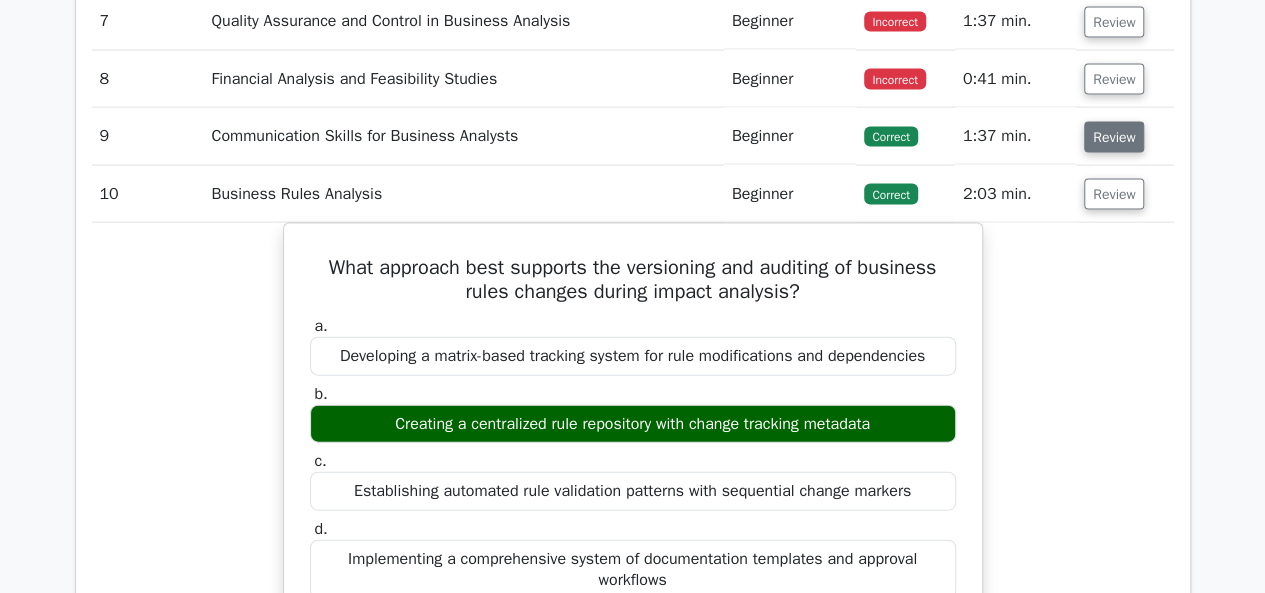 click on "Review" at bounding box center [1114, 137] 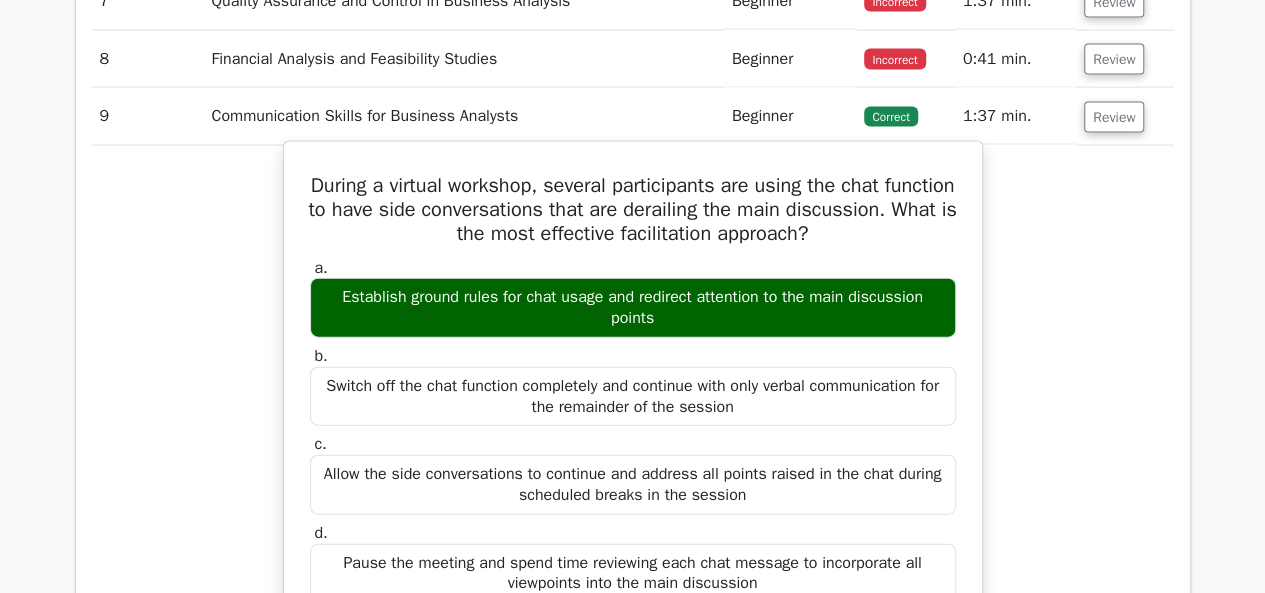 scroll, scrollTop: 2000, scrollLeft: 0, axis: vertical 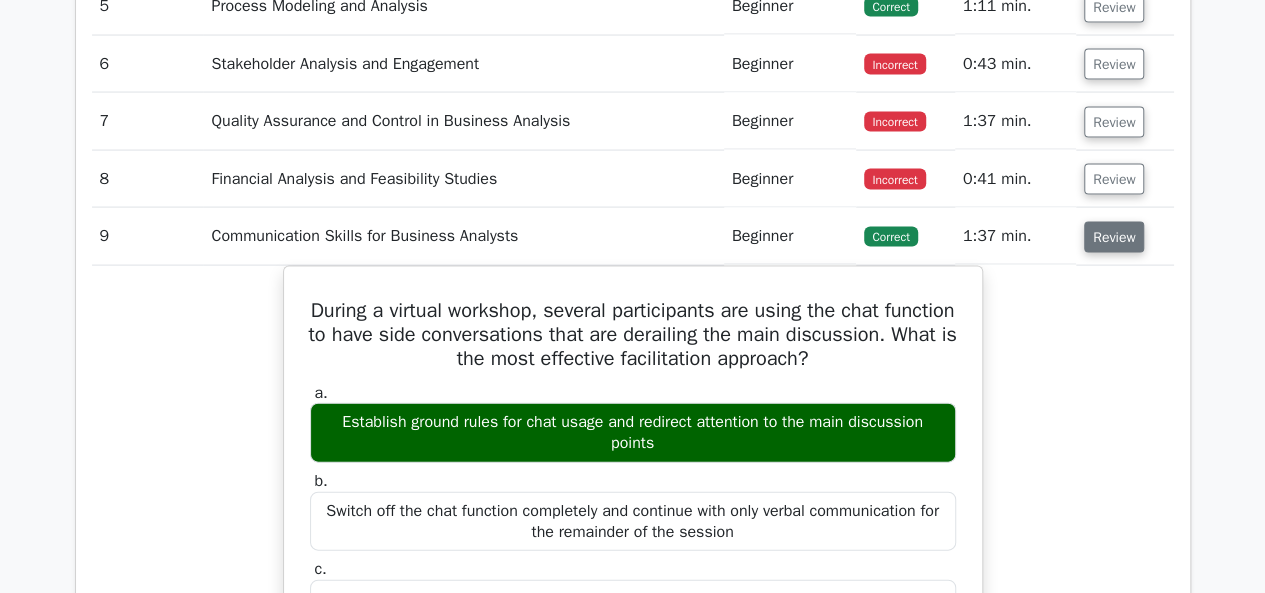 click on "Review" at bounding box center (1114, 237) 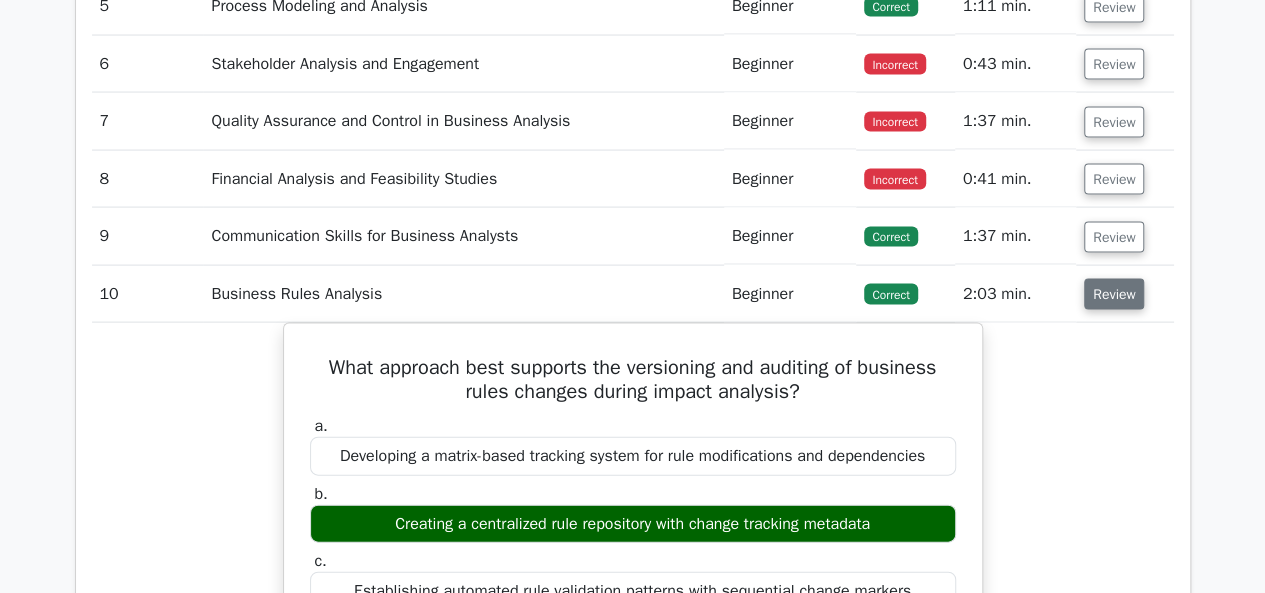 click on "Review" at bounding box center [1114, 294] 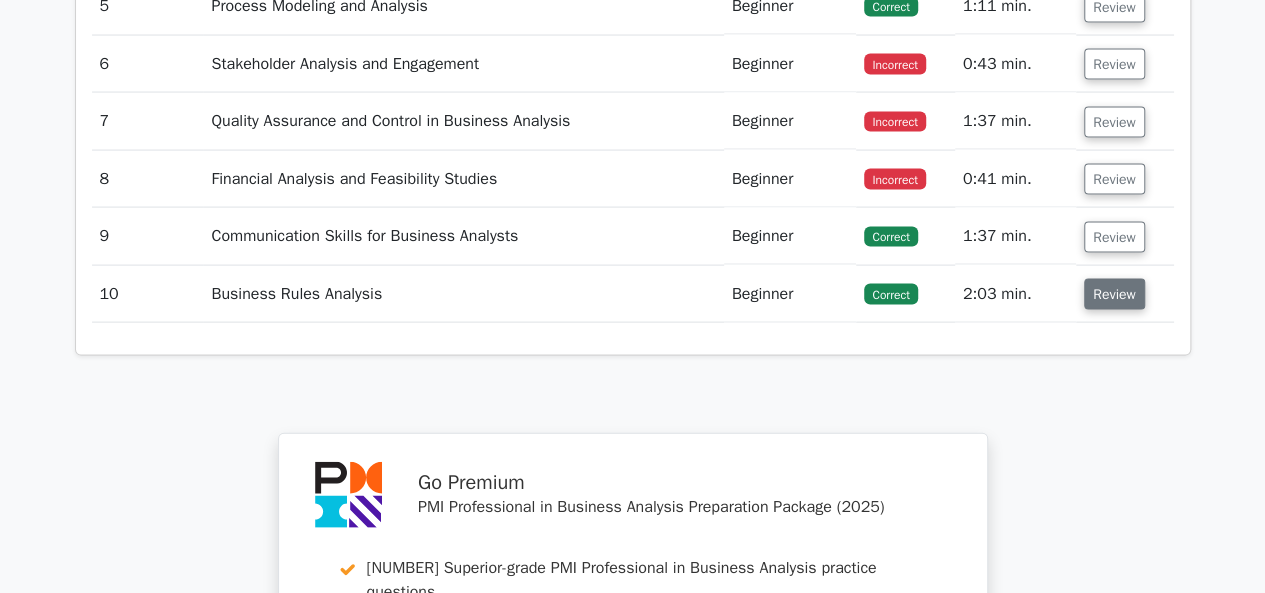 click on "Review" at bounding box center (1114, 294) 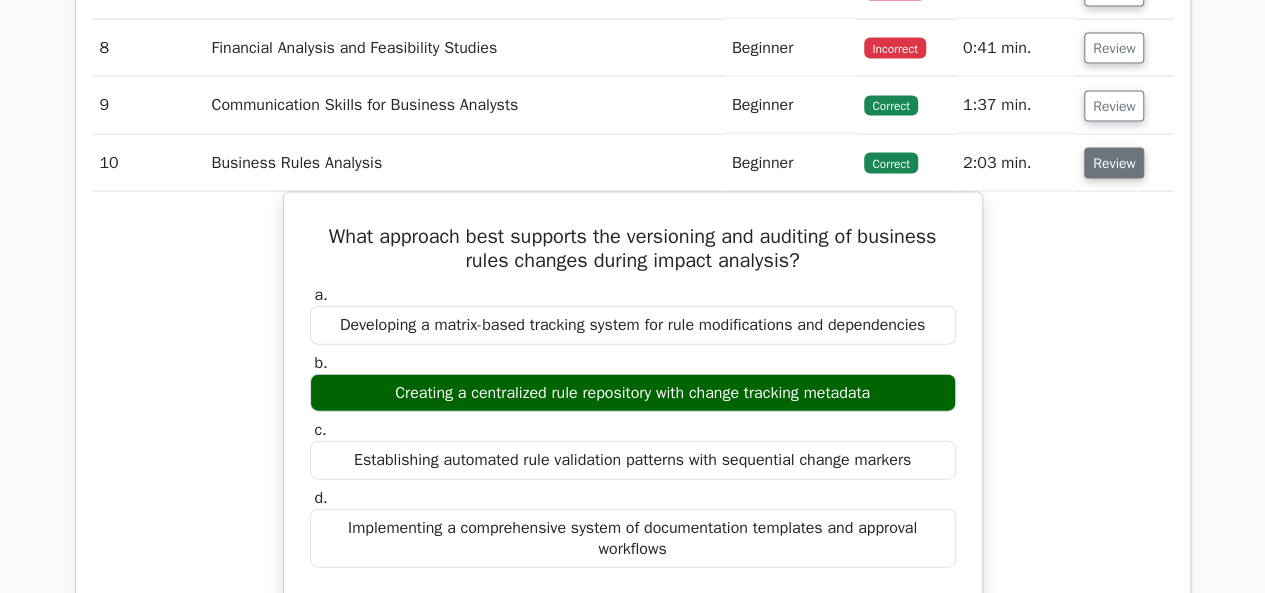 scroll, scrollTop: 2100, scrollLeft: 0, axis: vertical 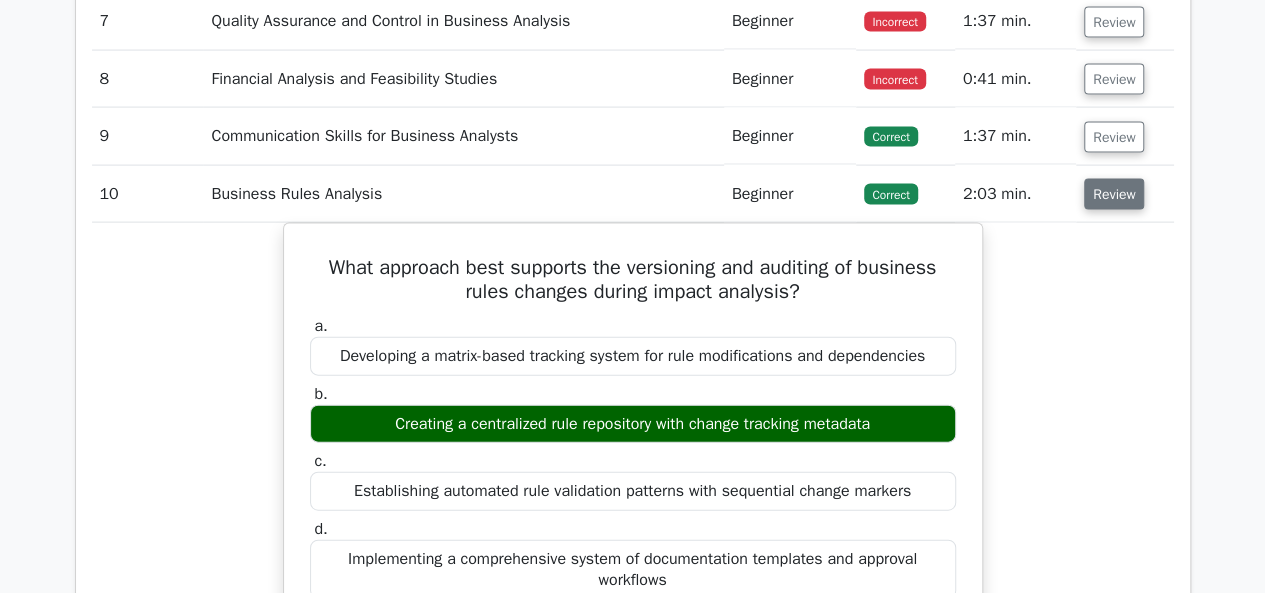 click on "Review" at bounding box center [1114, 194] 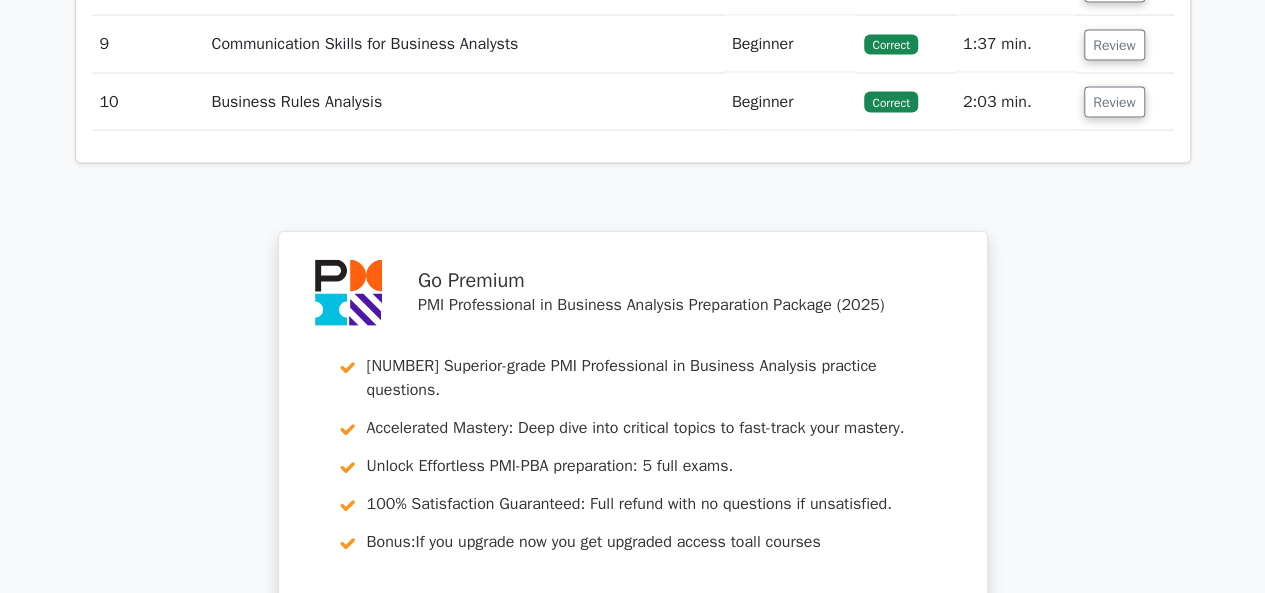 scroll, scrollTop: 2300, scrollLeft: 0, axis: vertical 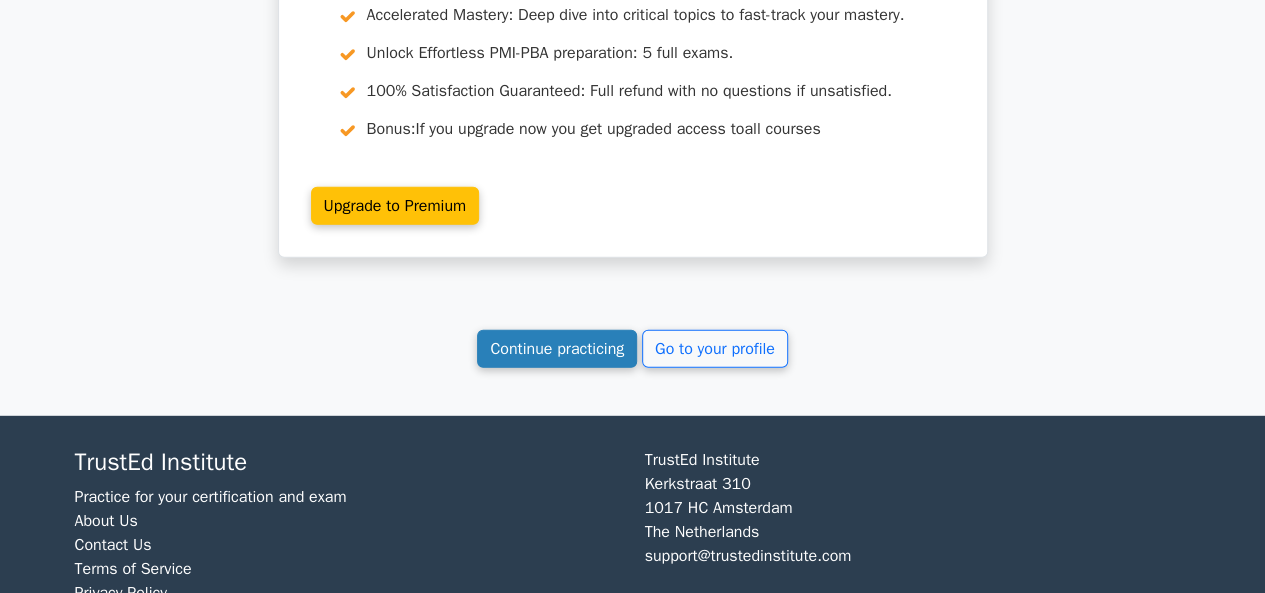 click on "Continue practicing" at bounding box center [557, 349] 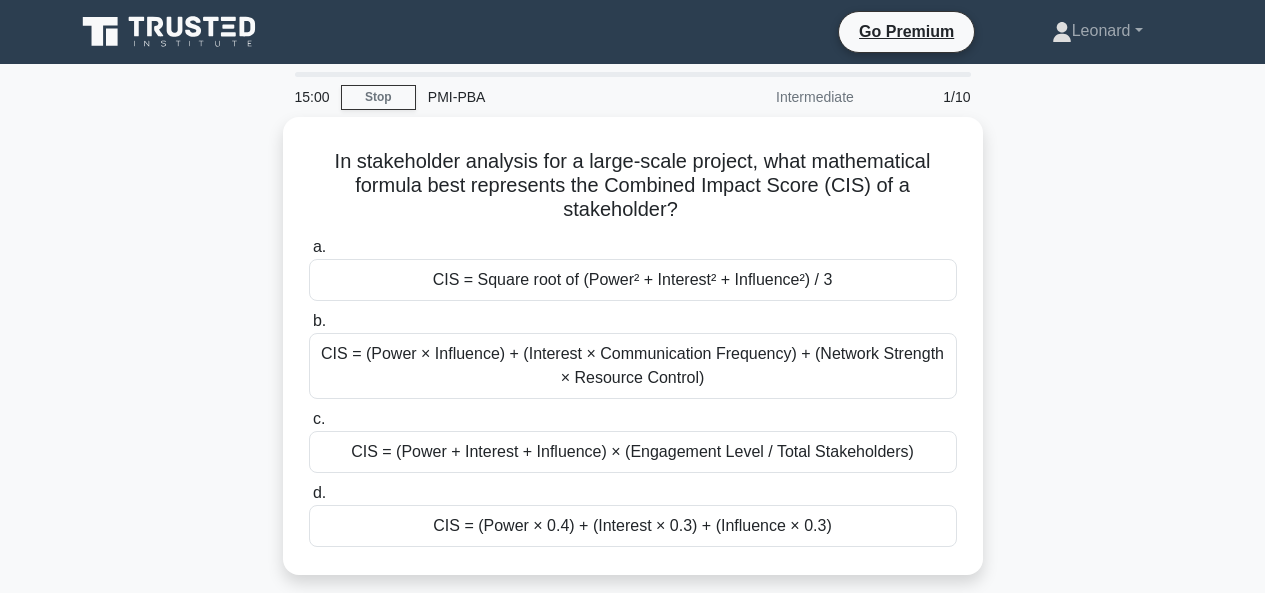 scroll, scrollTop: 0, scrollLeft: 0, axis: both 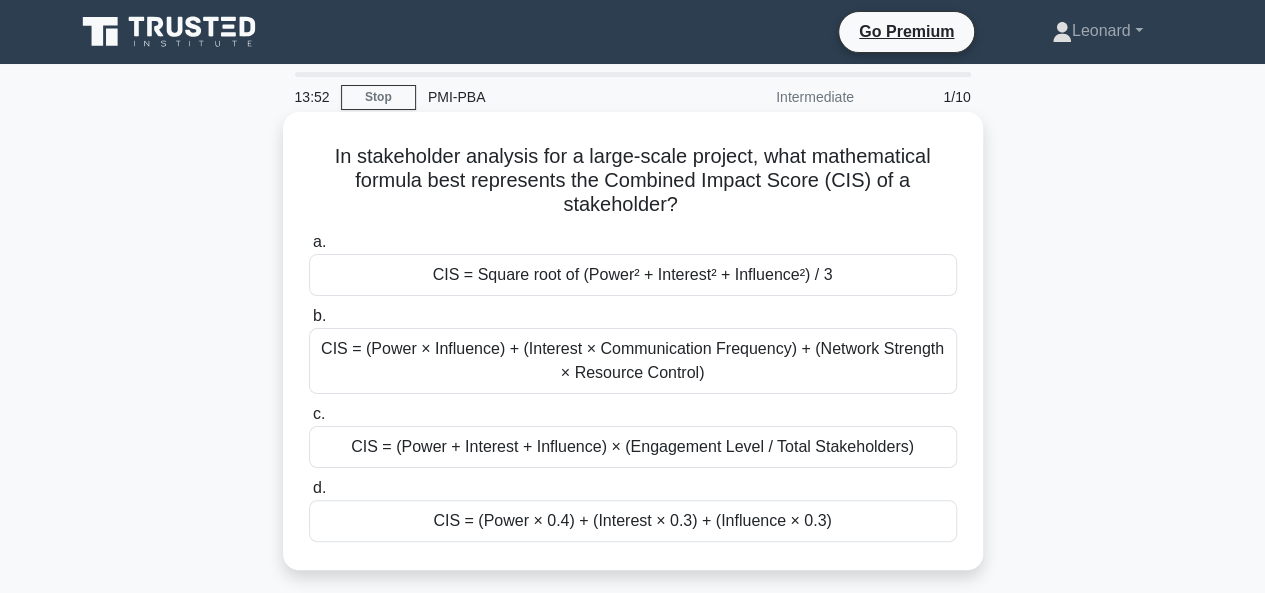 click on "CIS = (Power × Influence) + (Interest × Communication Frequency) + (Network Strength × Resource Control)" at bounding box center (633, 361) 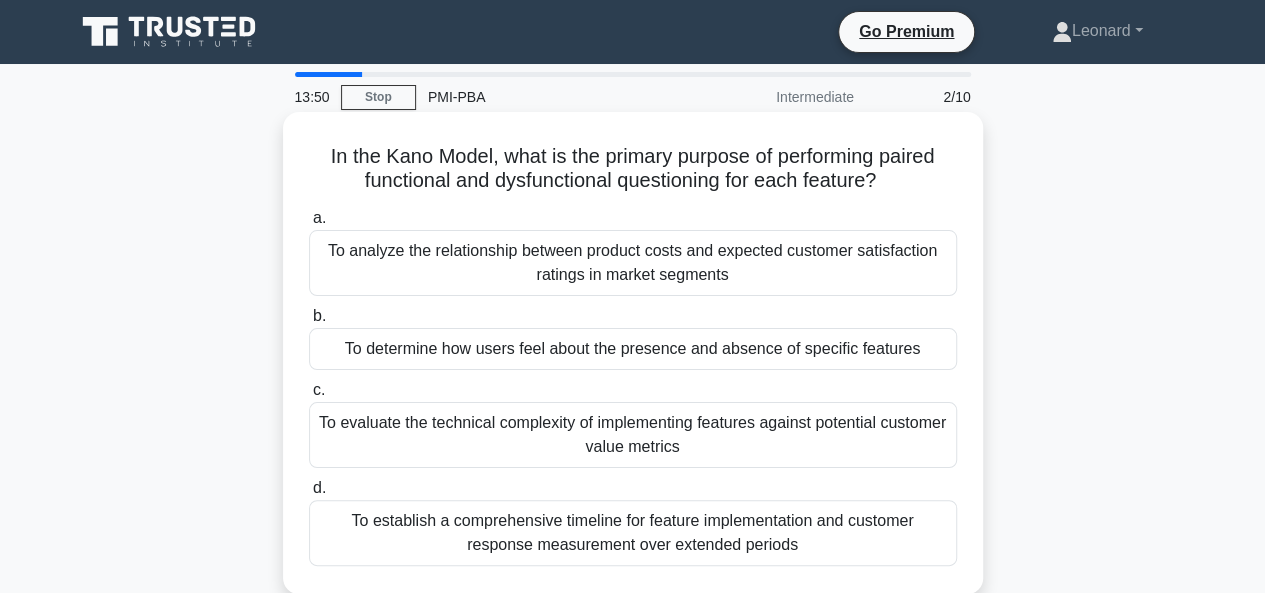 scroll, scrollTop: 100, scrollLeft: 0, axis: vertical 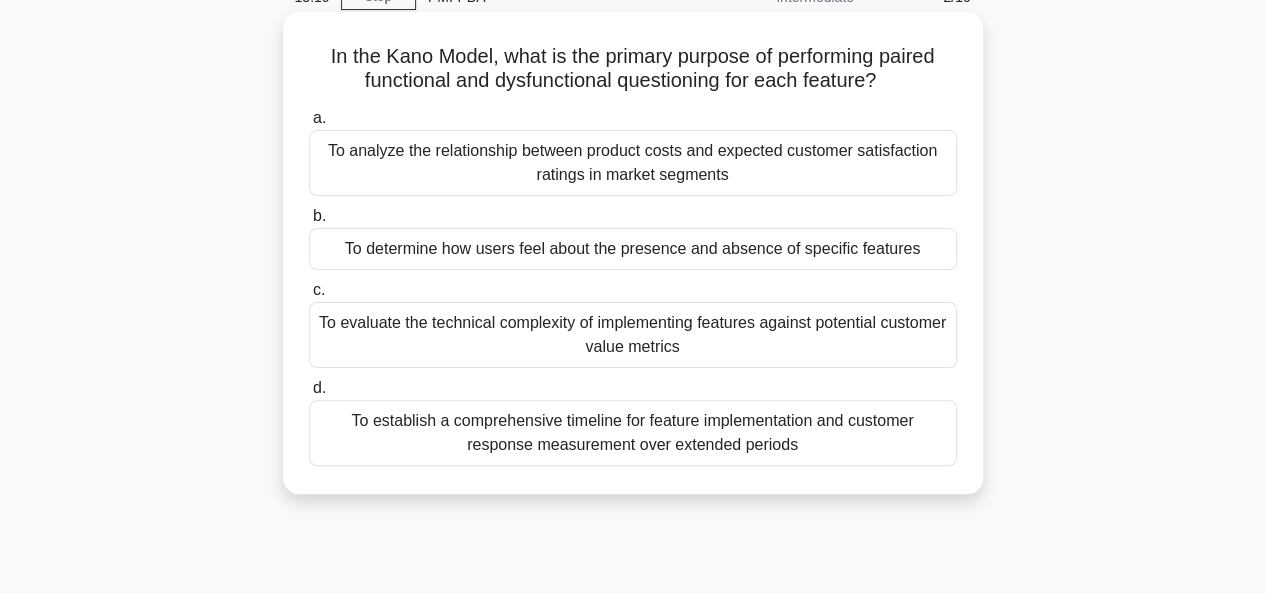 click on "To evaluate the technical complexity of implementing features against potential customer value metrics" at bounding box center [633, 335] 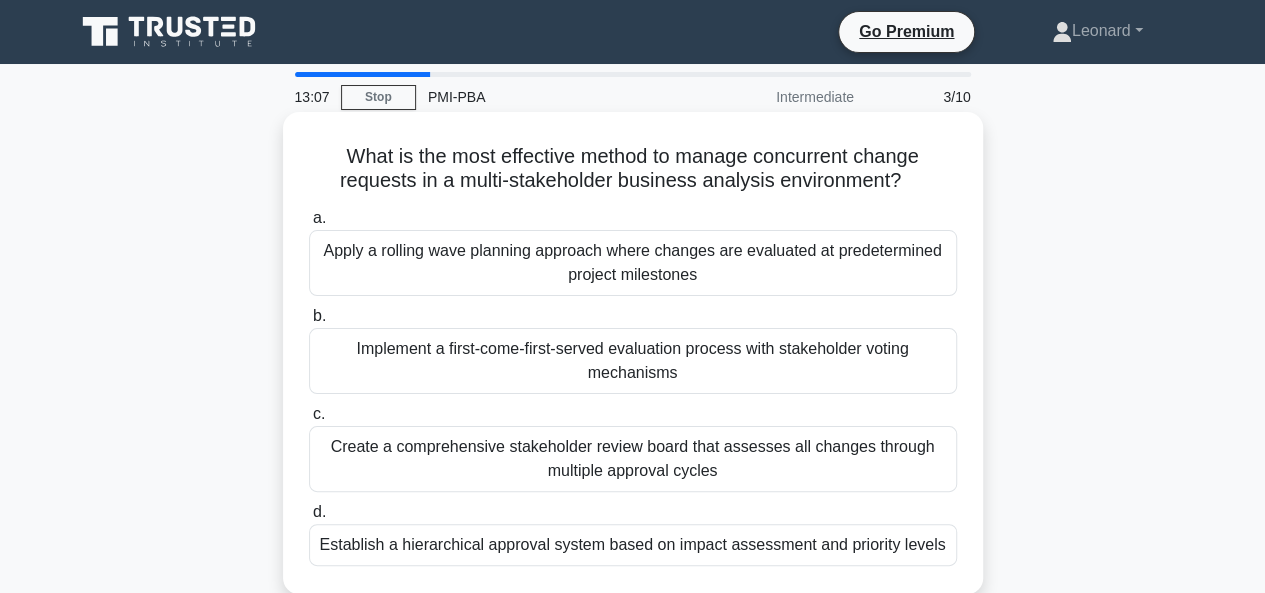 scroll, scrollTop: 100, scrollLeft: 0, axis: vertical 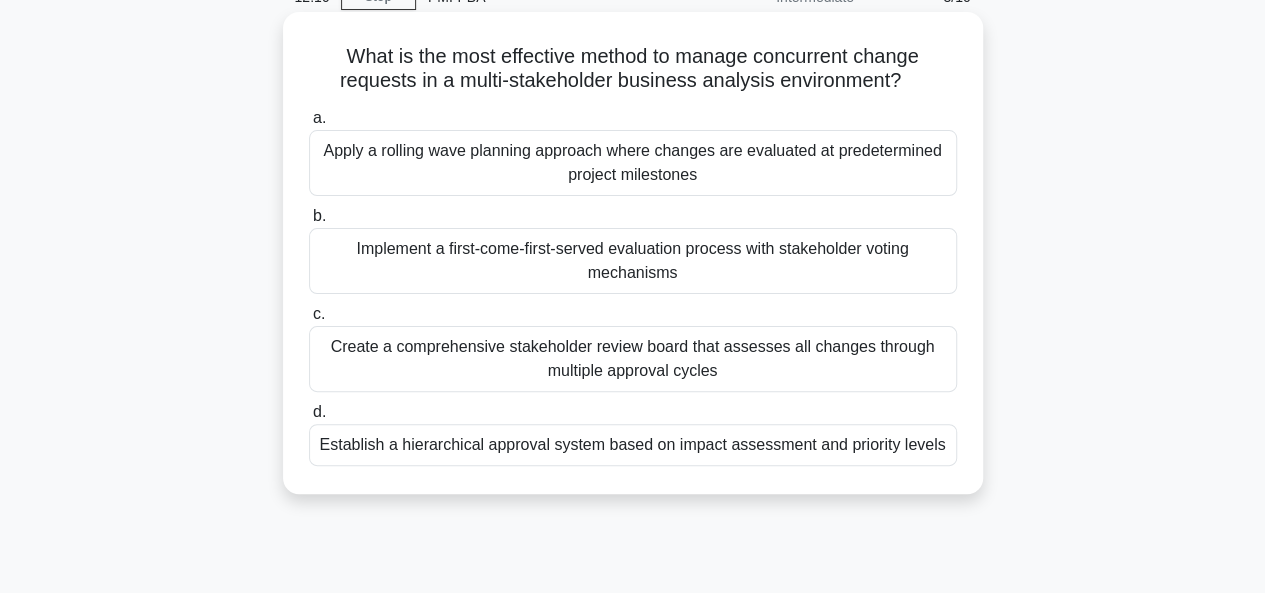 click on "Create a comprehensive stakeholder review board that assesses all changes through multiple approval cycles" at bounding box center (633, 359) 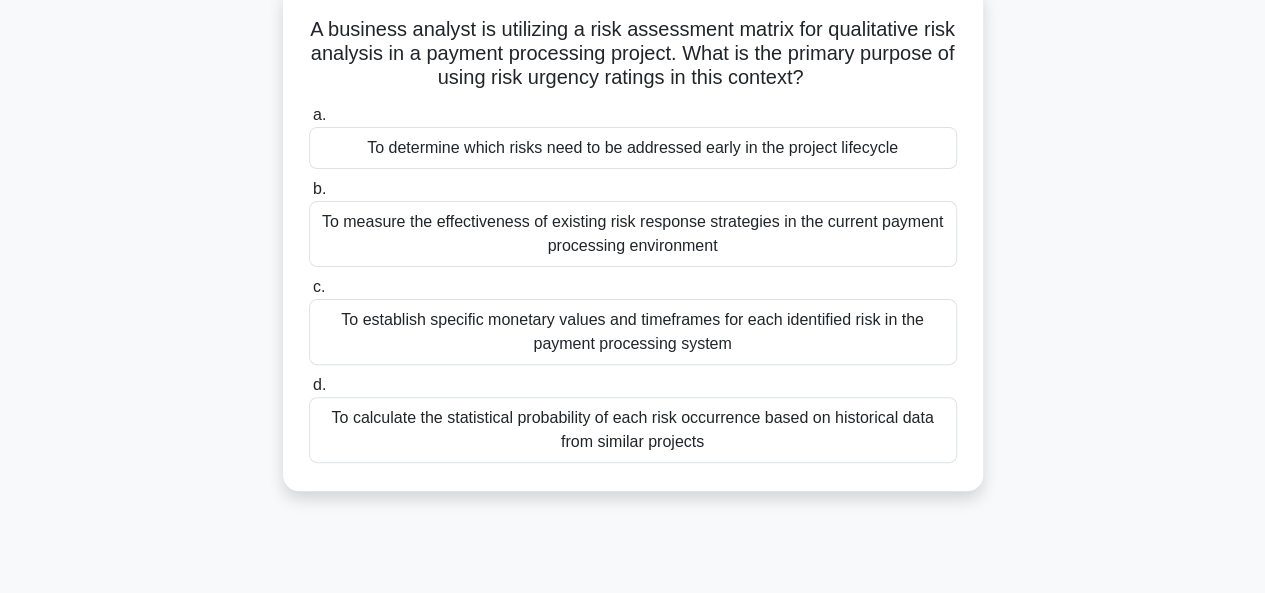scroll, scrollTop: 100, scrollLeft: 0, axis: vertical 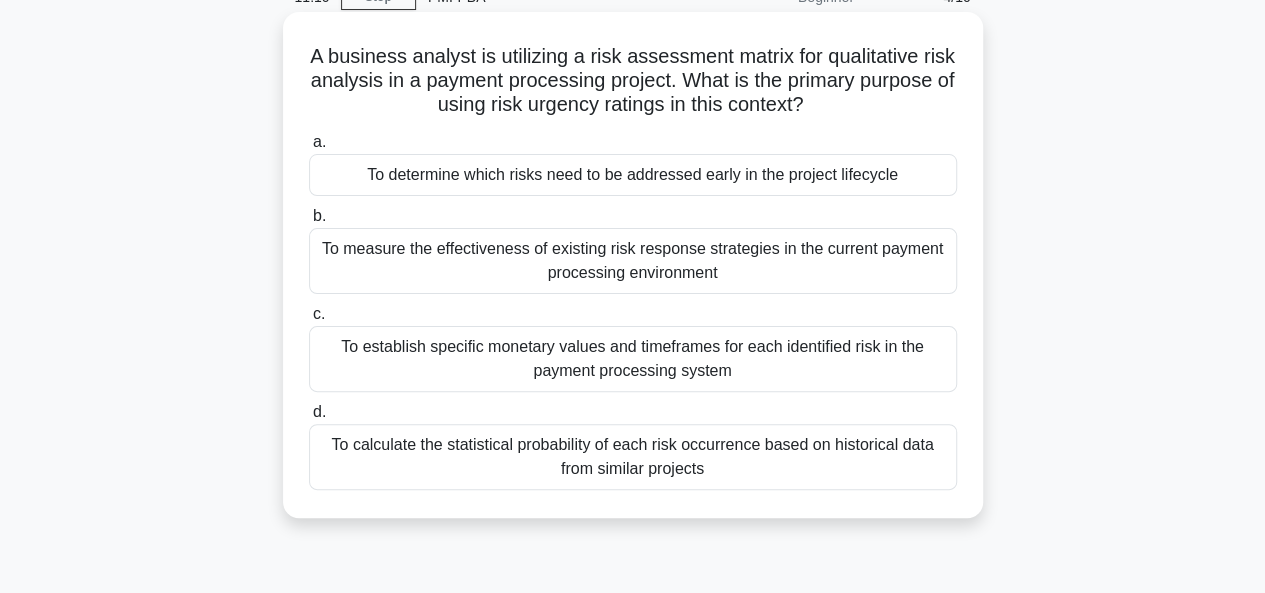 click on "To determine which risks need to be addressed early in the project lifecycle" at bounding box center [633, 175] 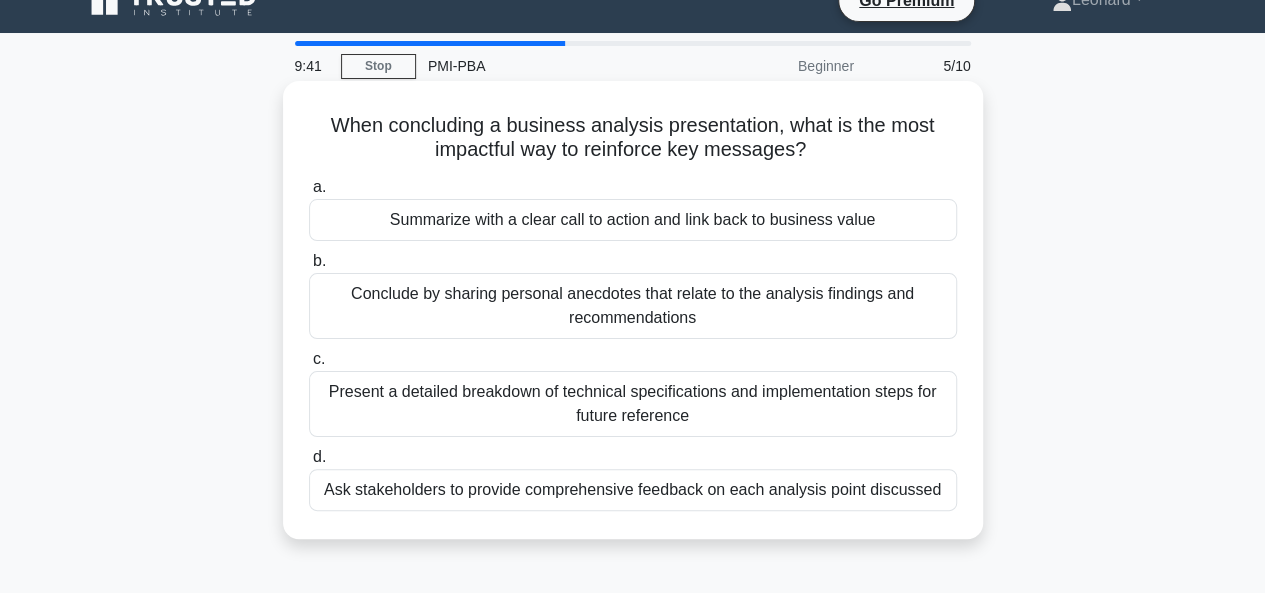 scroll, scrollTop: 0, scrollLeft: 0, axis: both 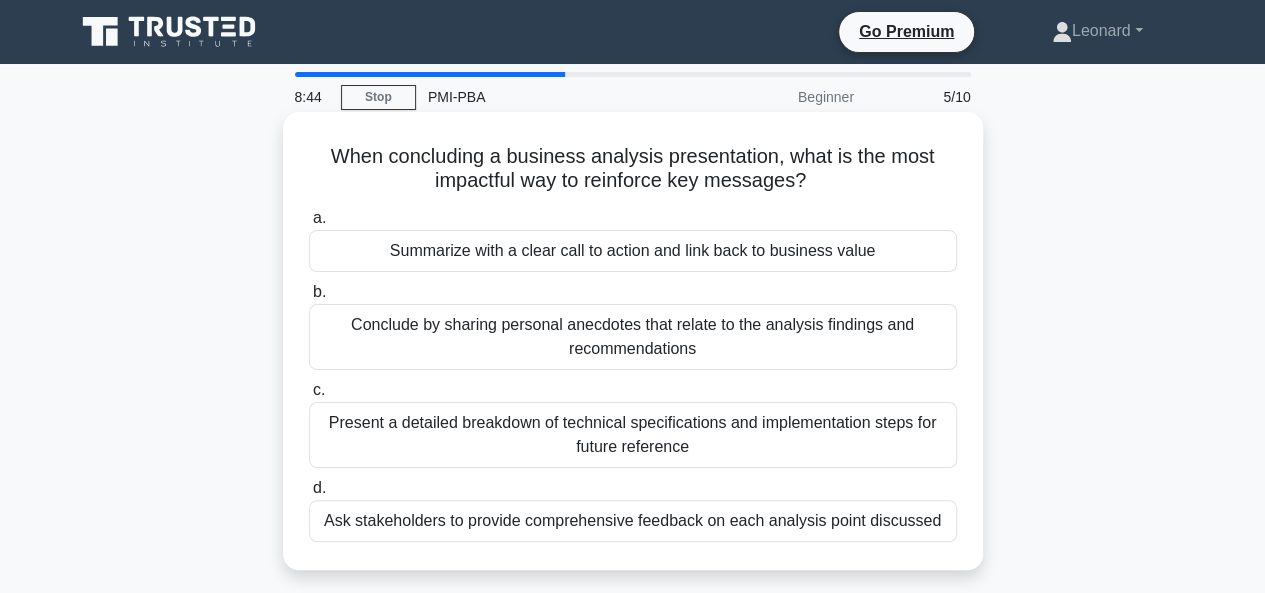 click on "Ask stakeholders to provide comprehensive feedback on each analysis point discussed" at bounding box center (633, 521) 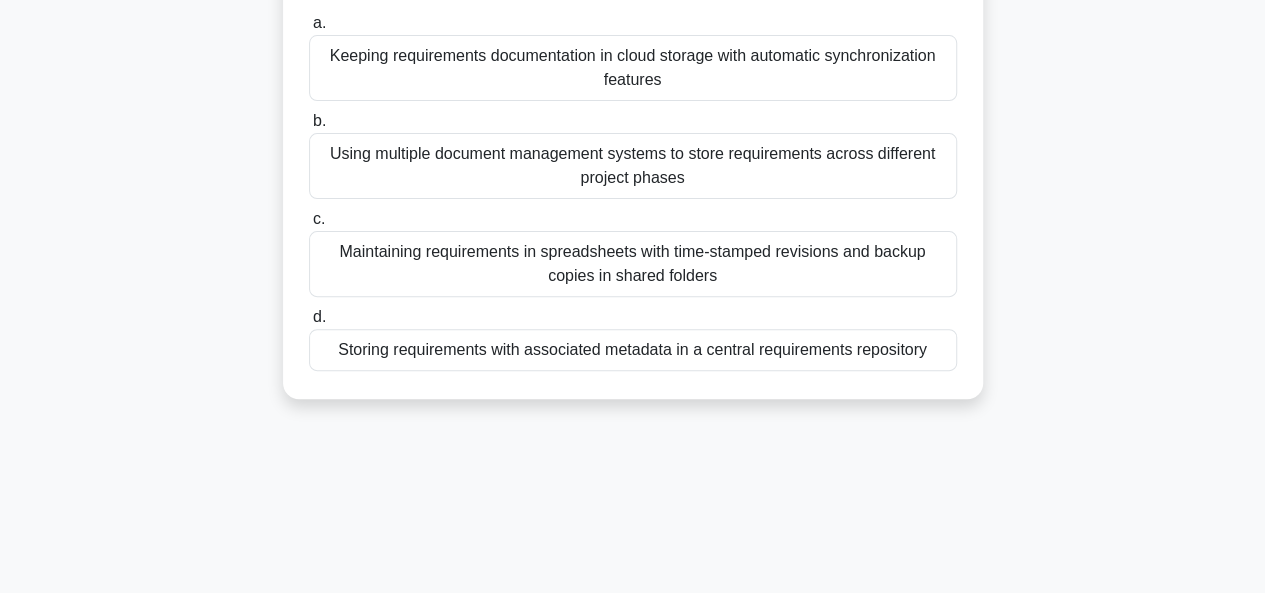 scroll, scrollTop: 100, scrollLeft: 0, axis: vertical 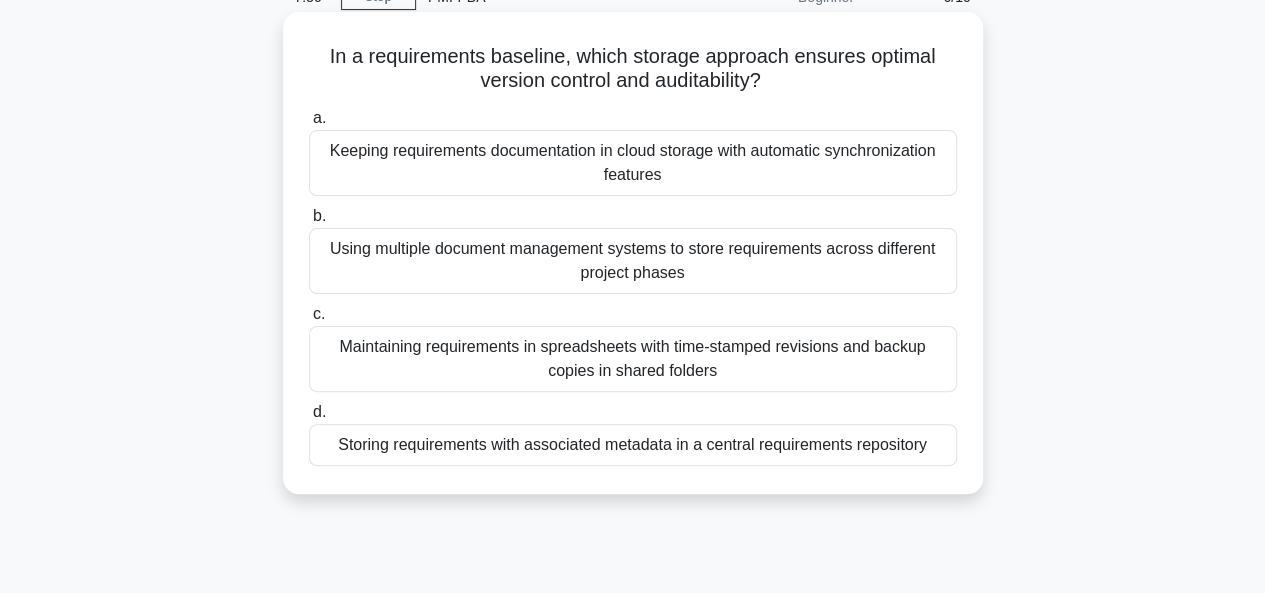 click on "Using multiple document management systems to store requirements across different project phases" at bounding box center [633, 261] 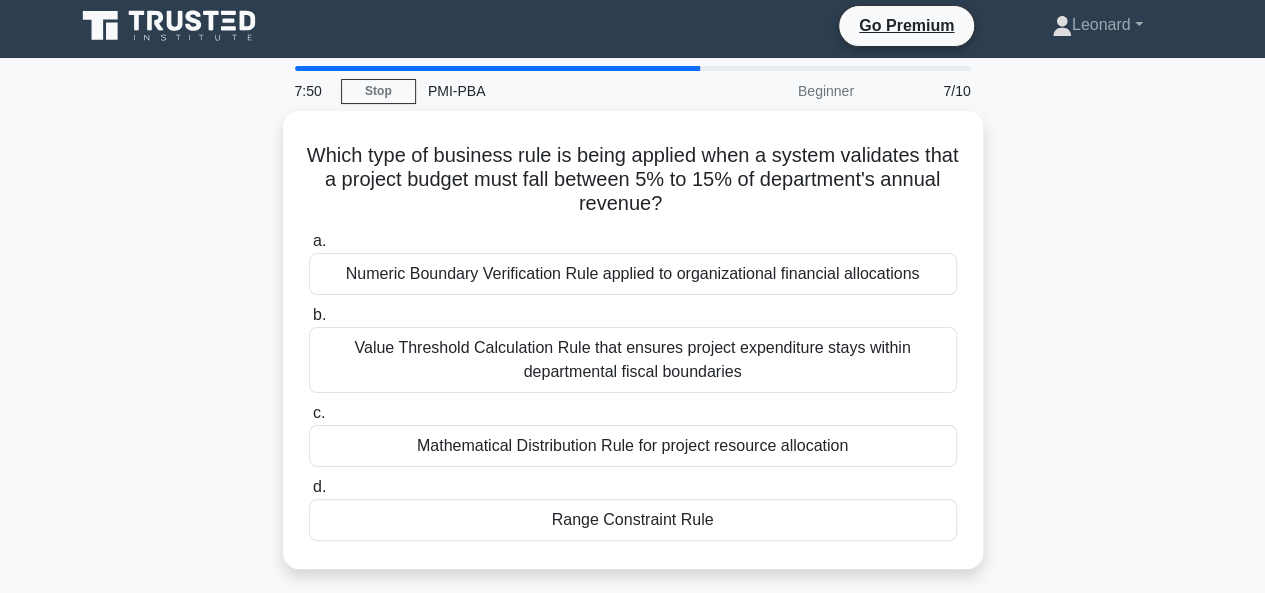 scroll, scrollTop: 0, scrollLeft: 0, axis: both 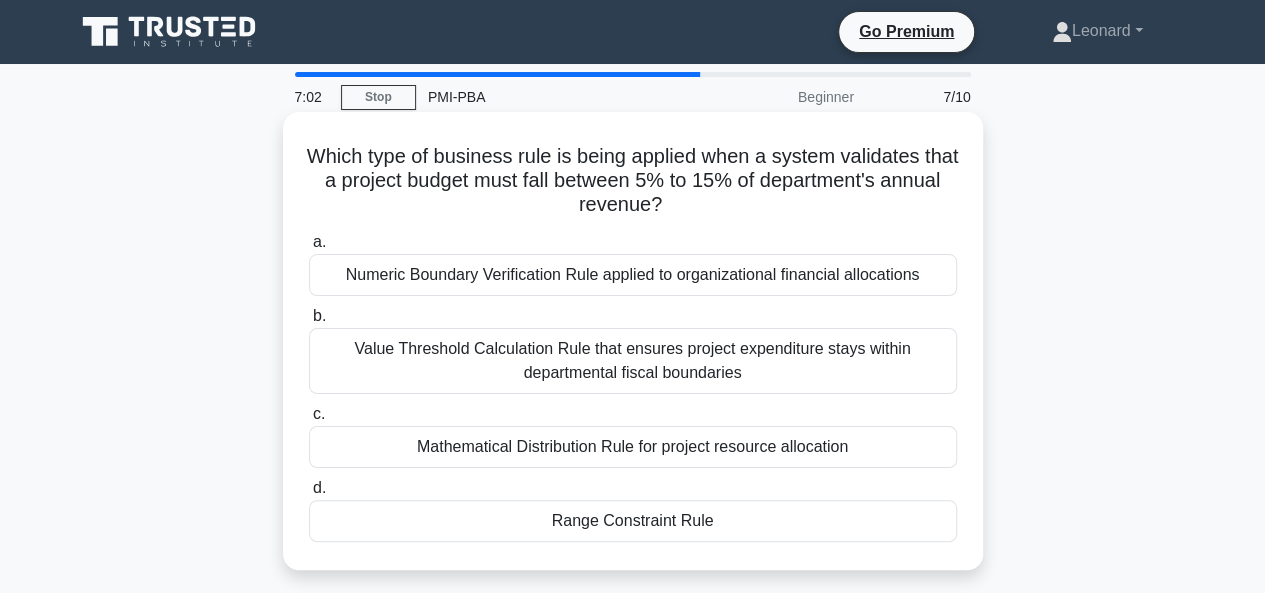 click on "Range Constraint Rule" at bounding box center (633, 521) 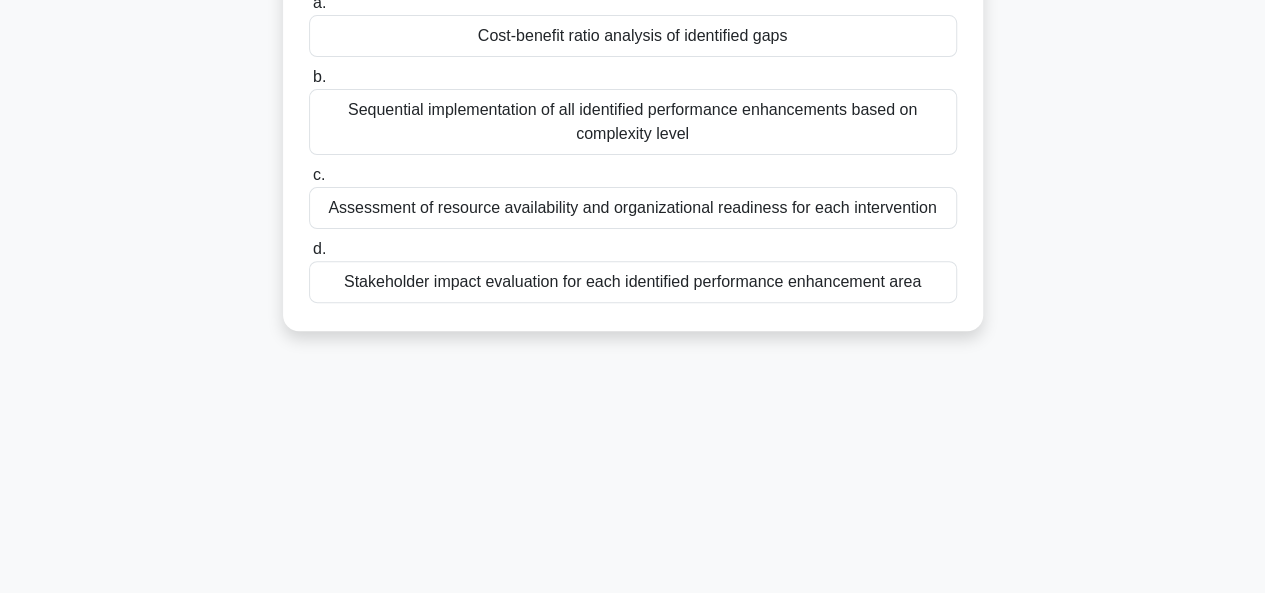 scroll, scrollTop: 200, scrollLeft: 0, axis: vertical 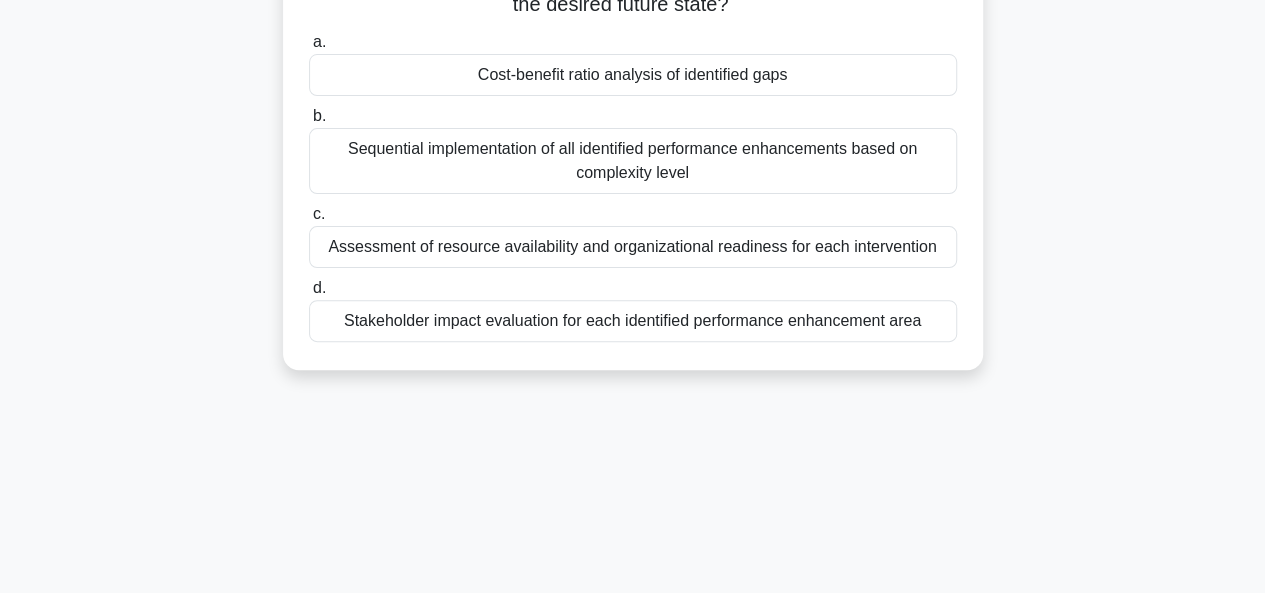 click on "Stakeholder impact evaluation for each identified performance enhancement area" at bounding box center (633, 321) 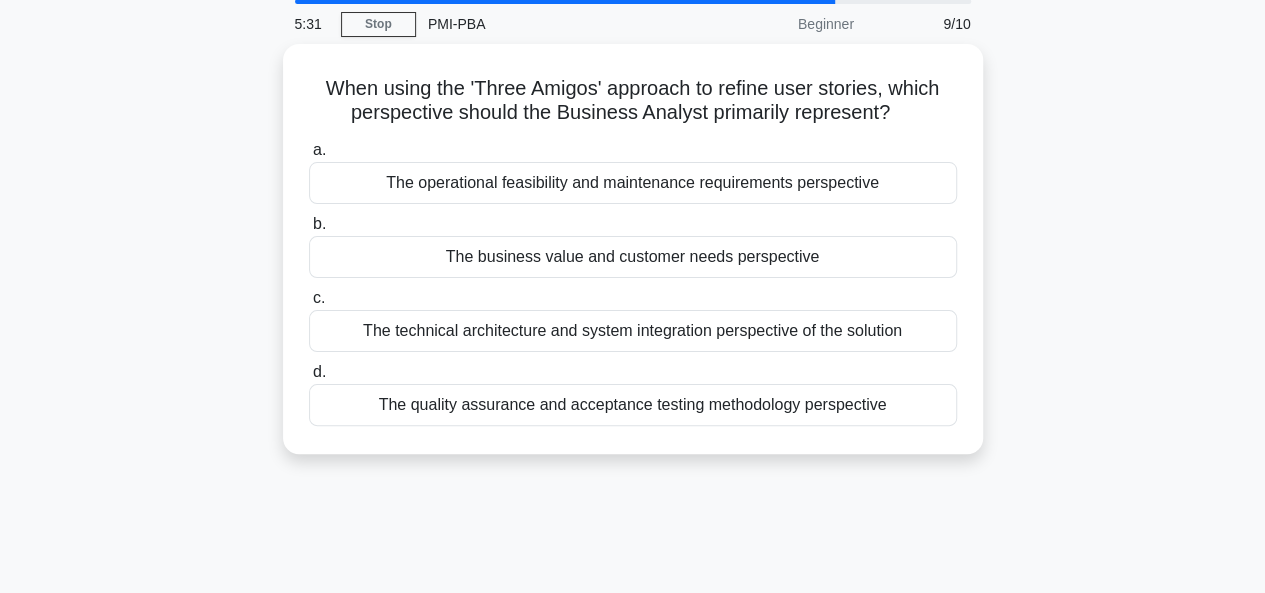 scroll, scrollTop: 0, scrollLeft: 0, axis: both 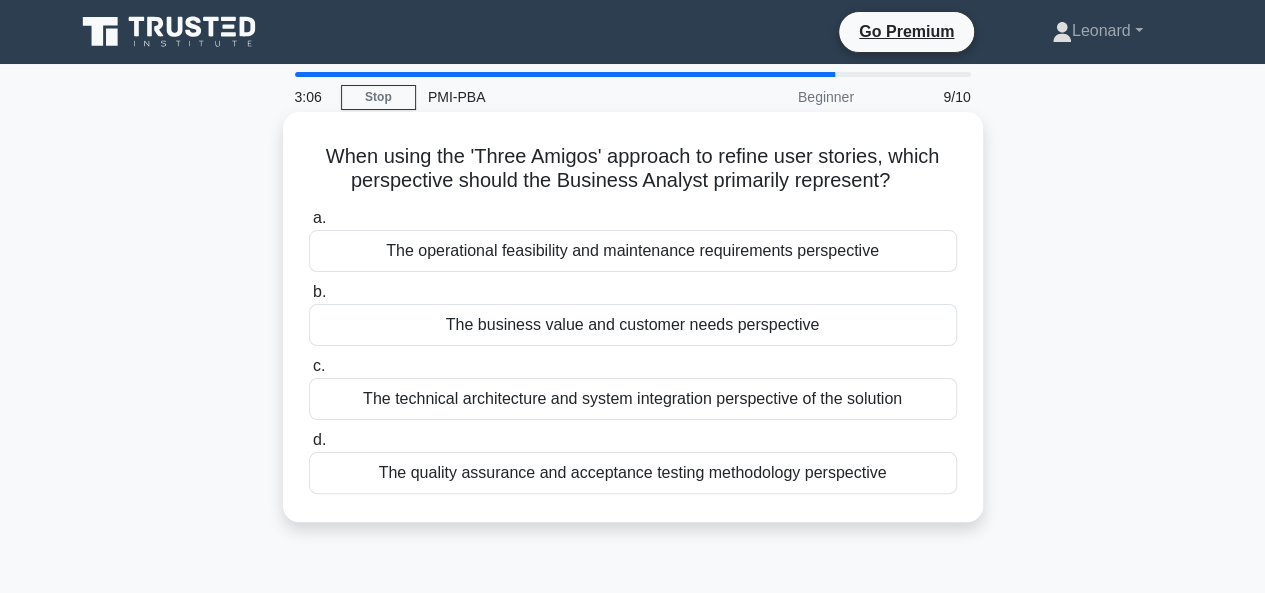 click on "The quality assurance and acceptance testing methodology perspective" at bounding box center (633, 473) 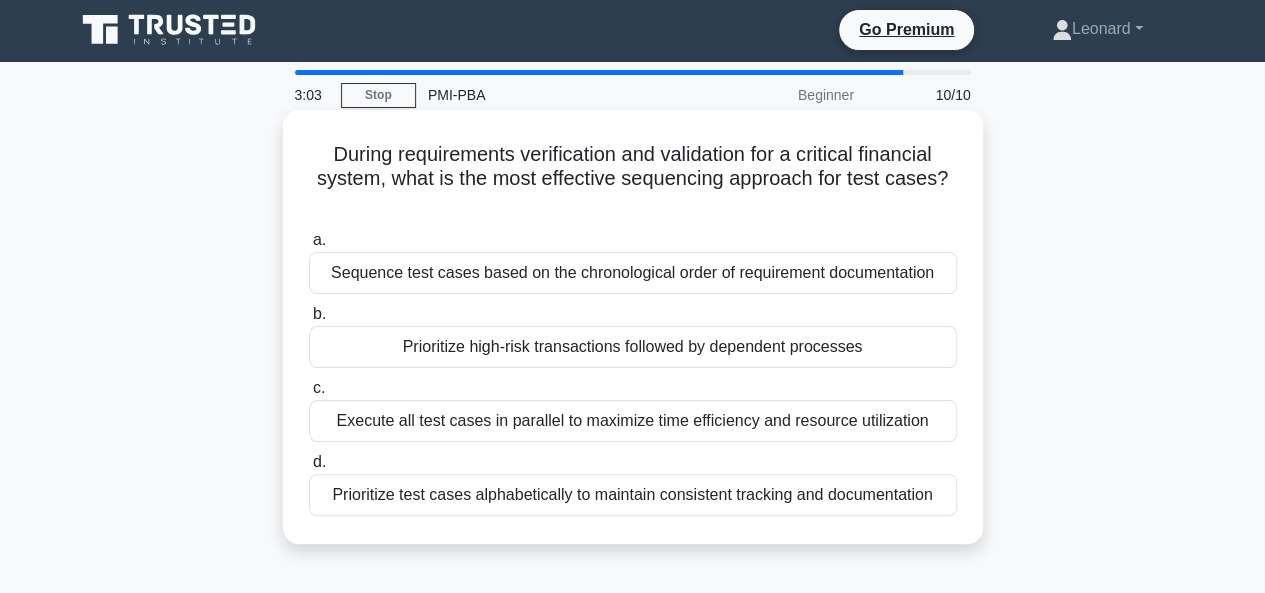 scroll, scrollTop: 0, scrollLeft: 0, axis: both 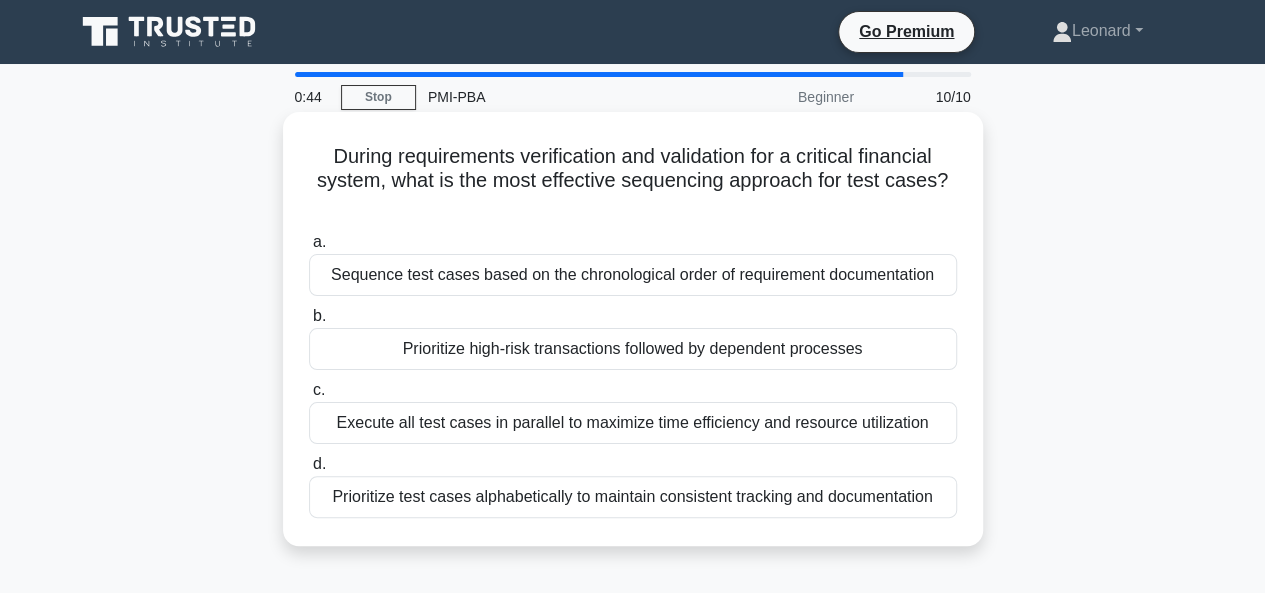 click on "Prioritize high-risk transactions followed by dependent processes" at bounding box center [633, 349] 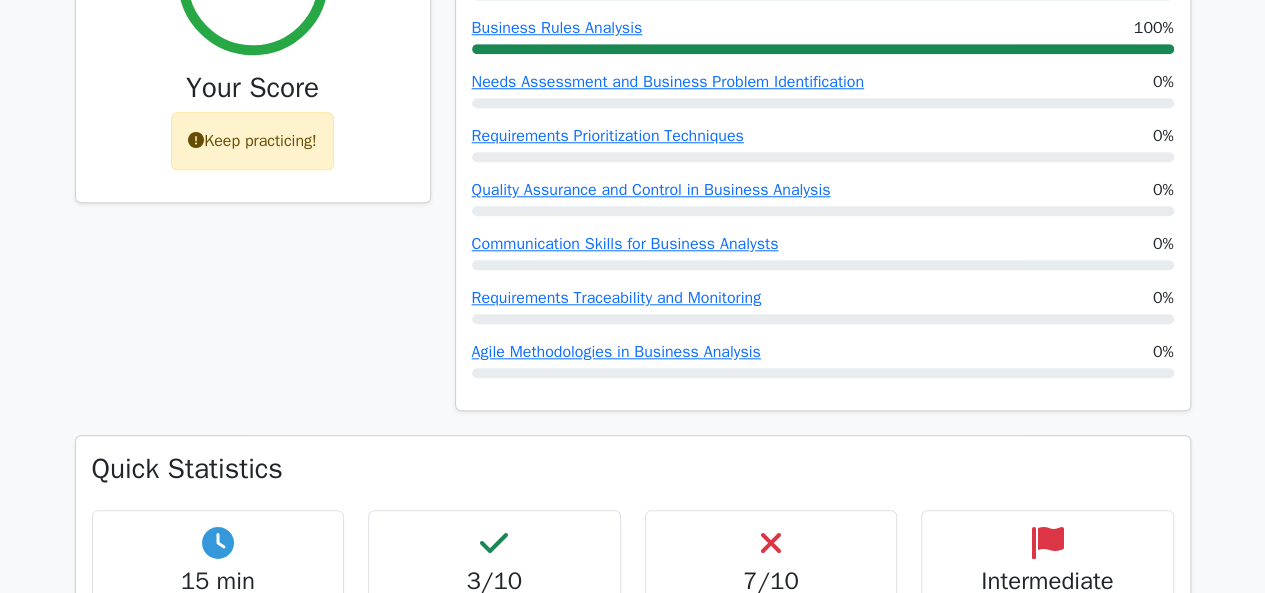 scroll, scrollTop: 0, scrollLeft: 0, axis: both 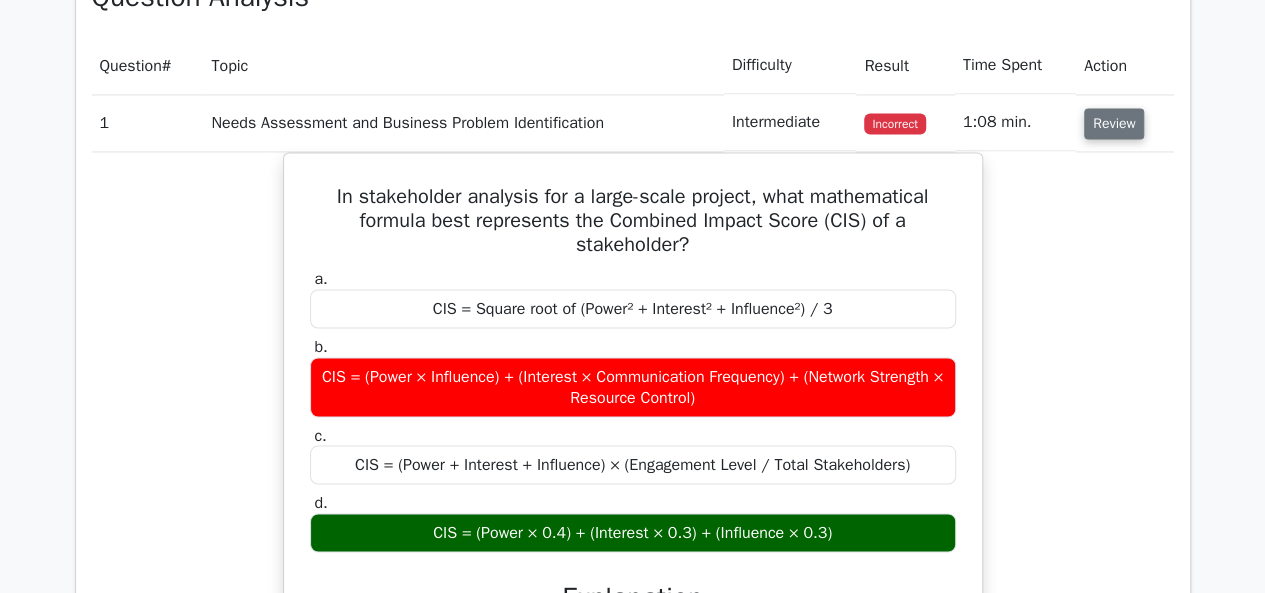 click on "Review" at bounding box center (1114, 123) 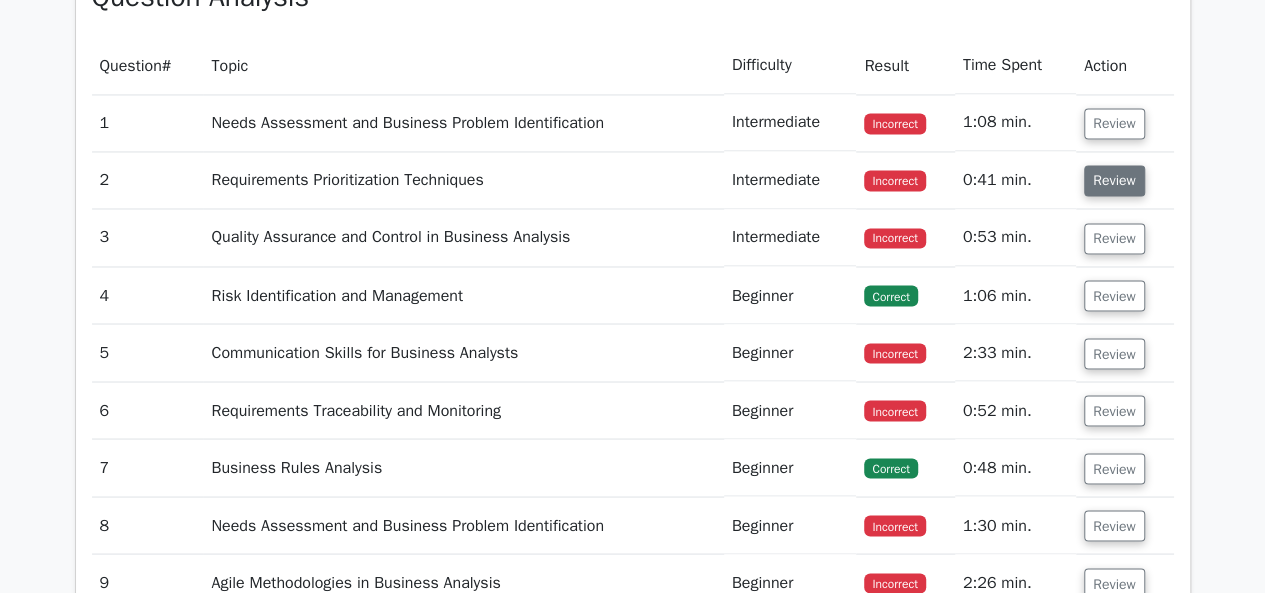 click on "Review" at bounding box center [1114, 180] 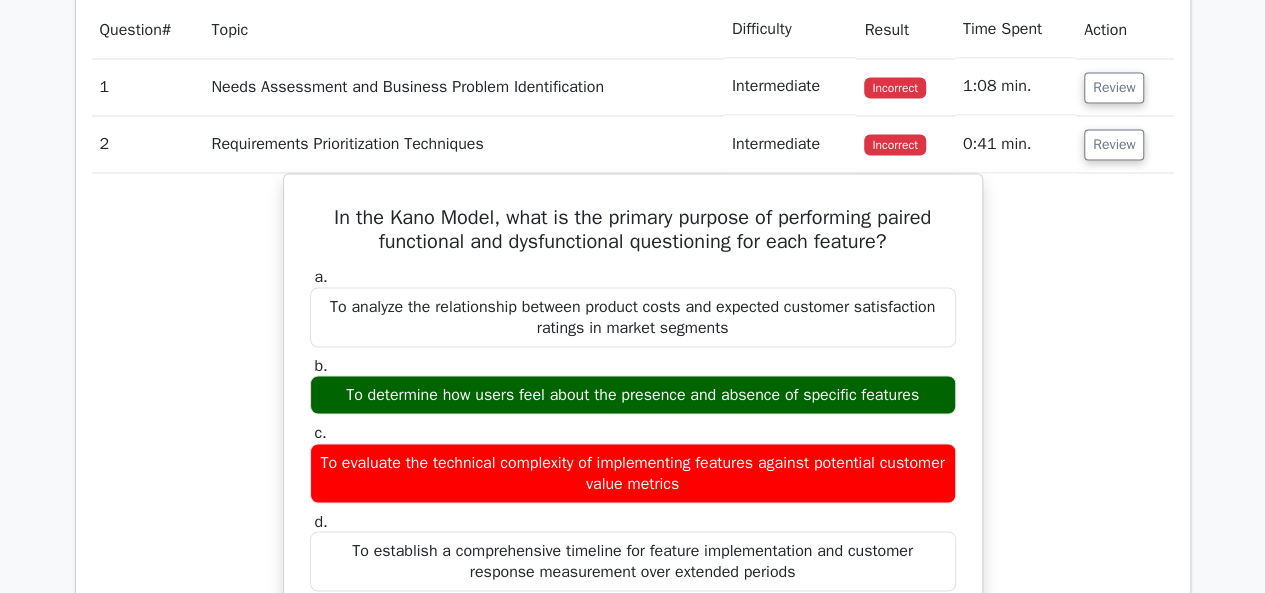 scroll, scrollTop: 1600, scrollLeft: 0, axis: vertical 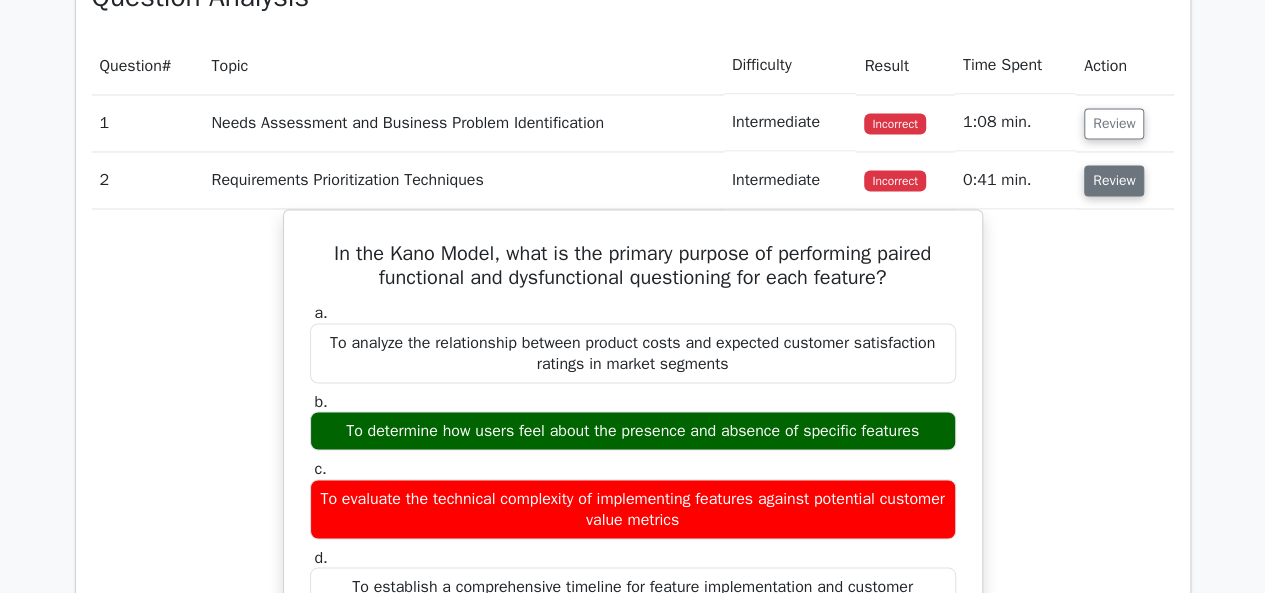 click on "Review" at bounding box center [1114, 180] 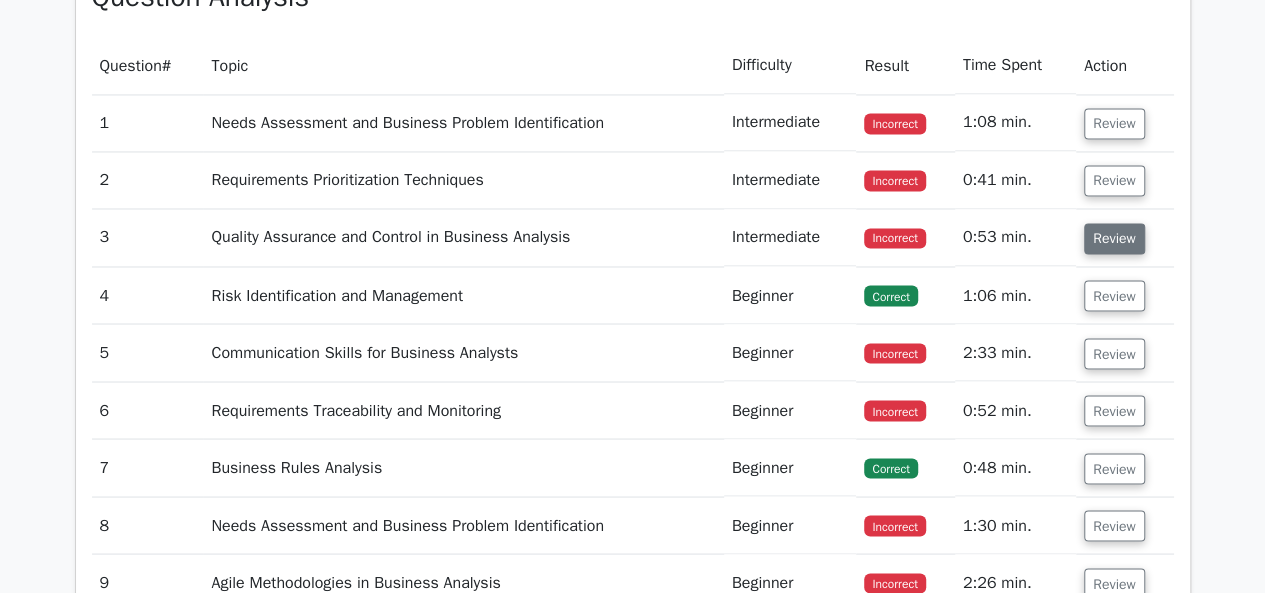 click on "Review" at bounding box center (1114, 238) 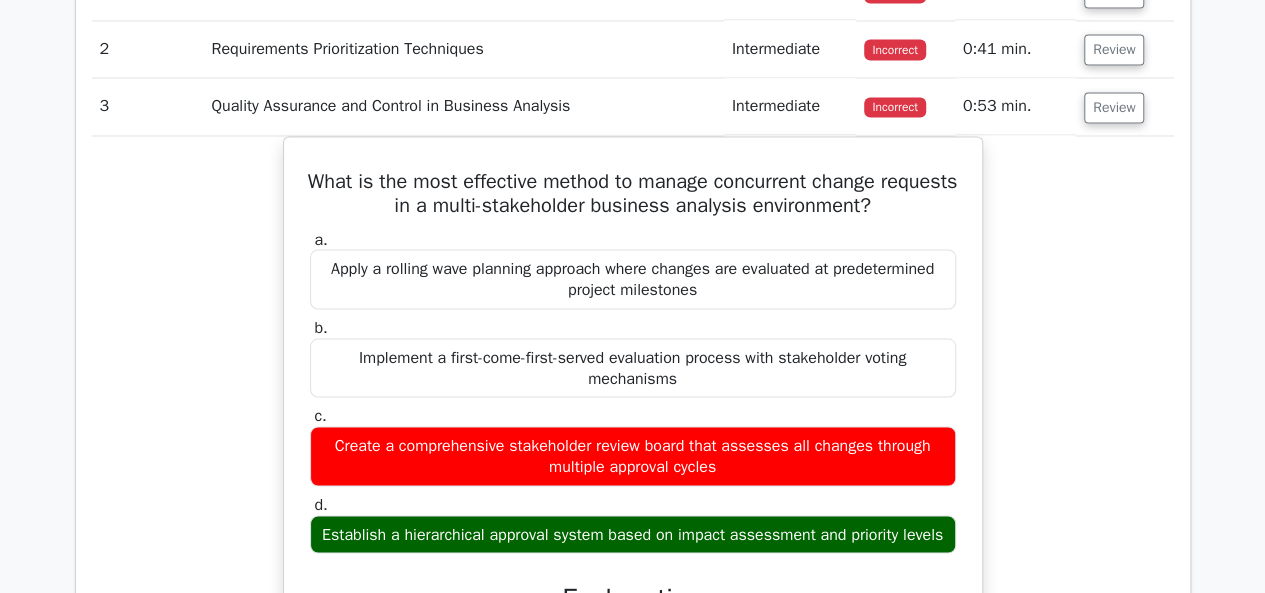 scroll, scrollTop: 1700, scrollLeft: 0, axis: vertical 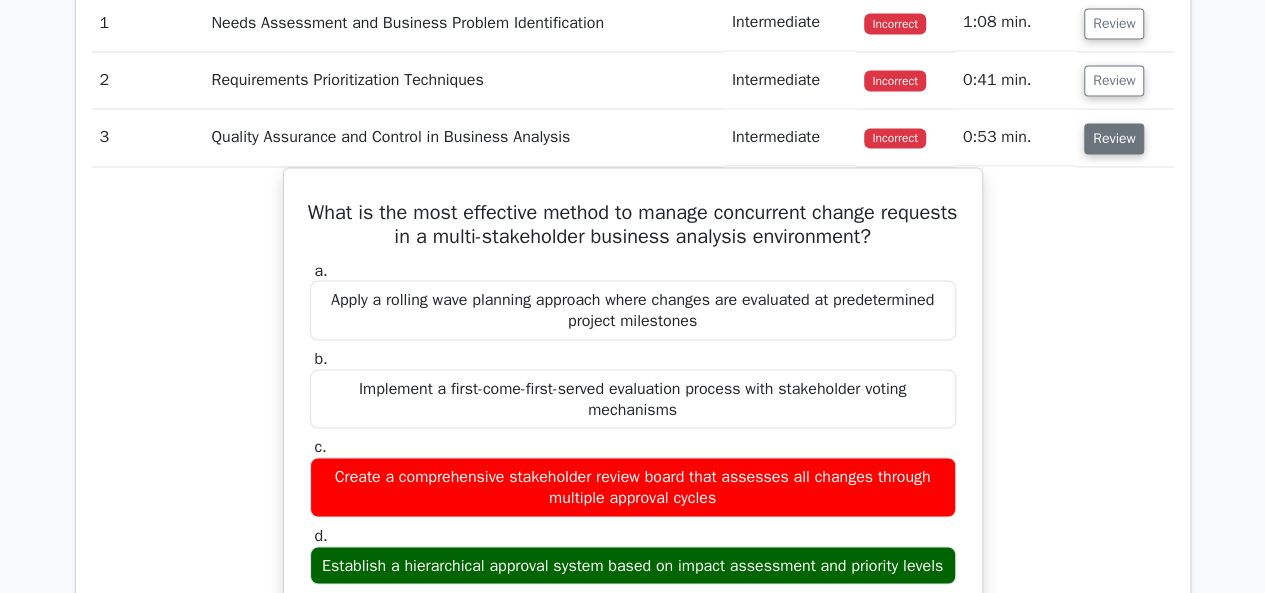 click on "Review" at bounding box center [1114, 138] 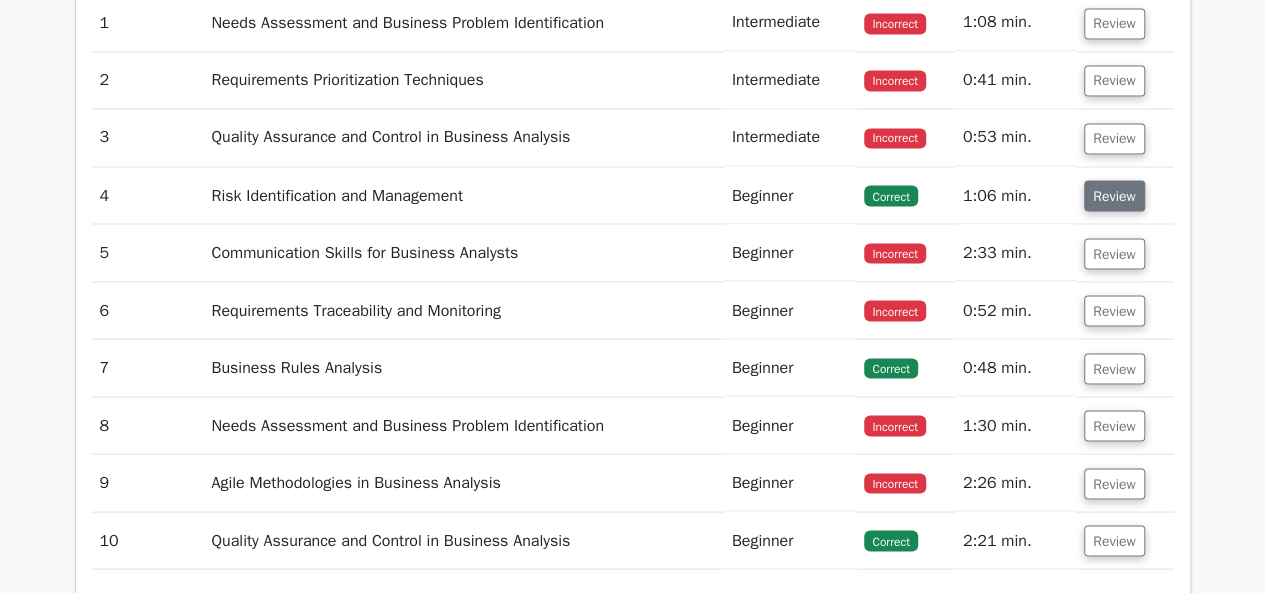 click on "Review" at bounding box center (1114, 195) 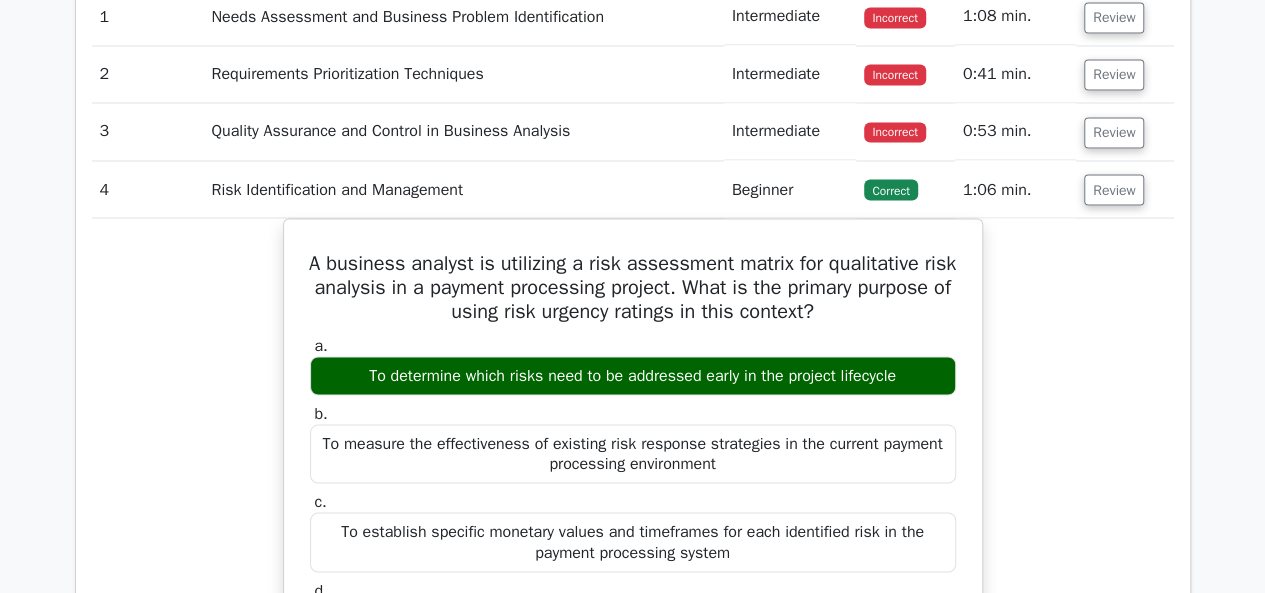scroll, scrollTop: 1800, scrollLeft: 0, axis: vertical 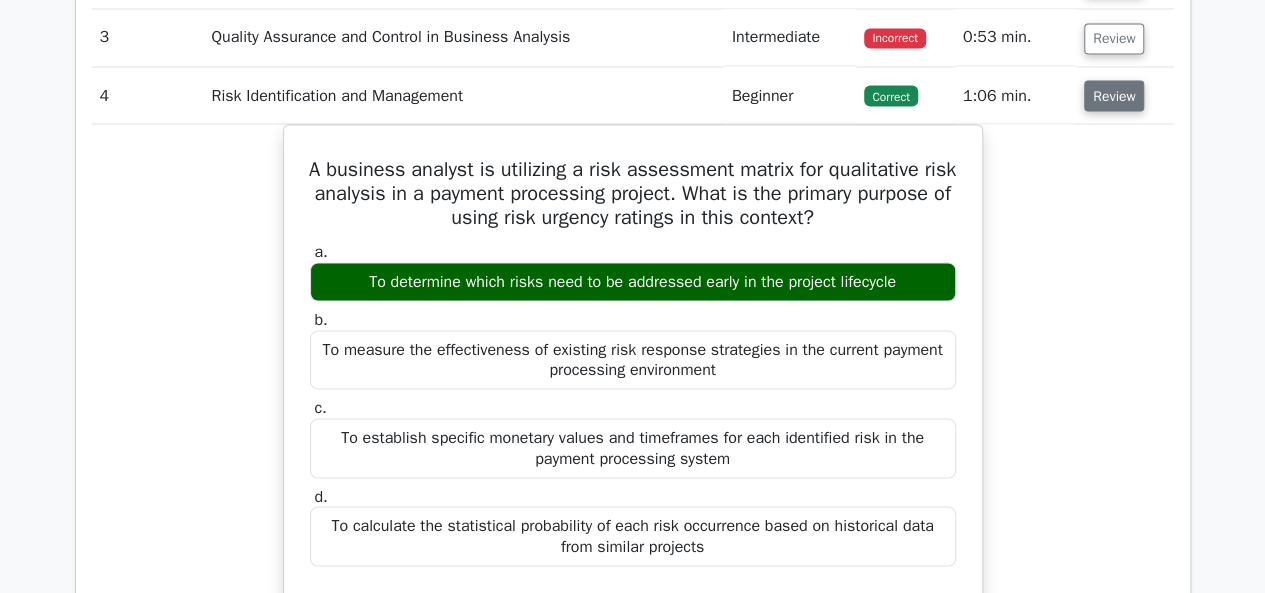 click on "Review" at bounding box center (1114, 95) 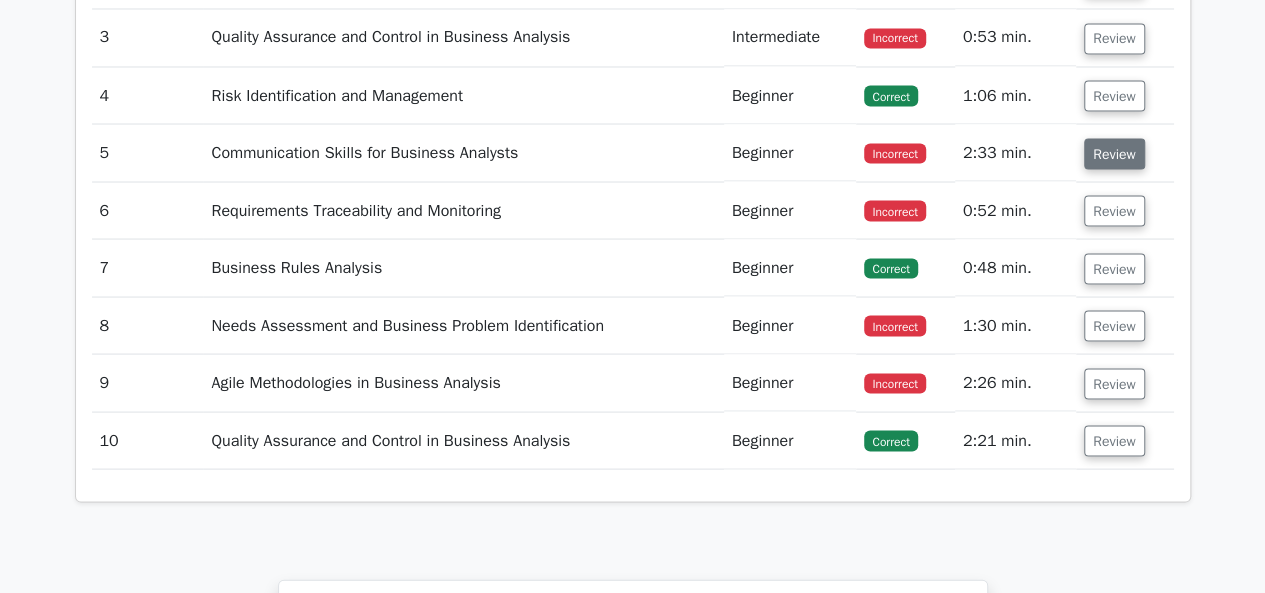 click on "Review" at bounding box center (1114, 153) 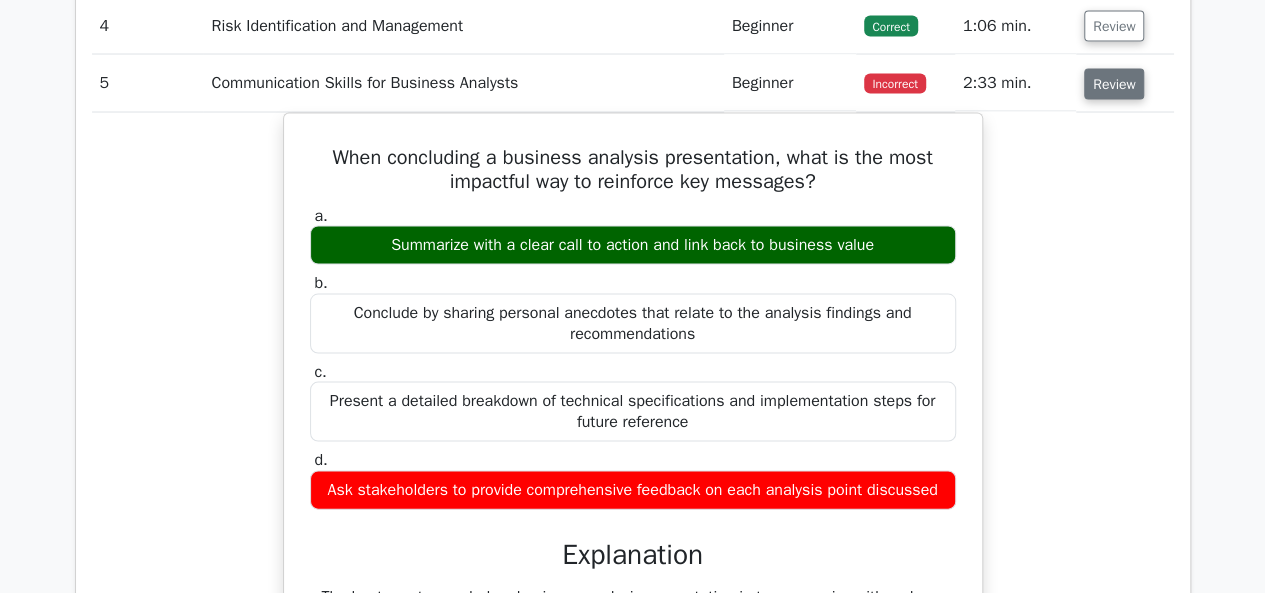 scroll, scrollTop: 1900, scrollLeft: 0, axis: vertical 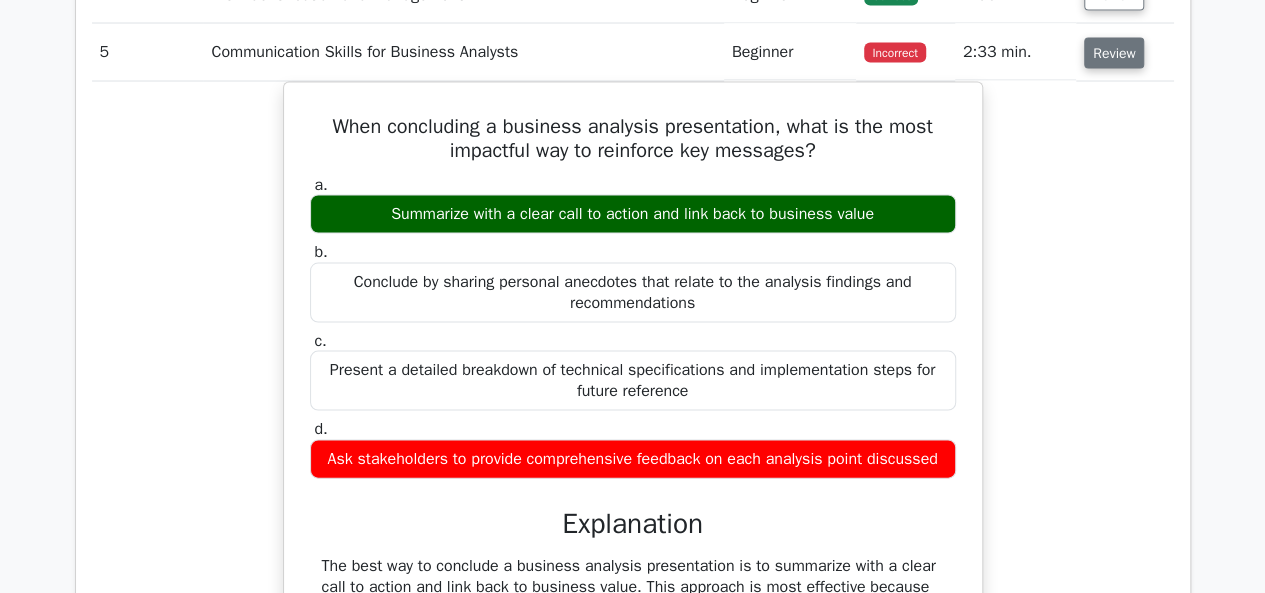 click on "Review" at bounding box center [1114, 53] 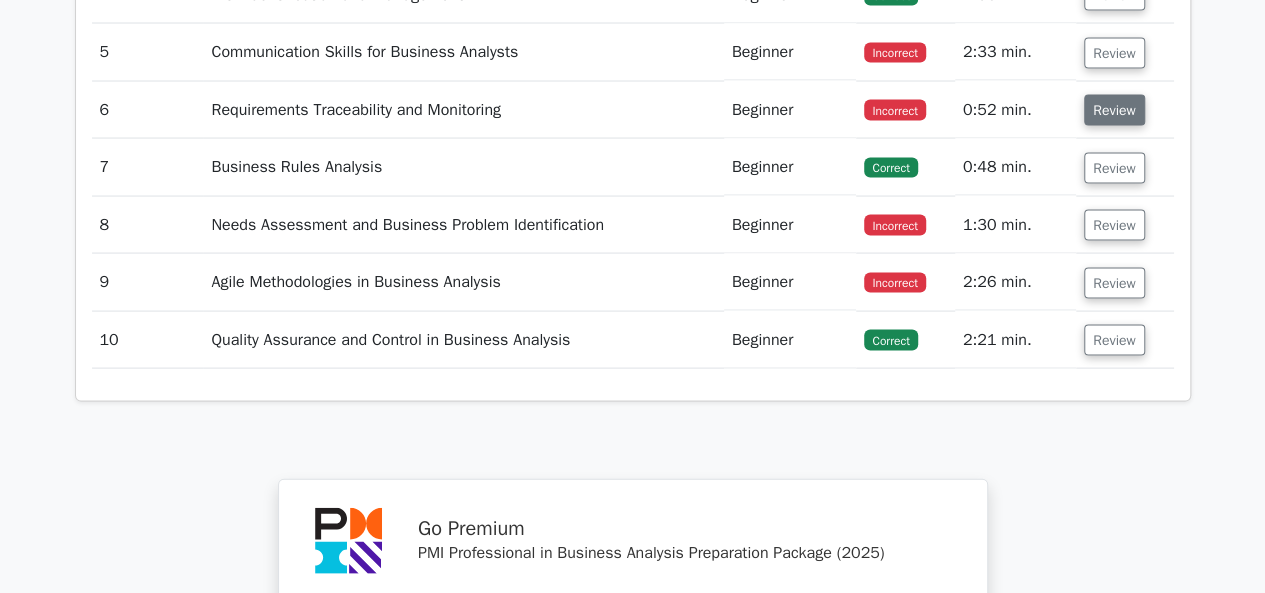 click on "Review" at bounding box center [1114, 110] 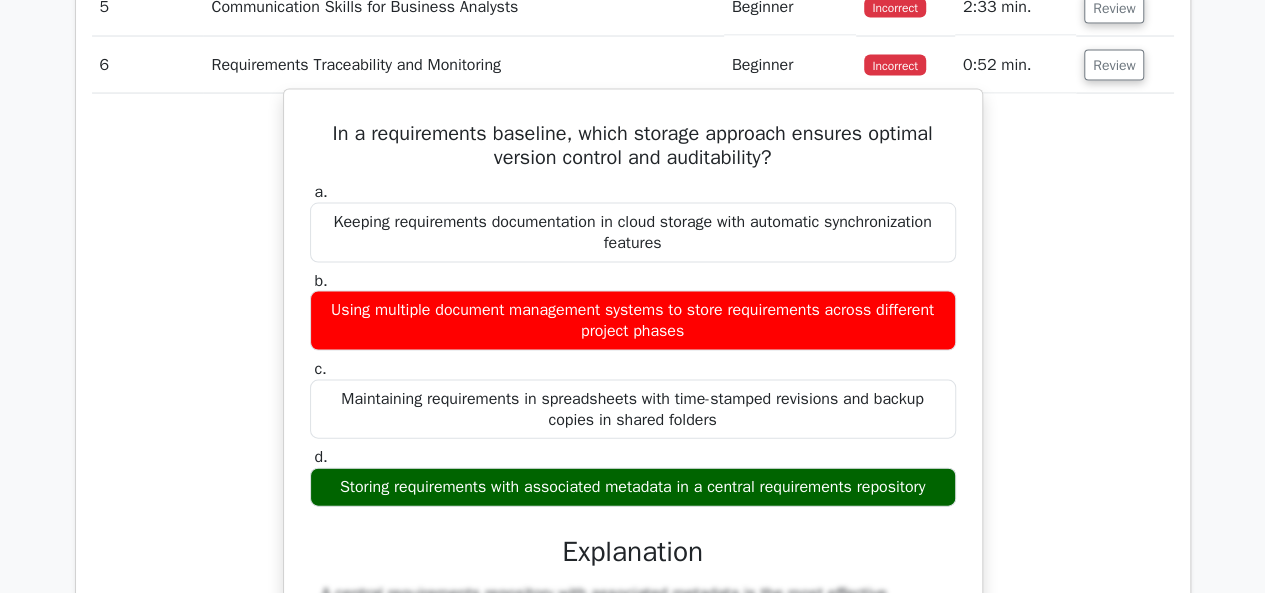 scroll, scrollTop: 1900, scrollLeft: 0, axis: vertical 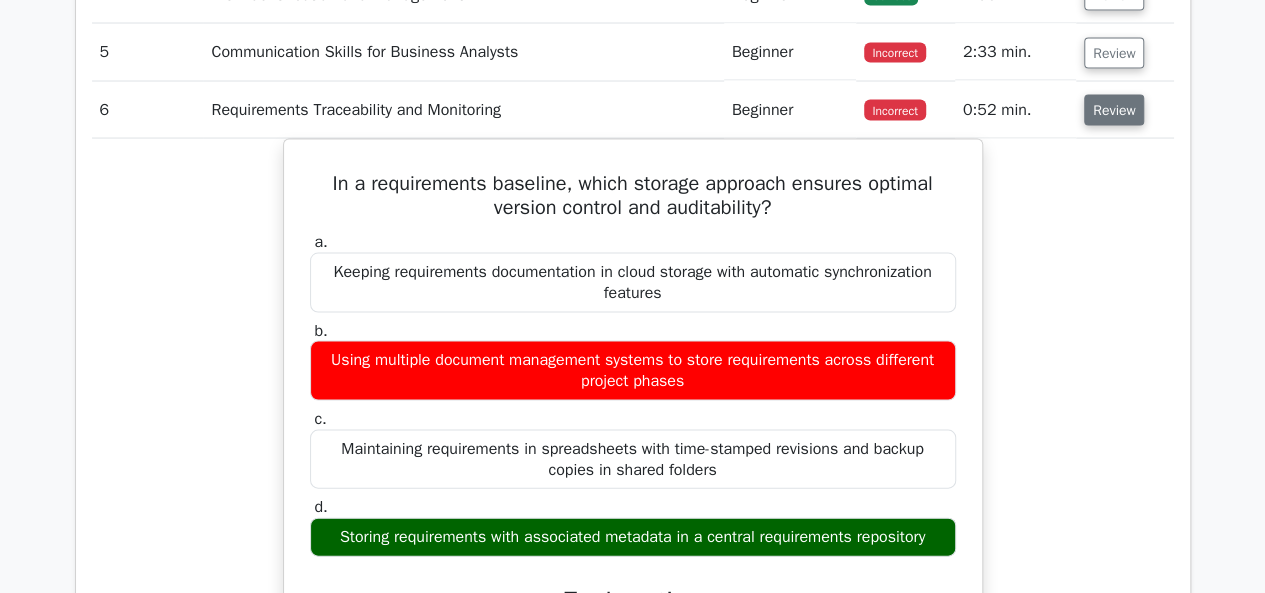 click on "Review" at bounding box center (1114, 110) 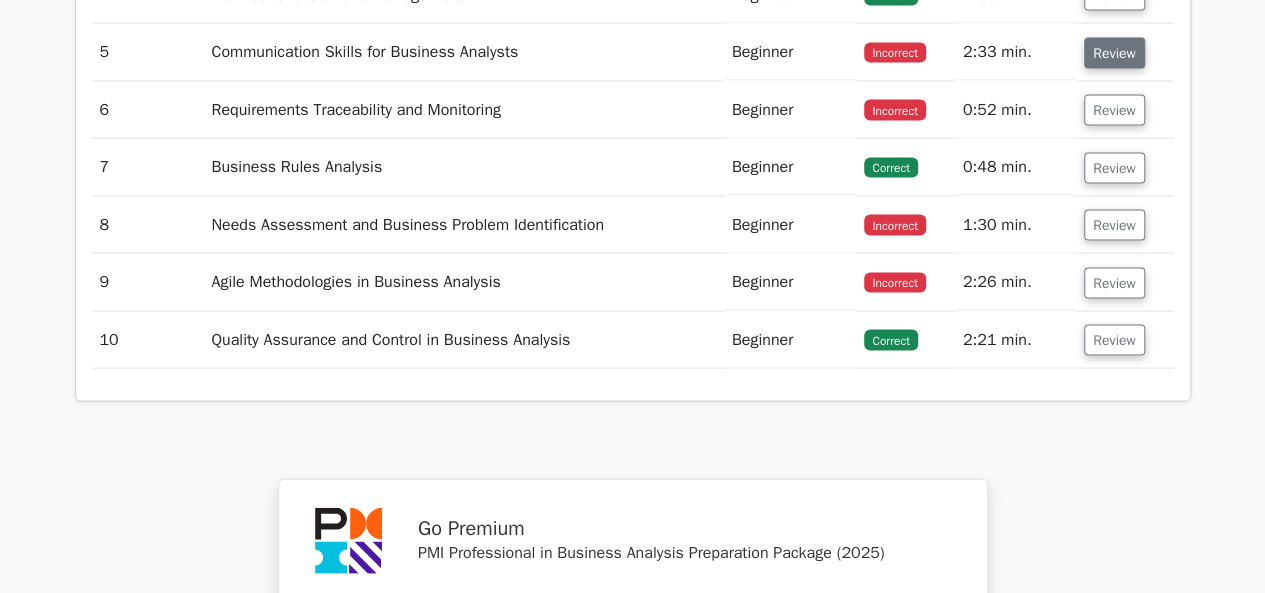 click on "Review" at bounding box center [1114, 53] 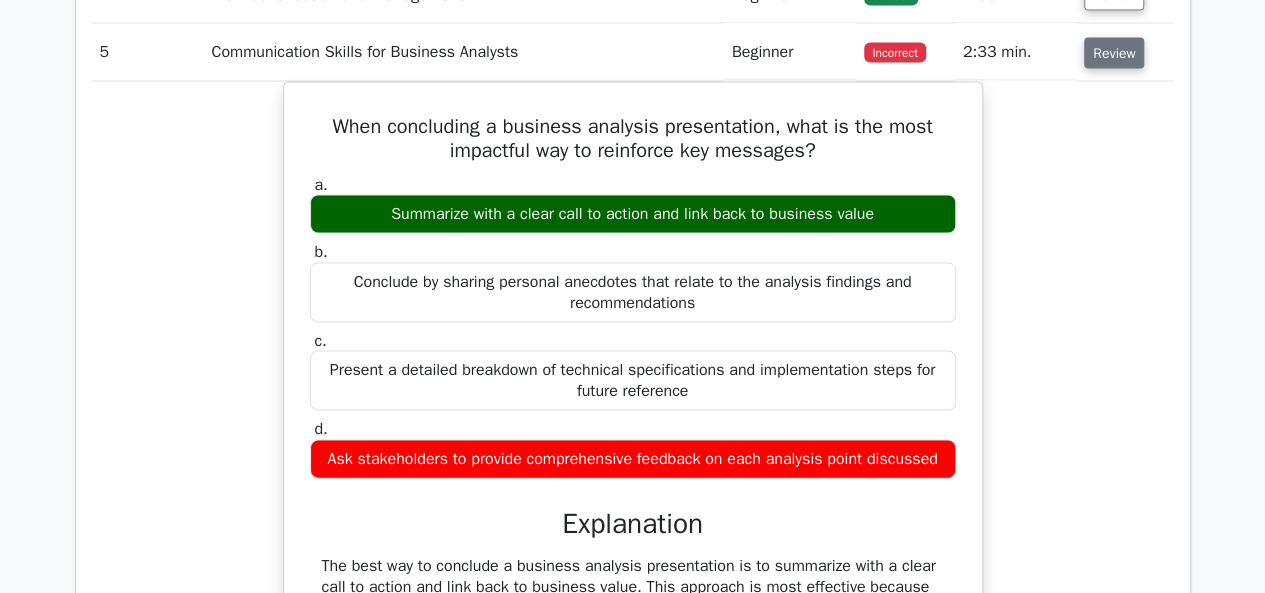 click on "Review" at bounding box center (1114, 53) 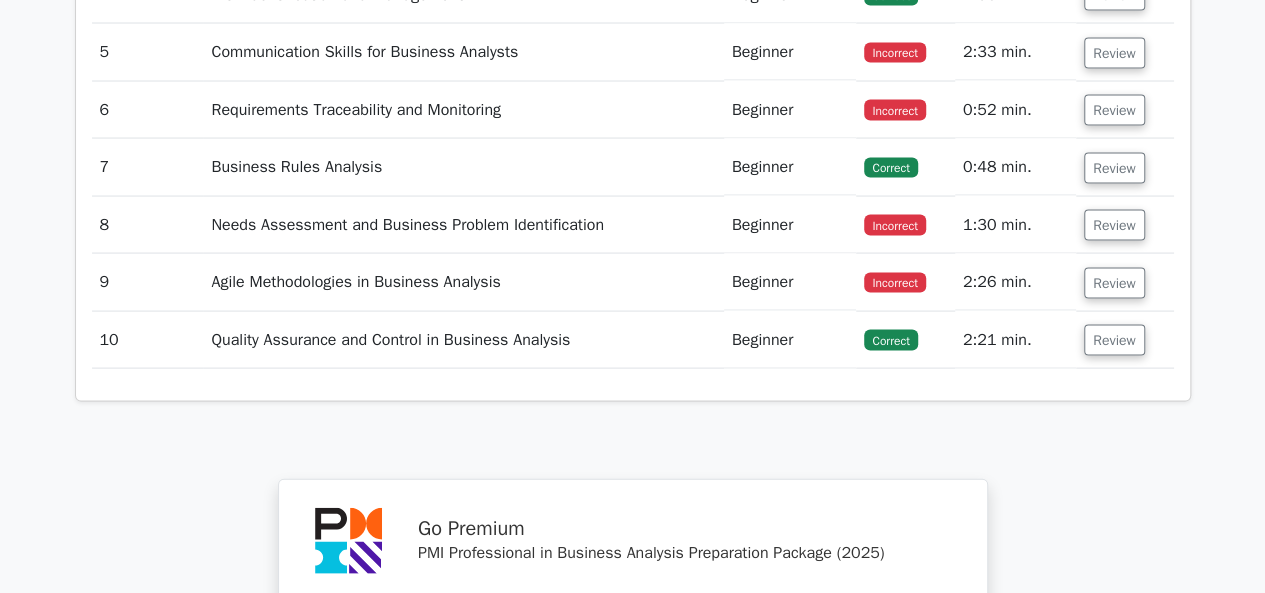 click on "Review" at bounding box center [1125, 52] 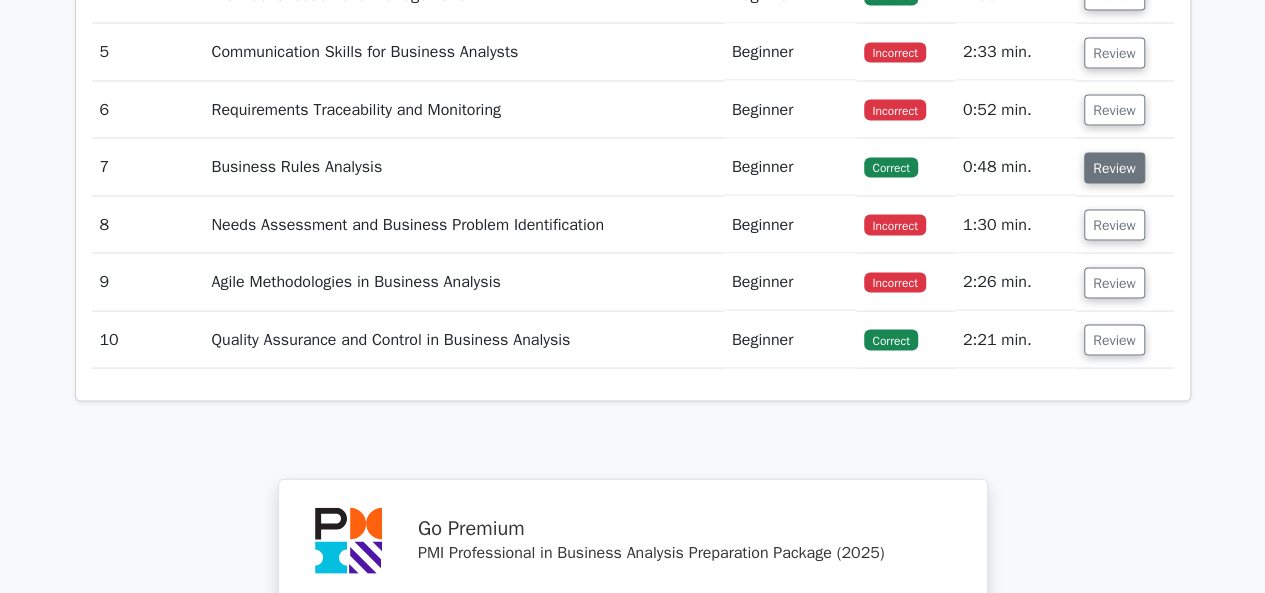 click on "Review" at bounding box center (1114, 168) 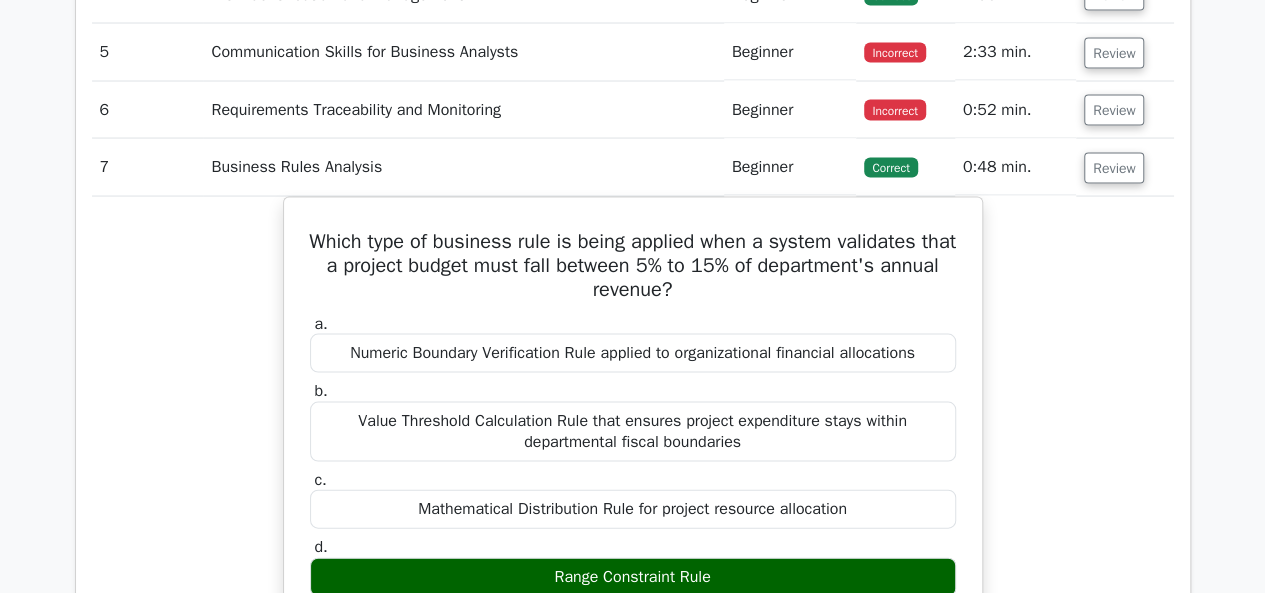 click on "Review" at bounding box center [1125, 110] 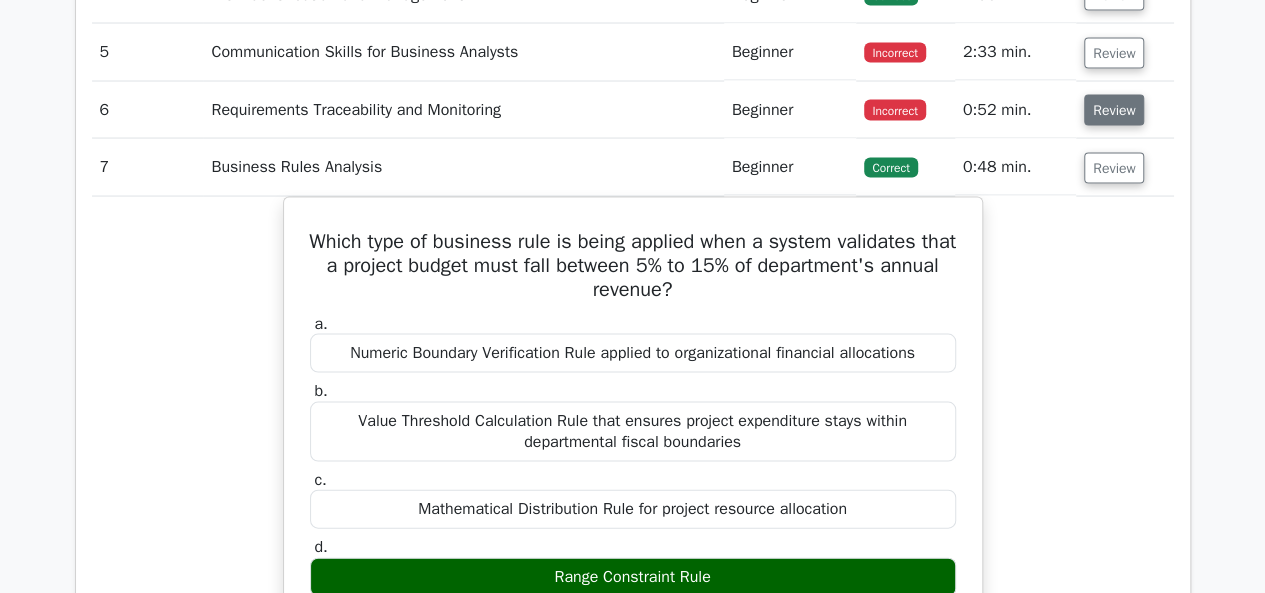 click on "Review" at bounding box center [1114, 110] 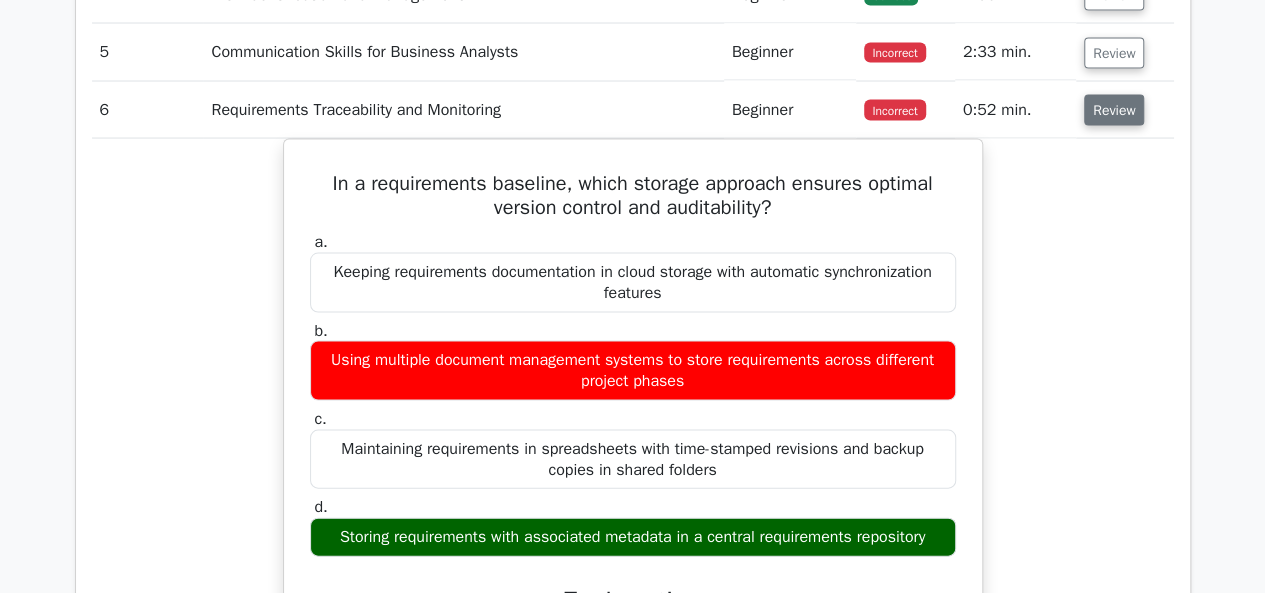 click on "Review" at bounding box center [1114, 110] 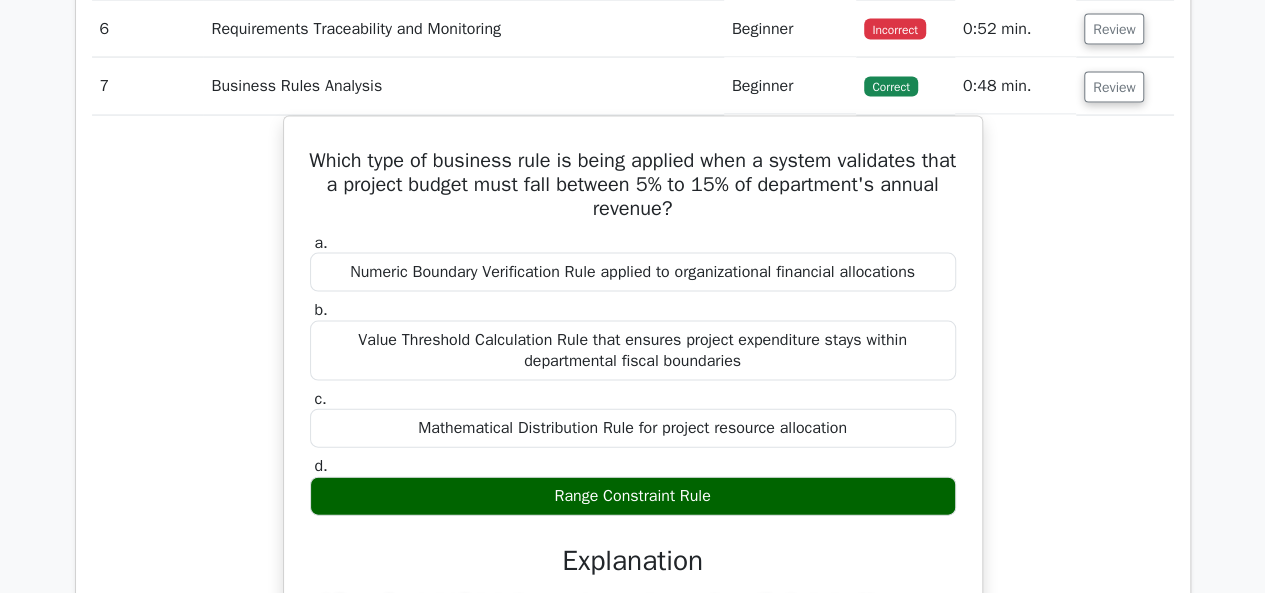 scroll, scrollTop: 2000, scrollLeft: 0, axis: vertical 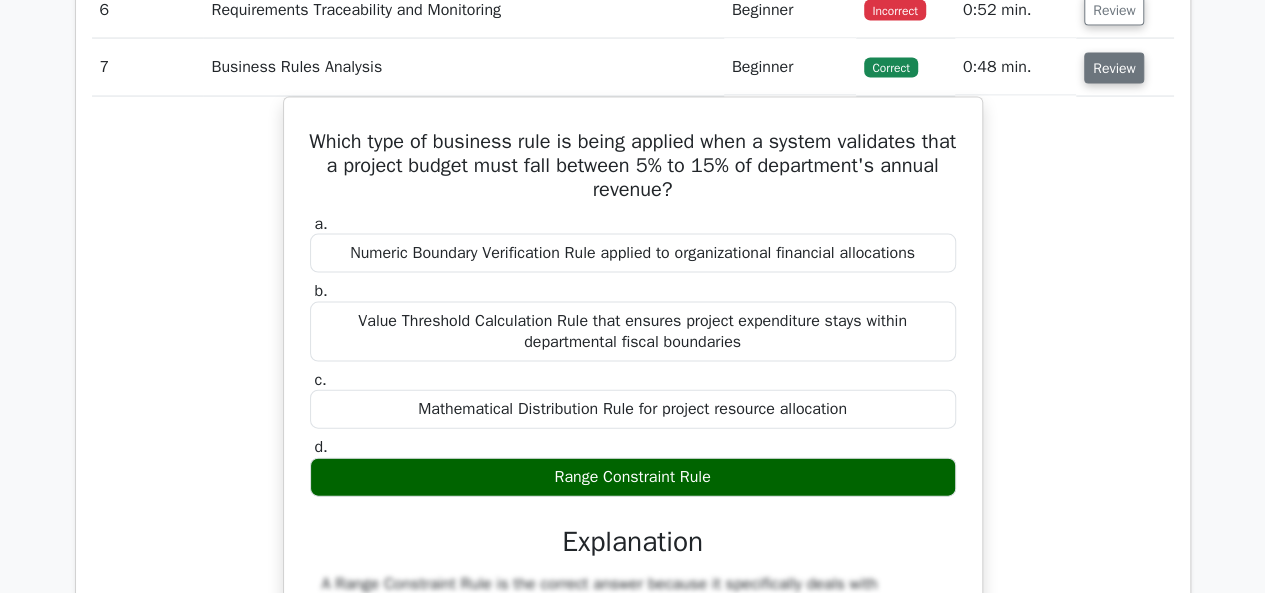 click on "Review" at bounding box center [1114, 68] 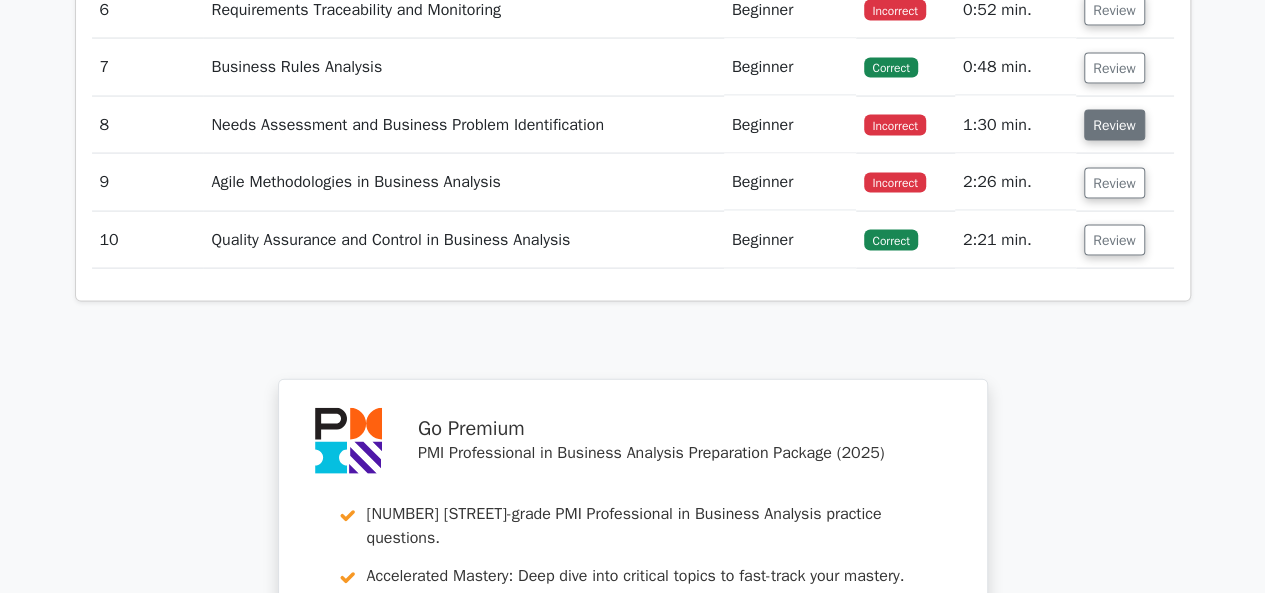 click on "Review" at bounding box center (1114, 125) 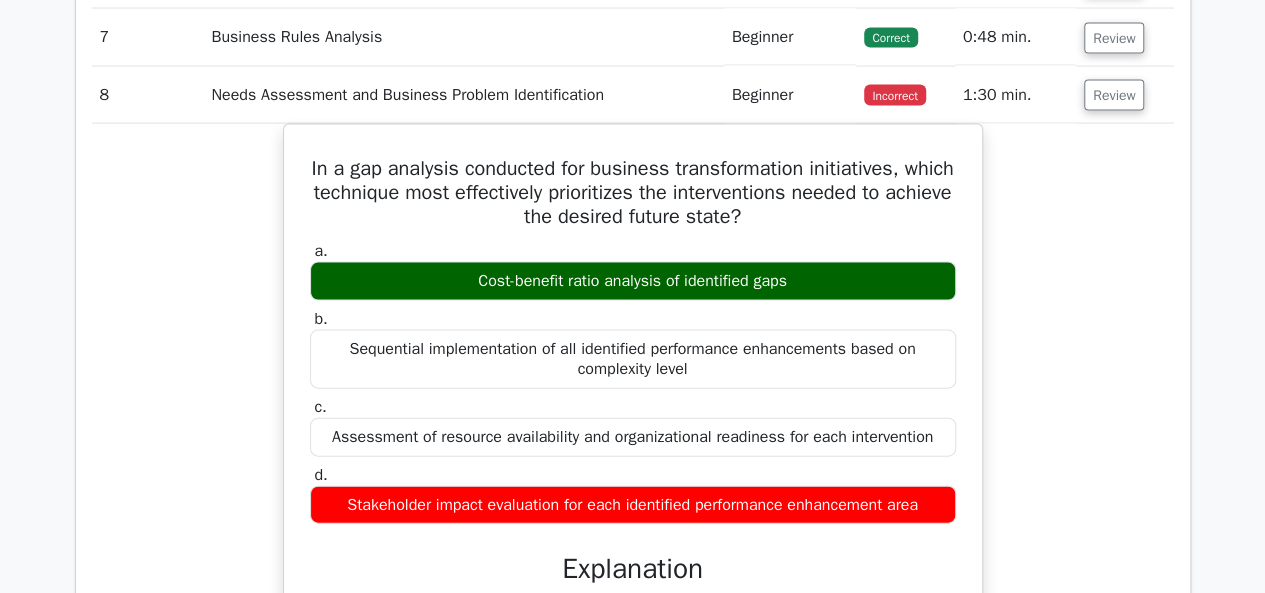 scroll, scrollTop: 2000, scrollLeft: 0, axis: vertical 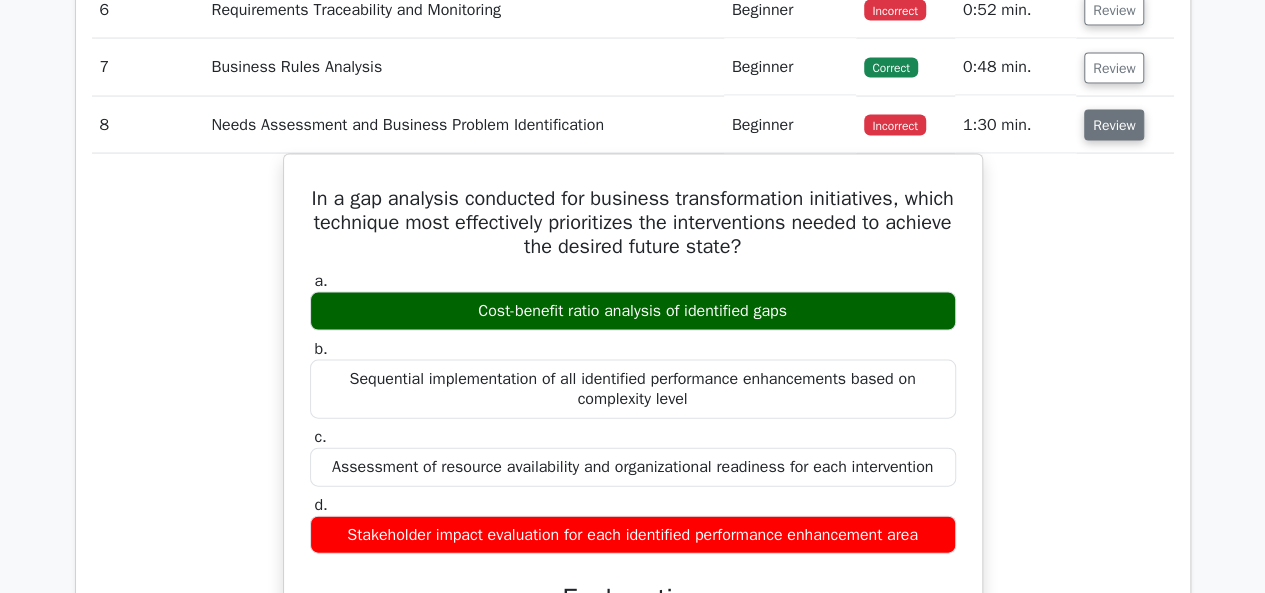 click on "Review" at bounding box center (1114, 125) 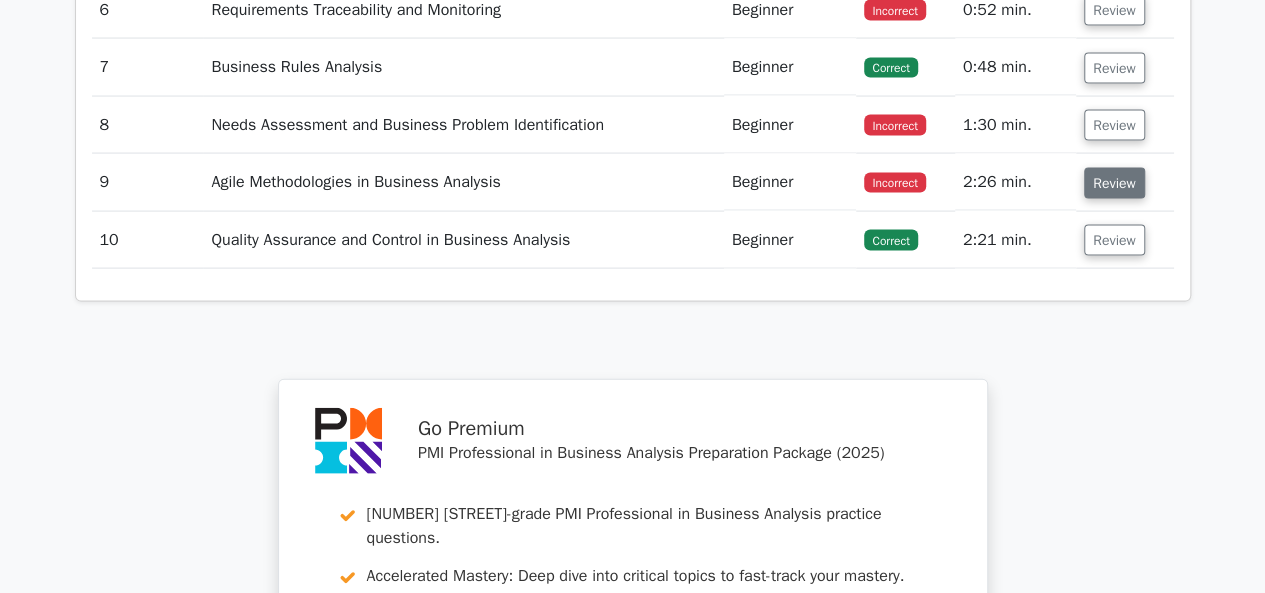 click on "Review" at bounding box center [1114, 183] 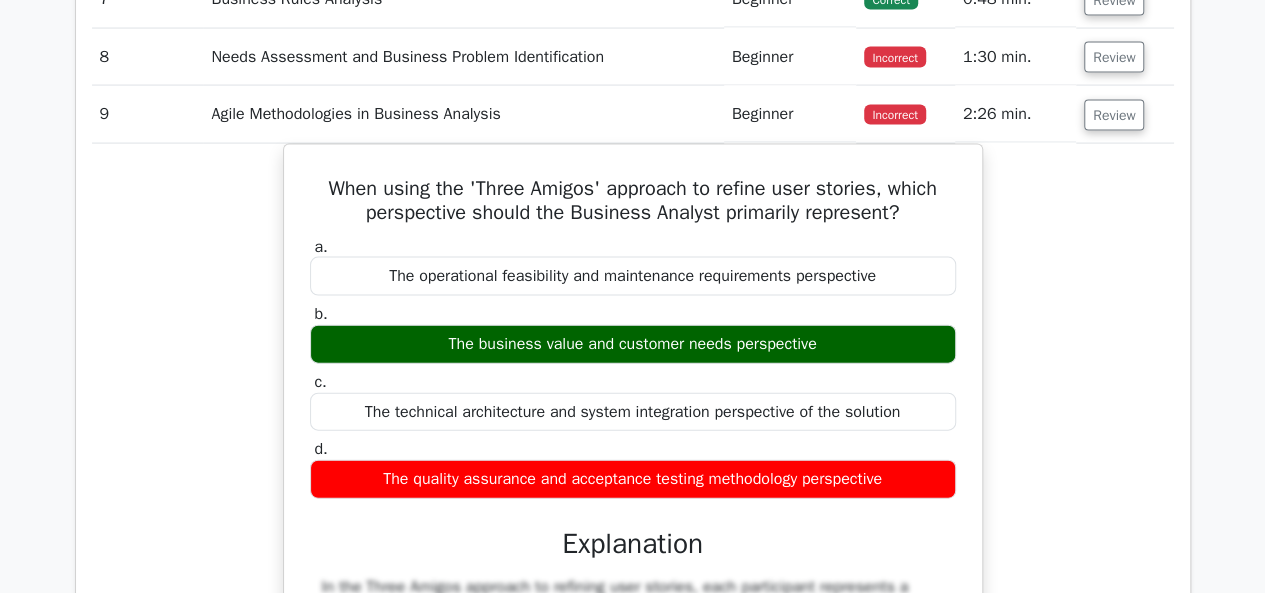 scroll, scrollTop: 2100, scrollLeft: 0, axis: vertical 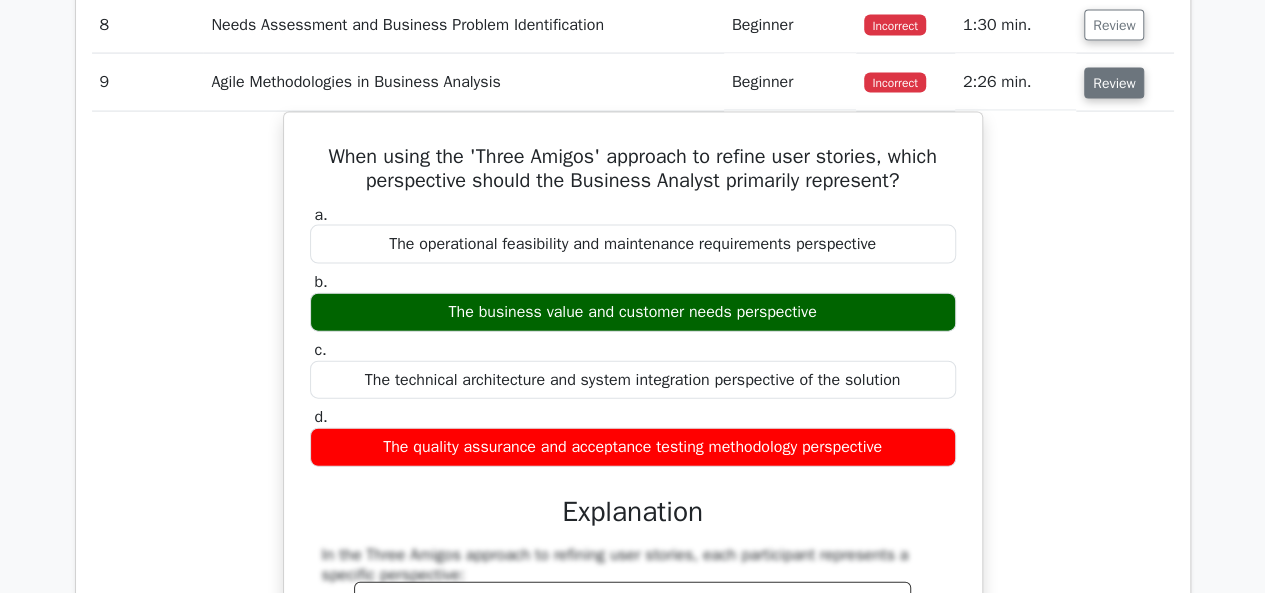 click on "Review" at bounding box center [1114, 83] 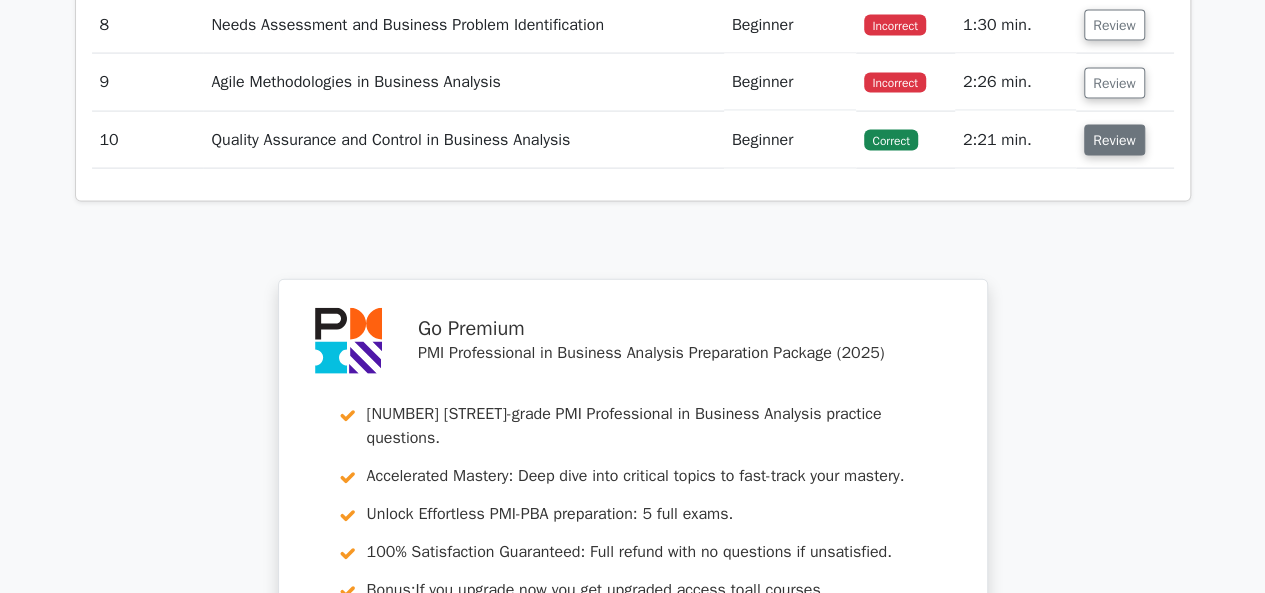 click on "Review" at bounding box center [1114, 140] 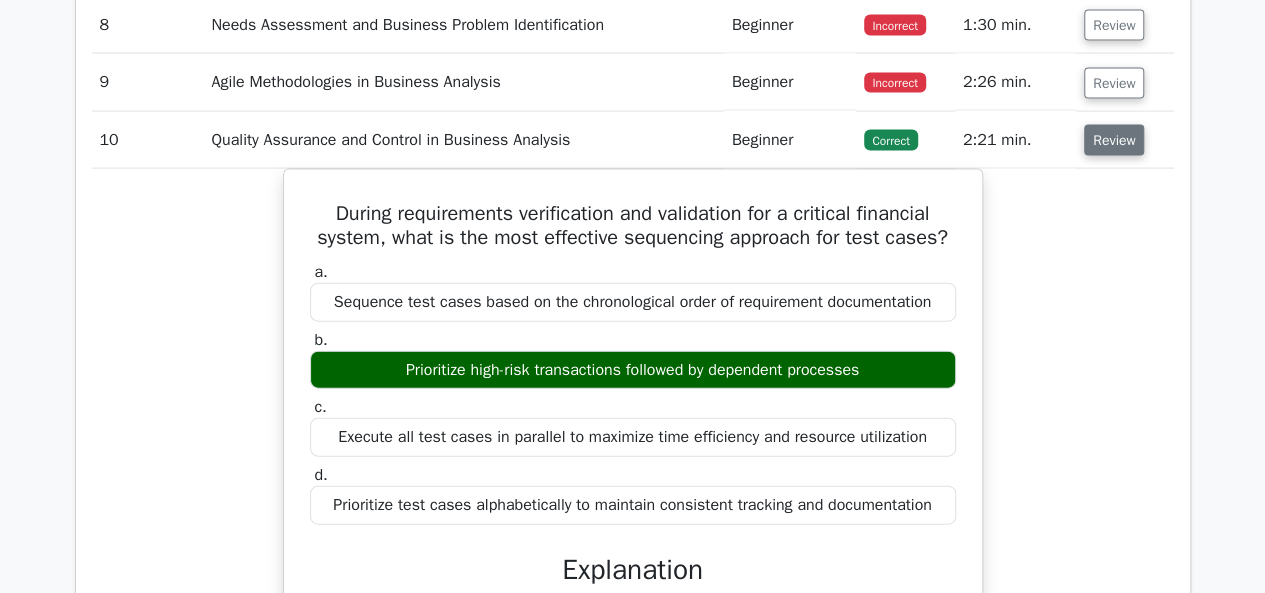 click on "Review" at bounding box center [1114, 140] 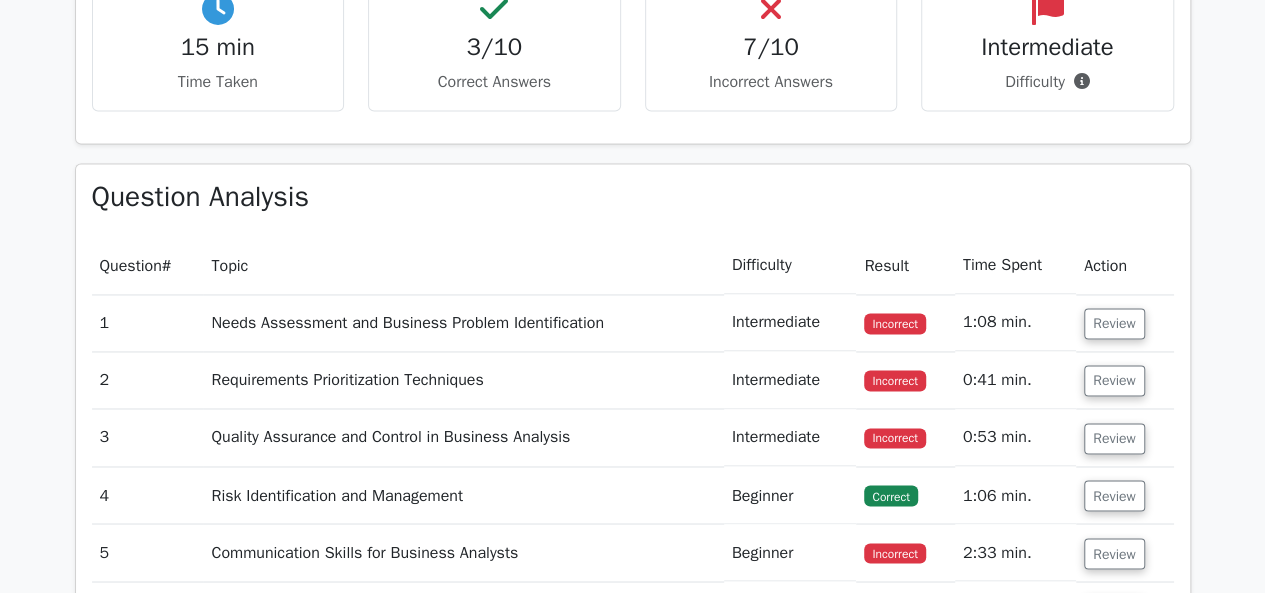 scroll, scrollTop: 1500, scrollLeft: 0, axis: vertical 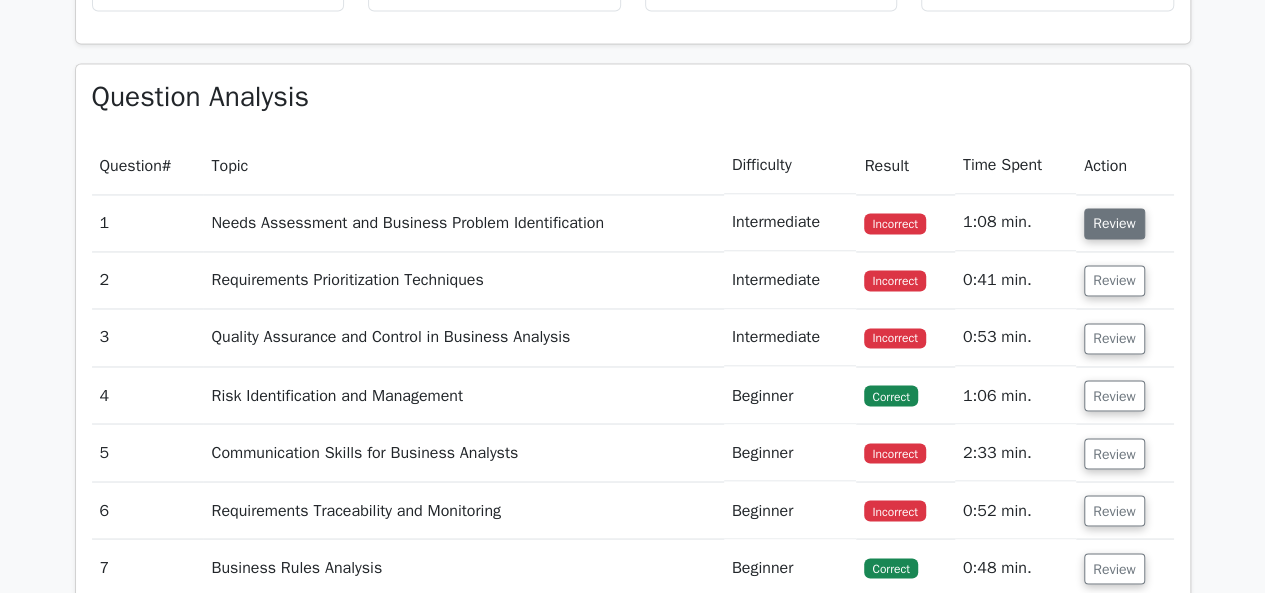 click on "Review" at bounding box center [1114, 223] 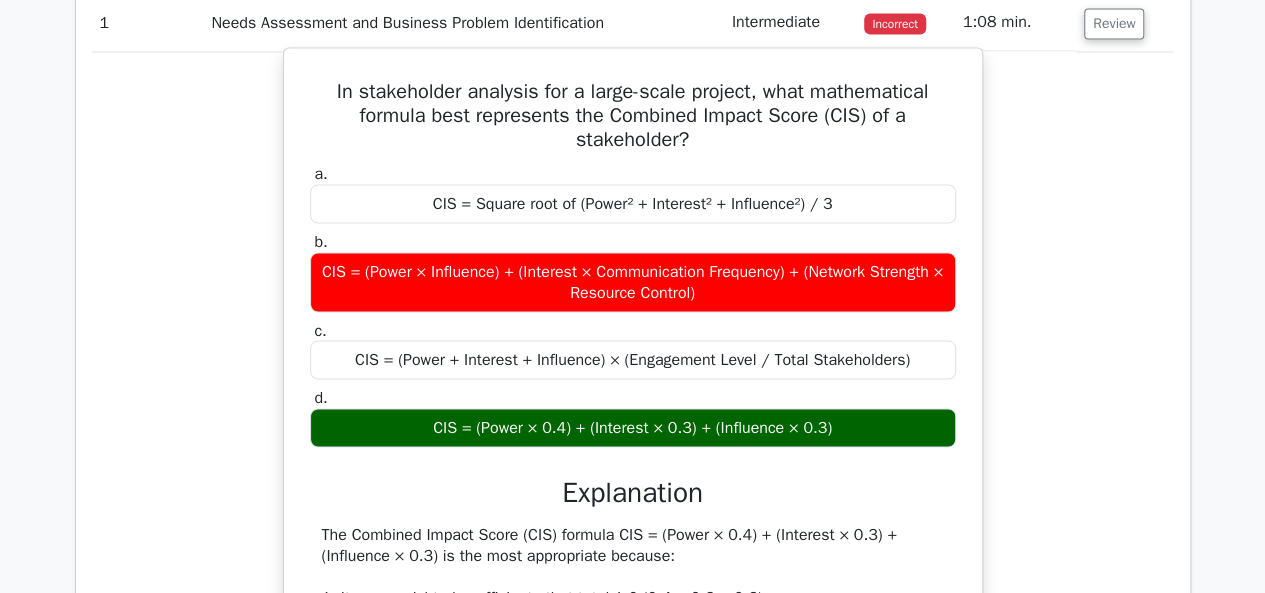 scroll, scrollTop: 1600, scrollLeft: 0, axis: vertical 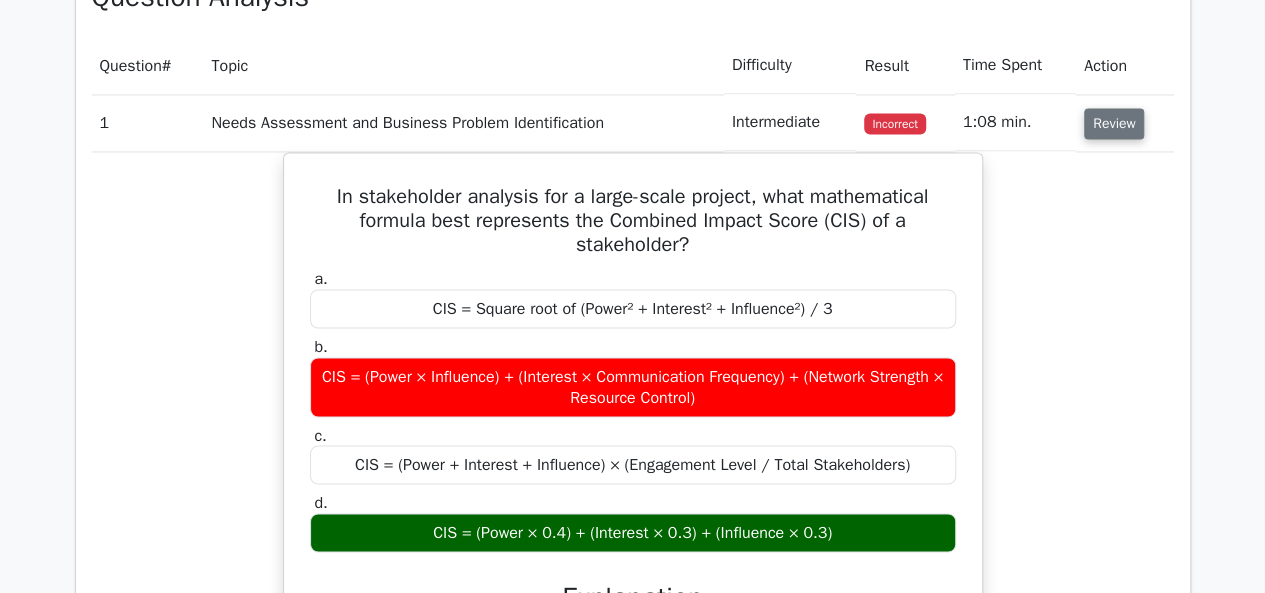 click on "Review" at bounding box center [1114, 123] 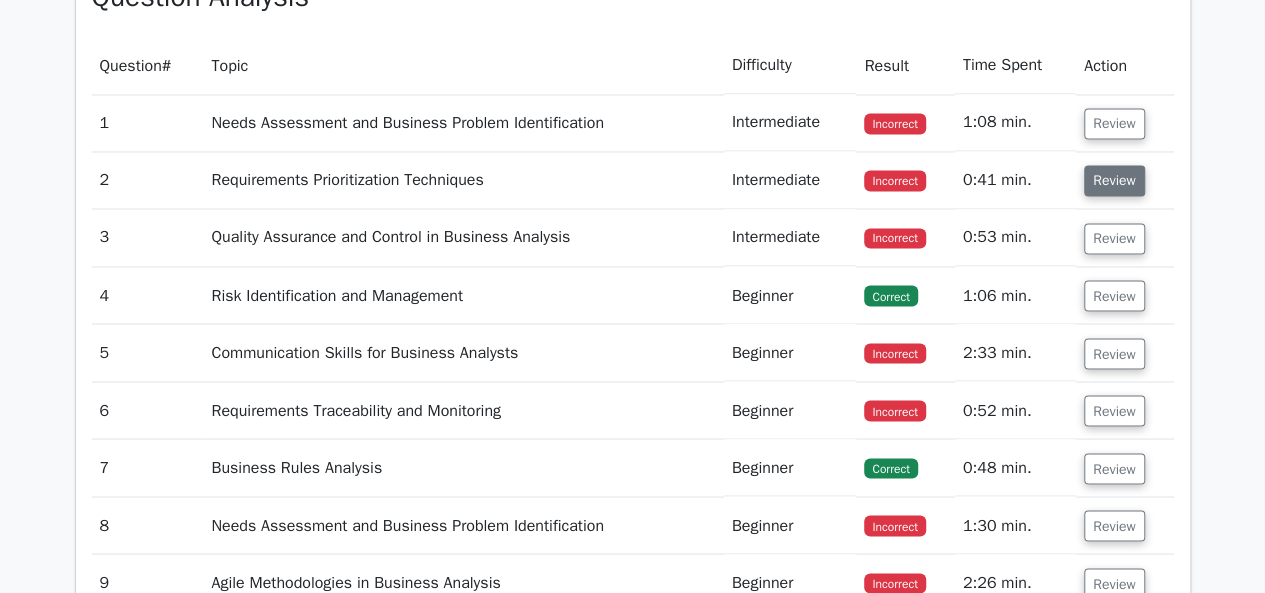 click on "Review" at bounding box center (1114, 180) 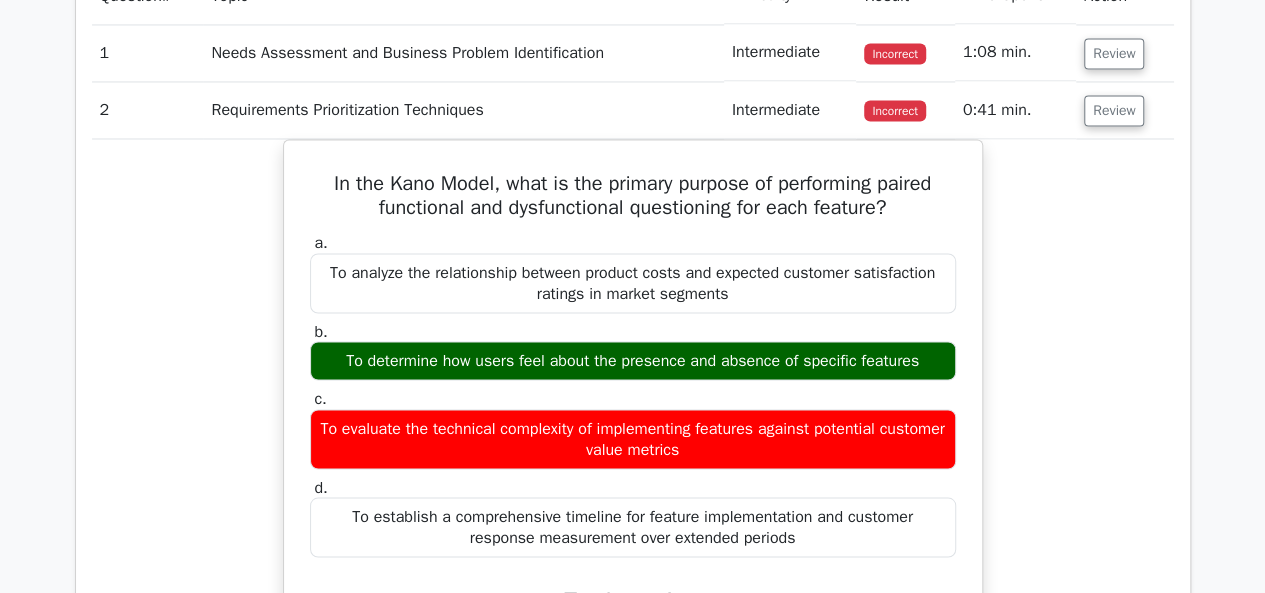 scroll, scrollTop: 1700, scrollLeft: 0, axis: vertical 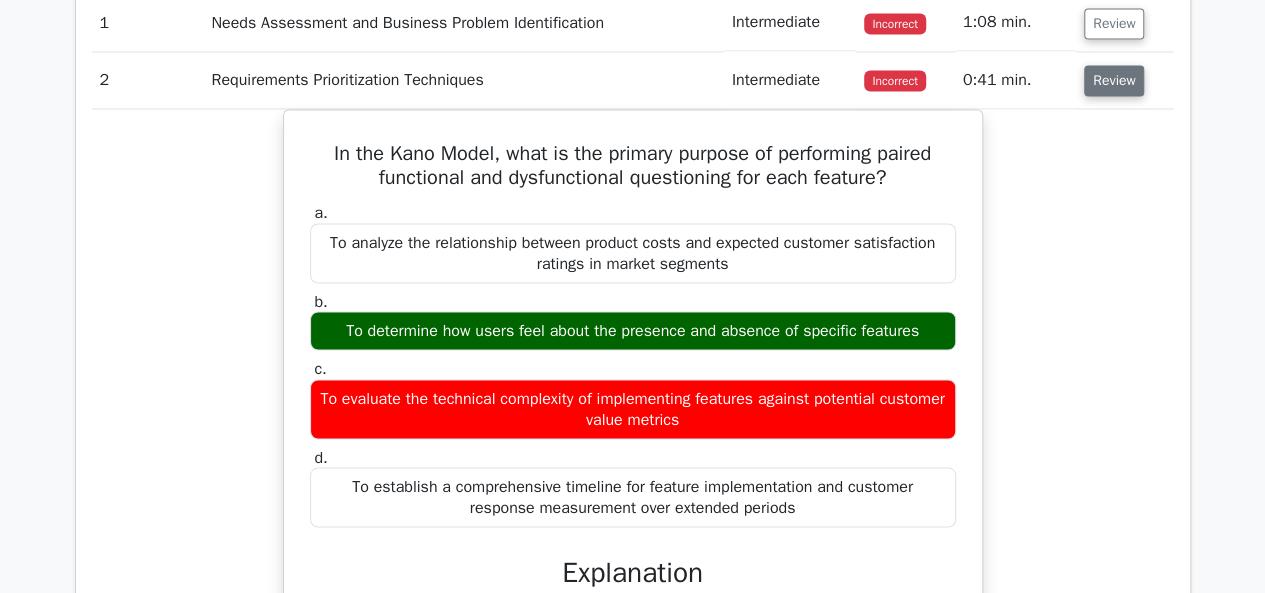 click on "Review" at bounding box center [1114, 80] 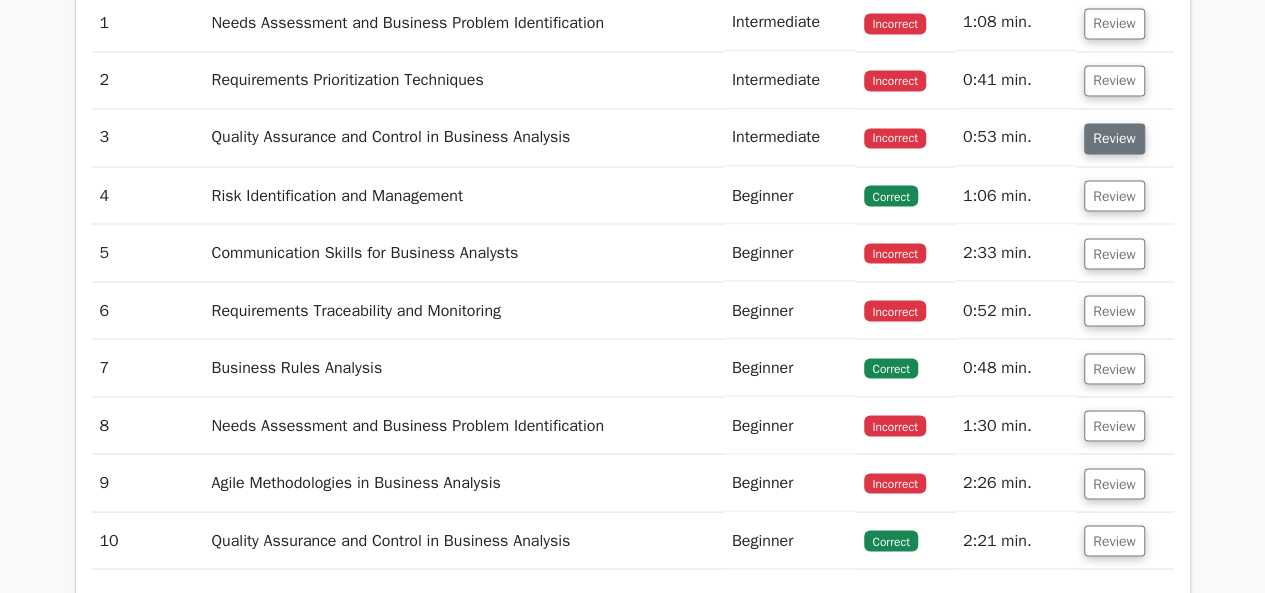 click on "Review" at bounding box center [1114, 138] 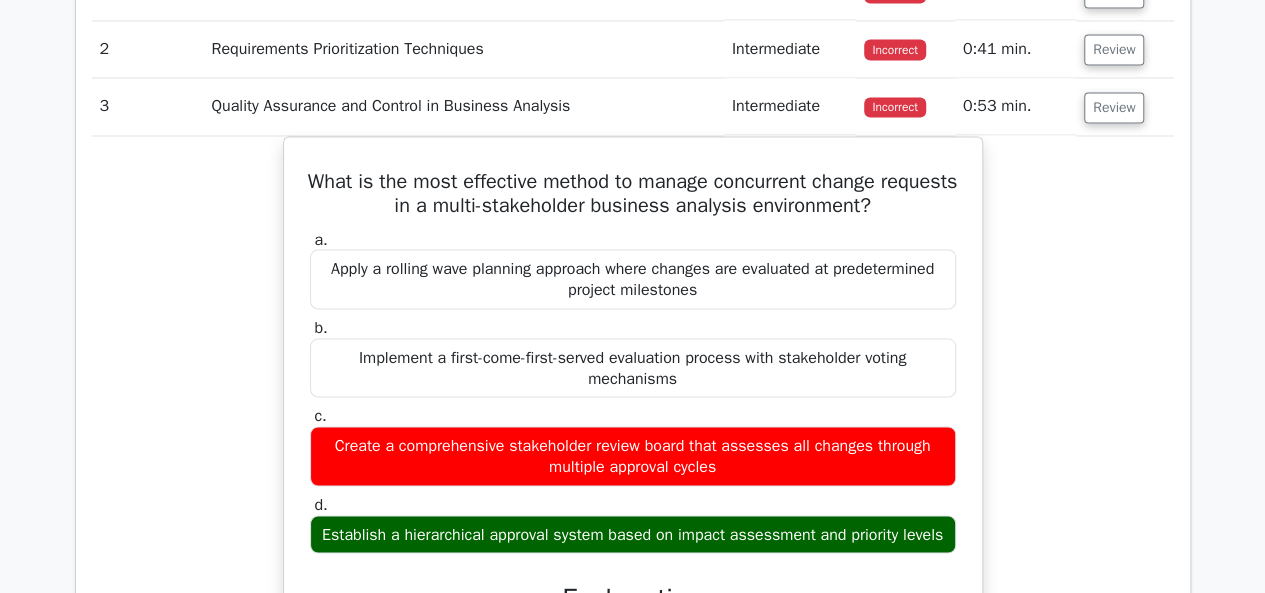 scroll, scrollTop: 1700, scrollLeft: 0, axis: vertical 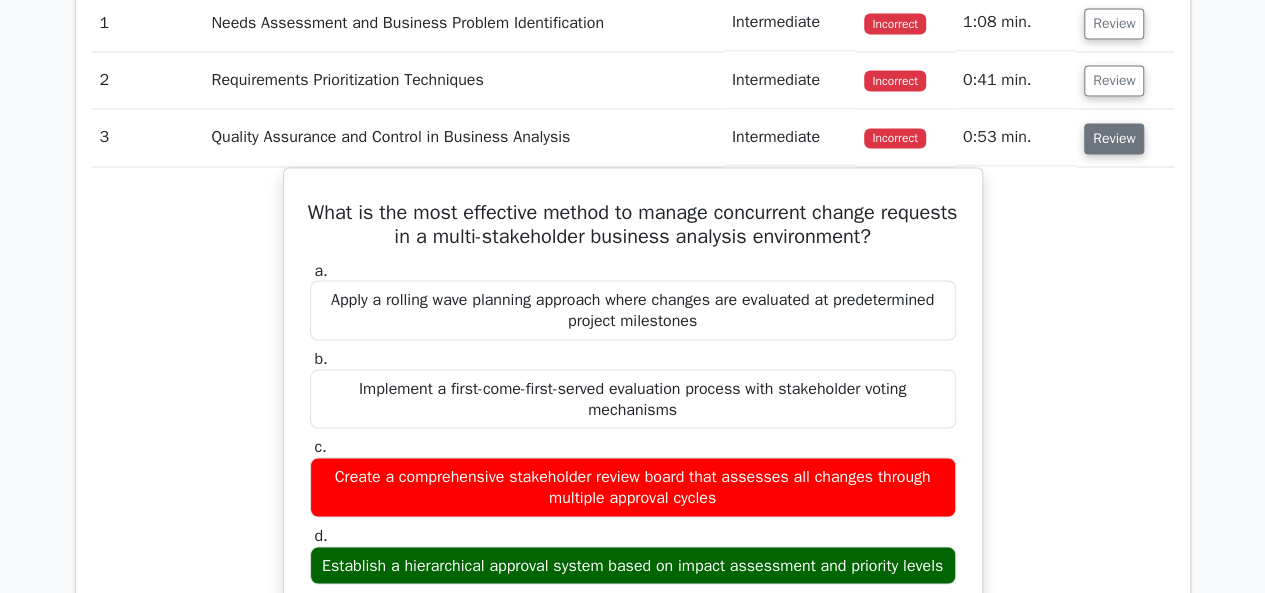 click on "Review" at bounding box center [1114, 138] 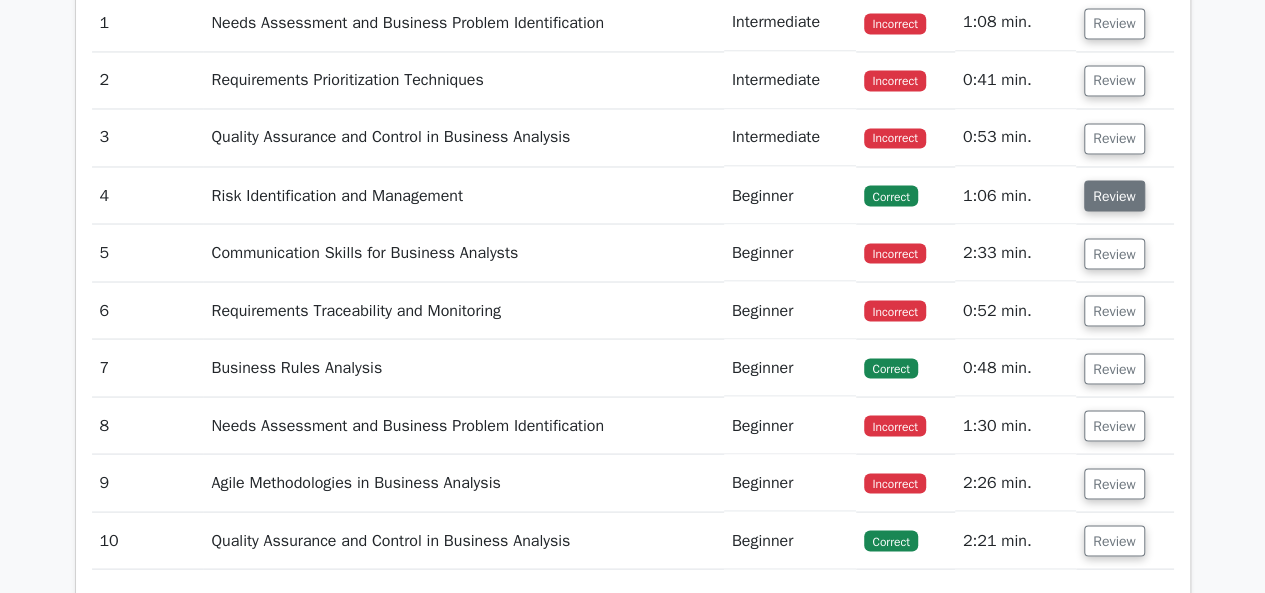 click on "Review" at bounding box center [1114, 195] 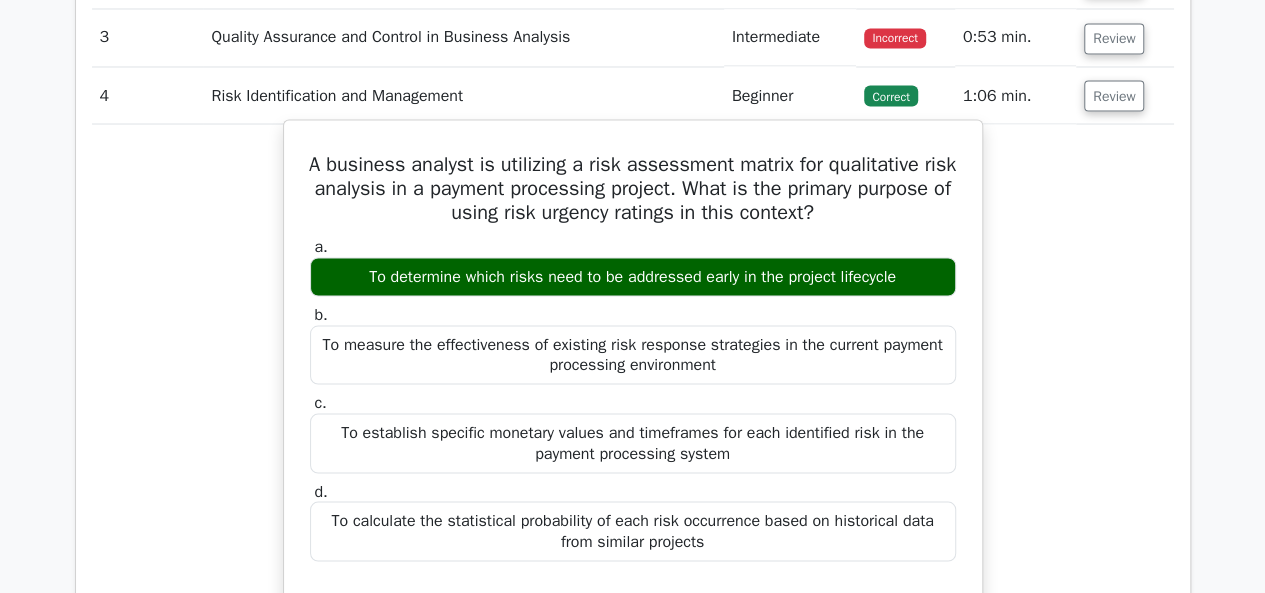 scroll, scrollTop: 1700, scrollLeft: 0, axis: vertical 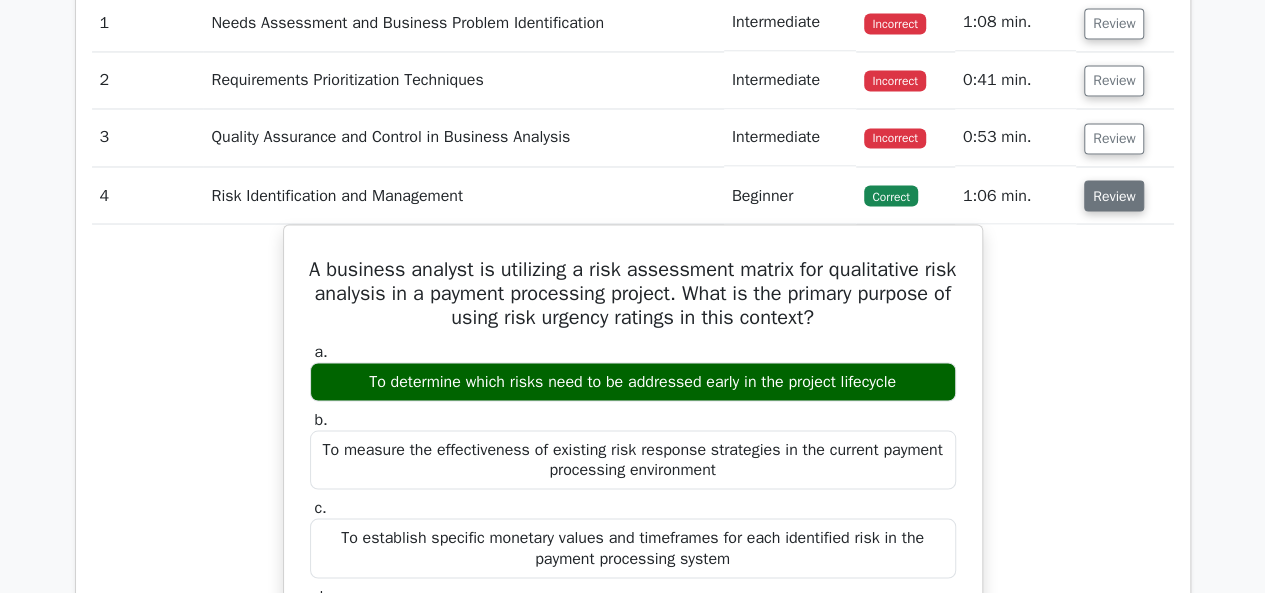 click on "Review" at bounding box center [1114, 195] 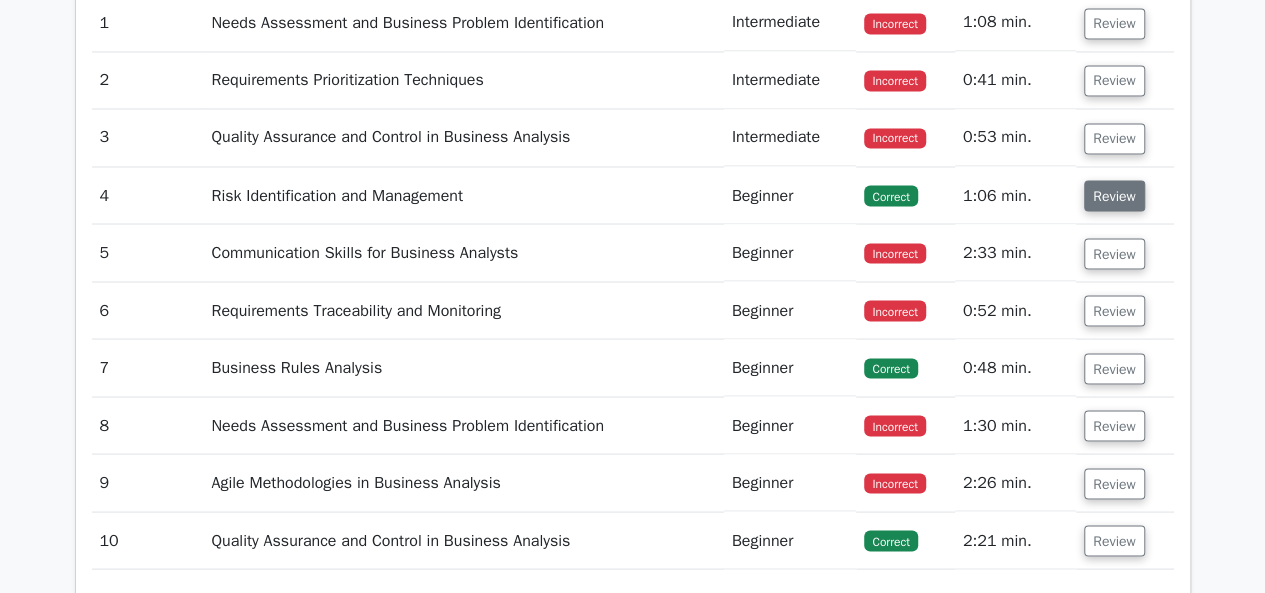 scroll, scrollTop: 1800, scrollLeft: 0, axis: vertical 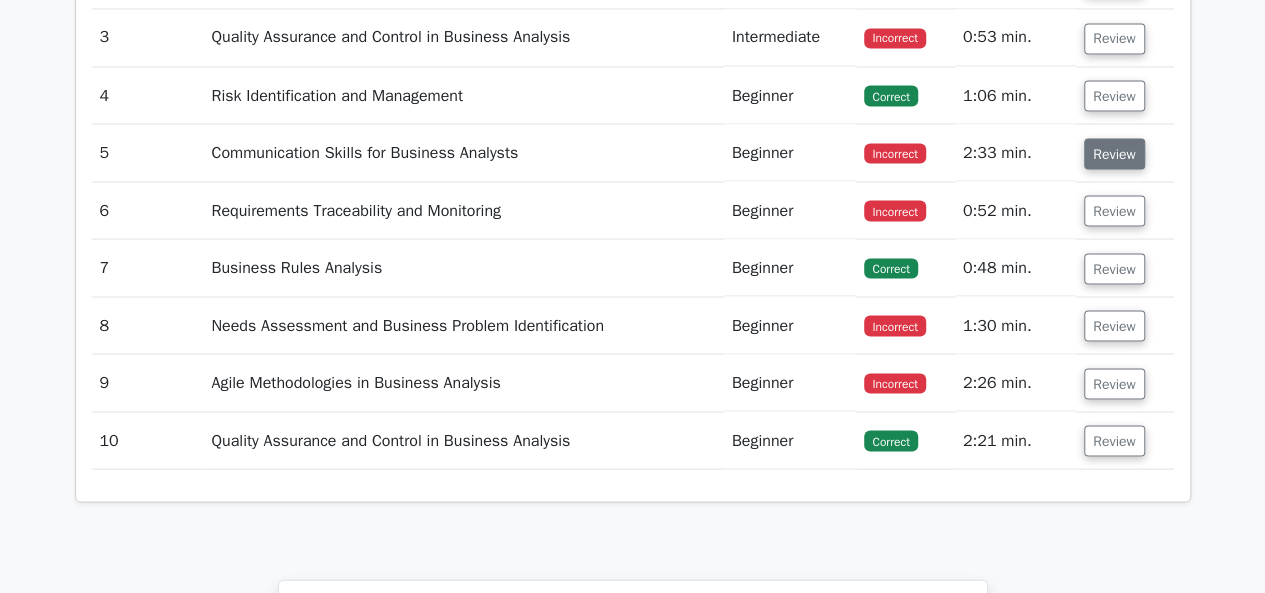 click on "Review" at bounding box center [1114, 153] 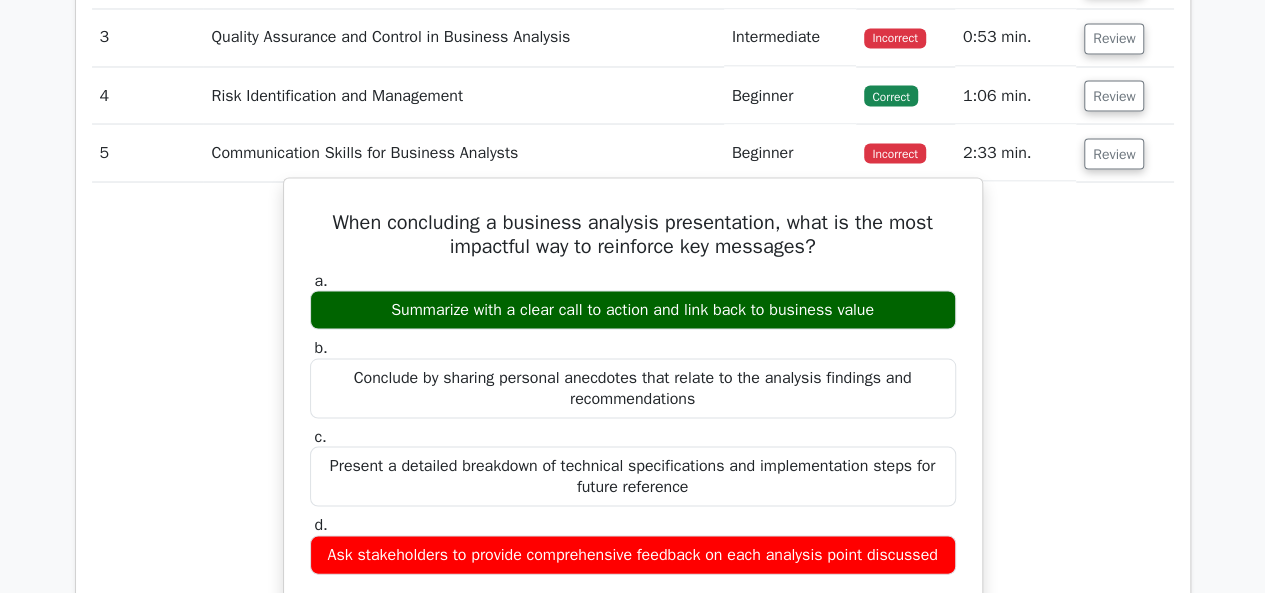 scroll, scrollTop: 1900, scrollLeft: 0, axis: vertical 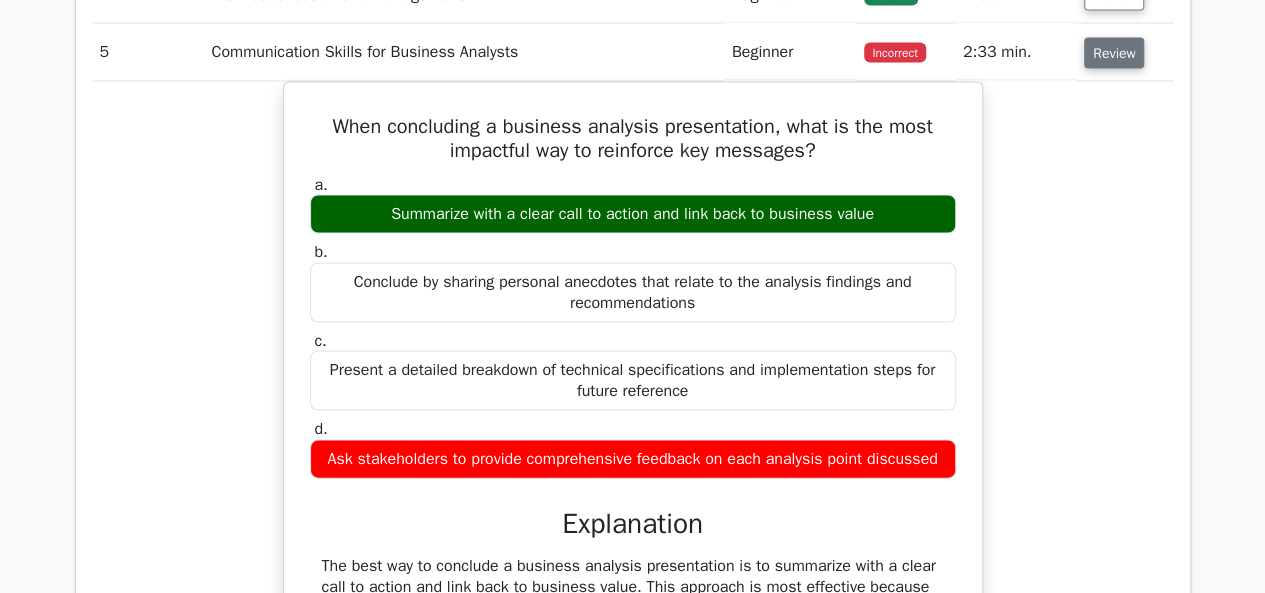 click on "Review" at bounding box center [1114, 53] 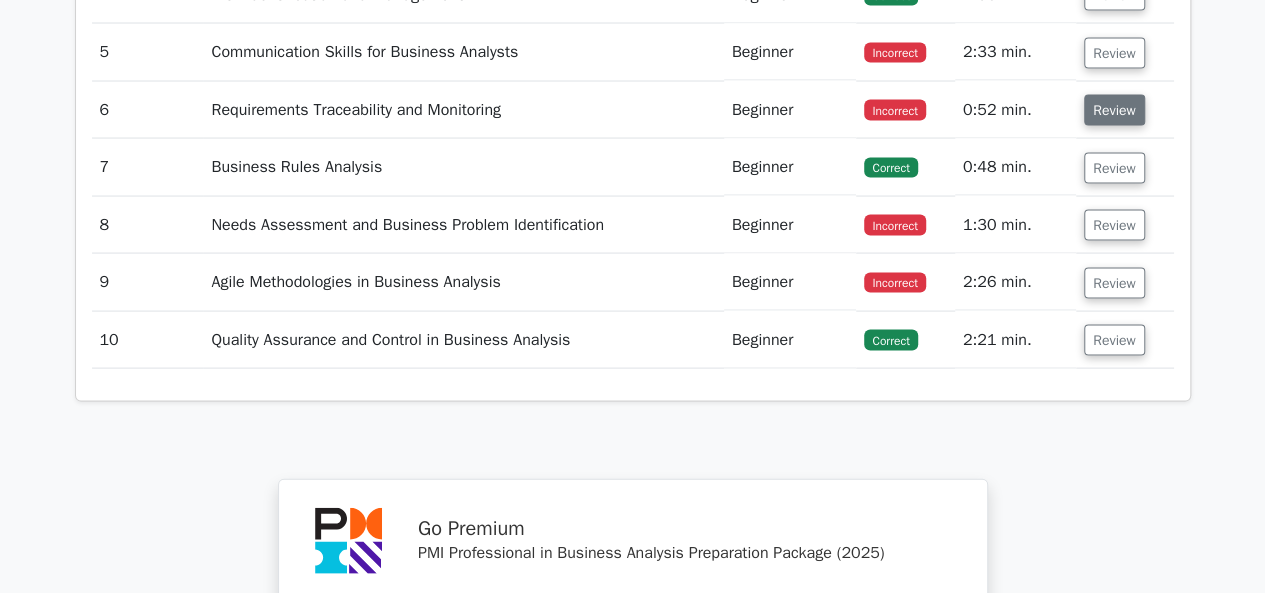 click on "Review" at bounding box center (1114, 110) 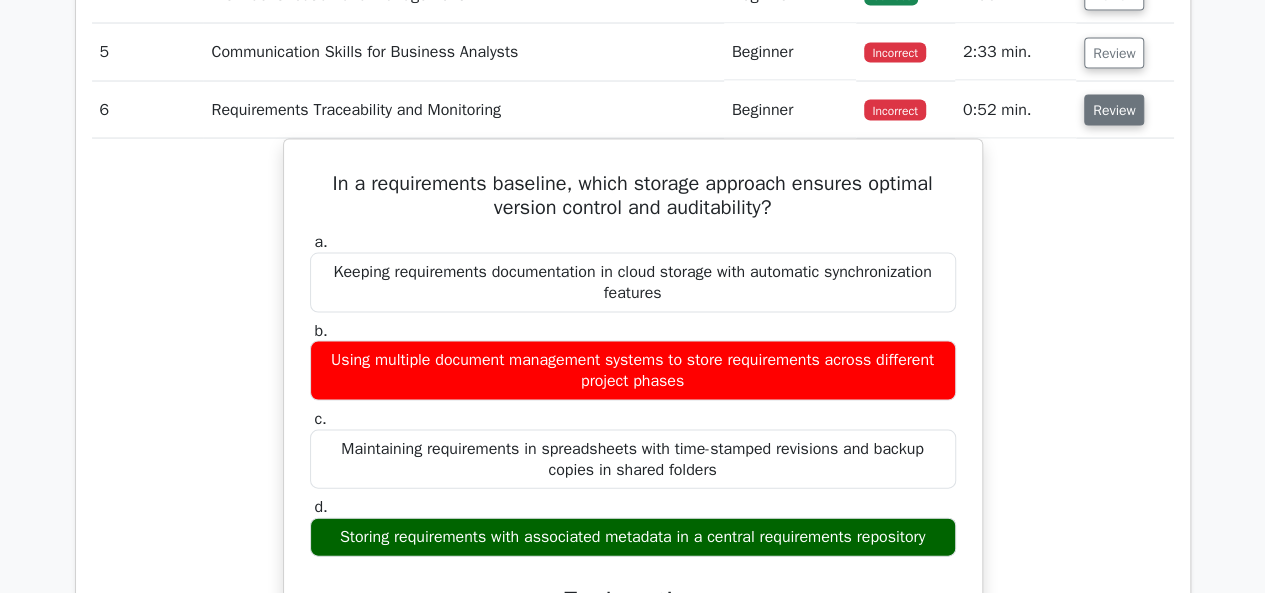 click on "Review" at bounding box center [1114, 110] 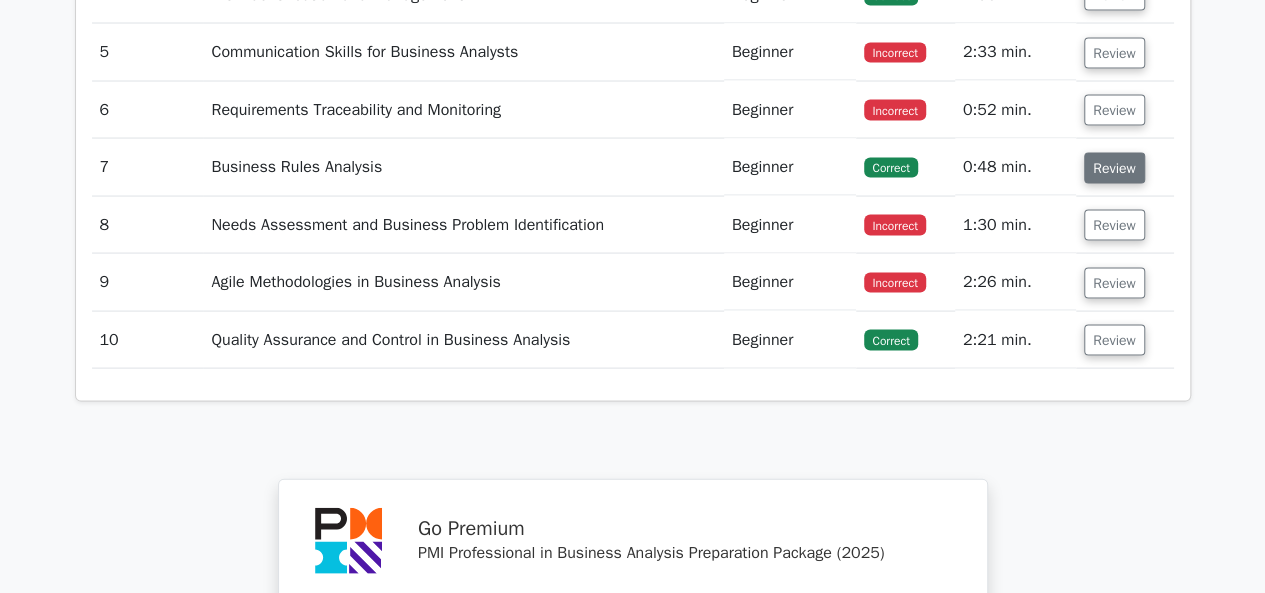 click on "Review" at bounding box center (1114, 168) 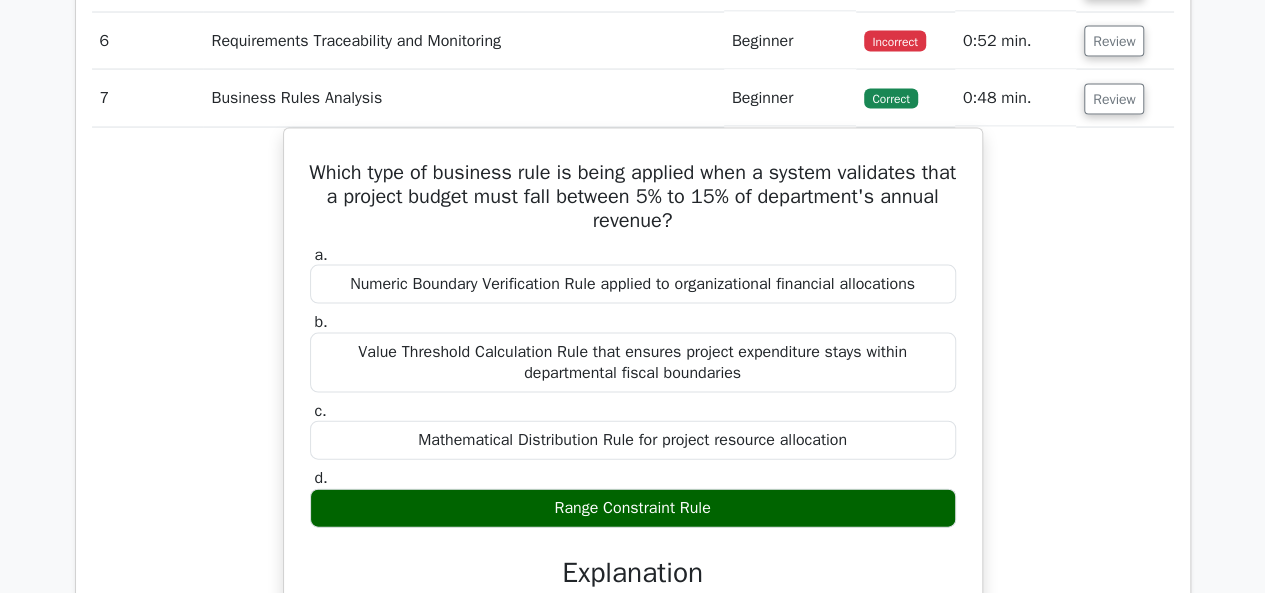 scroll, scrollTop: 2000, scrollLeft: 0, axis: vertical 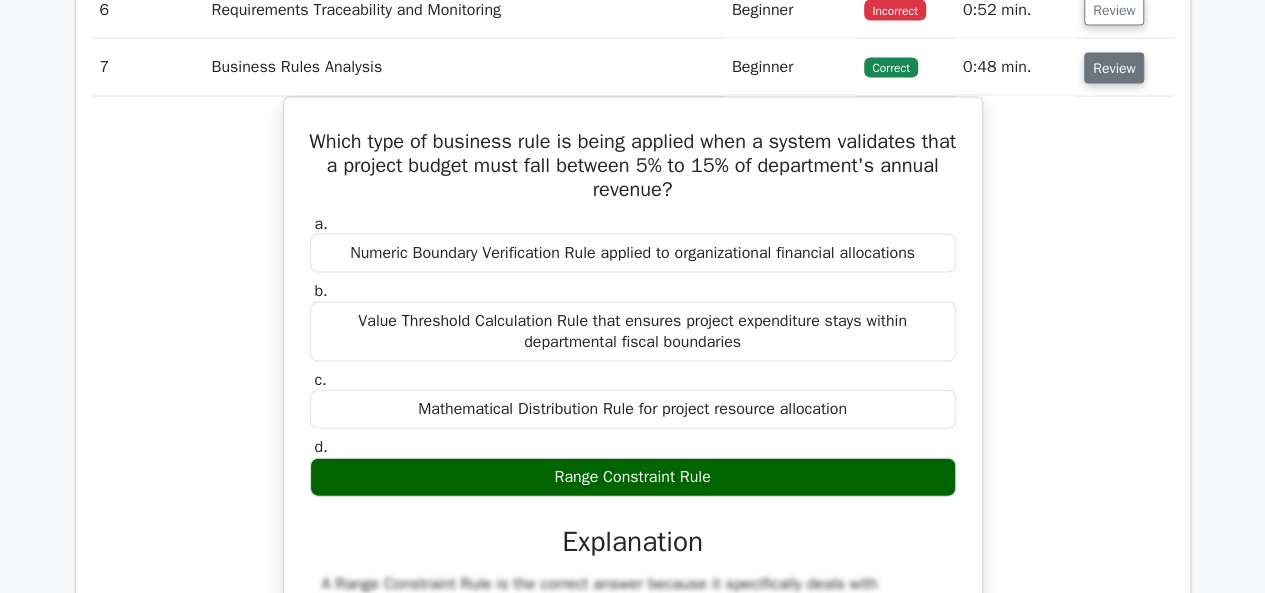 click on "Review" at bounding box center [1114, 68] 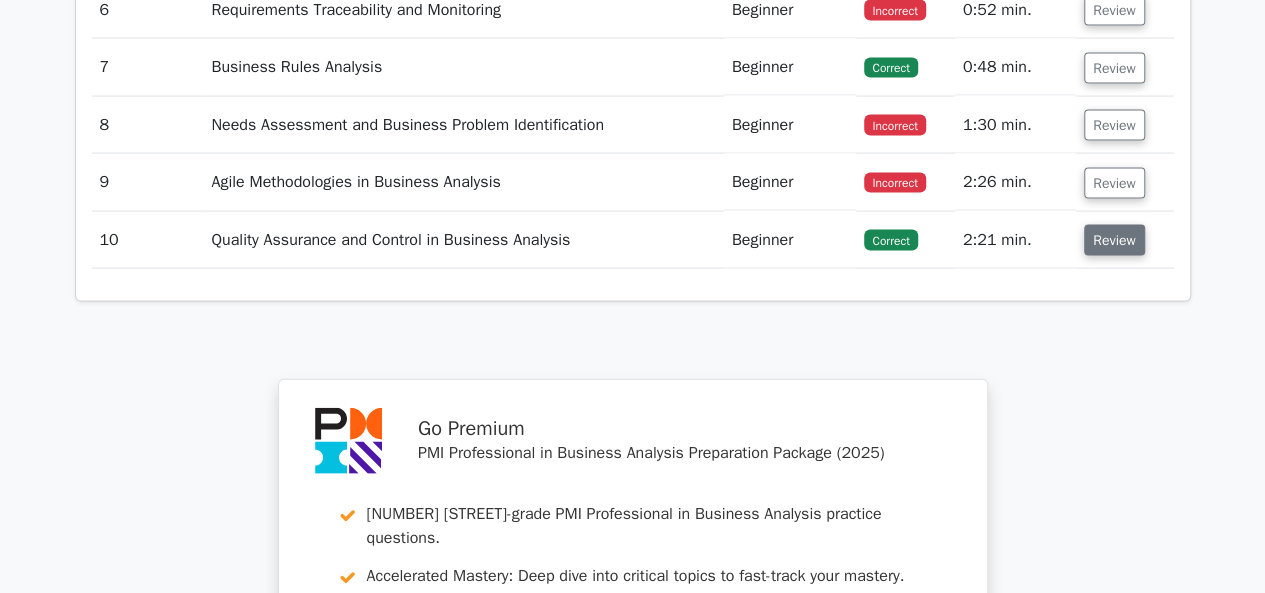 click on "Review" at bounding box center (1114, 240) 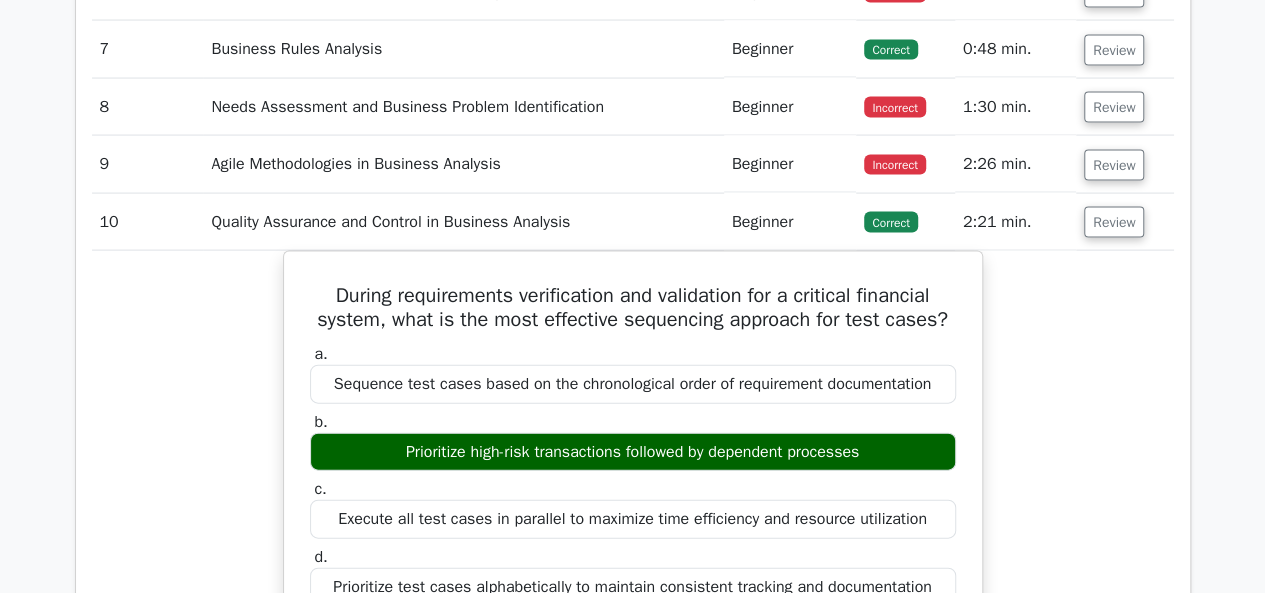 scroll, scrollTop: 2000, scrollLeft: 0, axis: vertical 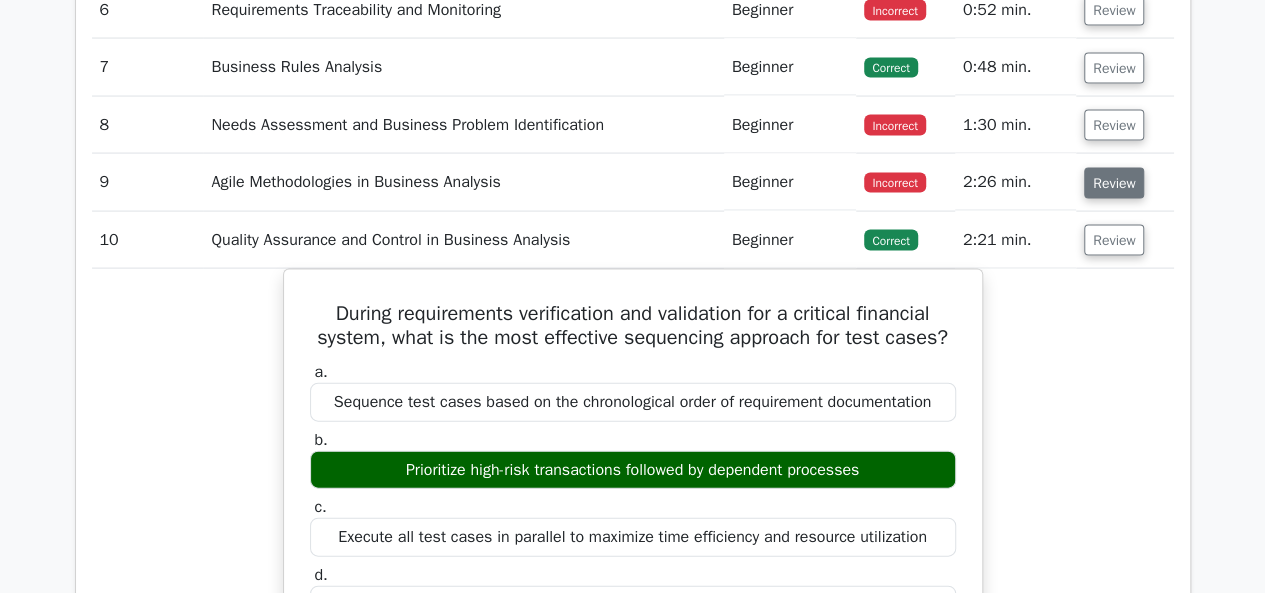 click on "Review" at bounding box center [1114, 183] 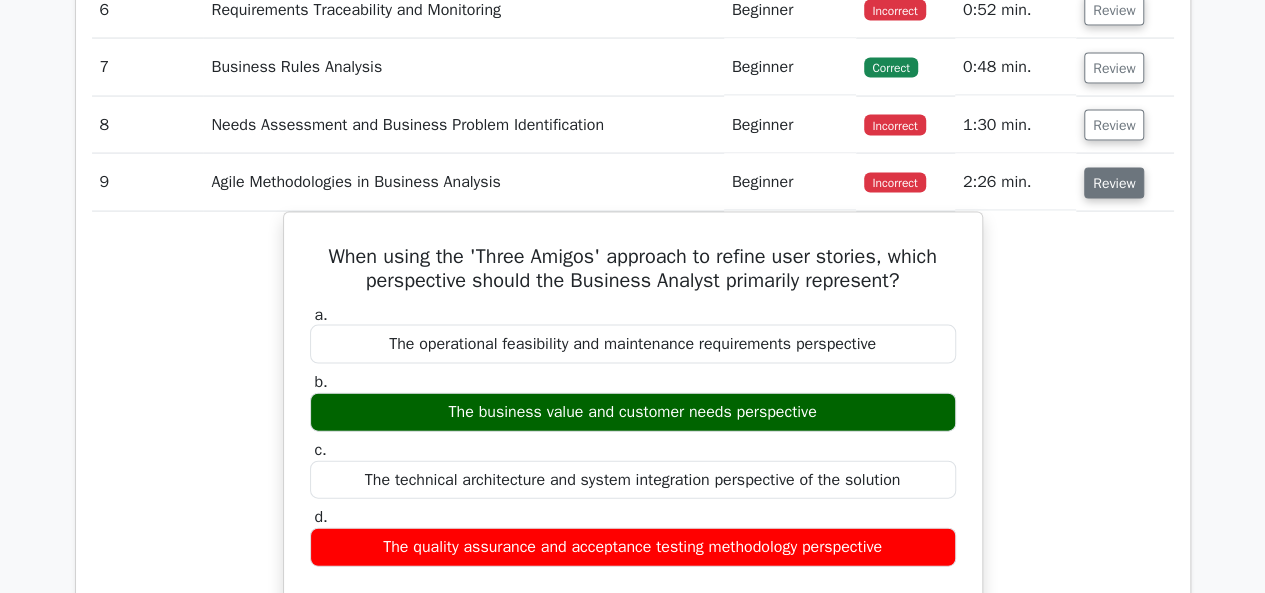 click on "Review" at bounding box center [1114, 183] 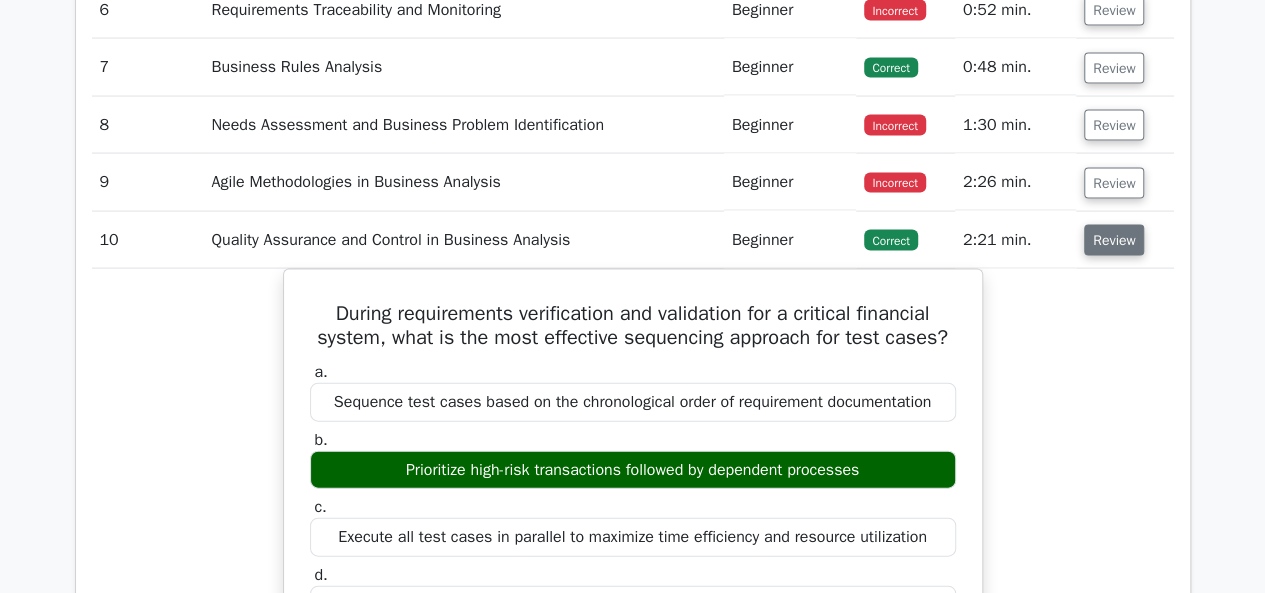 click on "Review" at bounding box center (1114, 240) 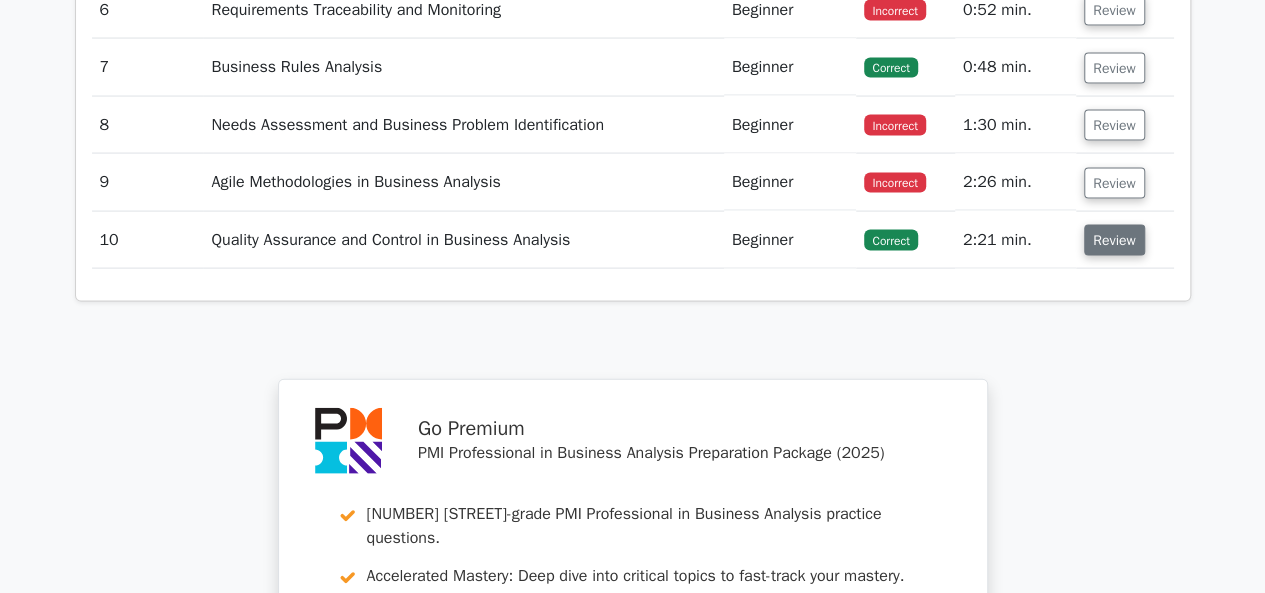 click on "Review" at bounding box center [1114, 240] 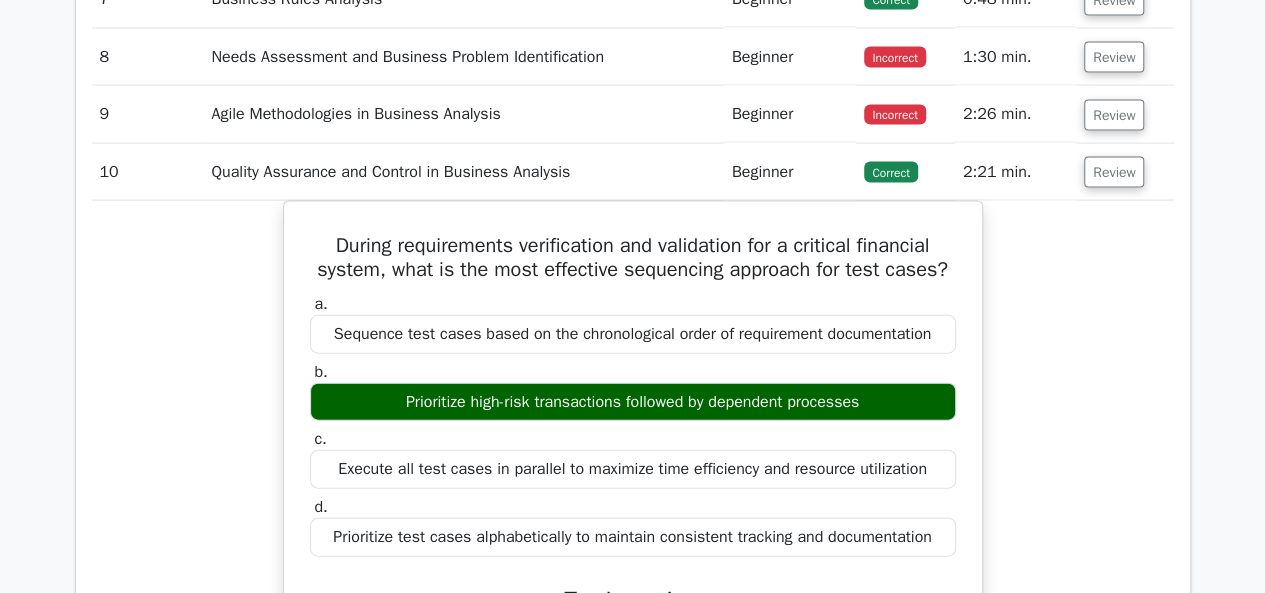 scroll, scrollTop: 2100, scrollLeft: 0, axis: vertical 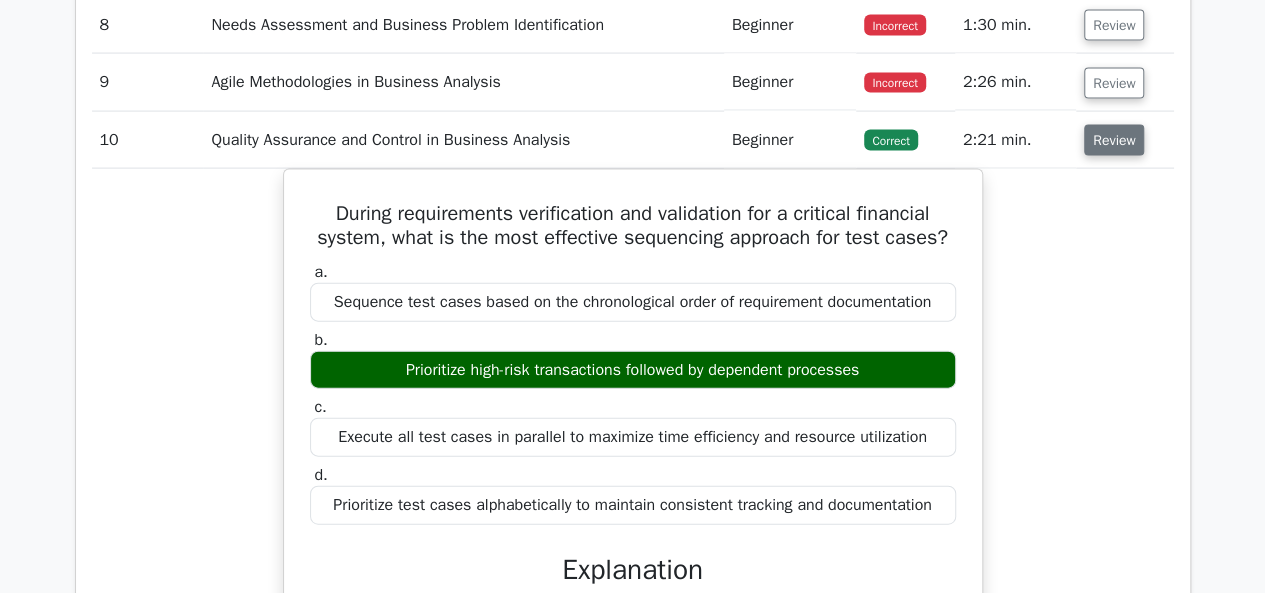 click on "Review" at bounding box center (1114, 140) 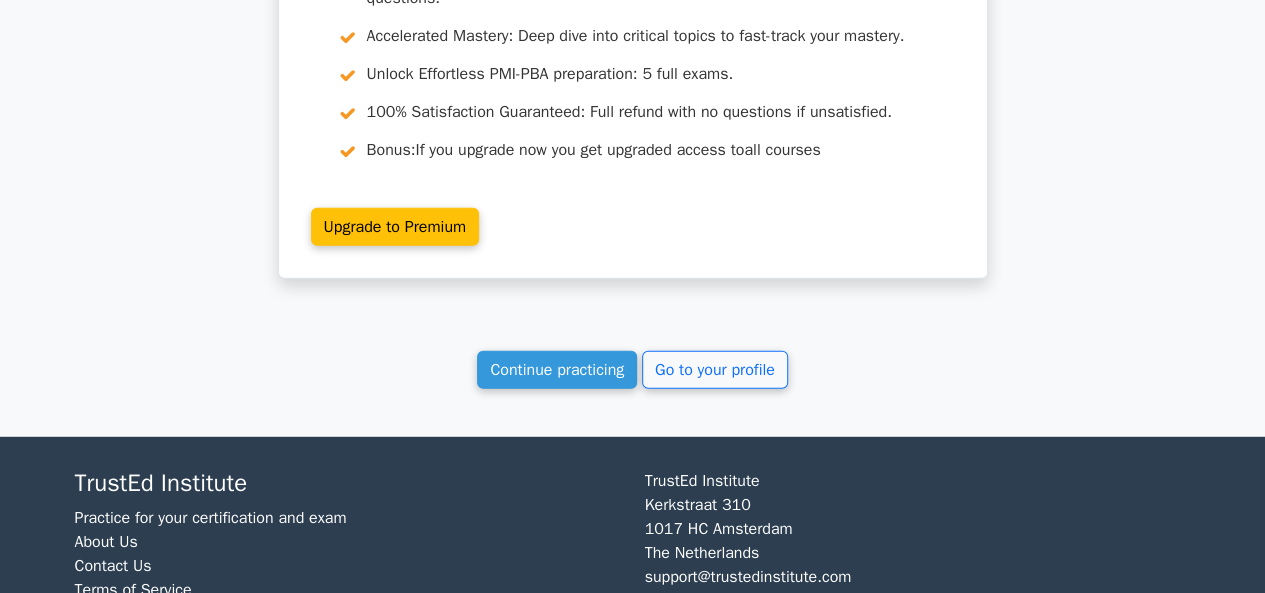 scroll, scrollTop: 2561, scrollLeft: 0, axis: vertical 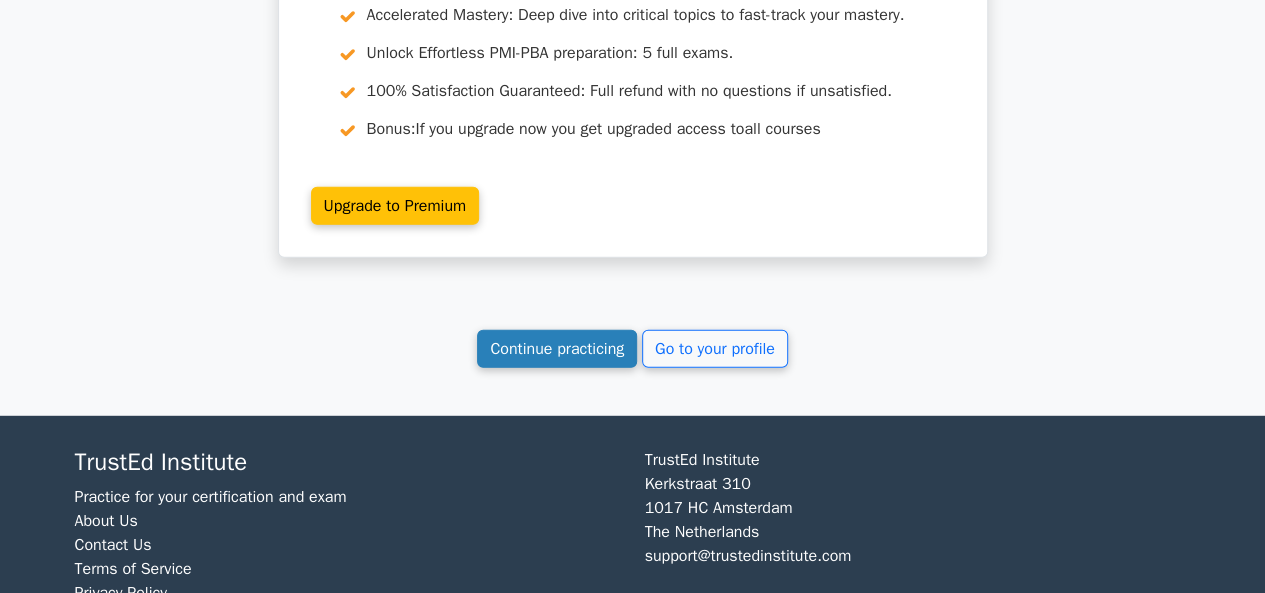 click on "Continue practicing" at bounding box center [557, 349] 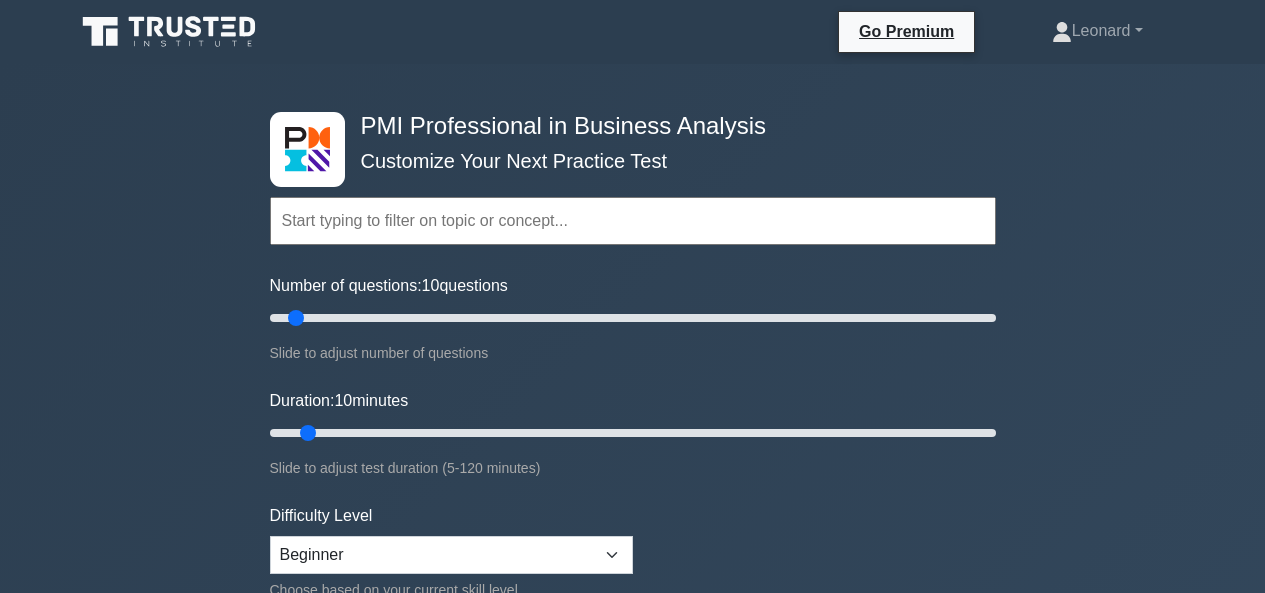 scroll, scrollTop: 0, scrollLeft: 0, axis: both 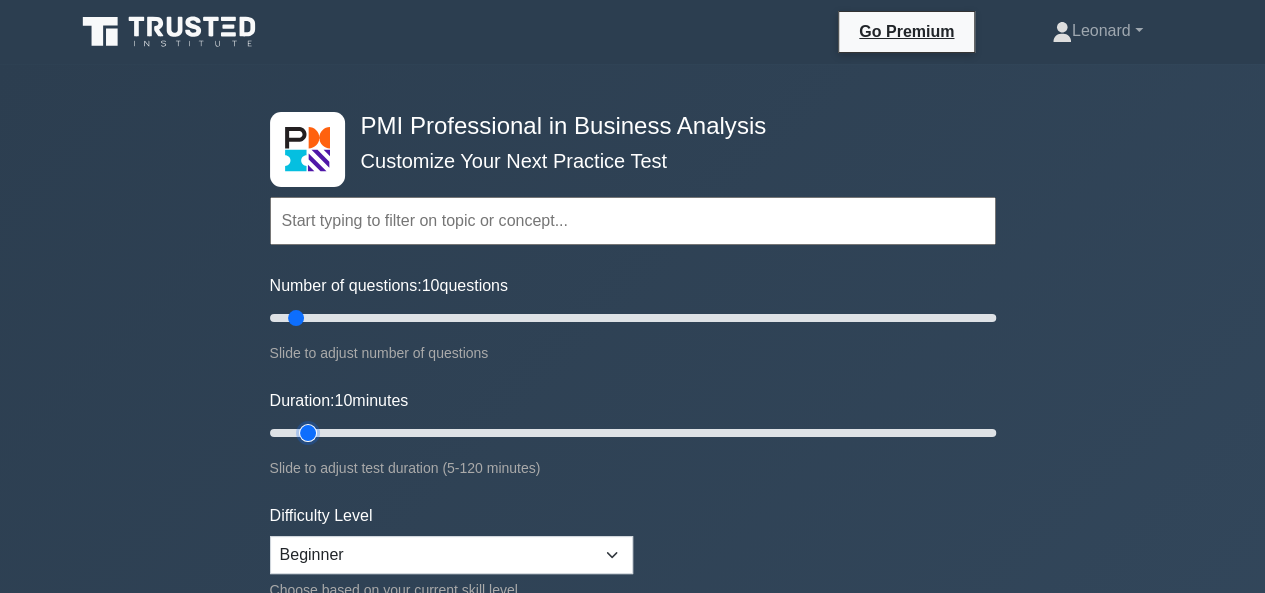 click on "Duration:  10  minutes" at bounding box center (633, 433) 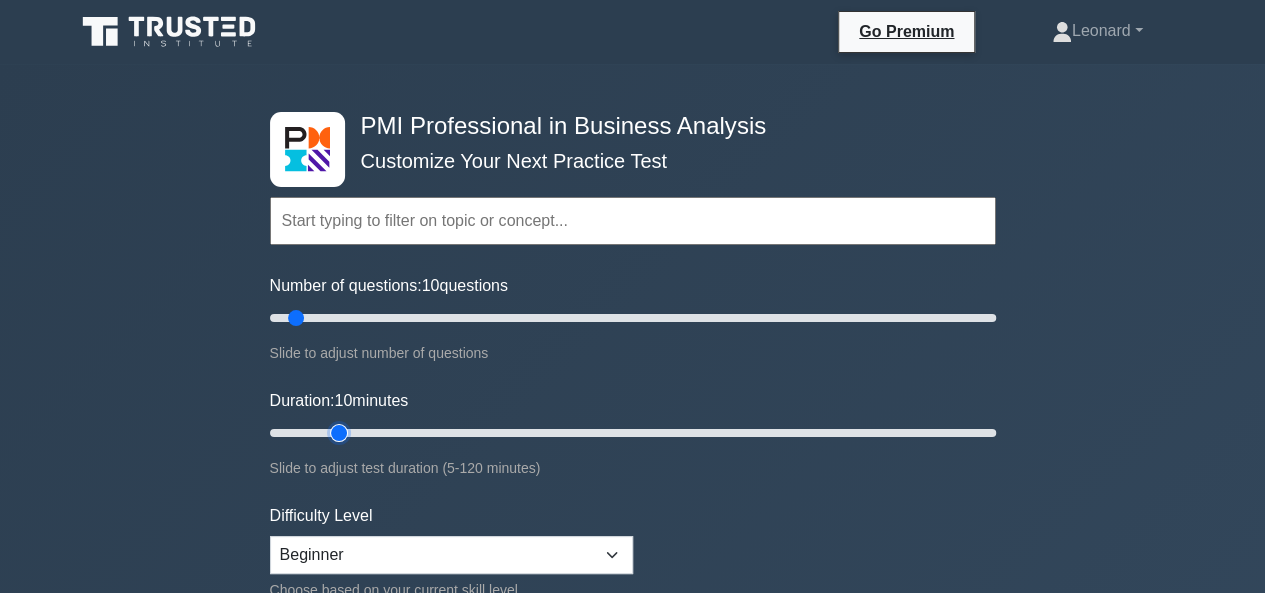 type on "15" 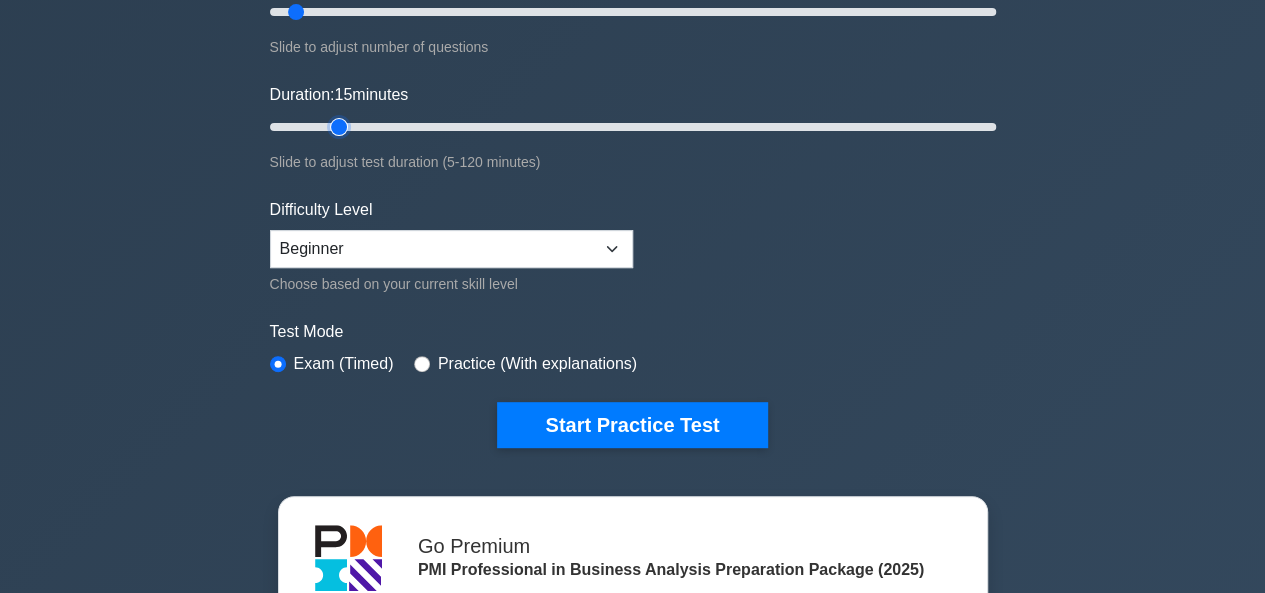 scroll, scrollTop: 700, scrollLeft: 0, axis: vertical 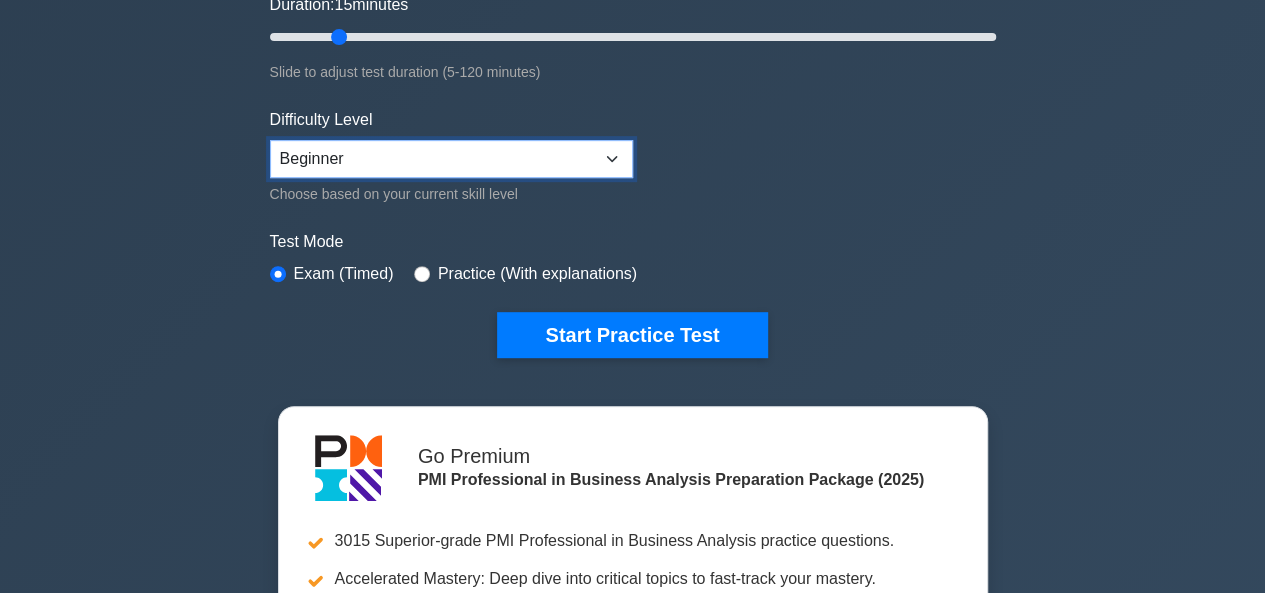 click on "Beginner
Intermediate
Expert" at bounding box center (451, 159) 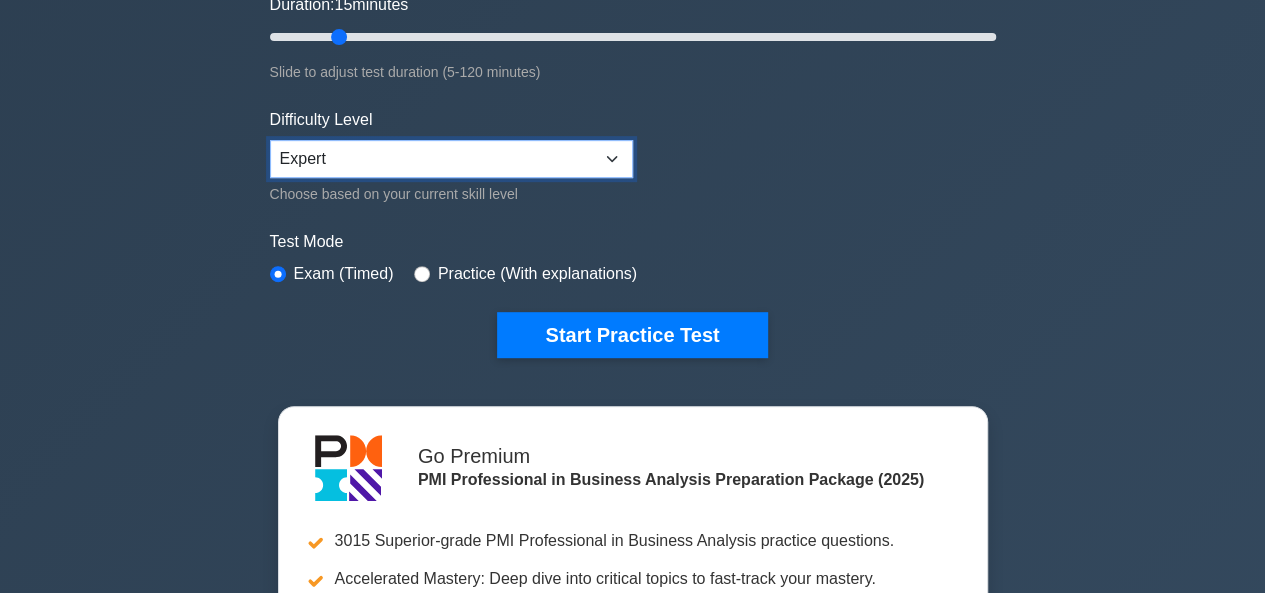click on "Beginner
Intermediate
Expert" at bounding box center (451, 159) 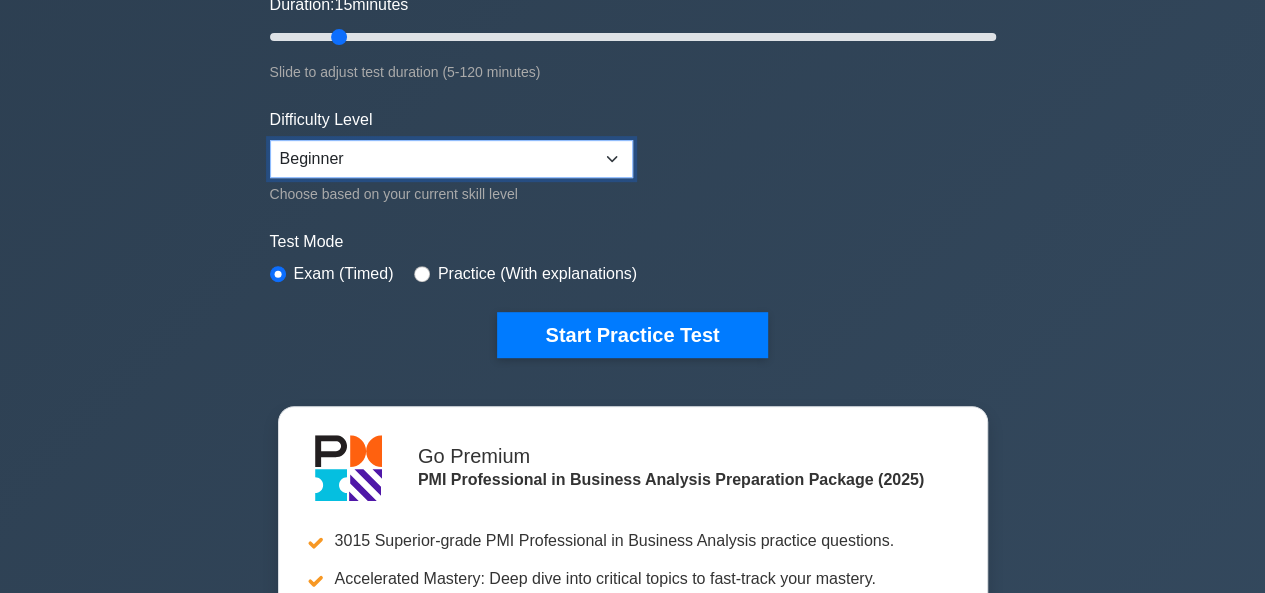 click on "Beginner
Intermediate
Expert" at bounding box center [451, 159] 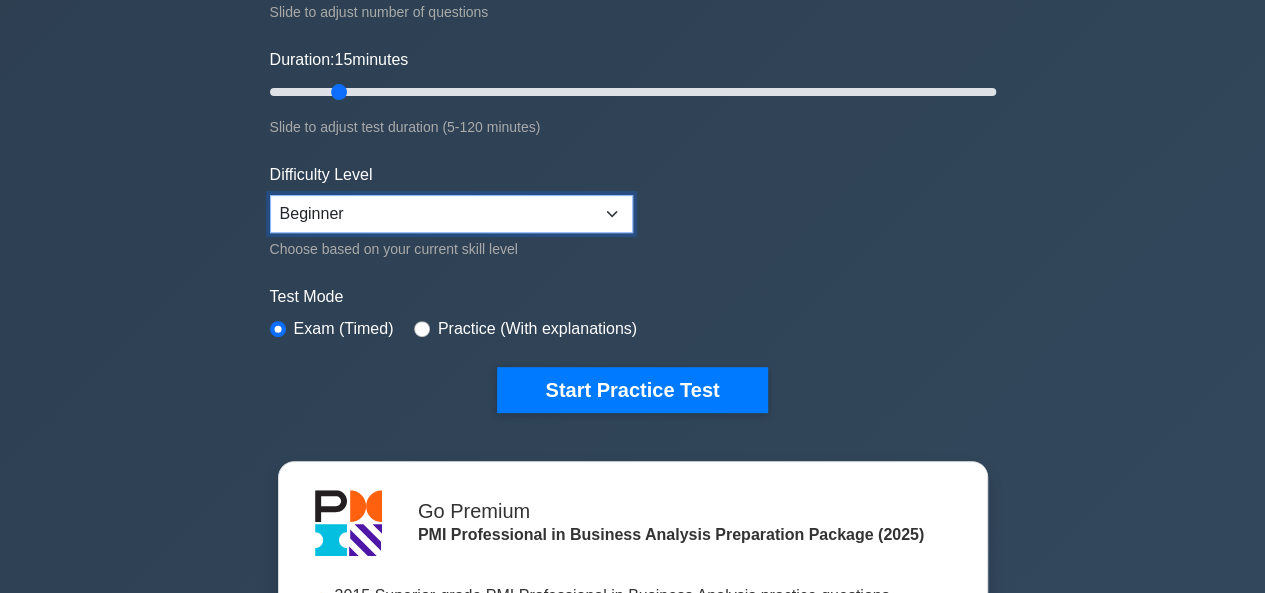 scroll, scrollTop: 396, scrollLeft: 0, axis: vertical 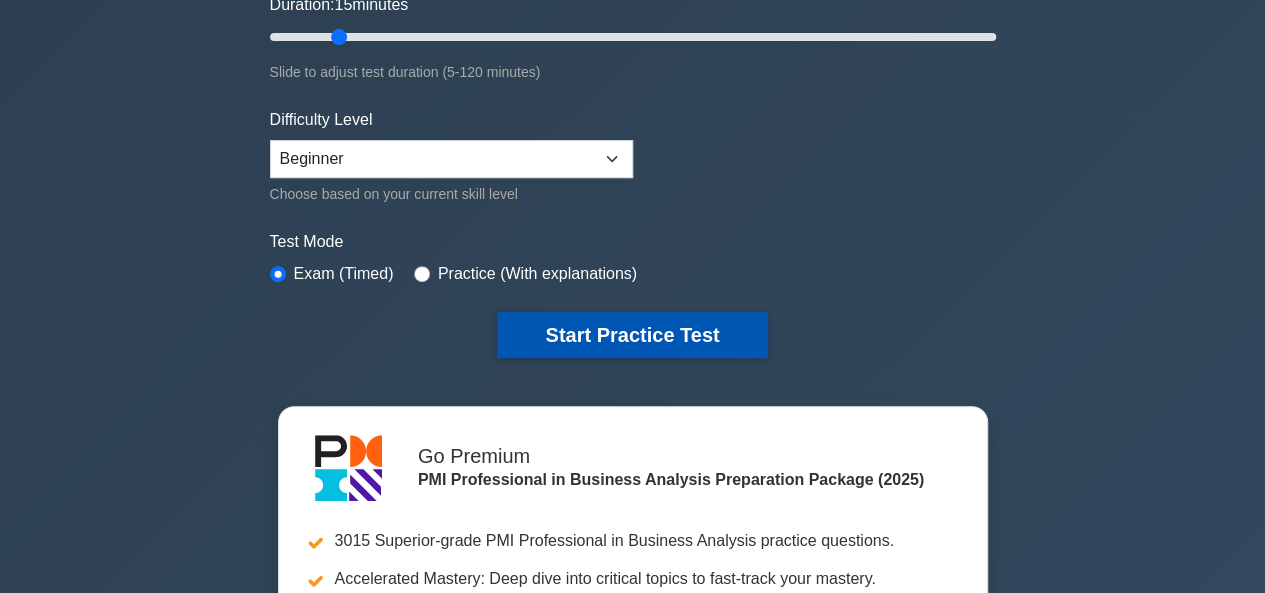 click on "Start Practice Test" at bounding box center [632, 335] 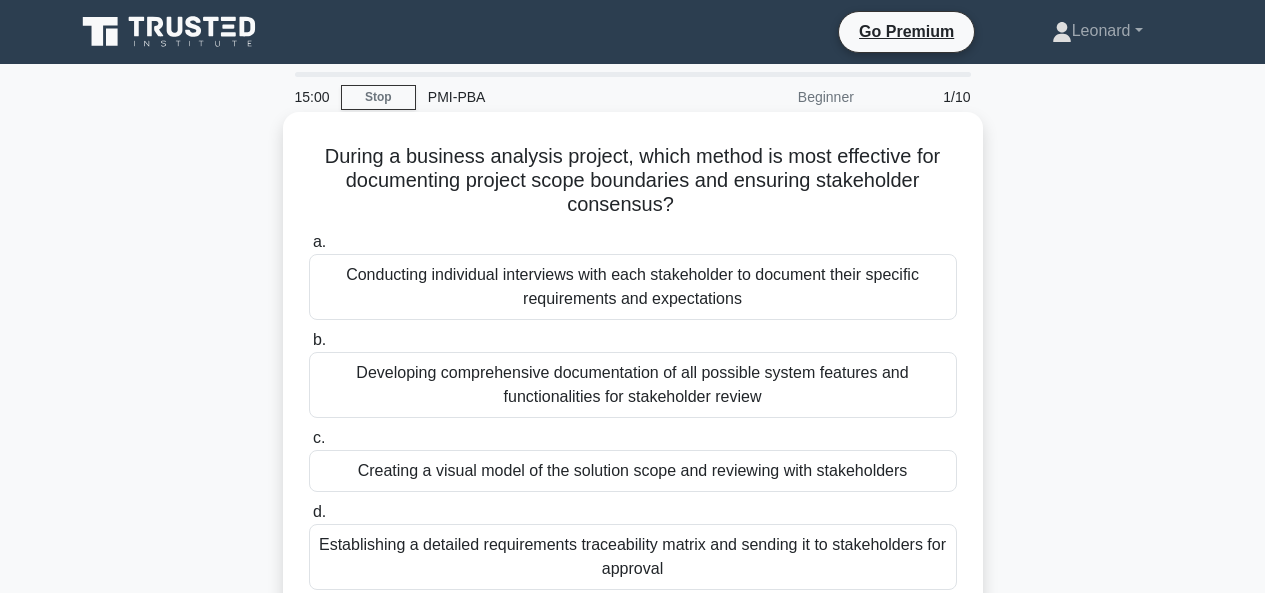 scroll, scrollTop: 0, scrollLeft: 0, axis: both 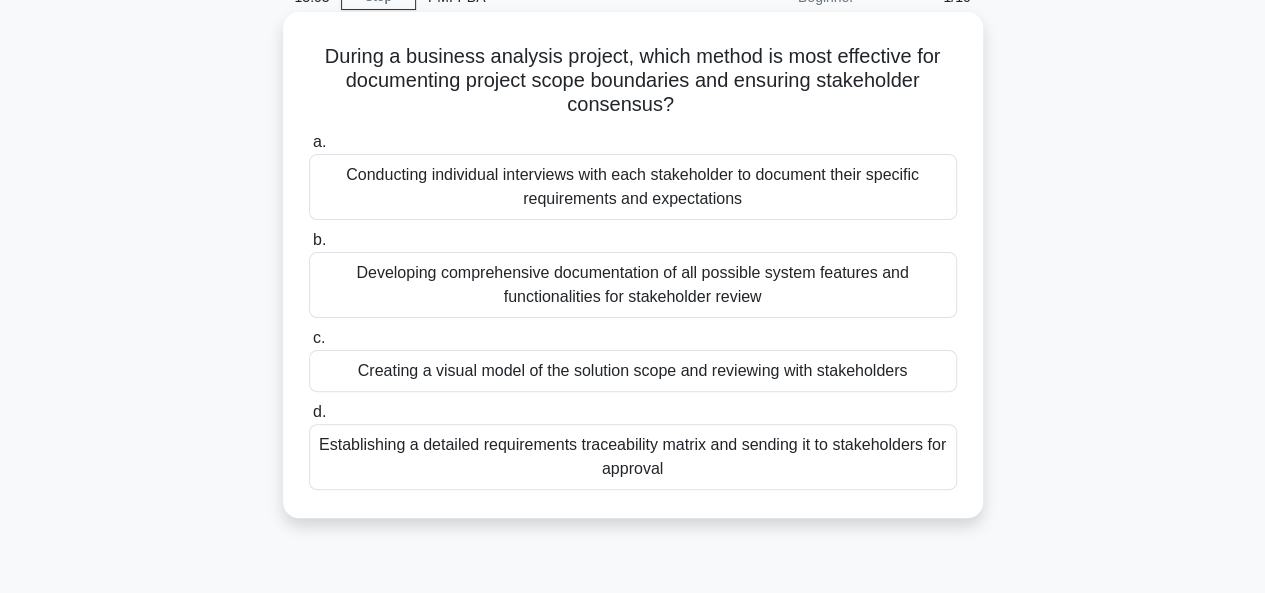 click on "Establishing a detailed requirements traceability matrix and sending it to stakeholders for approval" at bounding box center (633, 457) 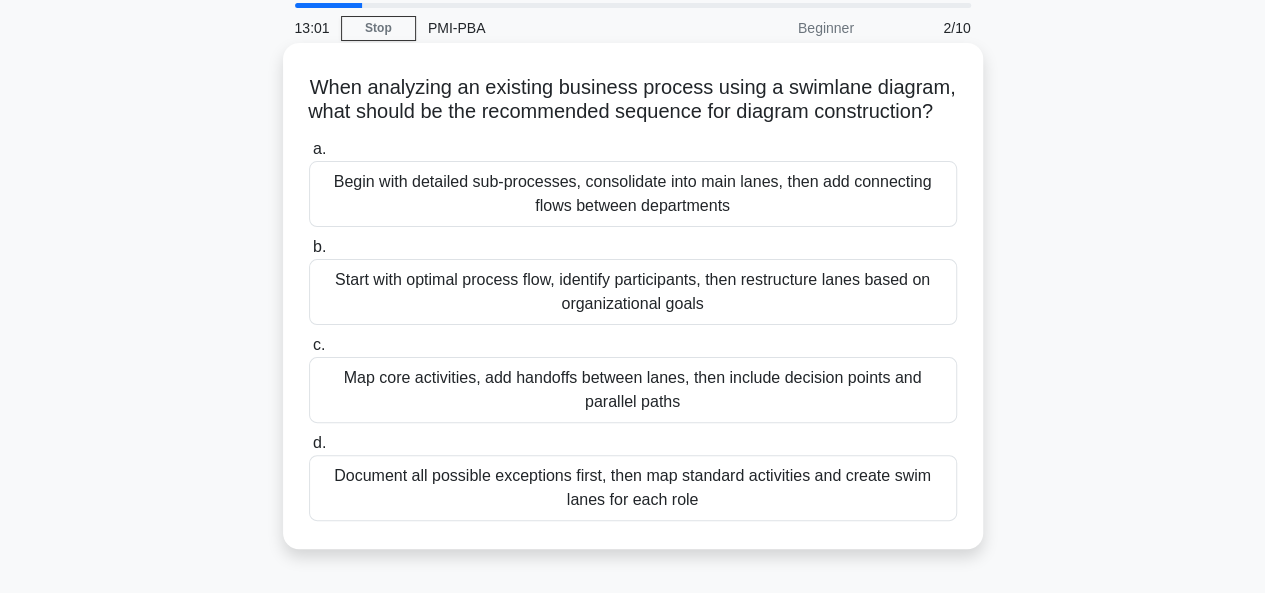 scroll, scrollTop: 100, scrollLeft: 0, axis: vertical 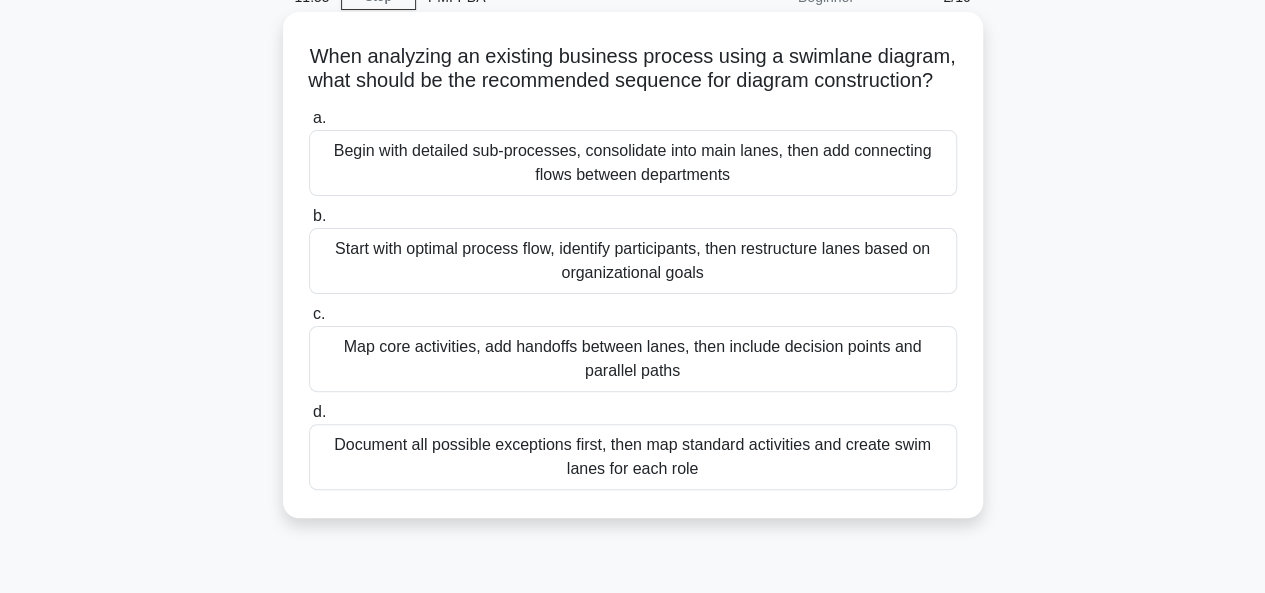 click on "Document all possible exceptions first, then map standard activities and create swim lanes for each role" at bounding box center [633, 457] 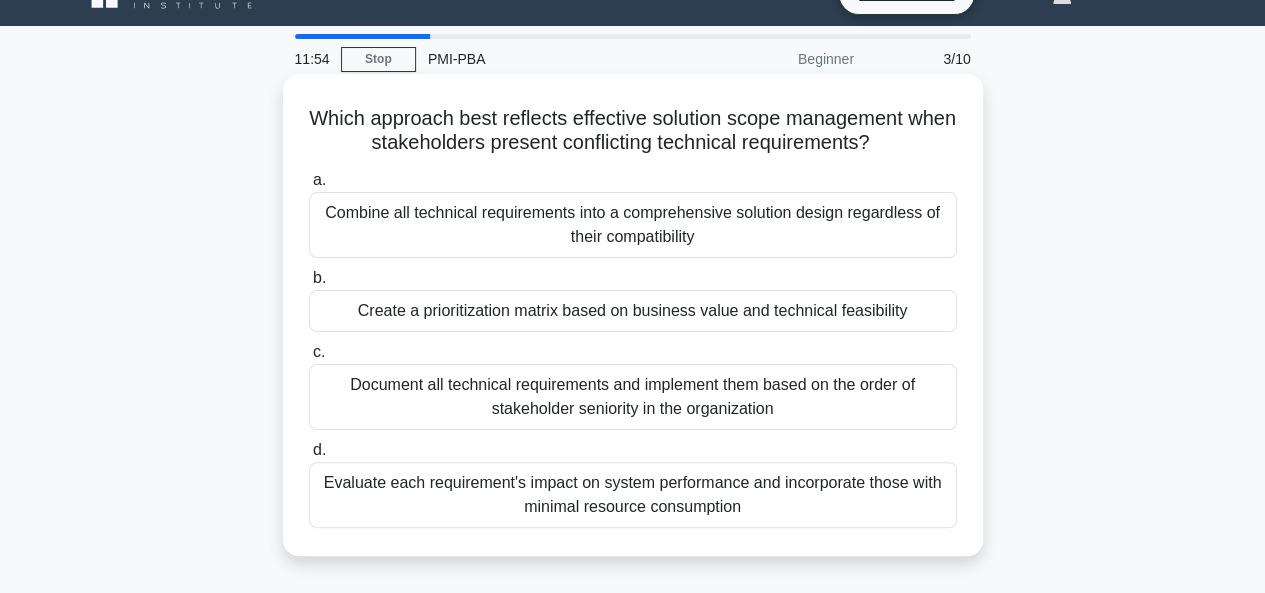 scroll, scrollTop: 0, scrollLeft: 0, axis: both 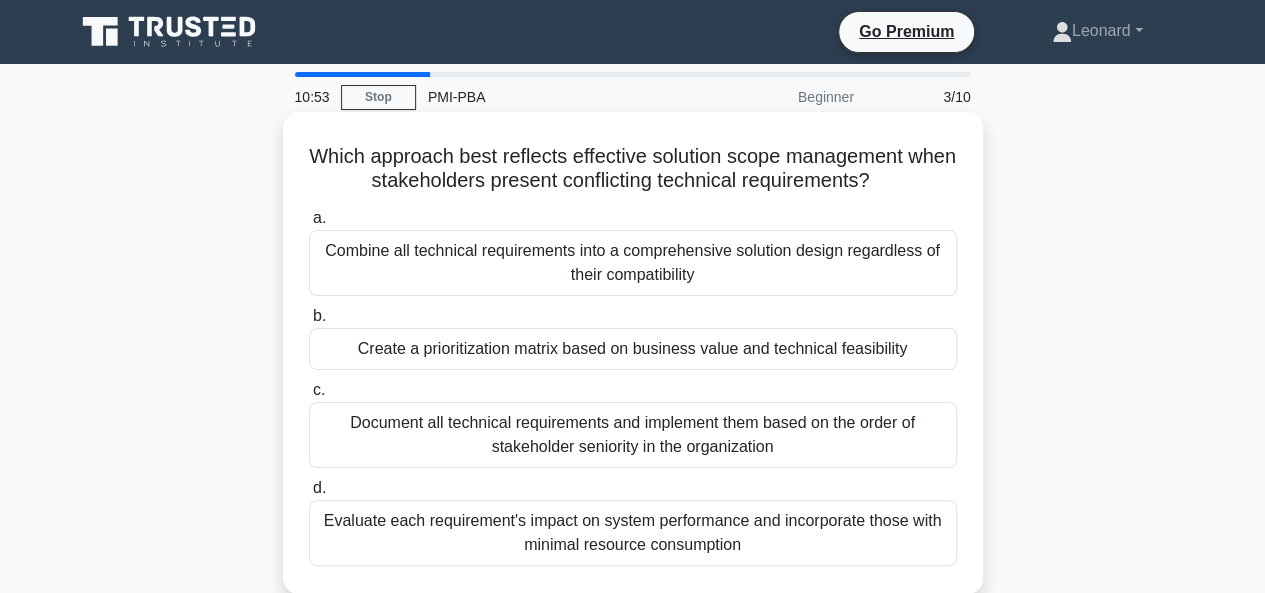 click on "Document all technical requirements and implement them based on the order of stakeholder seniority in the organization" at bounding box center [633, 435] 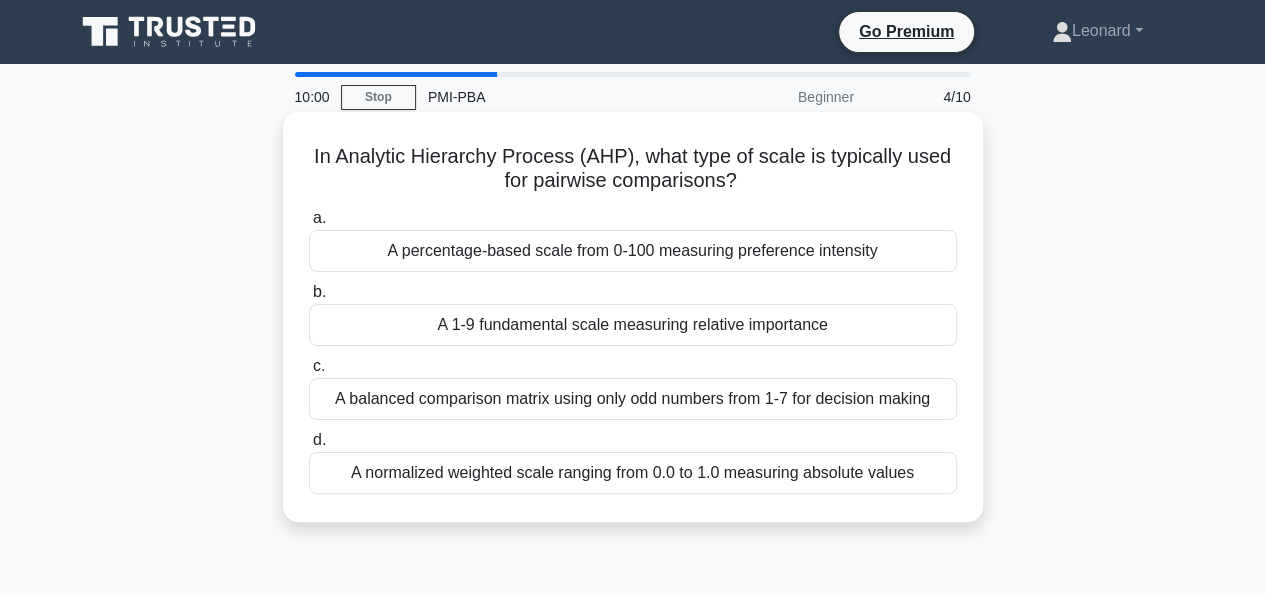 click on "A 1-9 fundamental scale measuring relative importance" at bounding box center (633, 325) 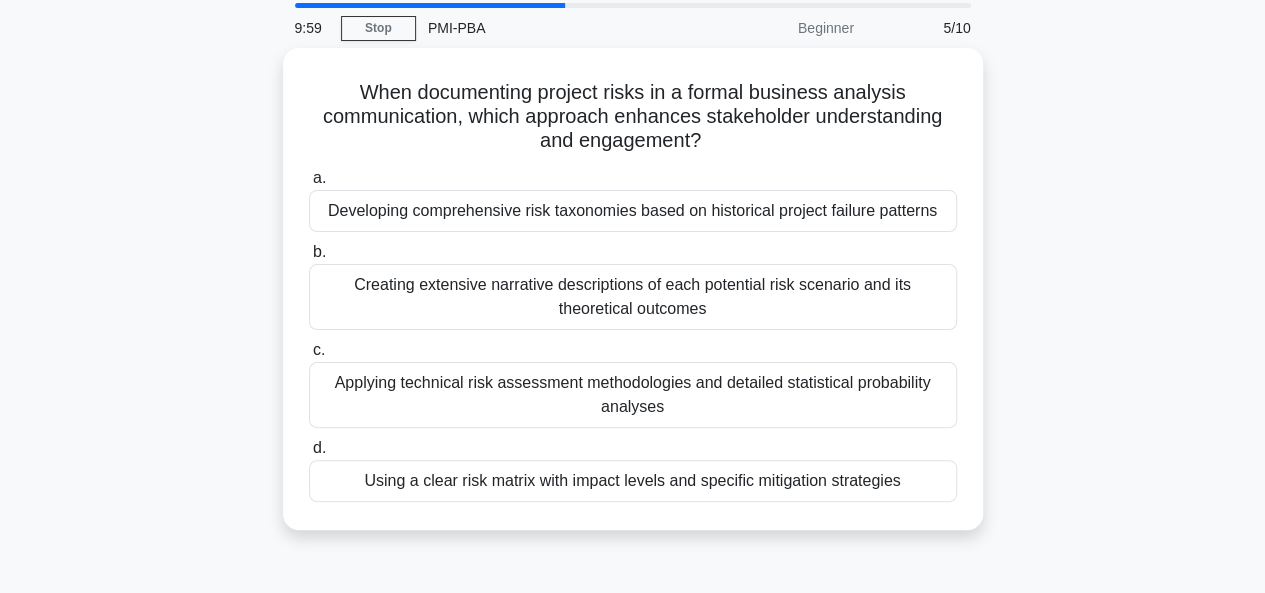 scroll, scrollTop: 100, scrollLeft: 0, axis: vertical 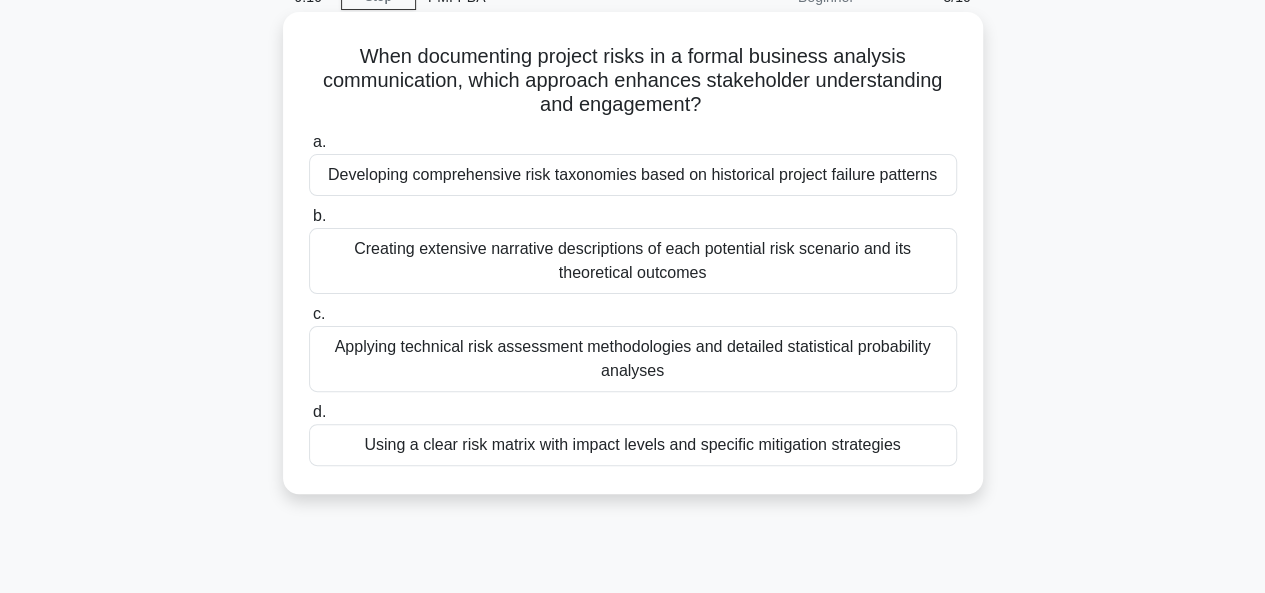 click on "Applying technical risk assessment methodologies and detailed statistical probability analyses" at bounding box center [633, 359] 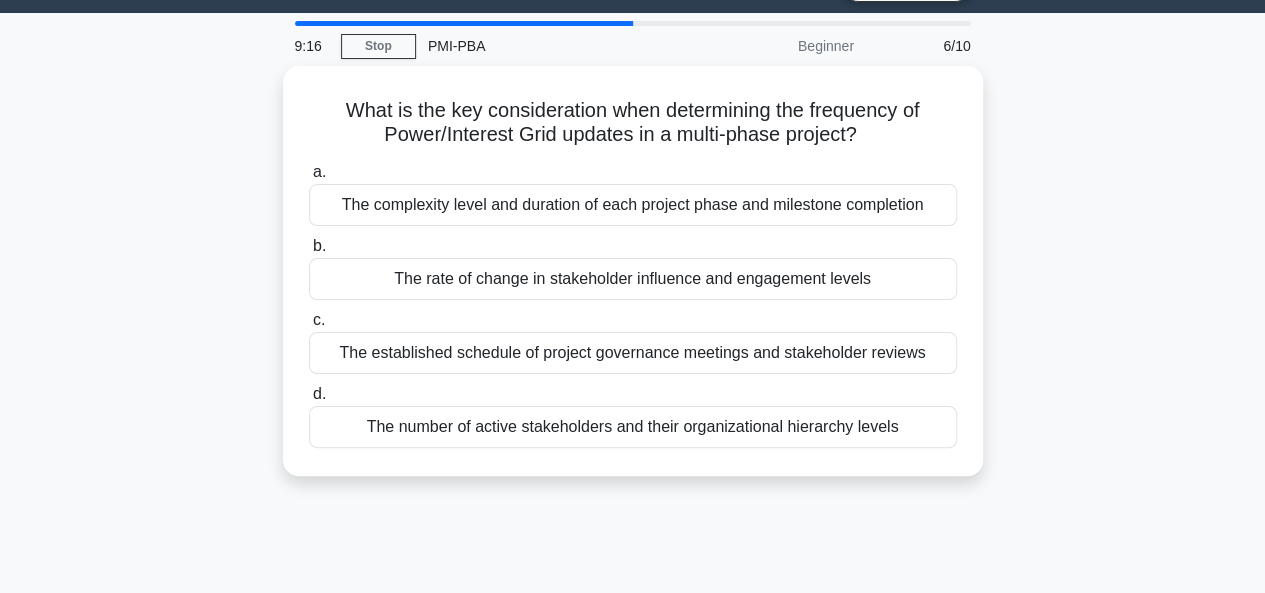 scroll, scrollTop: 0, scrollLeft: 0, axis: both 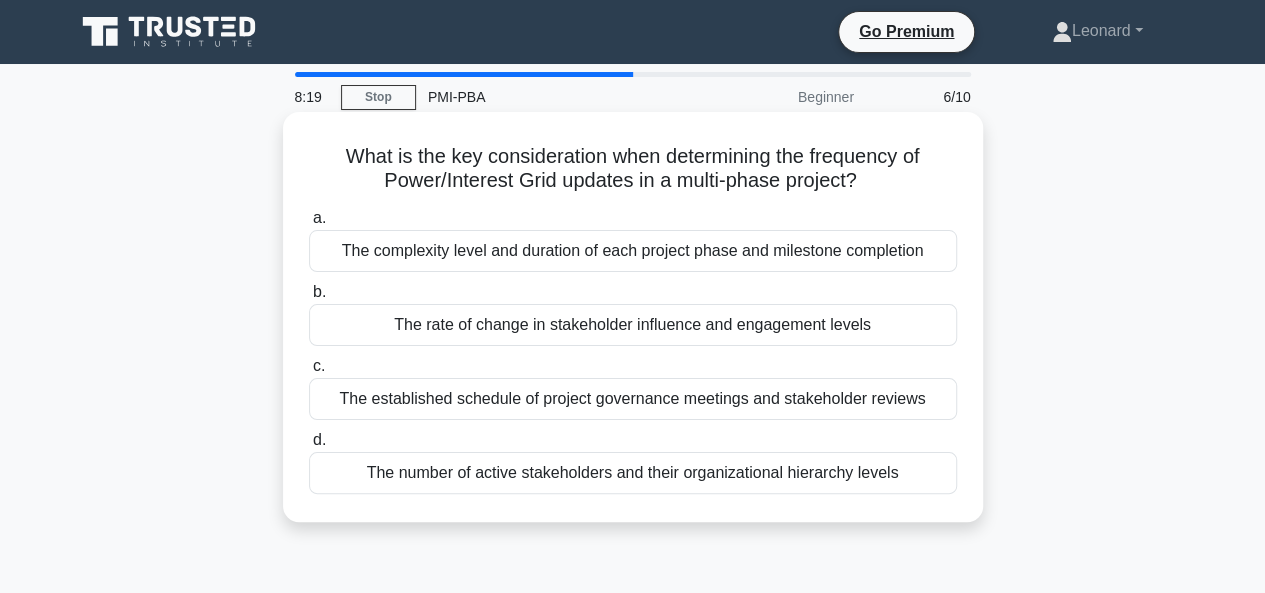 click on "The complexity level and duration of each project phase and milestone completion" at bounding box center (633, 251) 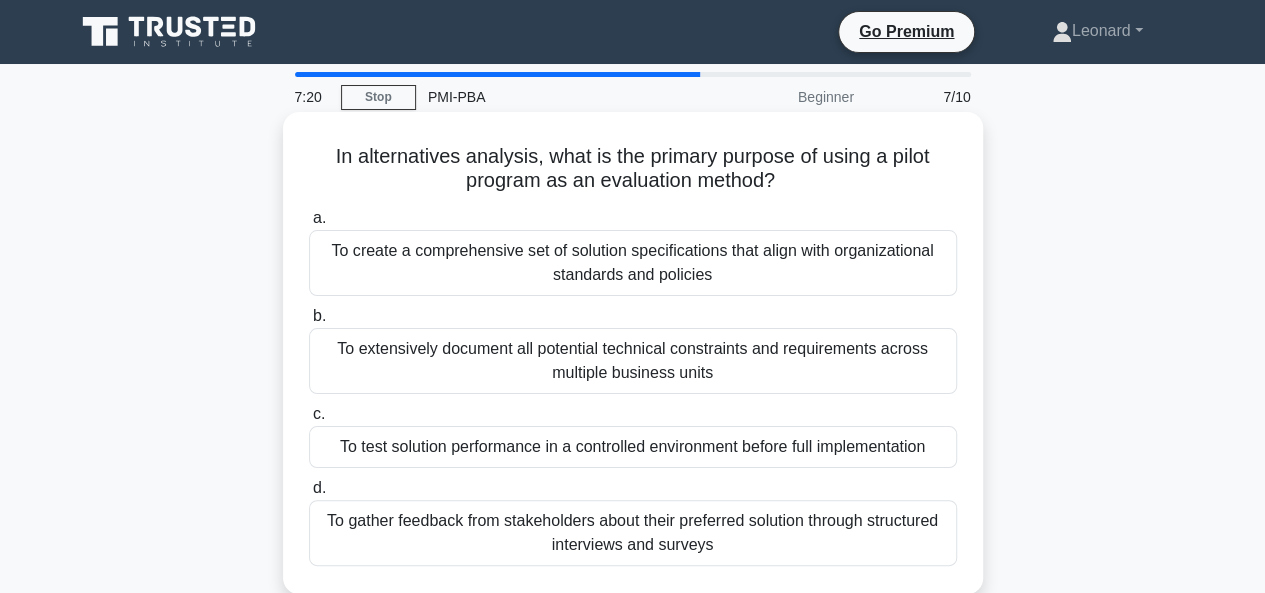 click on "To gather feedback from stakeholders about their preferred solution through structured interviews and surveys" at bounding box center [633, 533] 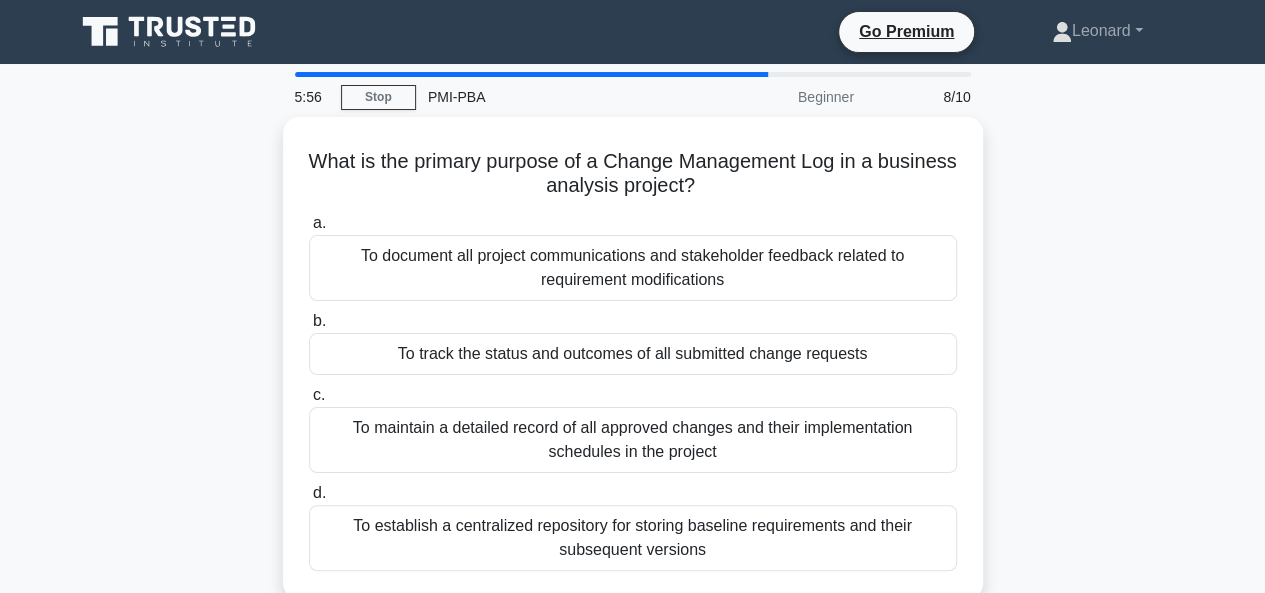 scroll, scrollTop: 100, scrollLeft: 0, axis: vertical 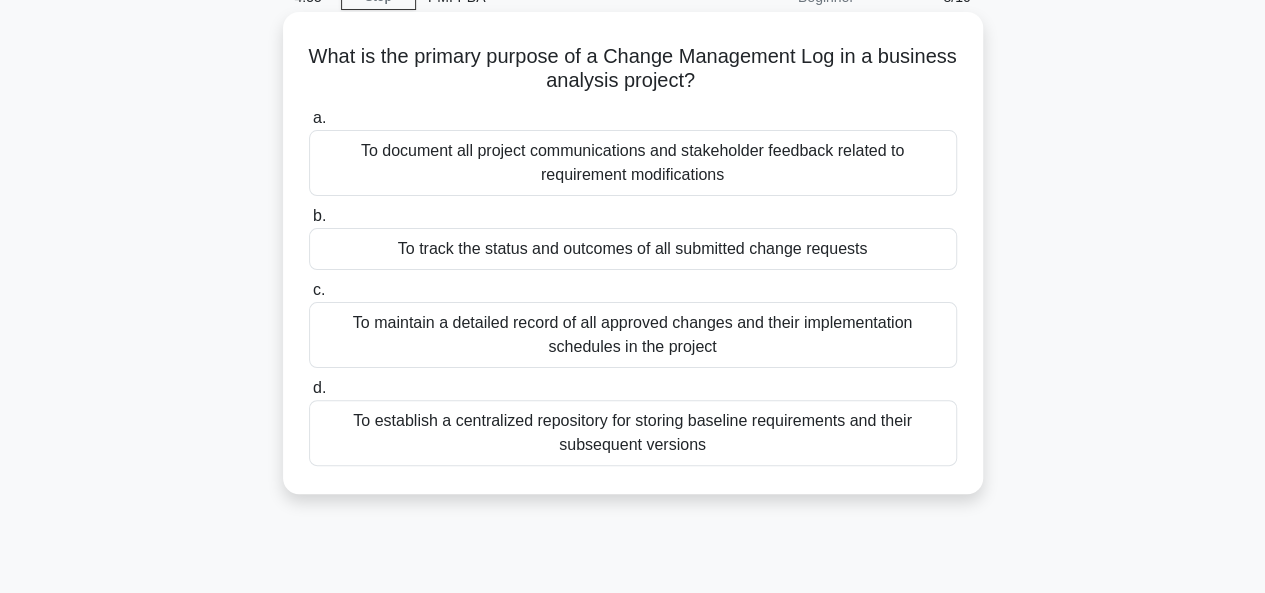 click on "To track the status and outcomes of all submitted change requests" at bounding box center [633, 249] 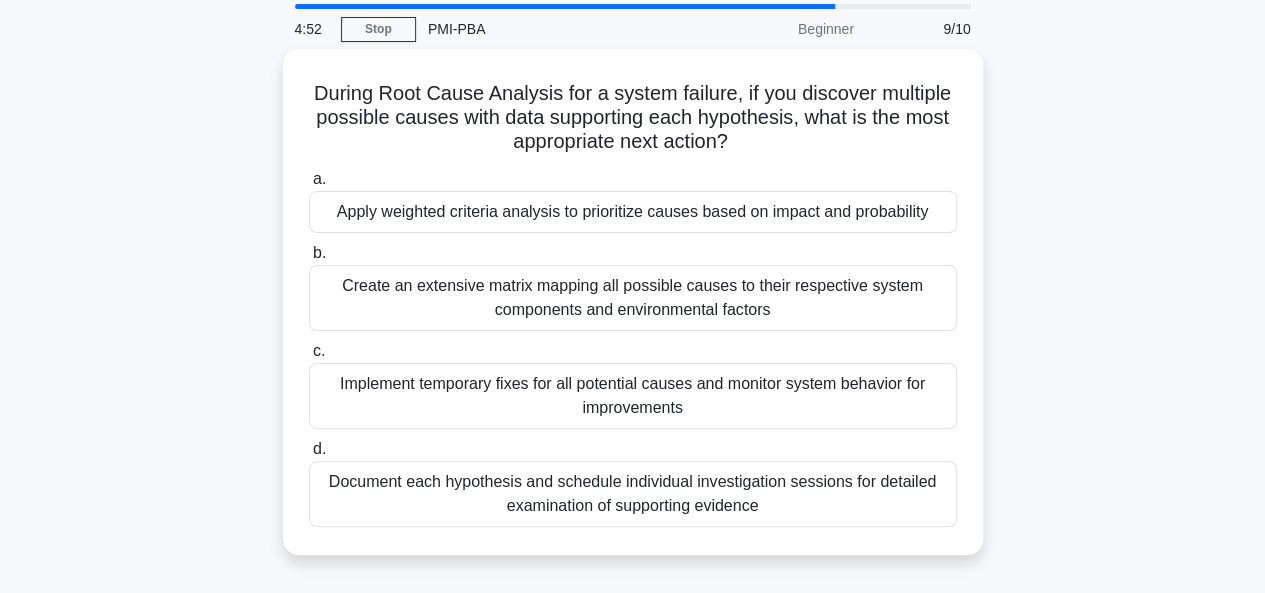 scroll, scrollTop: 100, scrollLeft: 0, axis: vertical 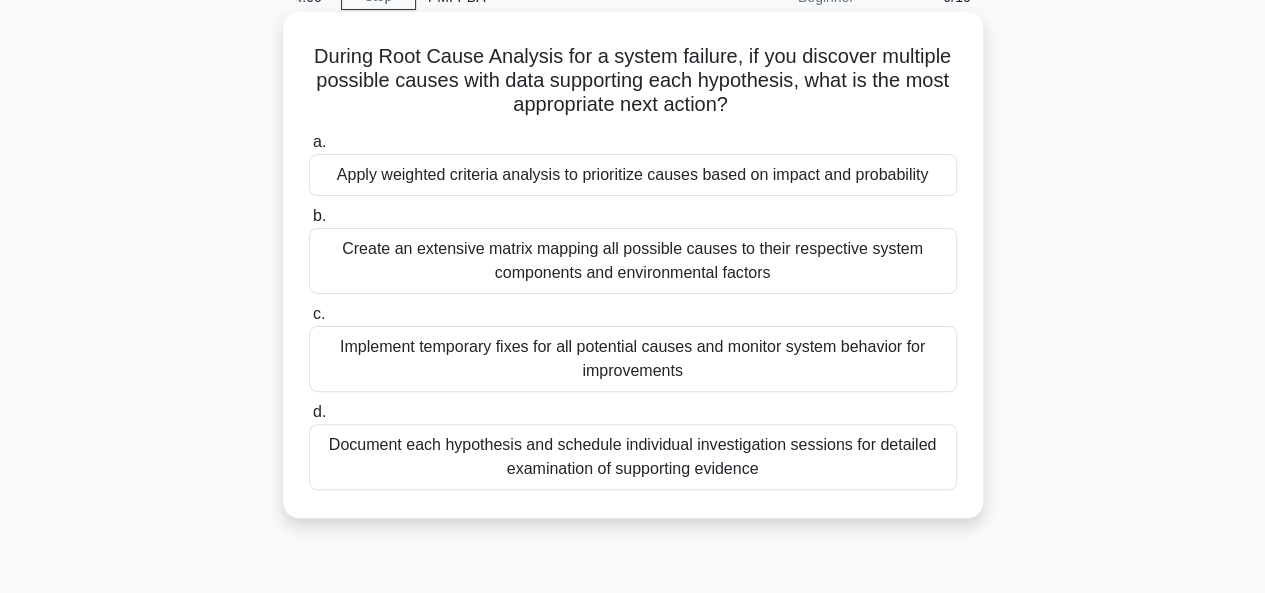 click on "a.
Apply weighted criteria analysis to prioritize causes based on impact and probability
b.
c.
d." at bounding box center [633, 310] 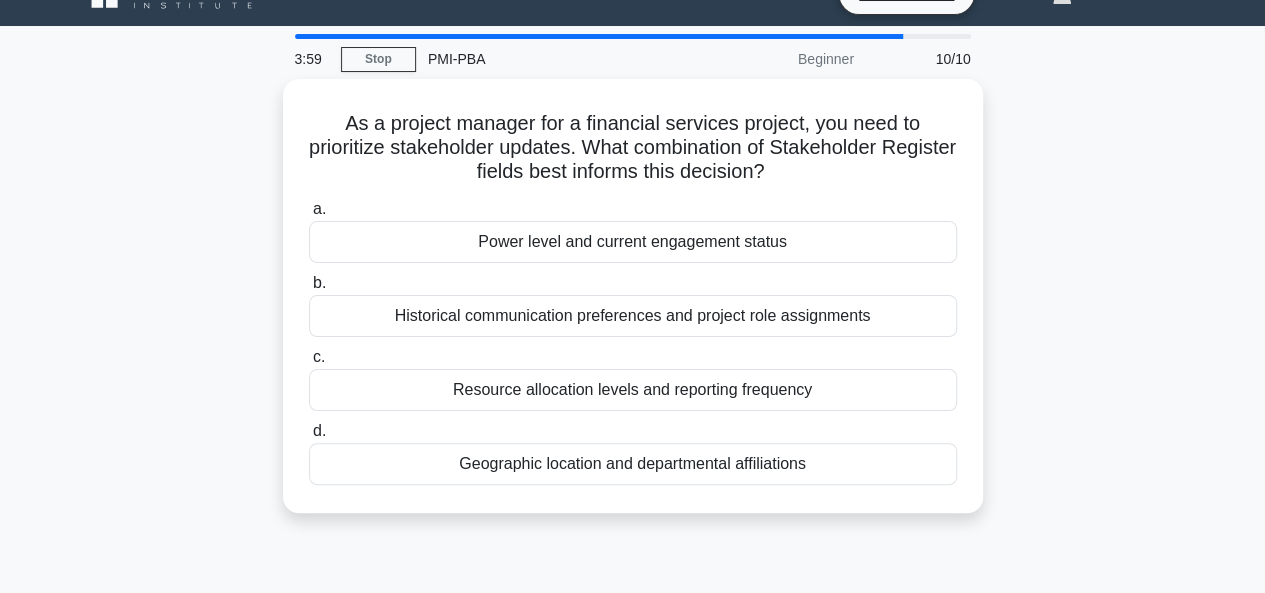 scroll, scrollTop: 0, scrollLeft: 0, axis: both 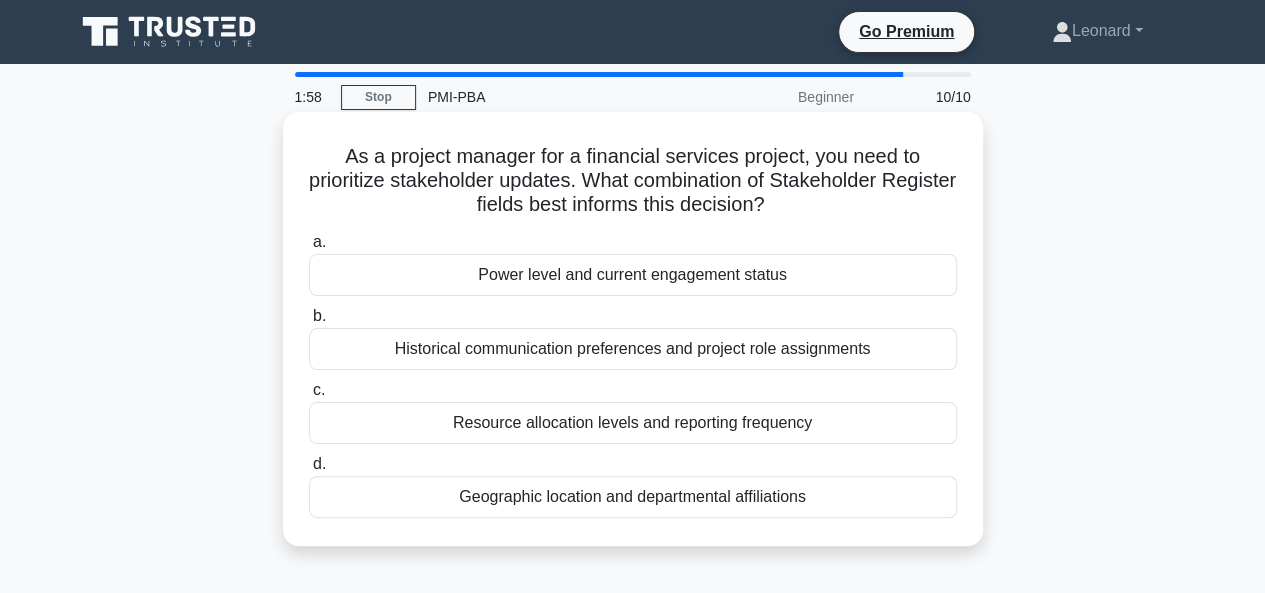 click on "Resource allocation levels and reporting frequency" at bounding box center [633, 423] 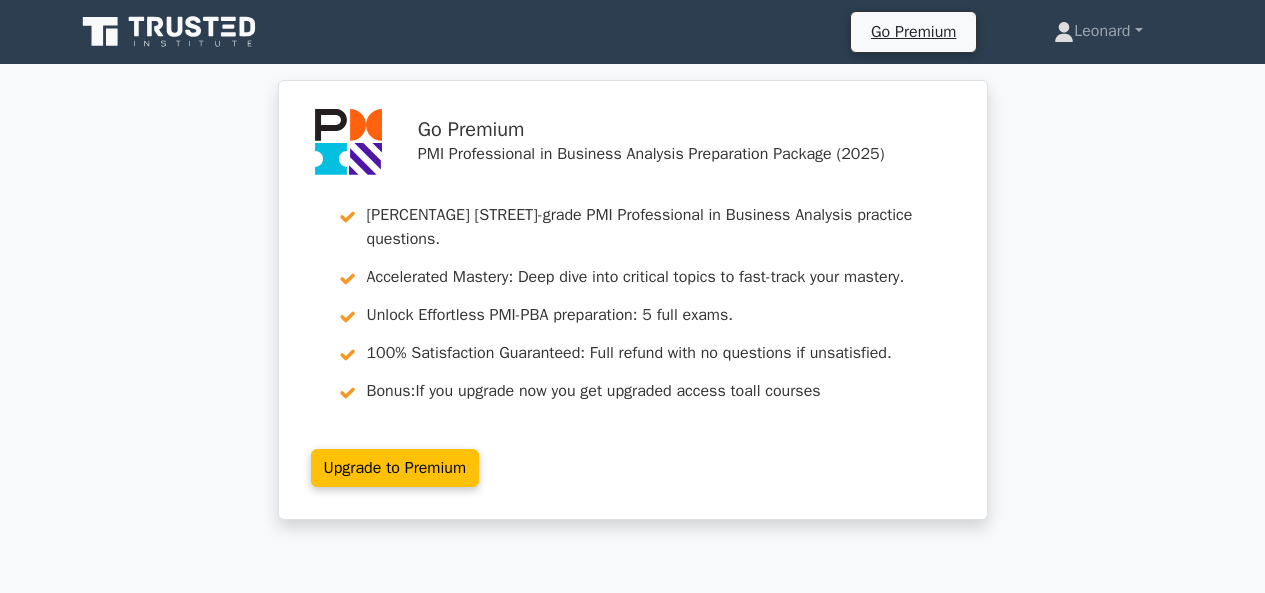scroll, scrollTop: 600, scrollLeft: 0, axis: vertical 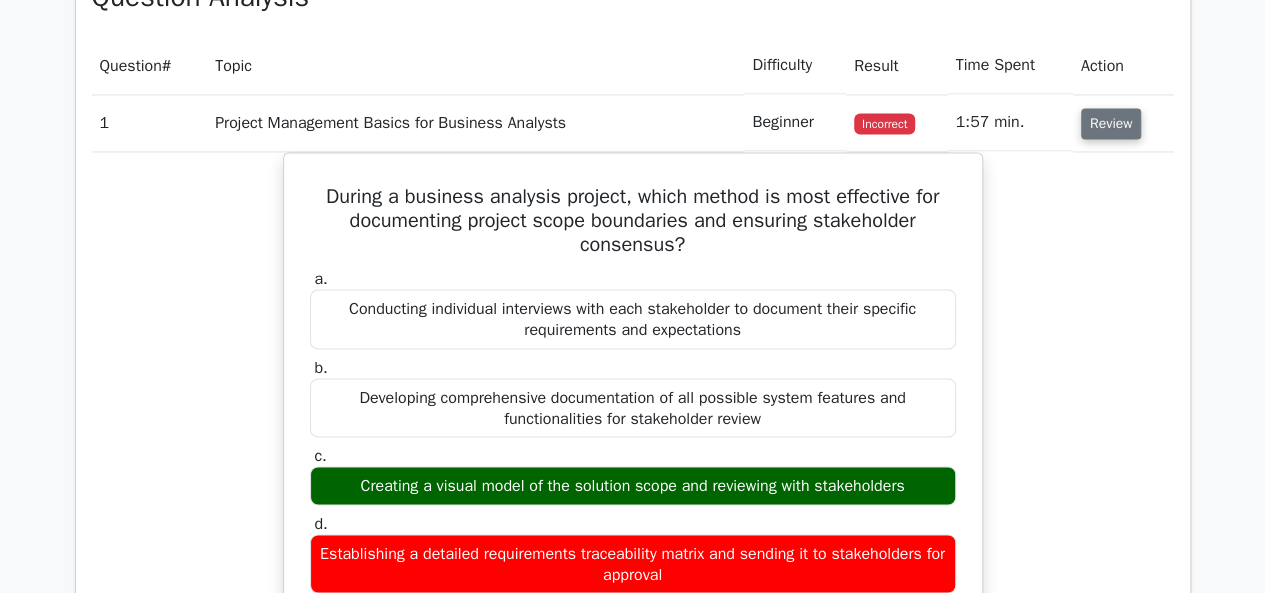 click on "Review" at bounding box center [1111, 123] 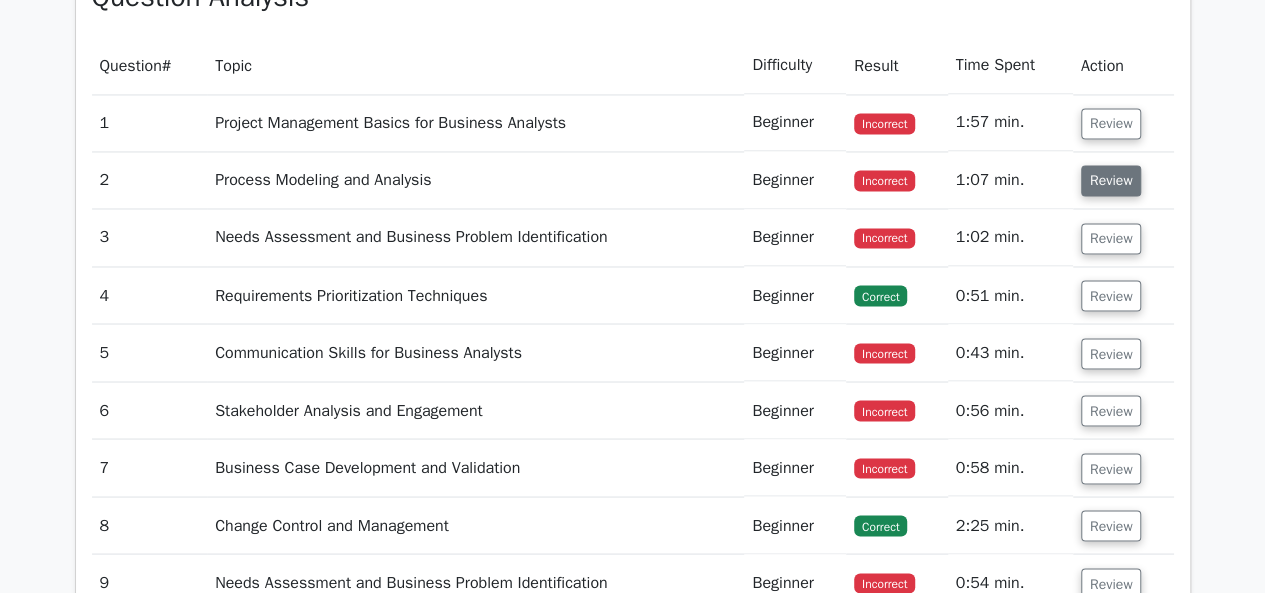 click on "Review" at bounding box center (1111, 180) 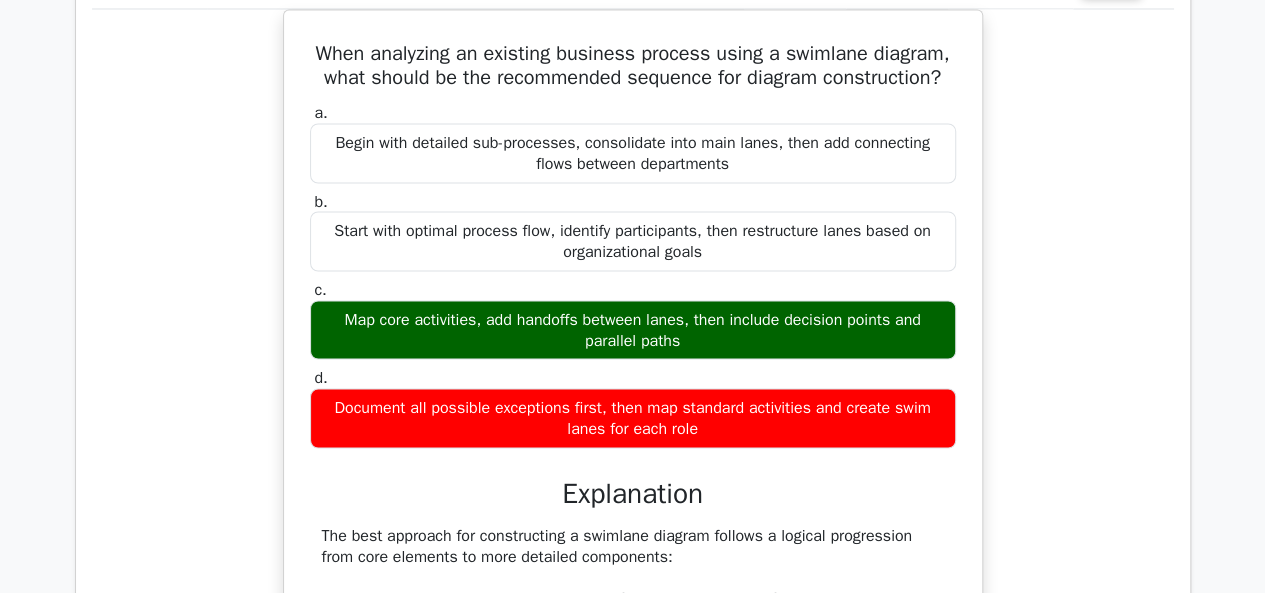 scroll, scrollTop: 1700, scrollLeft: 0, axis: vertical 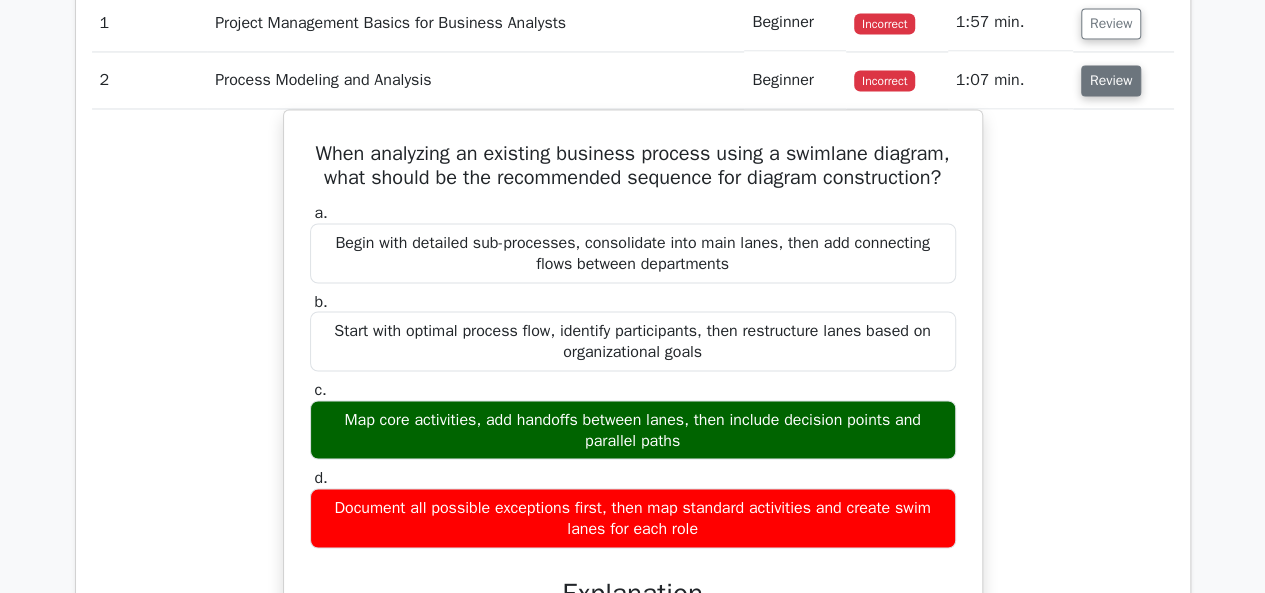 click on "Review" at bounding box center [1111, 80] 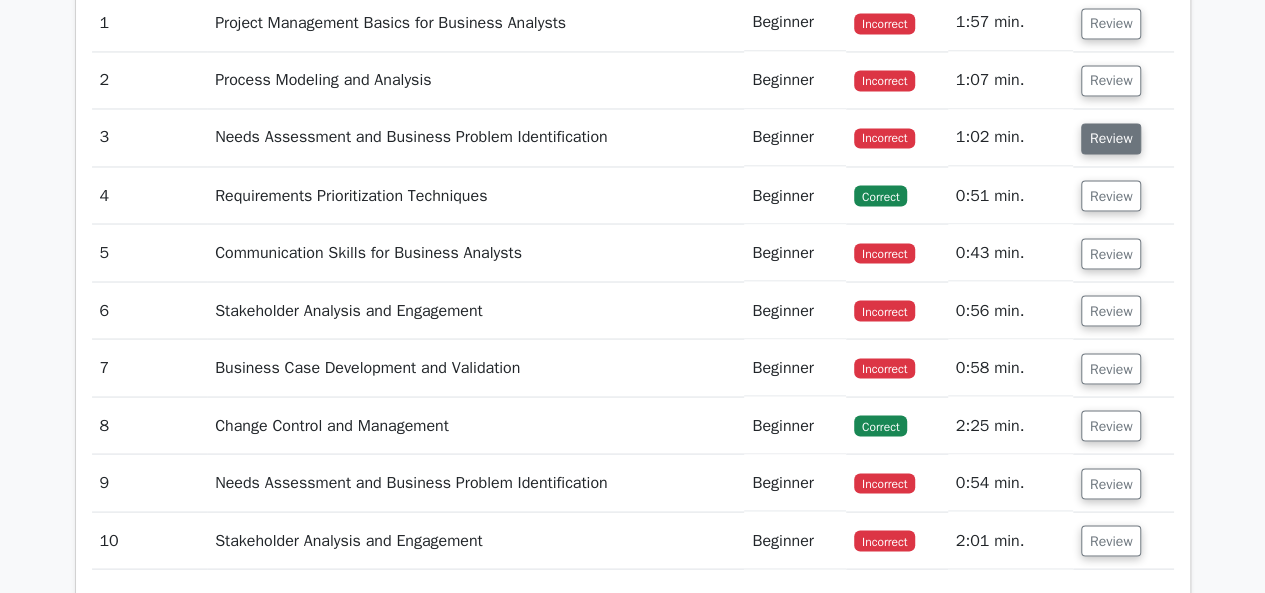 click on "Review" at bounding box center (1111, 138) 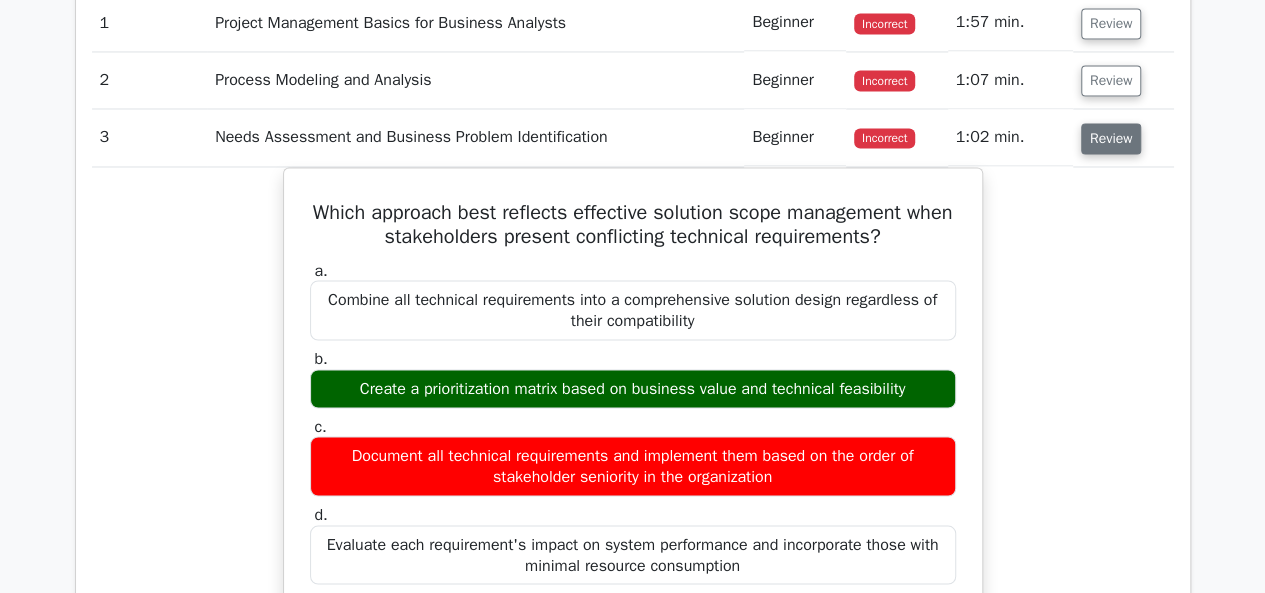 click on "Review" at bounding box center [1111, 138] 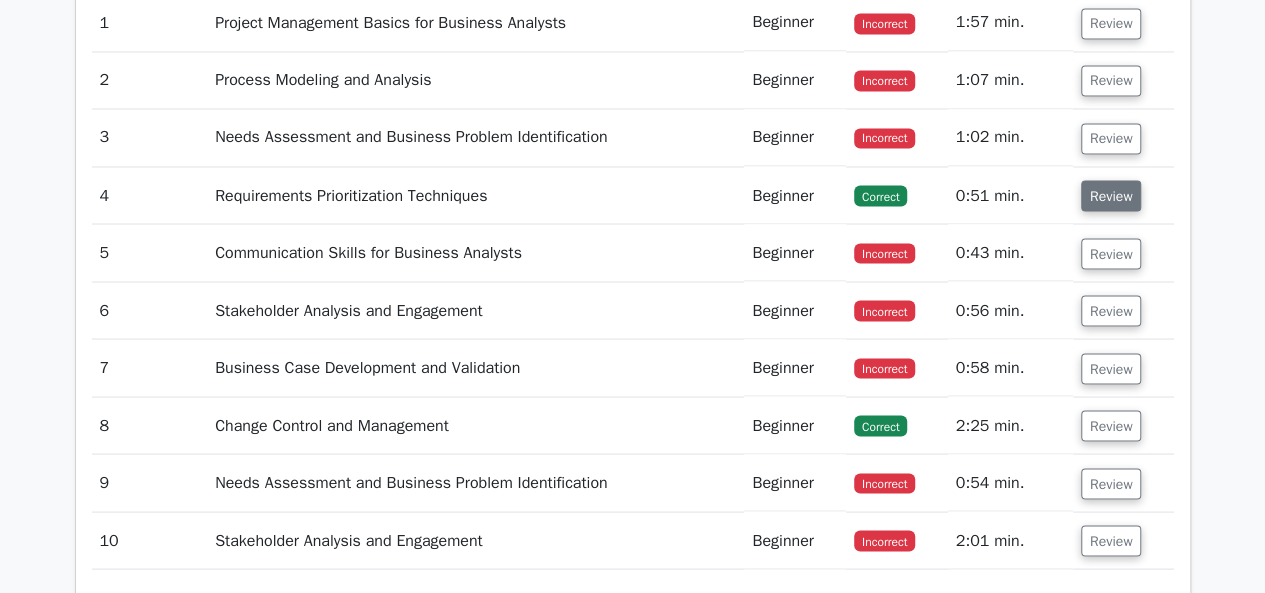 click on "Review" at bounding box center (1111, 195) 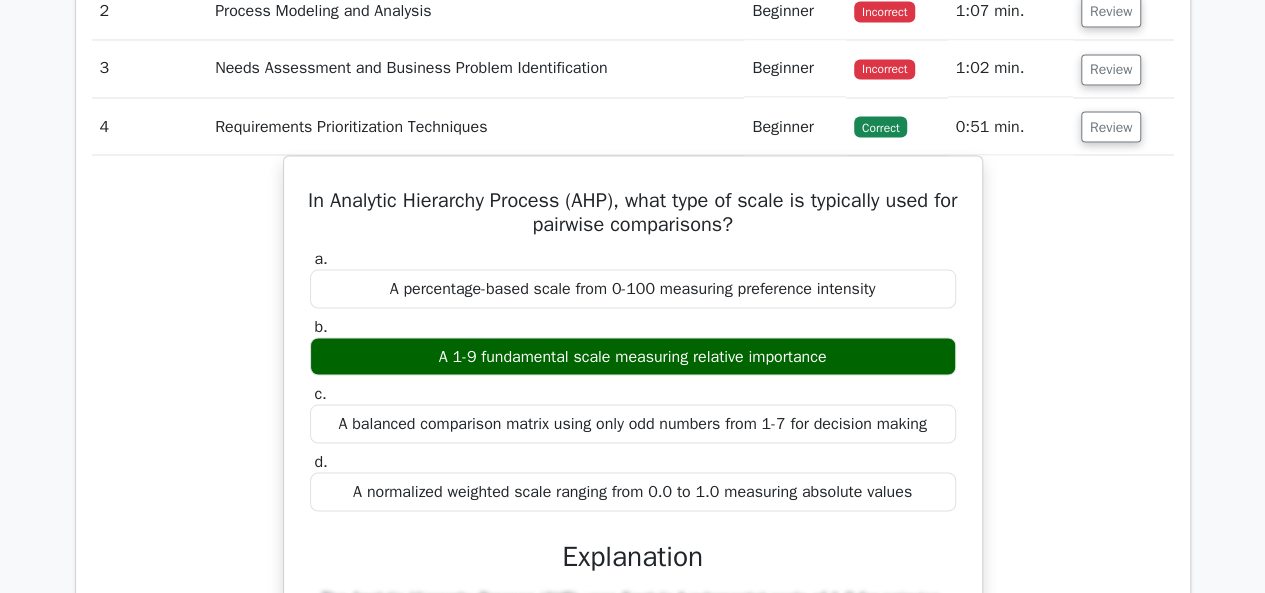 scroll, scrollTop: 1800, scrollLeft: 0, axis: vertical 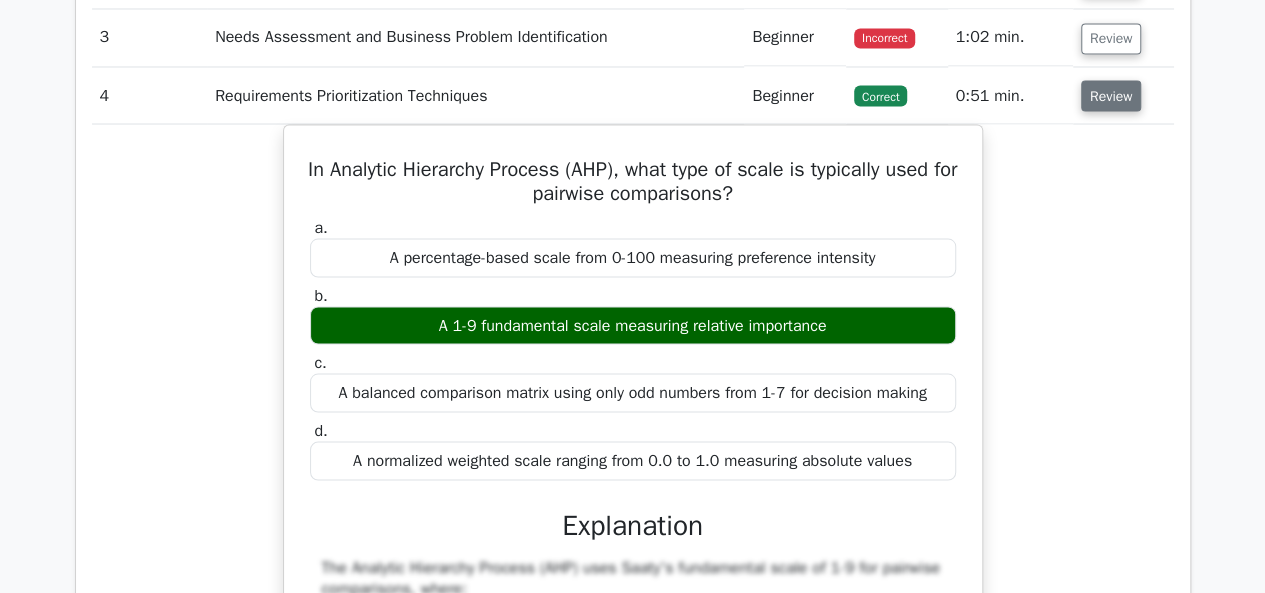 click on "Review" at bounding box center (1111, 95) 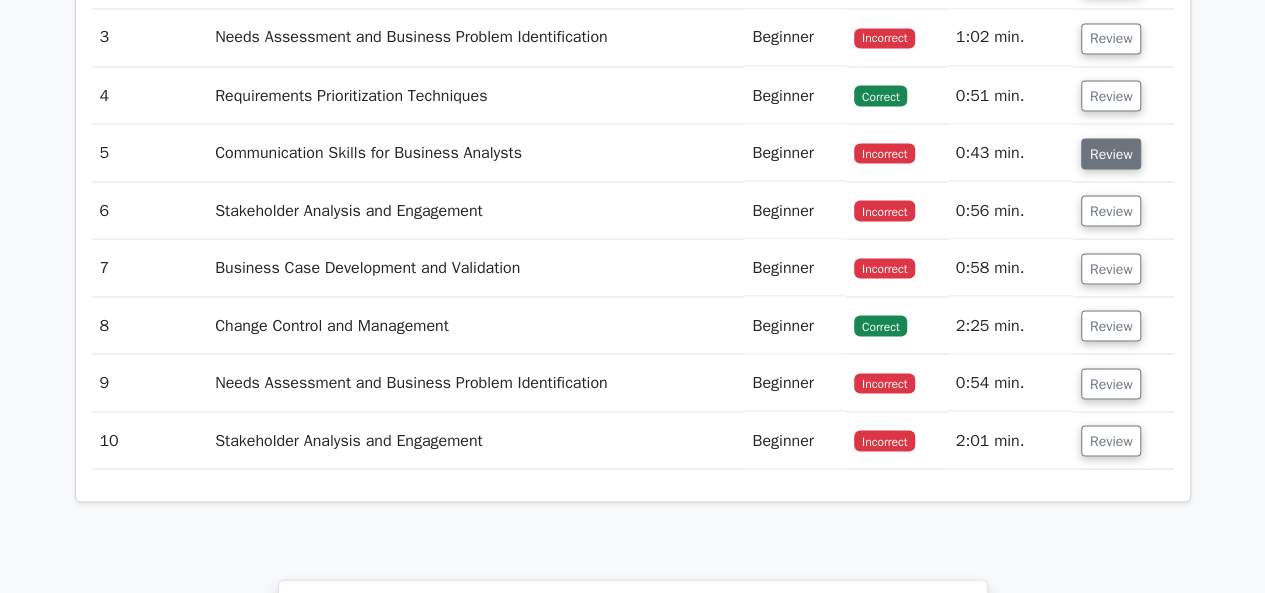 click on "Review" at bounding box center [1111, 153] 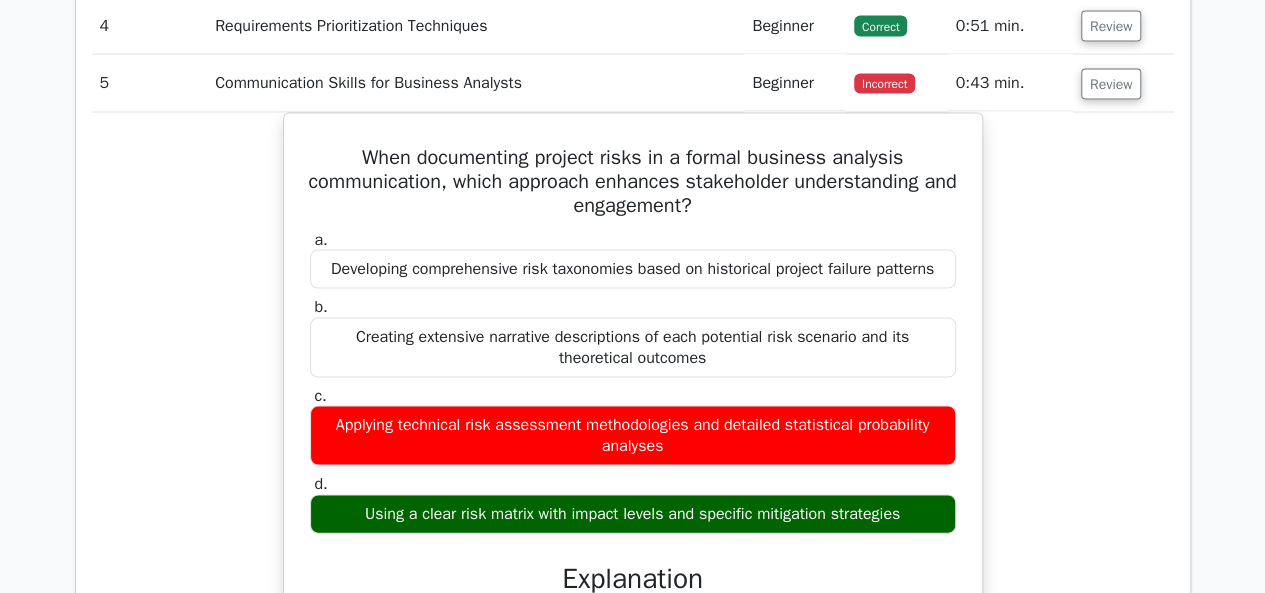 scroll, scrollTop: 1900, scrollLeft: 0, axis: vertical 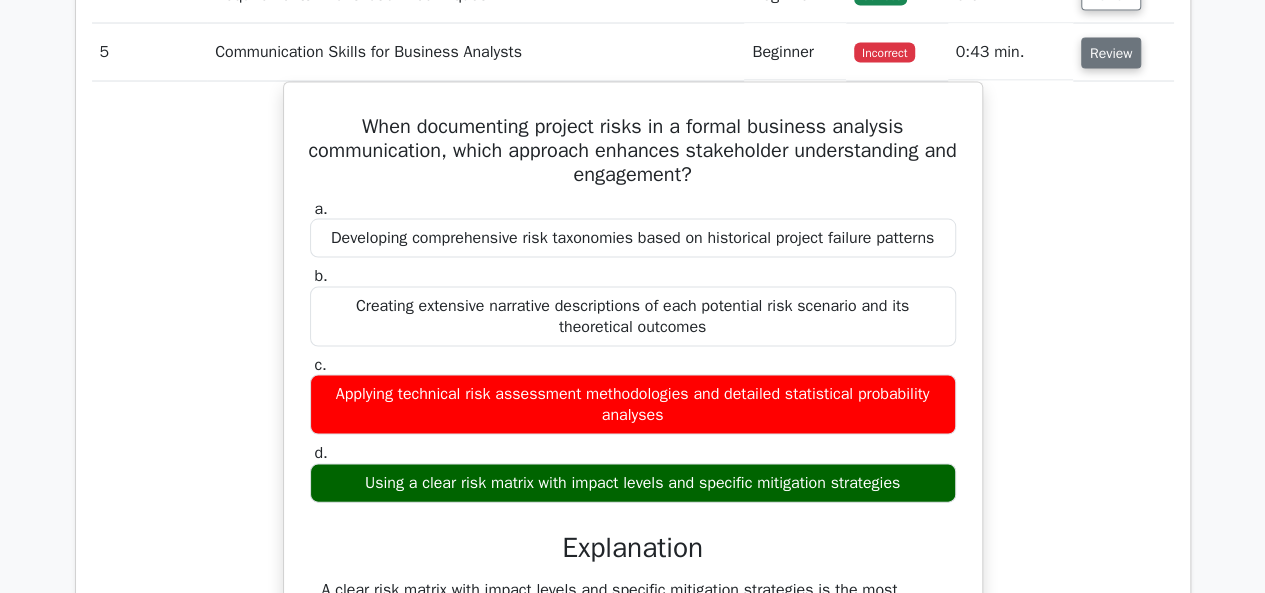 click on "Review" at bounding box center (1111, 53) 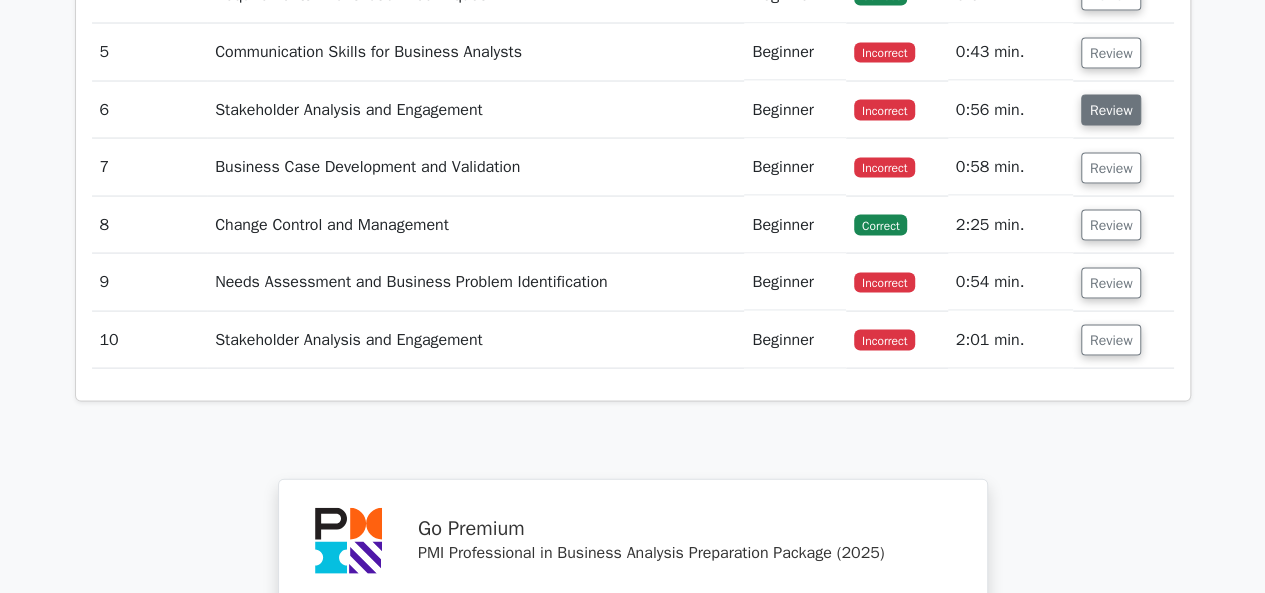 click on "Review" at bounding box center [1111, 110] 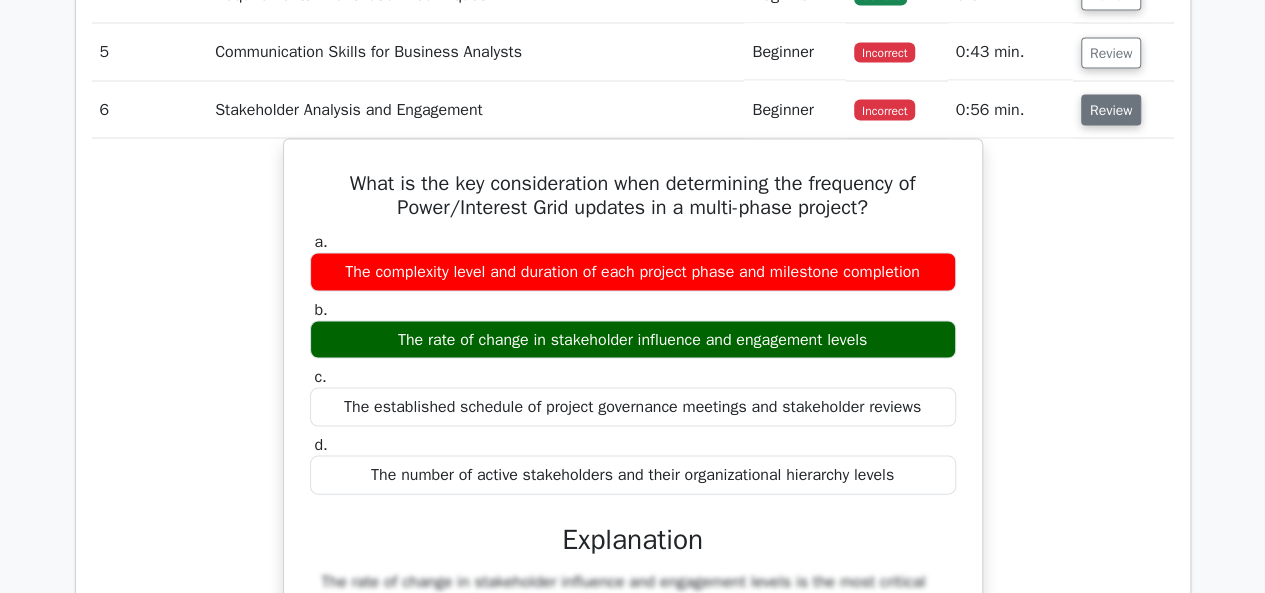 click on "Review" at bounding box center (1111, 110) 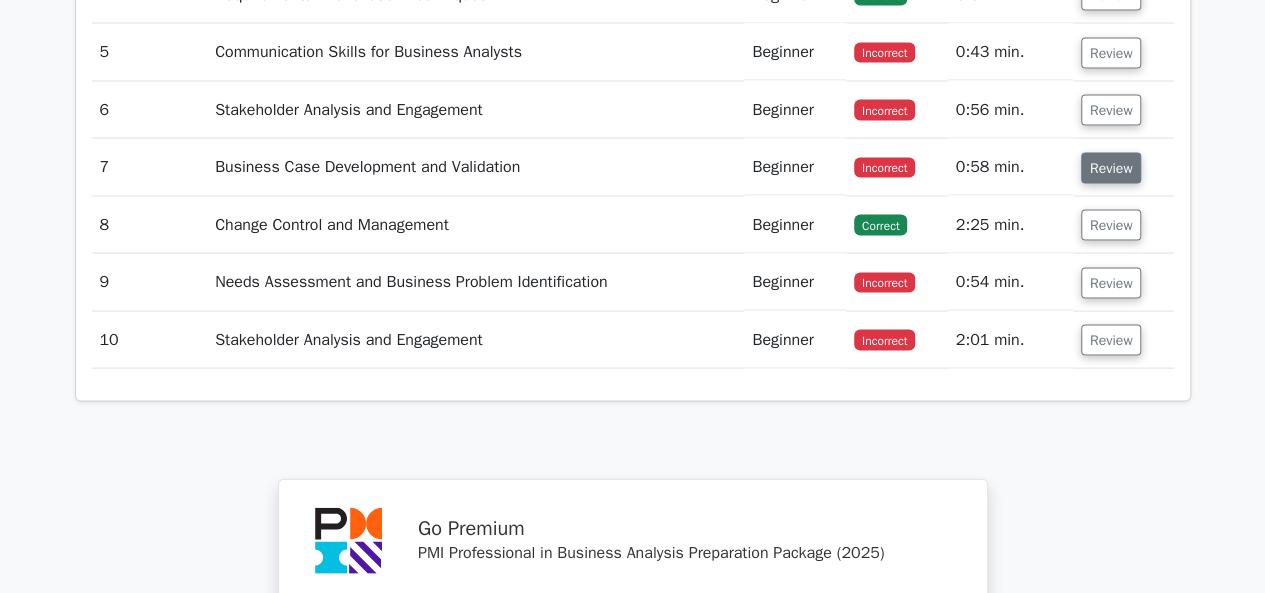 click on "Review" at bounding box center (1111, 168) 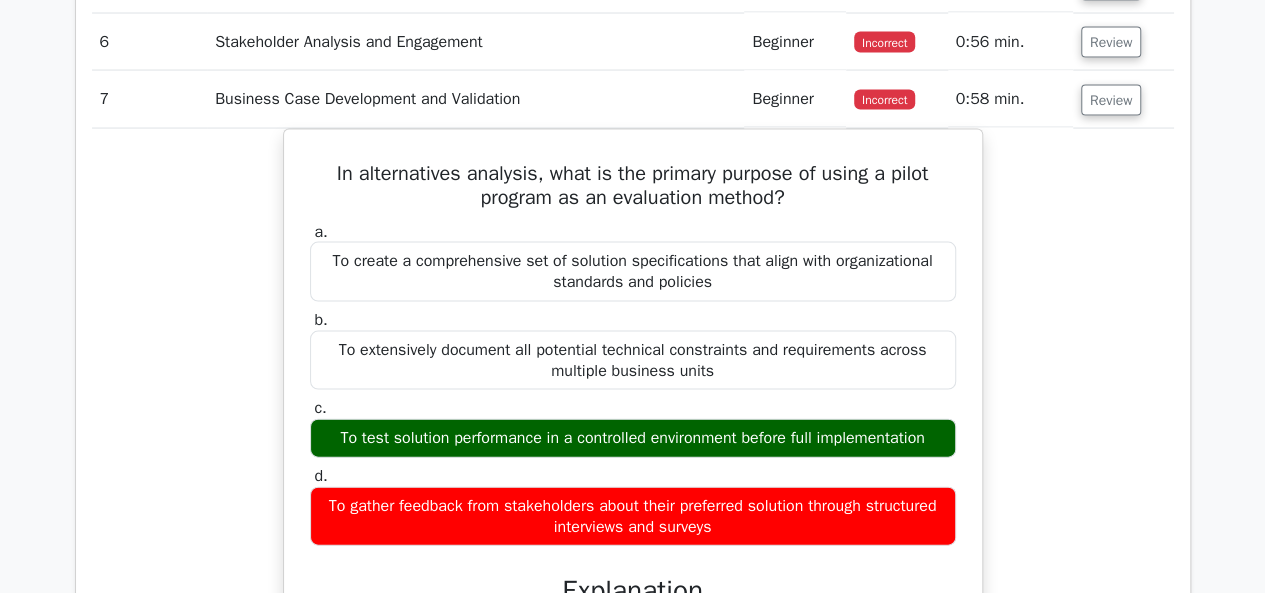 scroll, scrollTop: 2000, scrollLeft: 0, axis: vertical 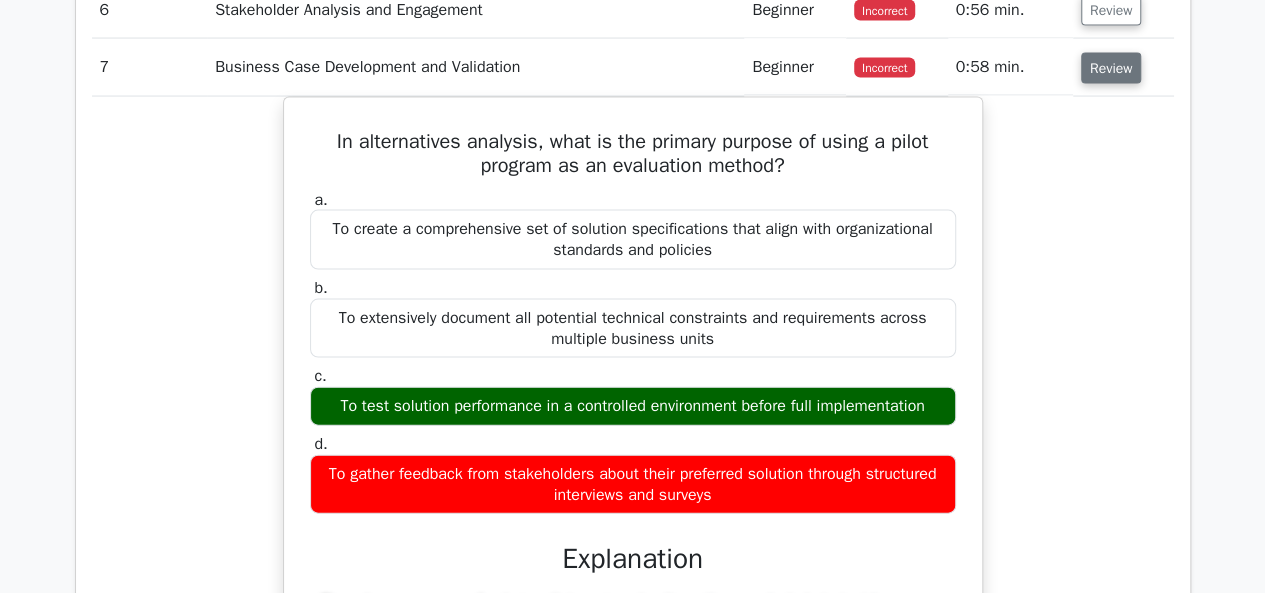click on "Review" at bounding box center [1111, 68] 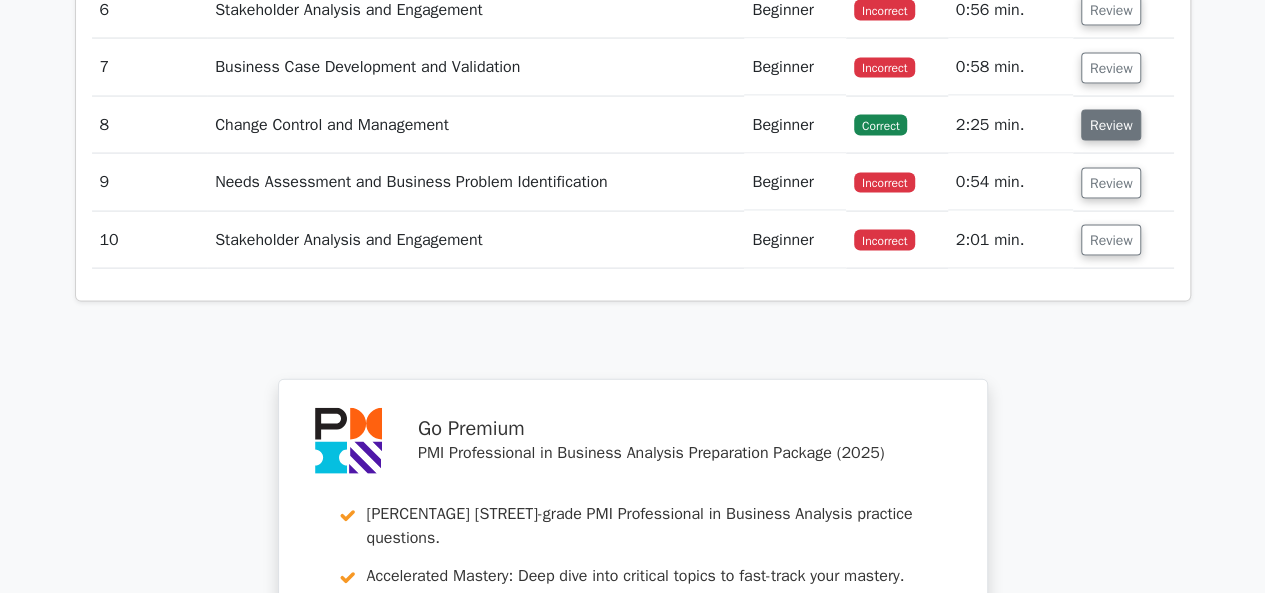 click on "Review" at bounding box center [1111, 125] 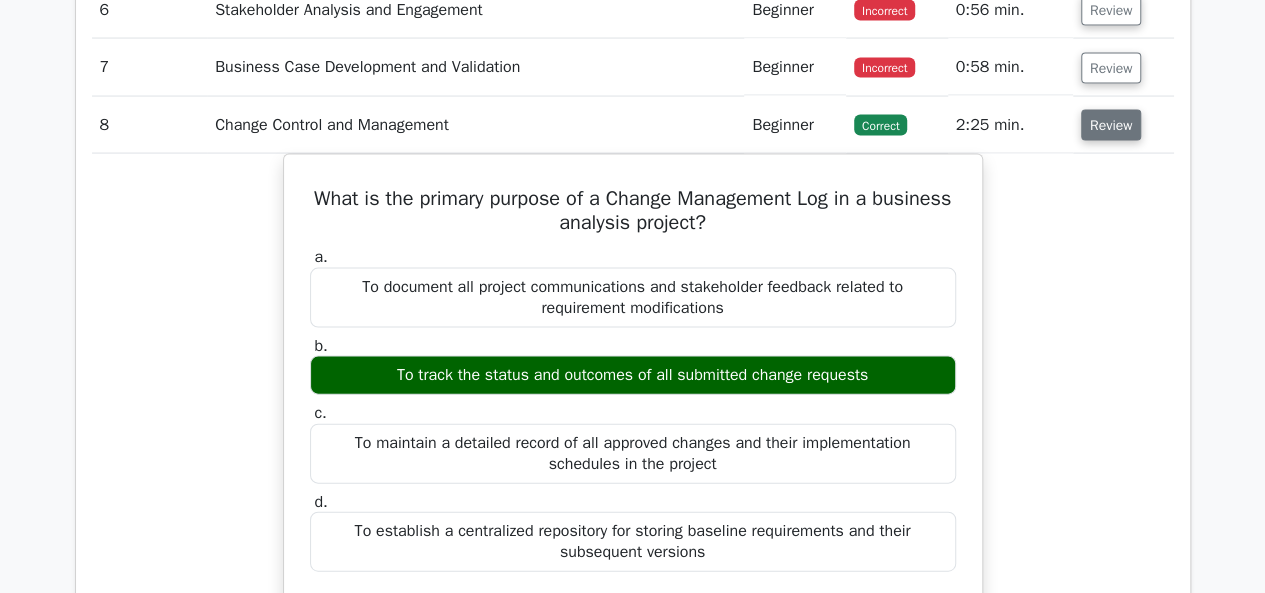 click on "Review" at bounding box center (1111, 125) 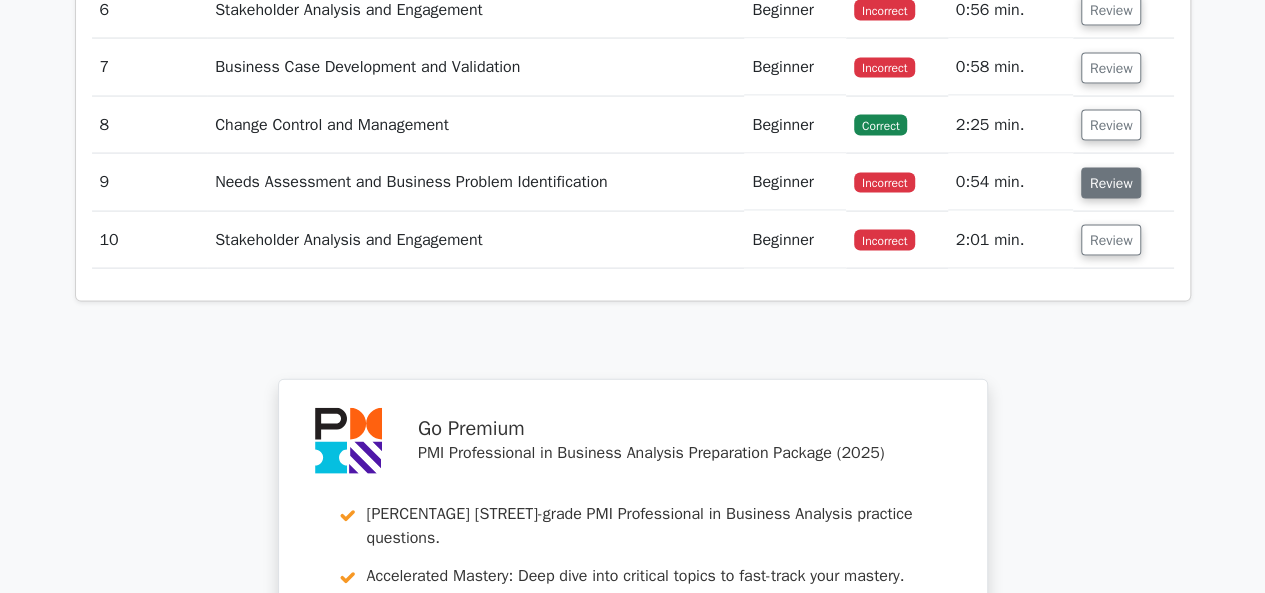 click on "Review" at bounding box center [1111, 183] 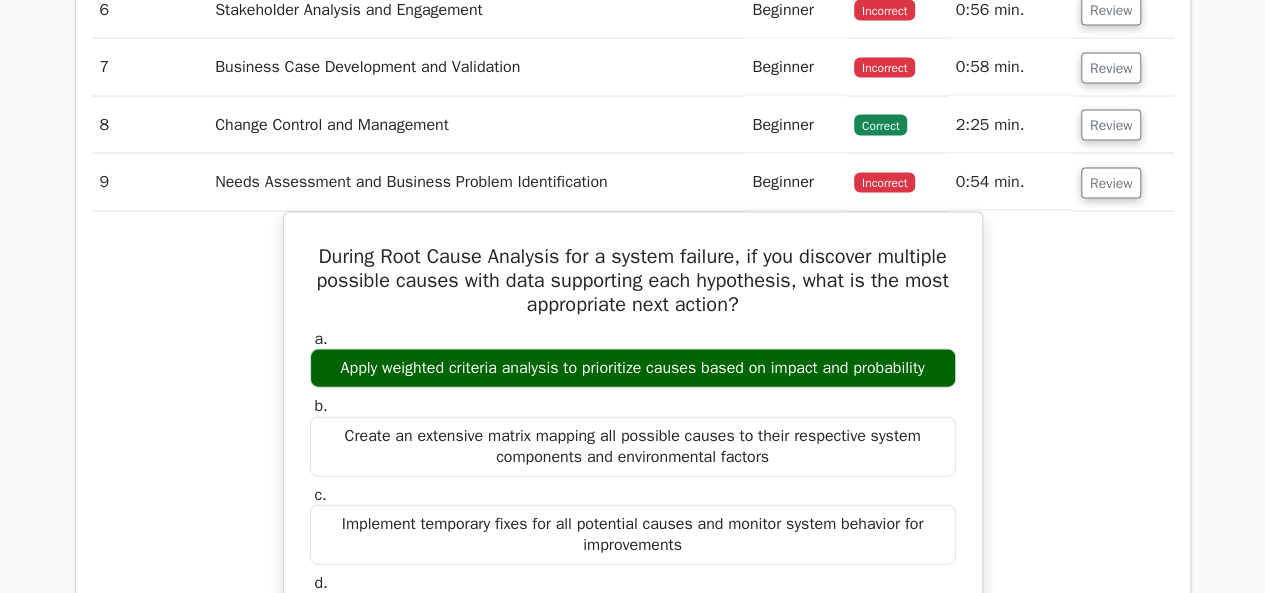 scroll, scrollTop: 2100, scrollLeft: 0, axis: vertical 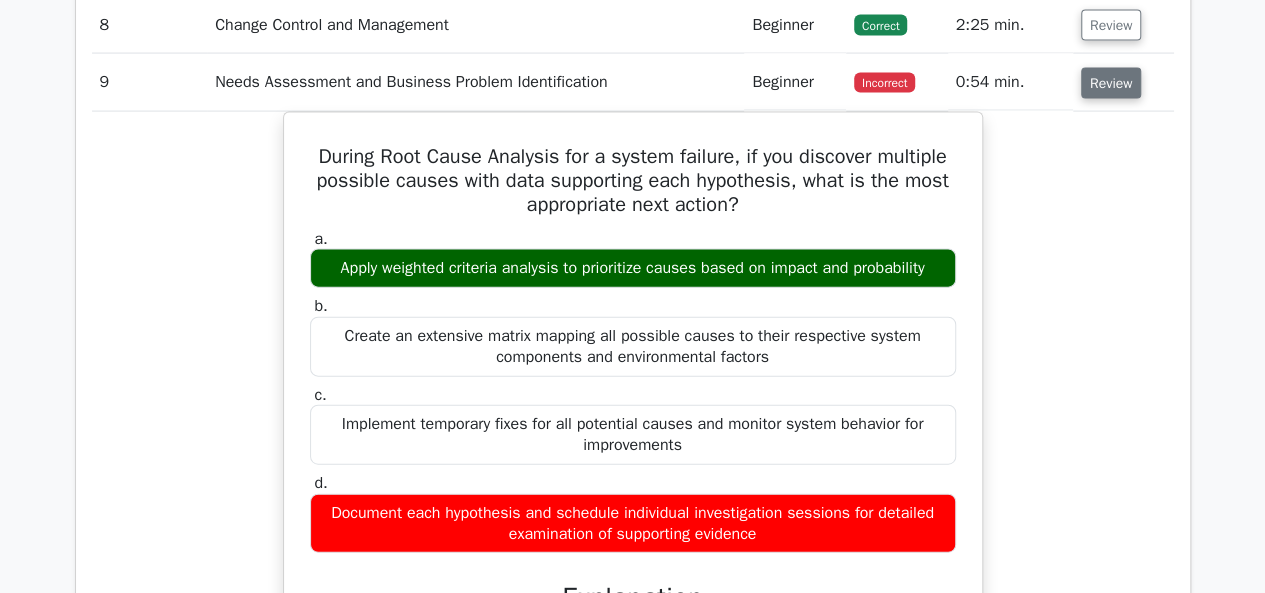 click on "Review" at bounding box center [1111, 83] 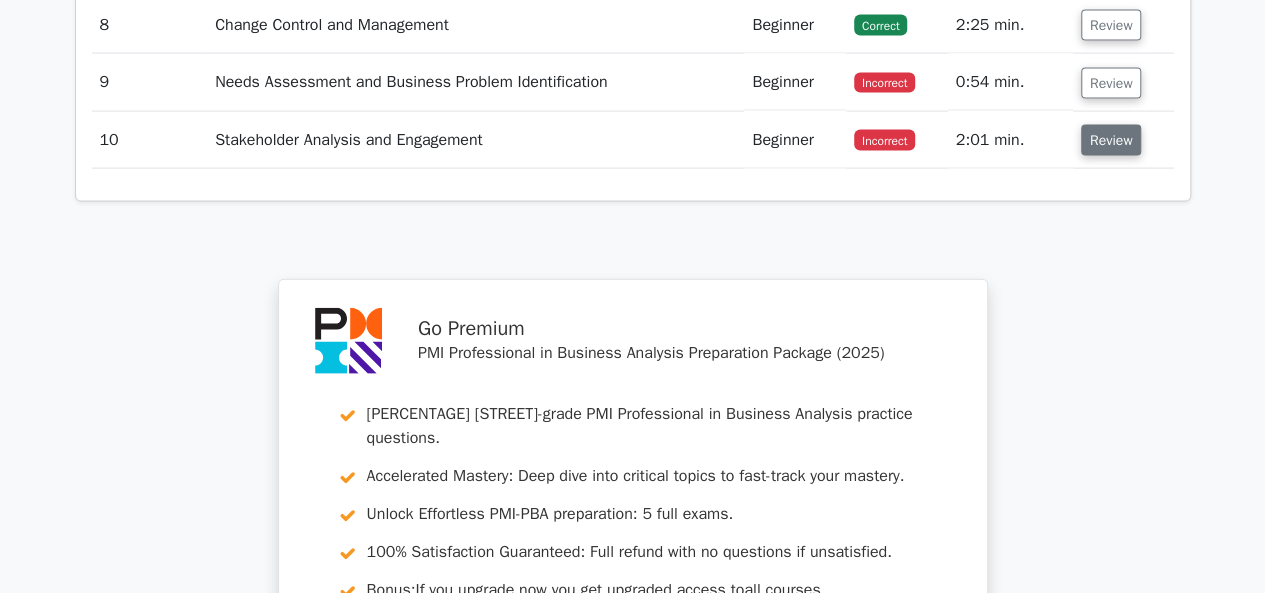 click on "Review" at bounding box center [1111, 140] 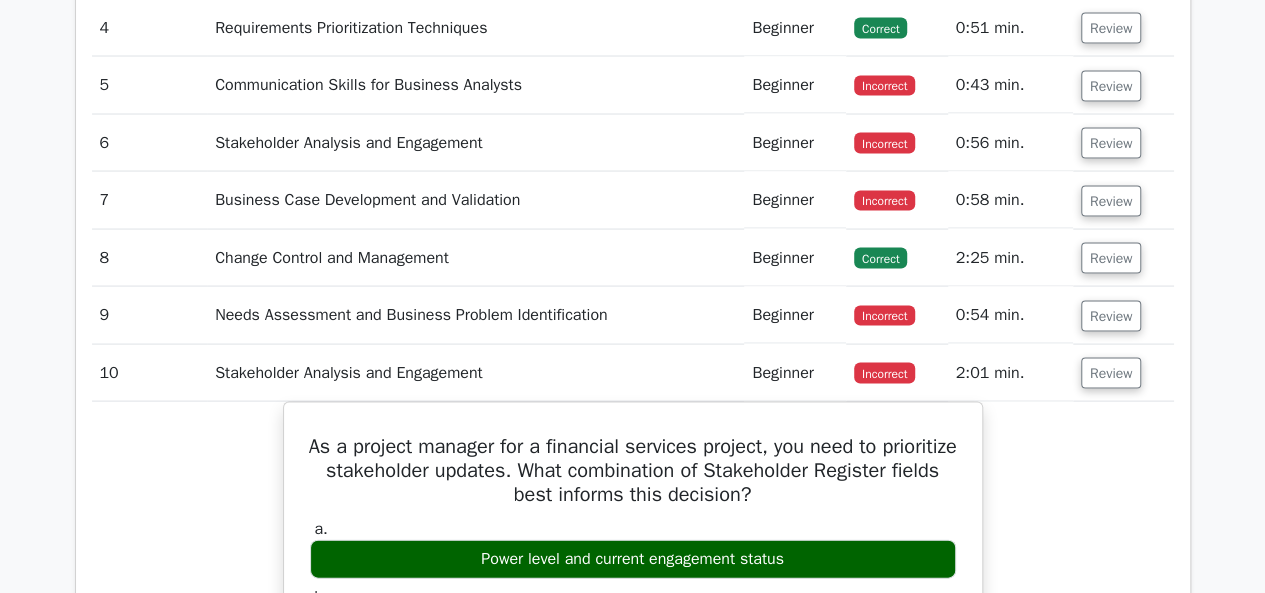 scroll, scrollTop: 1900, scrollLeft: 0, axis: vertical 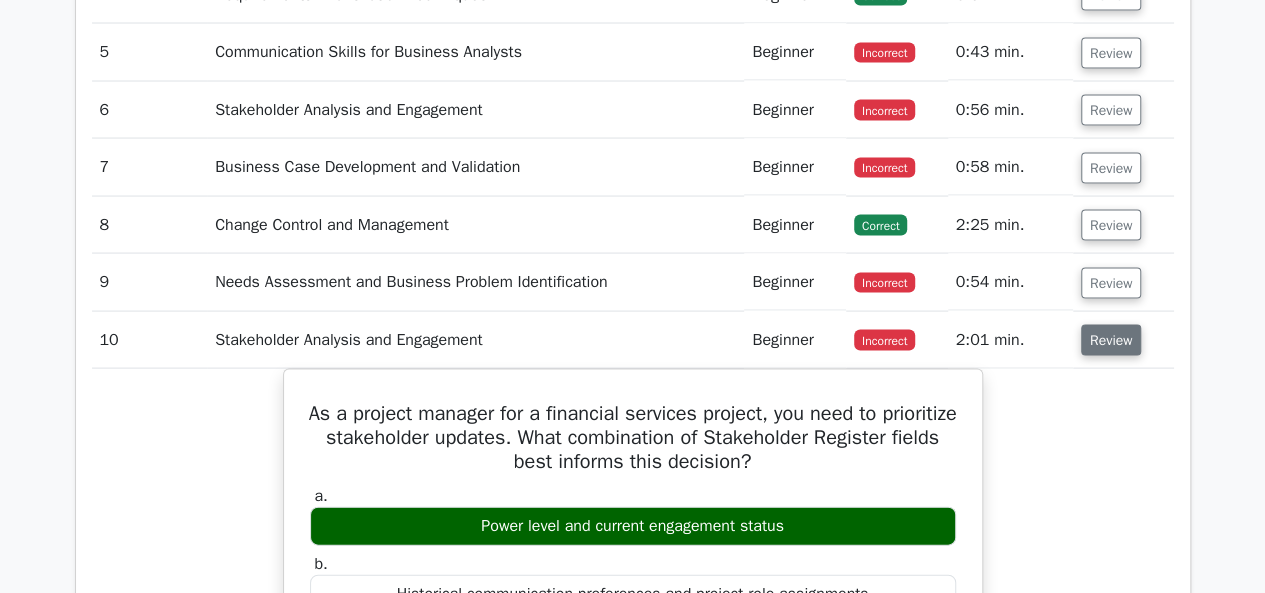 click on "Review" at bounding box center [1111, 340] 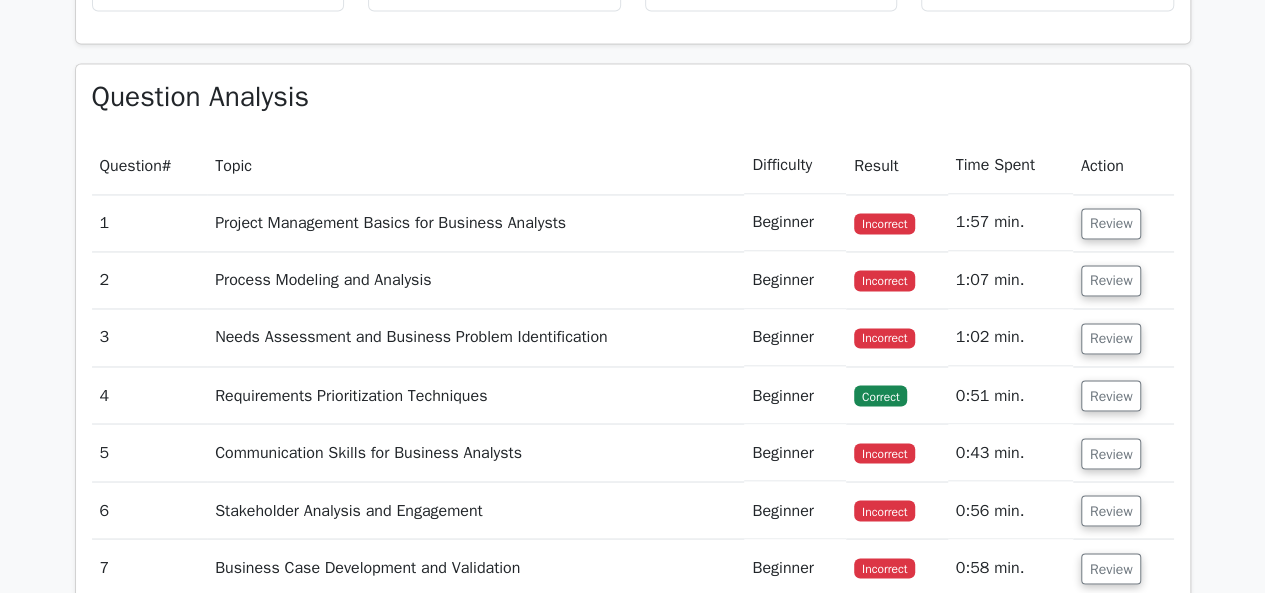 scroll, scrollTop: 1600, scrollLeft: 0, axis: vertical 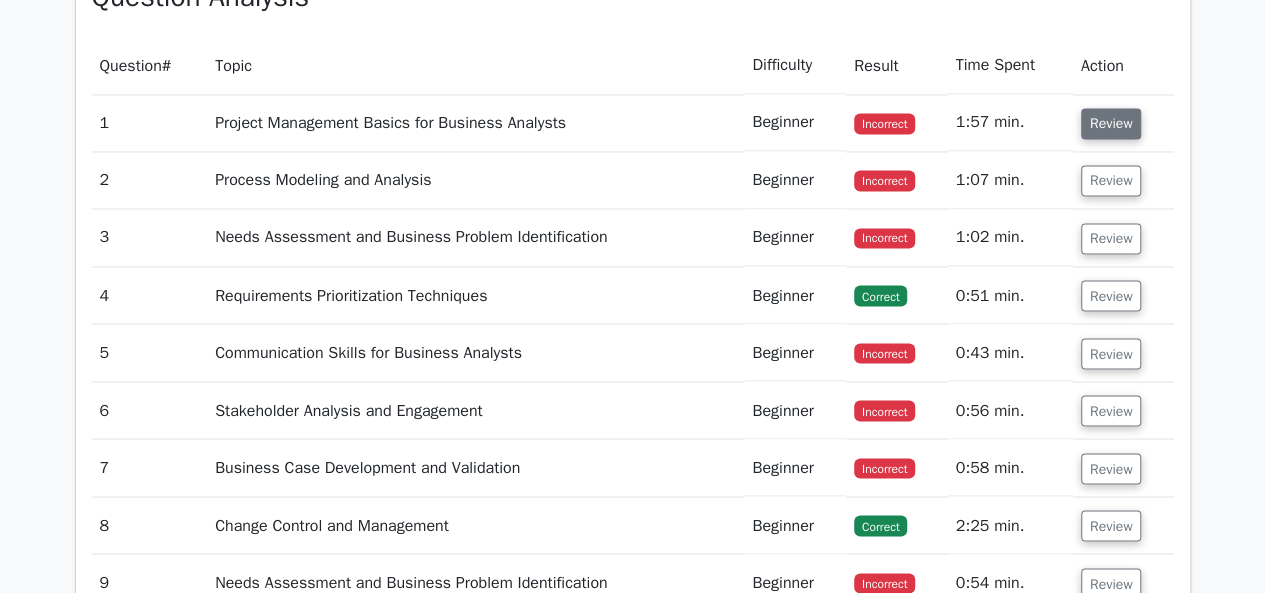 click on "Review" at bounding box center (1111, 123) 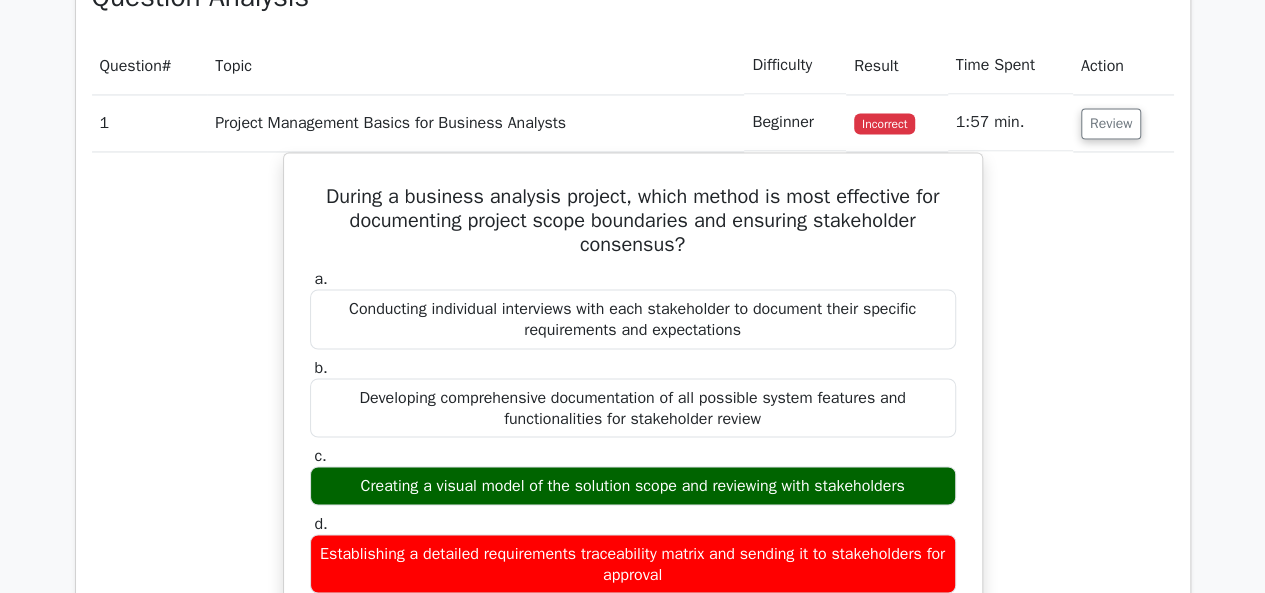 click on "Review" at bounding box center (1123, 122) 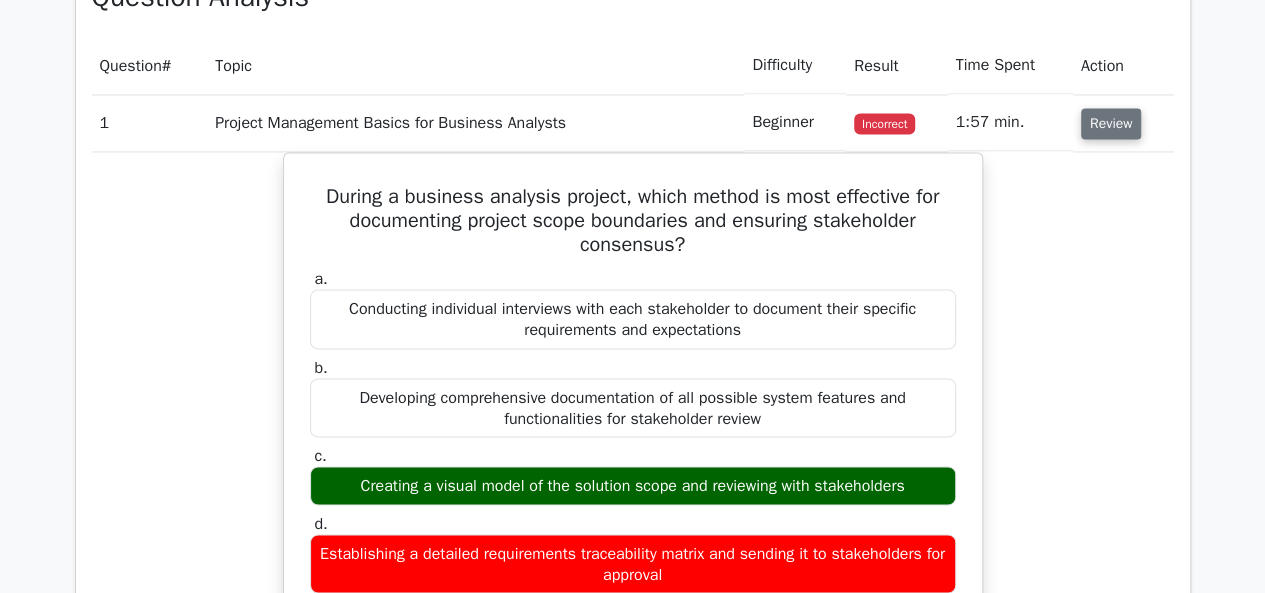 click on "Review" at bounding box center (1111, 123) 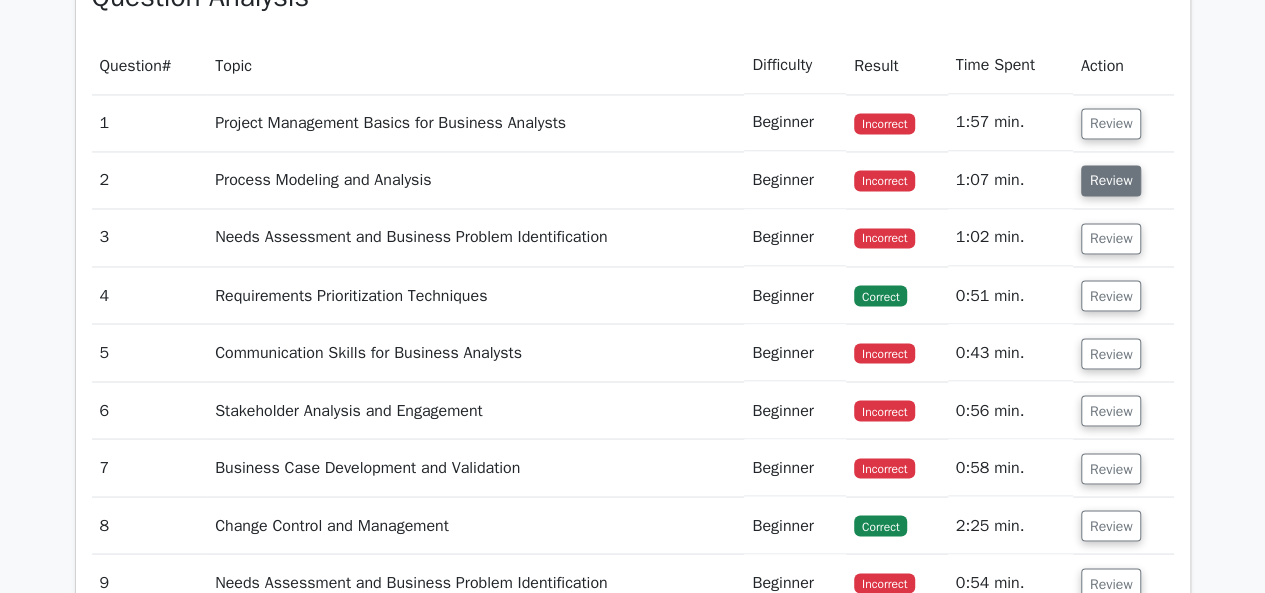 click on "Review" at bounding box center (1111, 180) 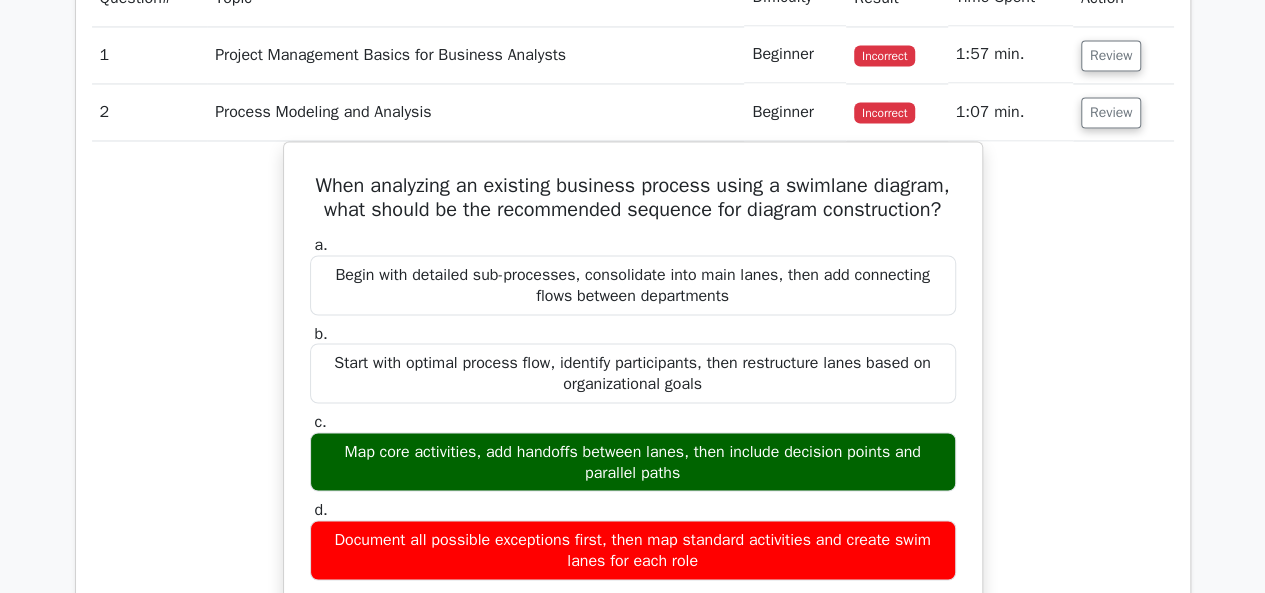 scroll, scrollTop: 1700, scrollLeft: 0, axis: vertical 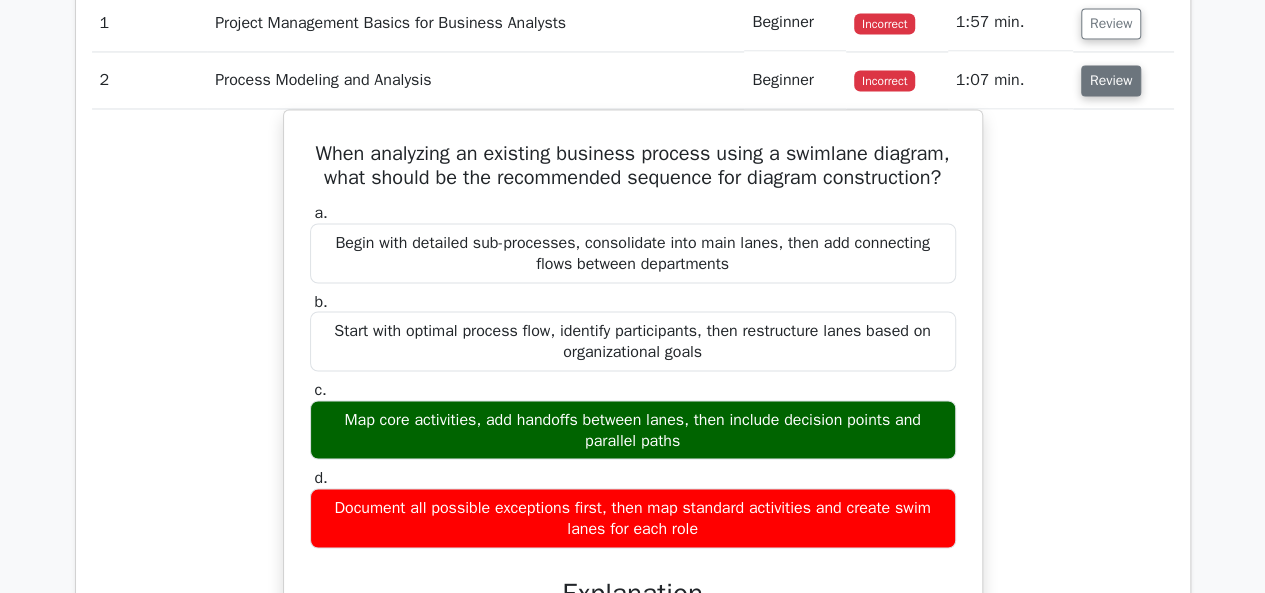 click on "Review" at bounding box center [1111, 80] 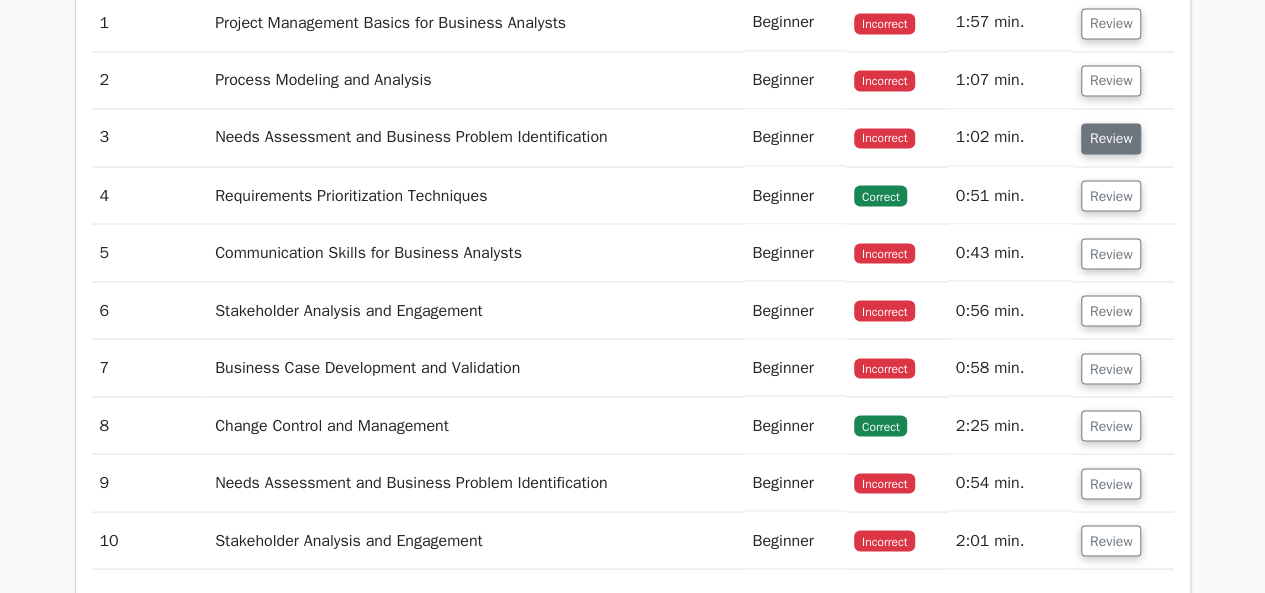 click on "Review" at bounding box center (1111, 138) 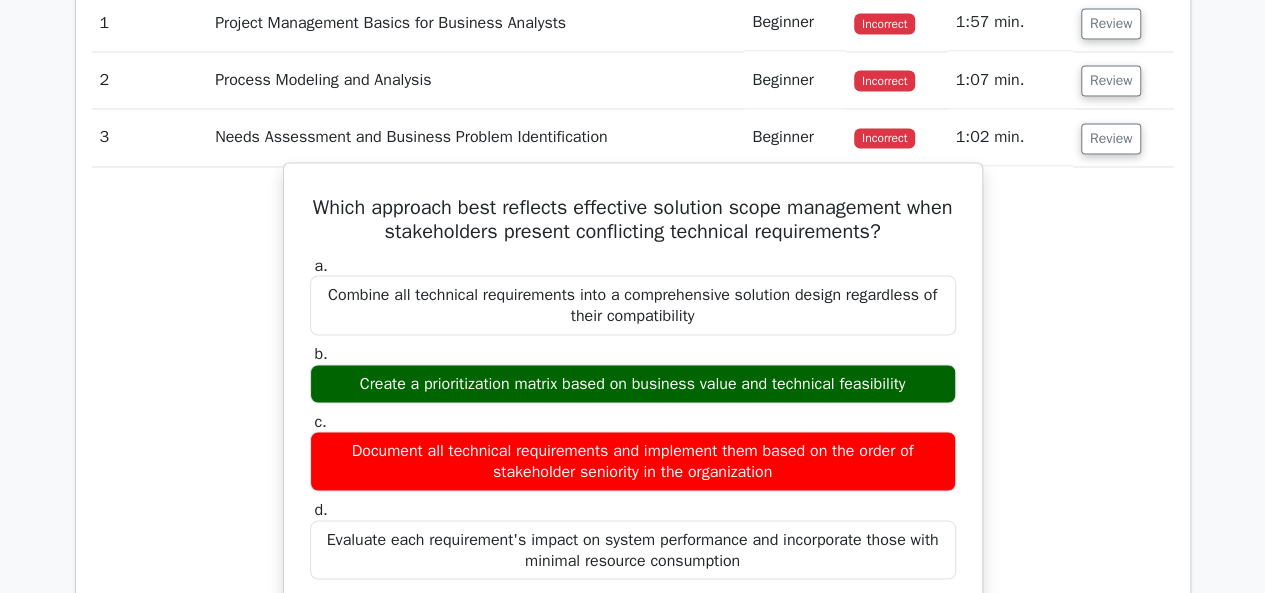 scroll, scrollTop: 1800, scrollLeft: 0, axis: vertical 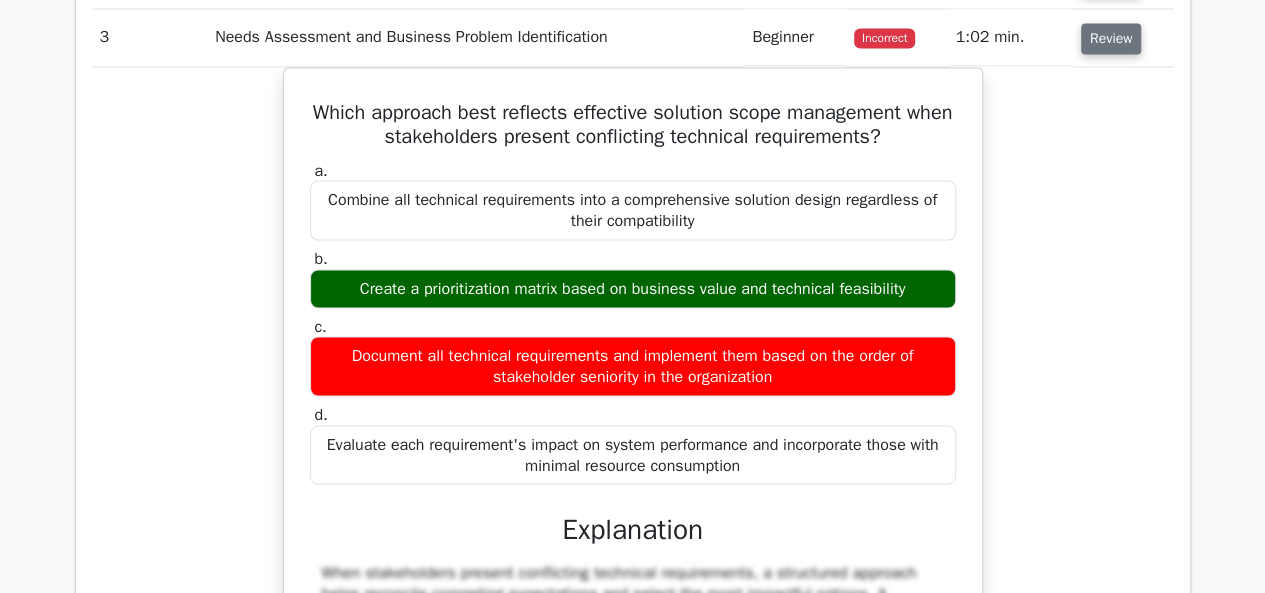 click on "Review" at bounding box center [1111, 38] 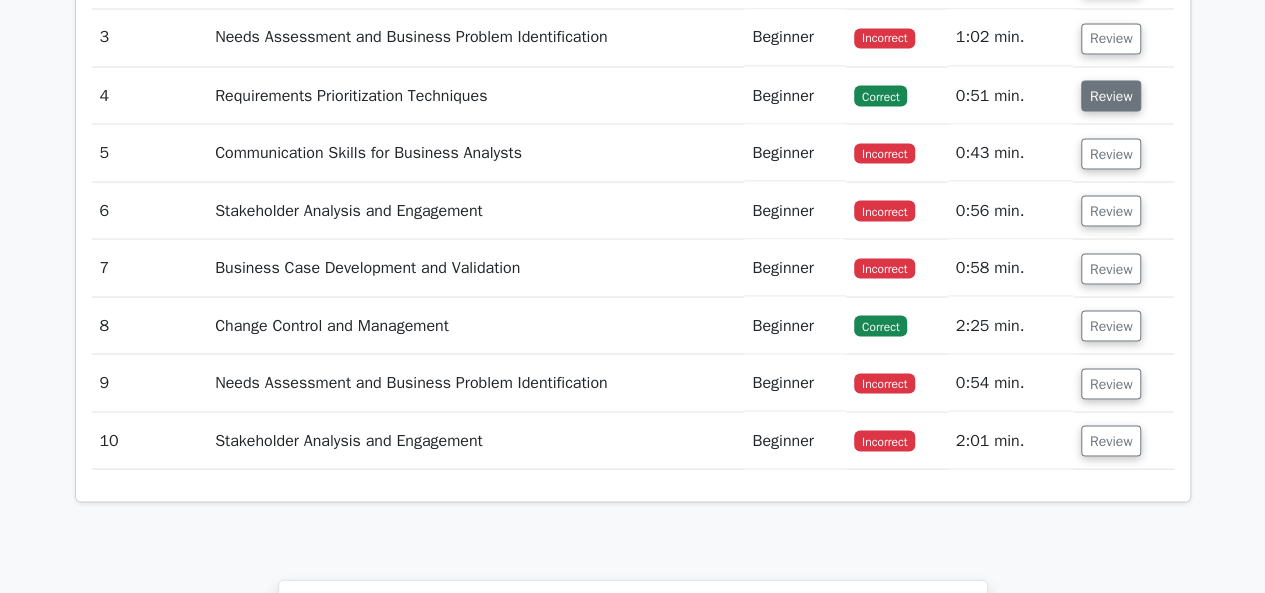 click on "Review" at bounding box center [1111, 95] 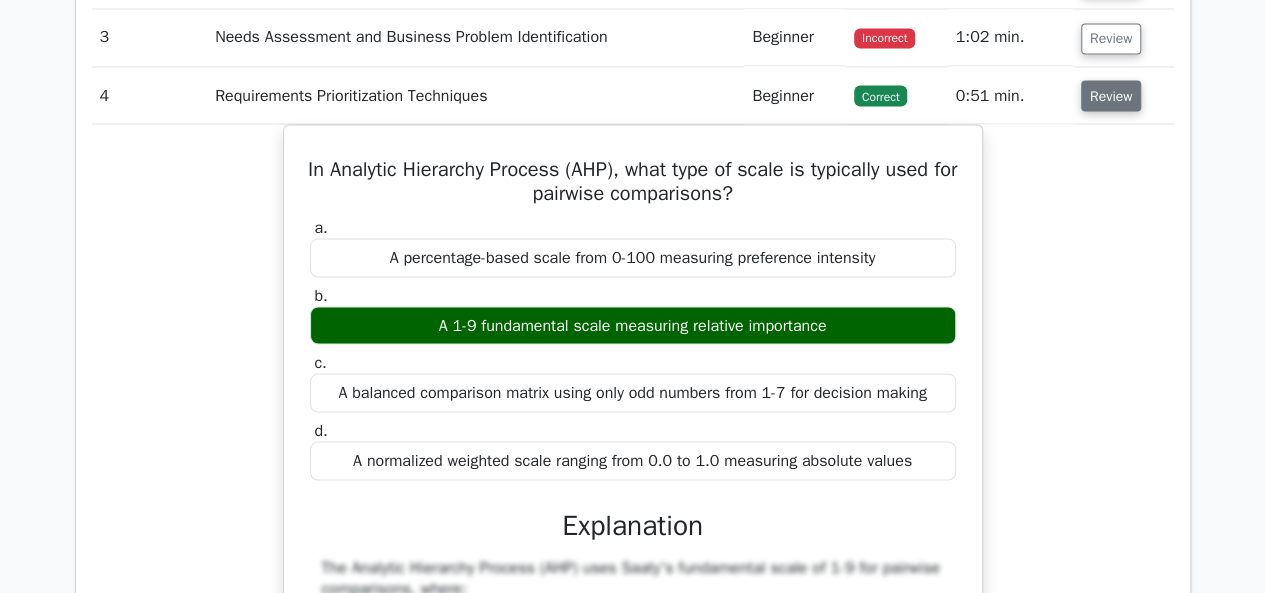 click on "Review" at bounding box center (1111, 95) 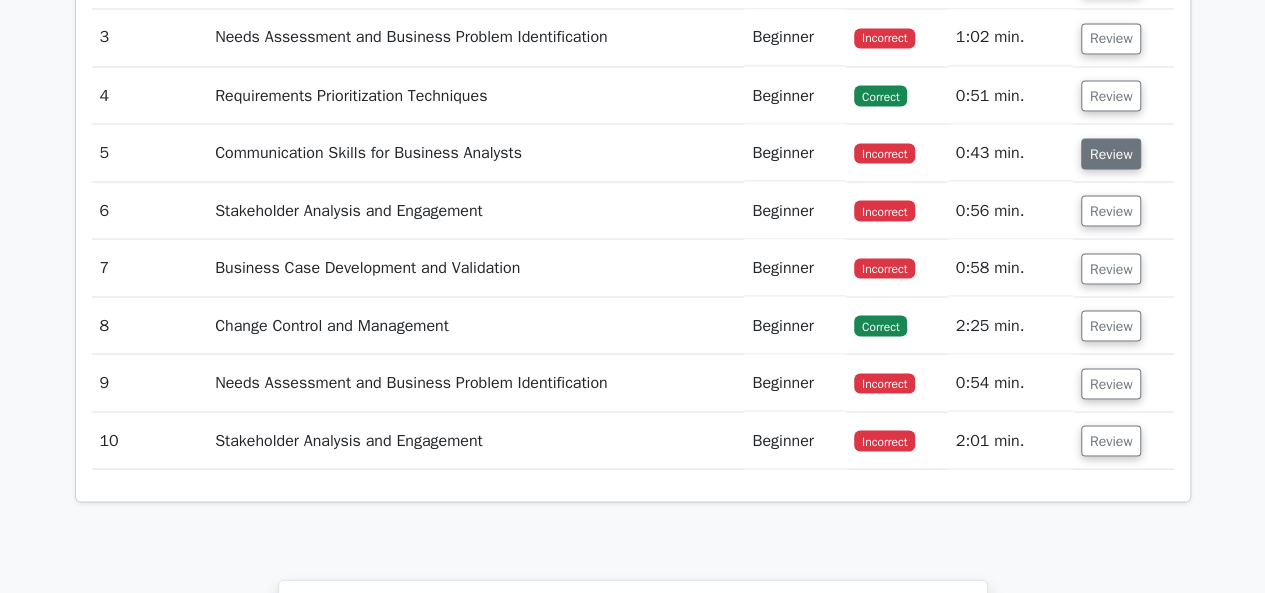 click on "Review" at bounding box center [1111, 153] 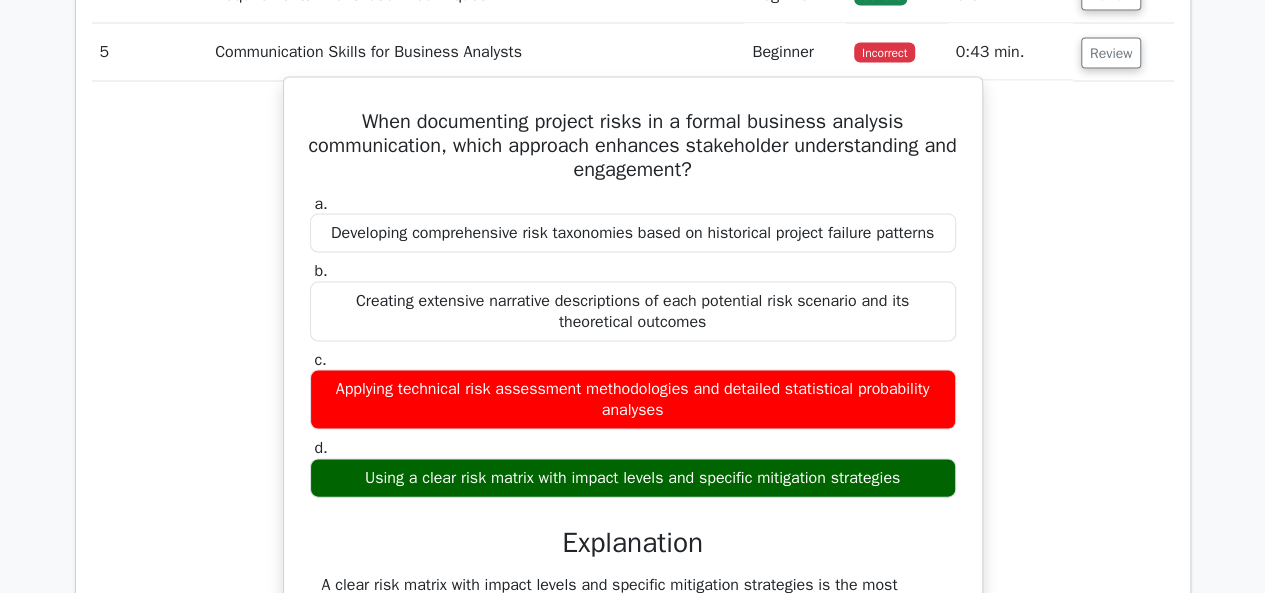 scroll, scrollTop: 1800, scrollLeft: 0, axis: vertical 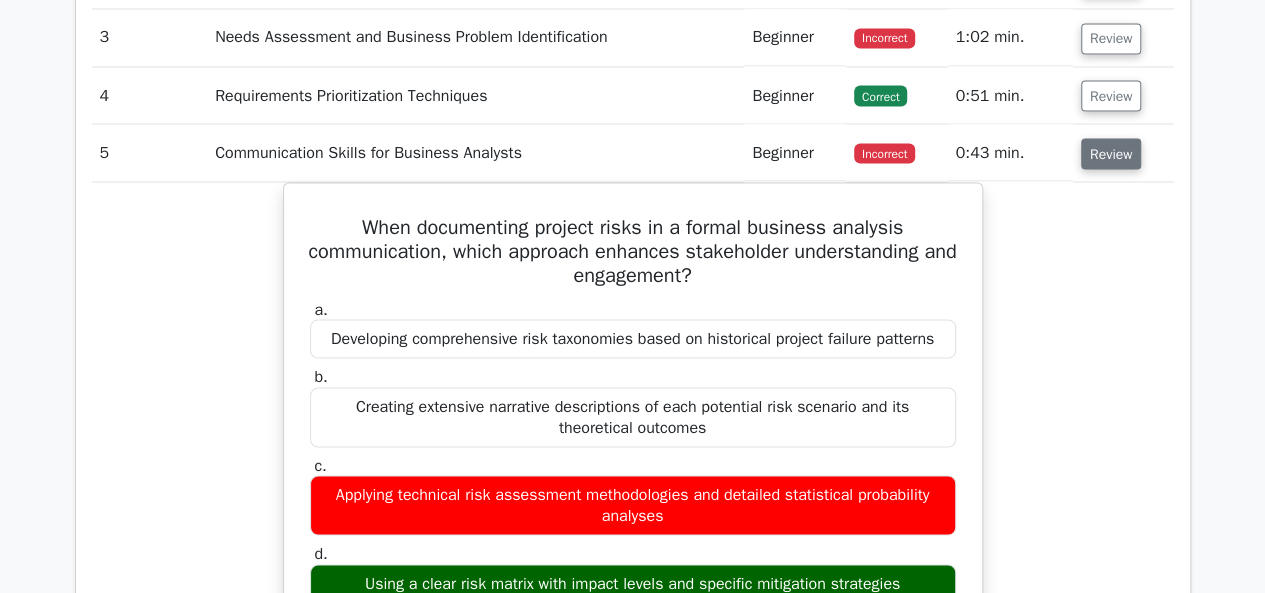 click on "Review" at bounding box center [1111, 153] 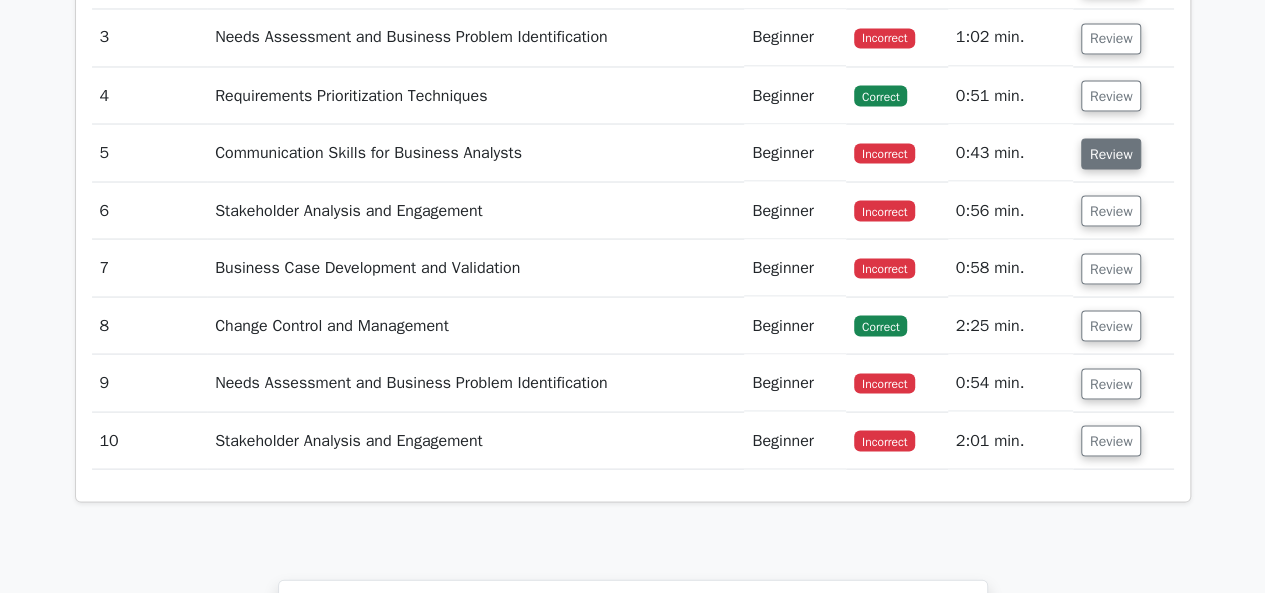 click on "Review" at bounding box center (1111, 153) 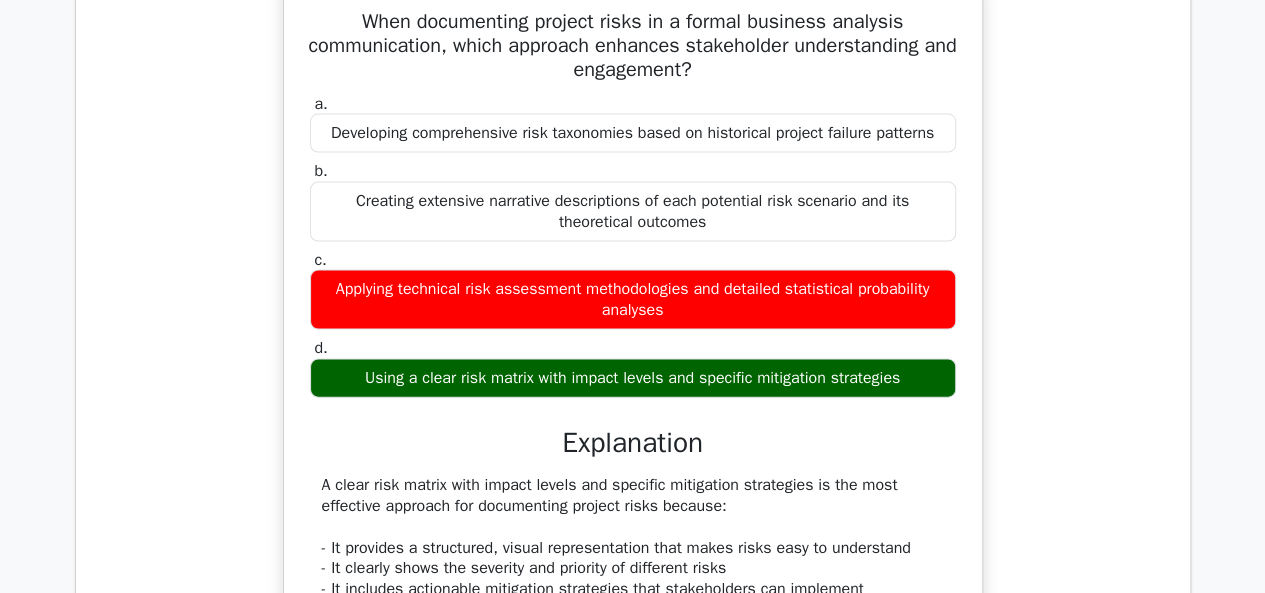 scroll, scrollTop: 1900, scrollLeft: 0, axis: vertical 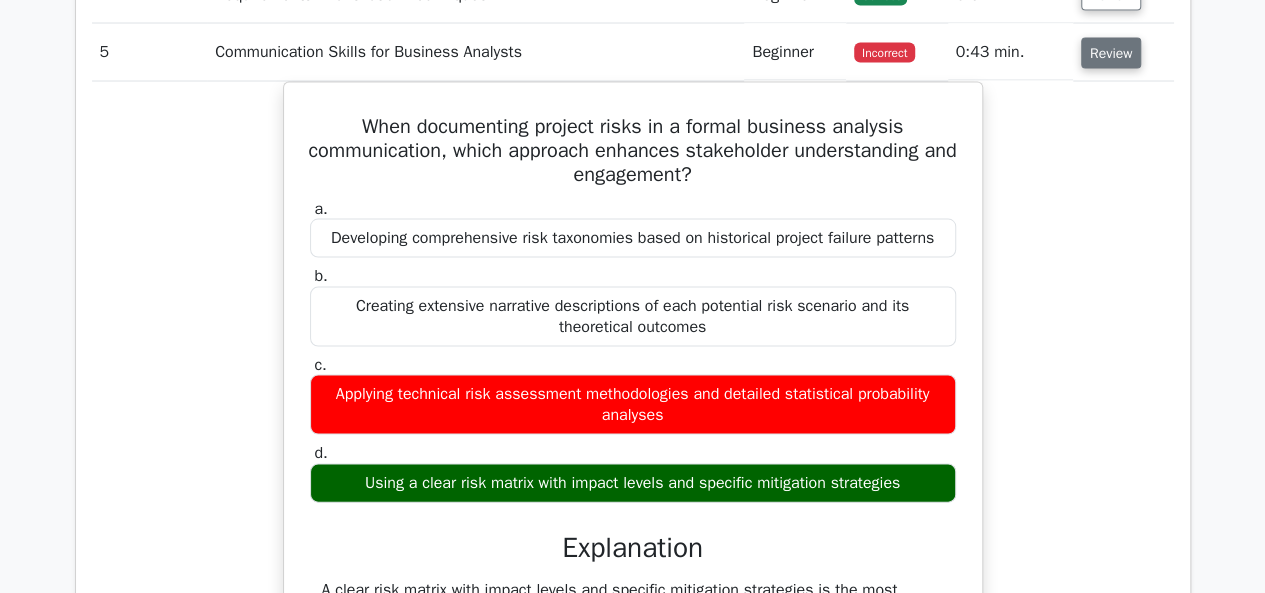 click on "Review" at bounding box center [1111, 53] 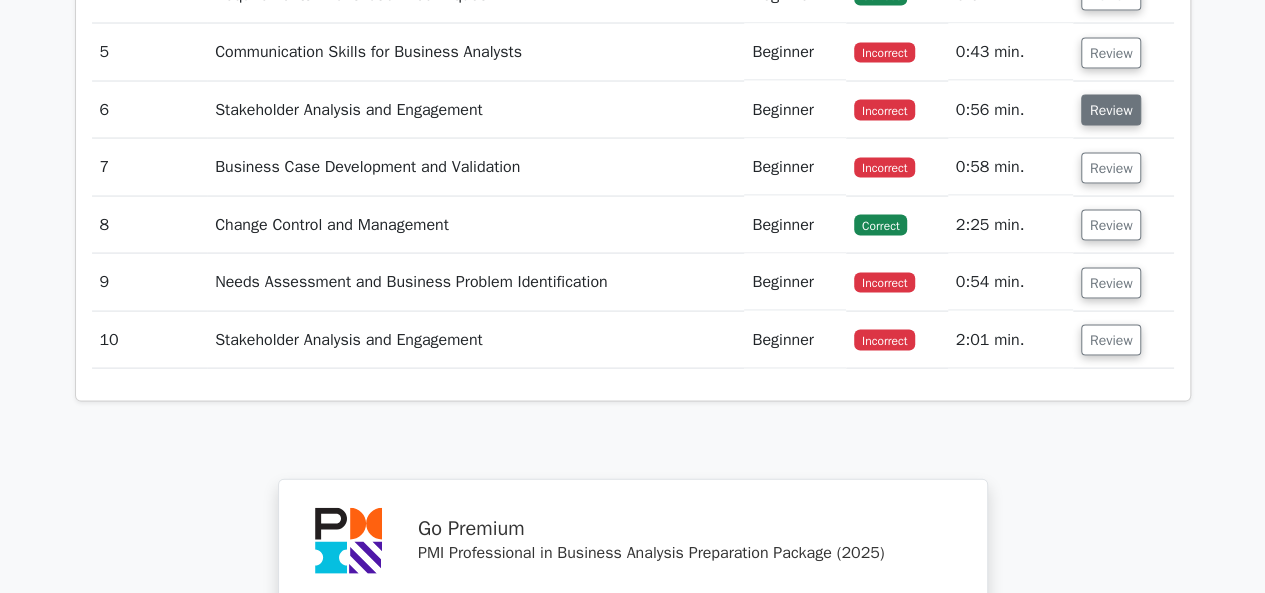 click on "Review" at bounding box center [1111, 110] 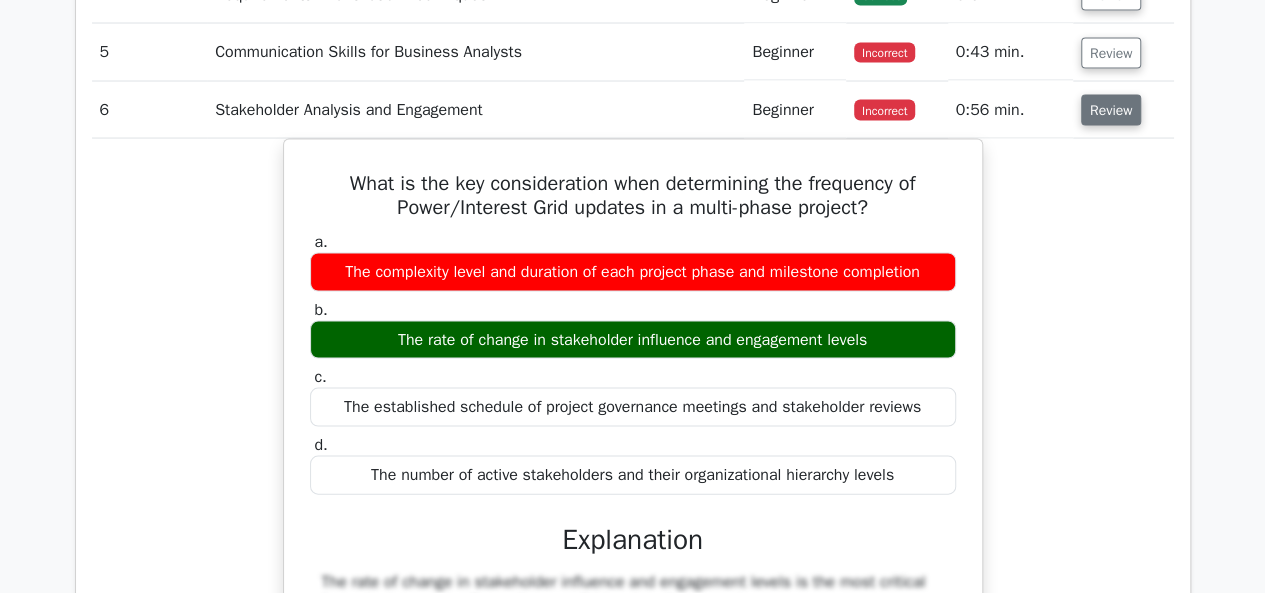 click on "Review" at bounding box center [1111, 110] 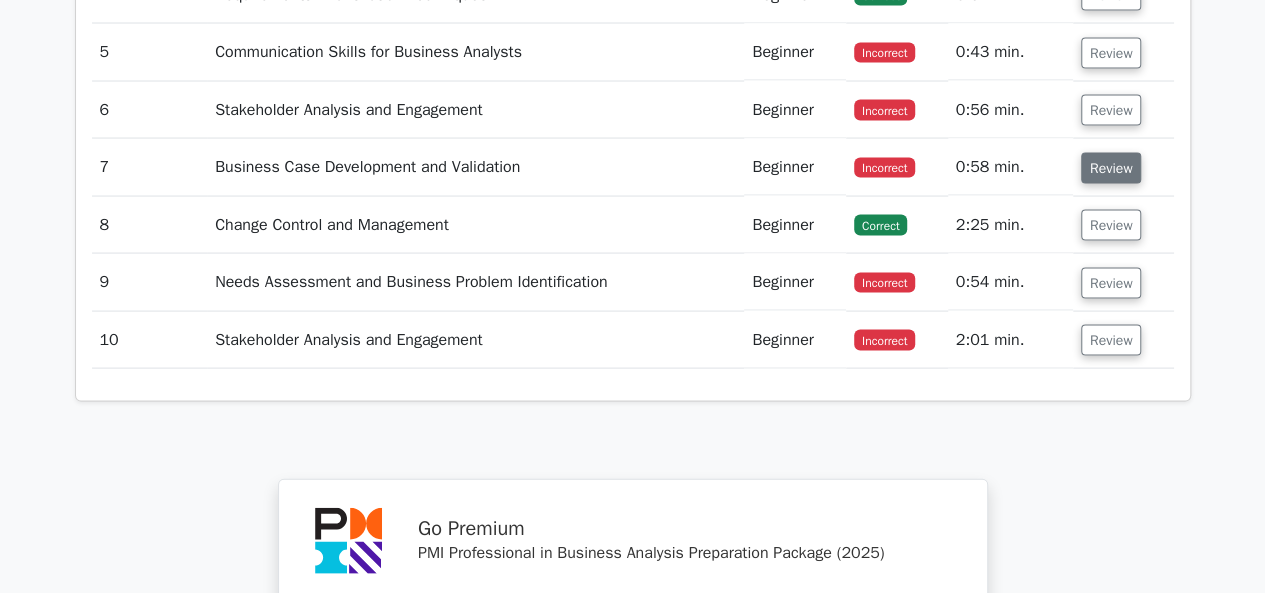 click on "Review" at bounding box center (1111, 168) 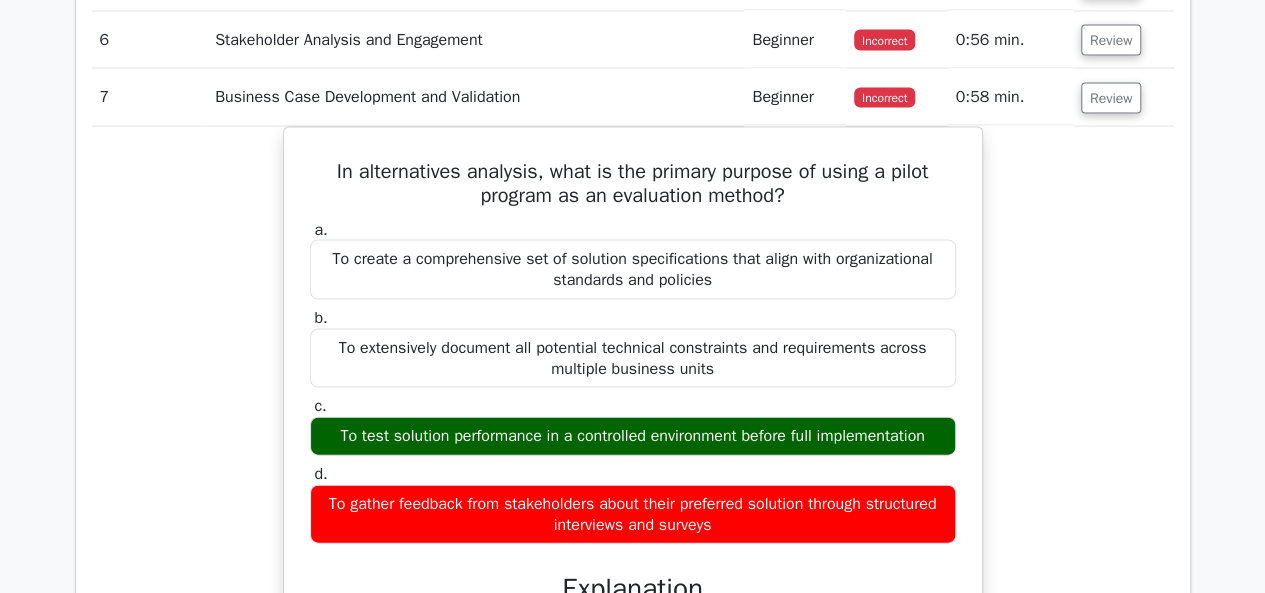 scroll, scrollTop: 2000, scrollLeft: 0, axis: vertical 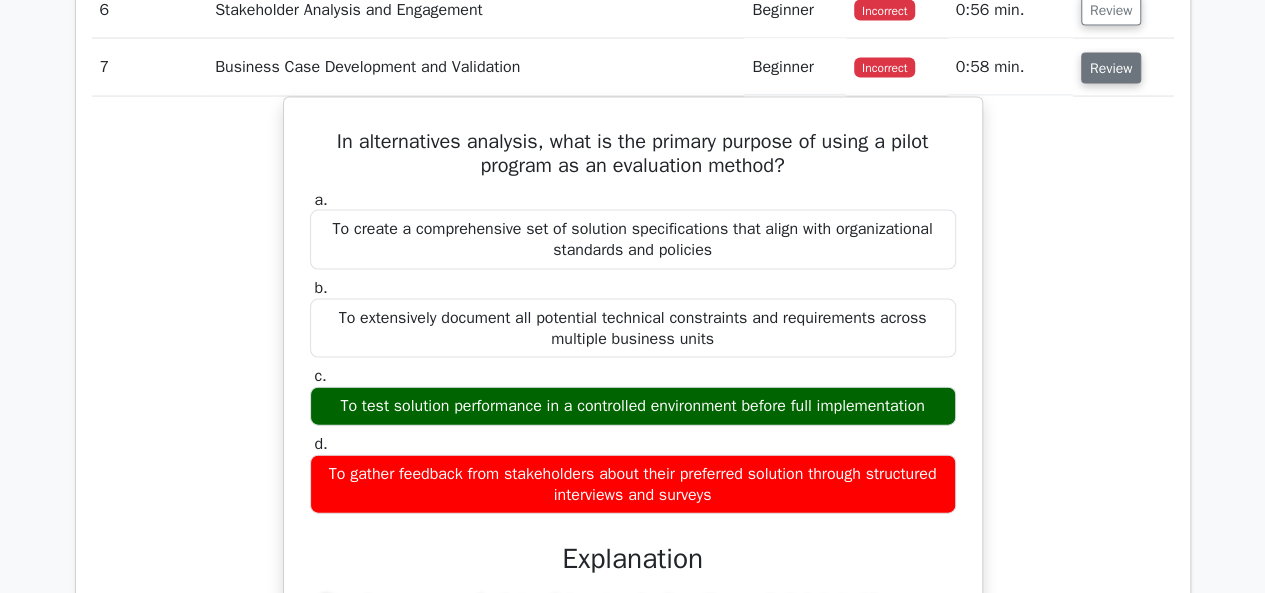 click on "Review" at bounding box center [1111, 68] 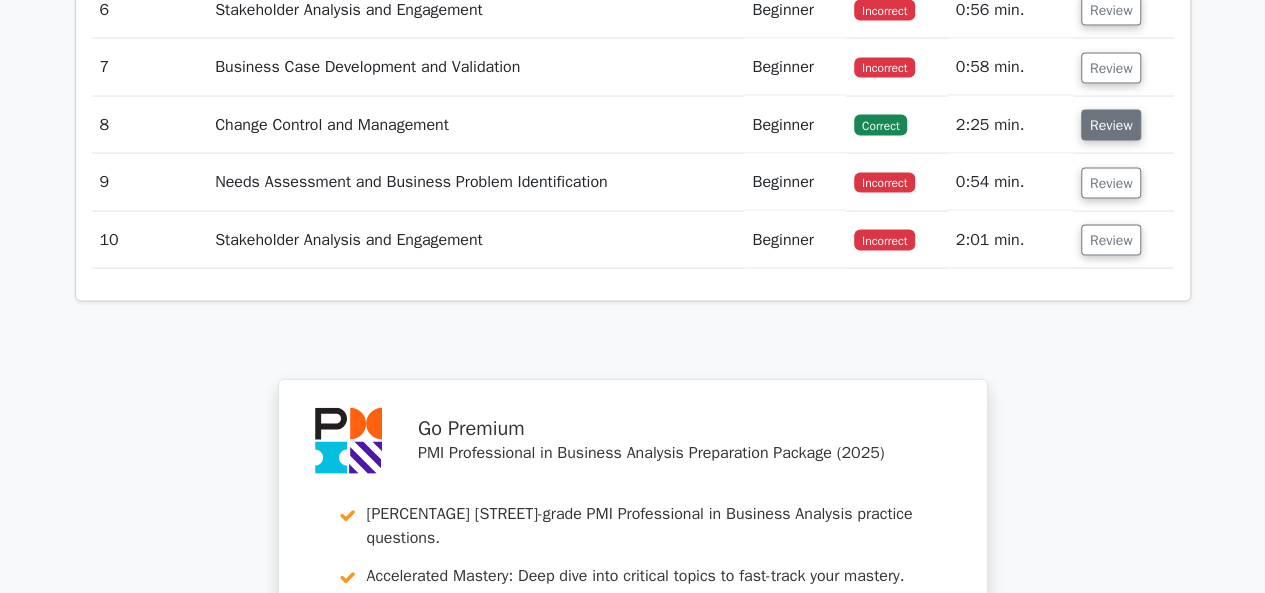 click on "Review" at bounding box center [1111, 125] 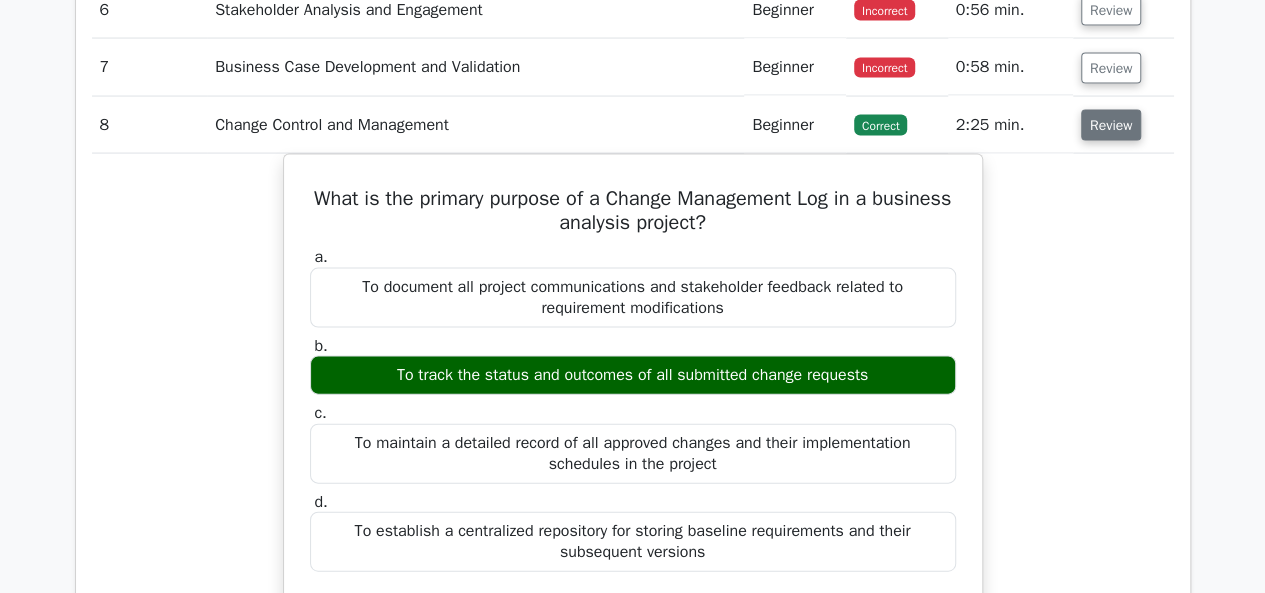 click on "Review" at bounding box center (1111, 125) 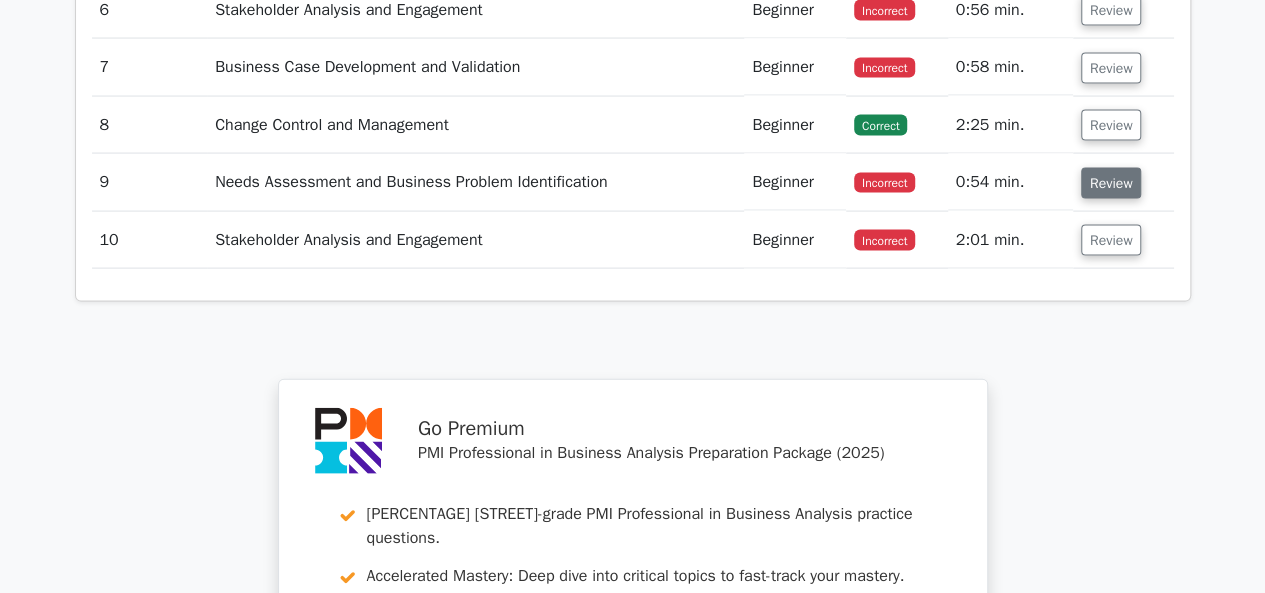 click on "Review" at bounding box center (1111, 183) 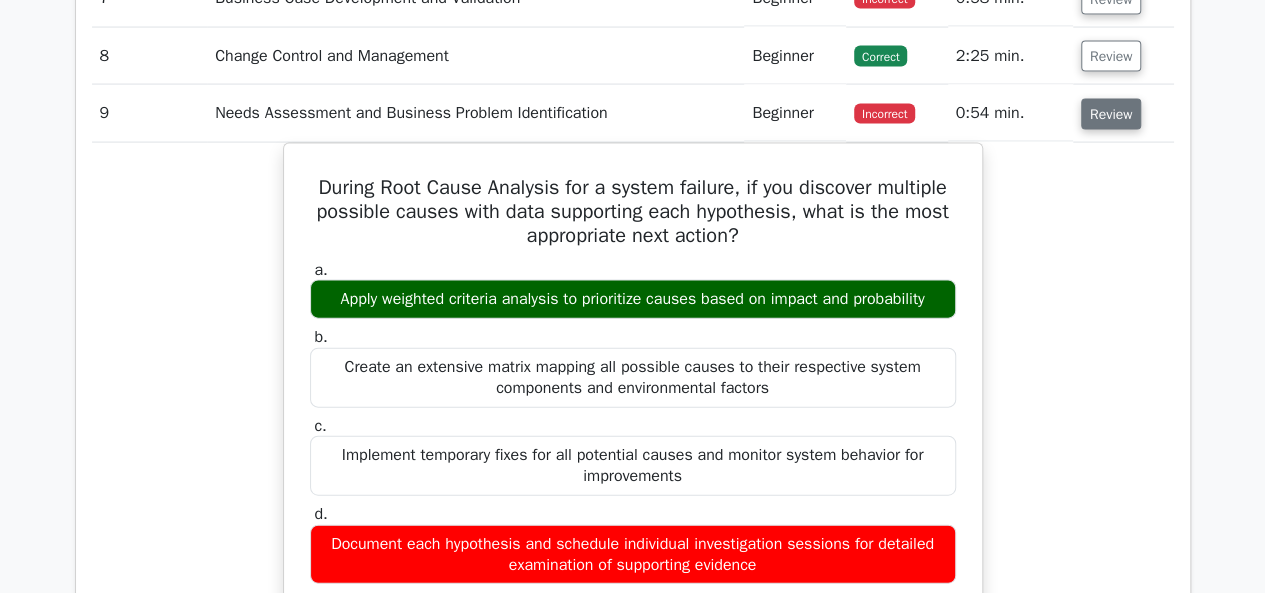 scroll, scrollTop: 2100, scrollLeft: 0, axis: vertical 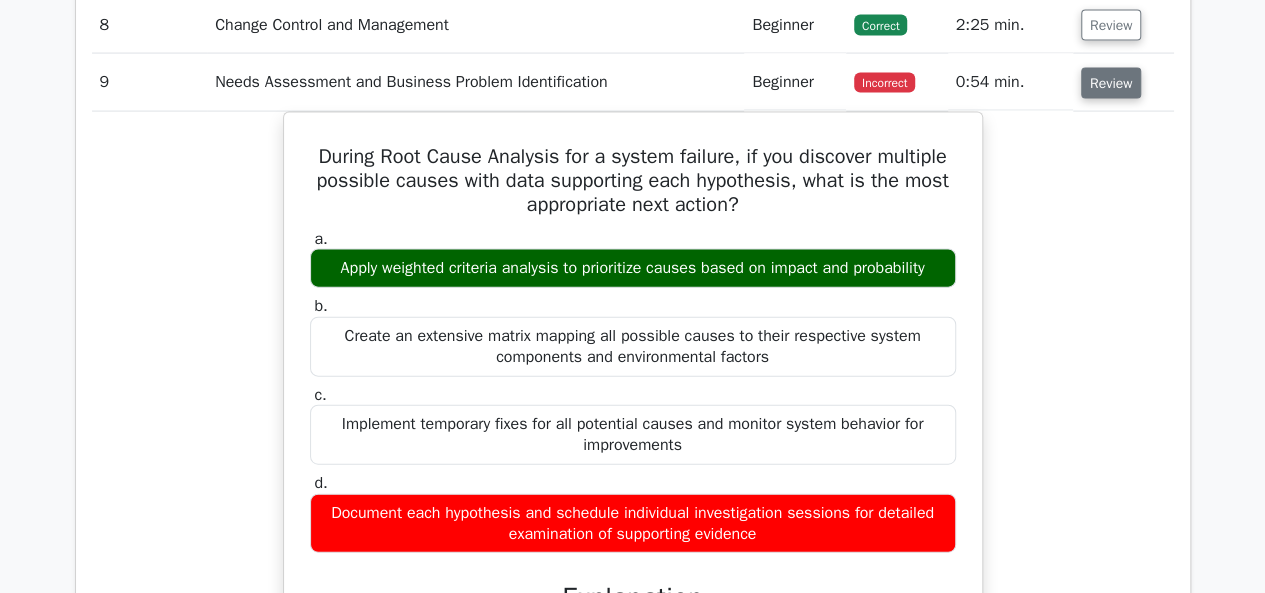 click on "Review" at bounding box center (1111, 83) 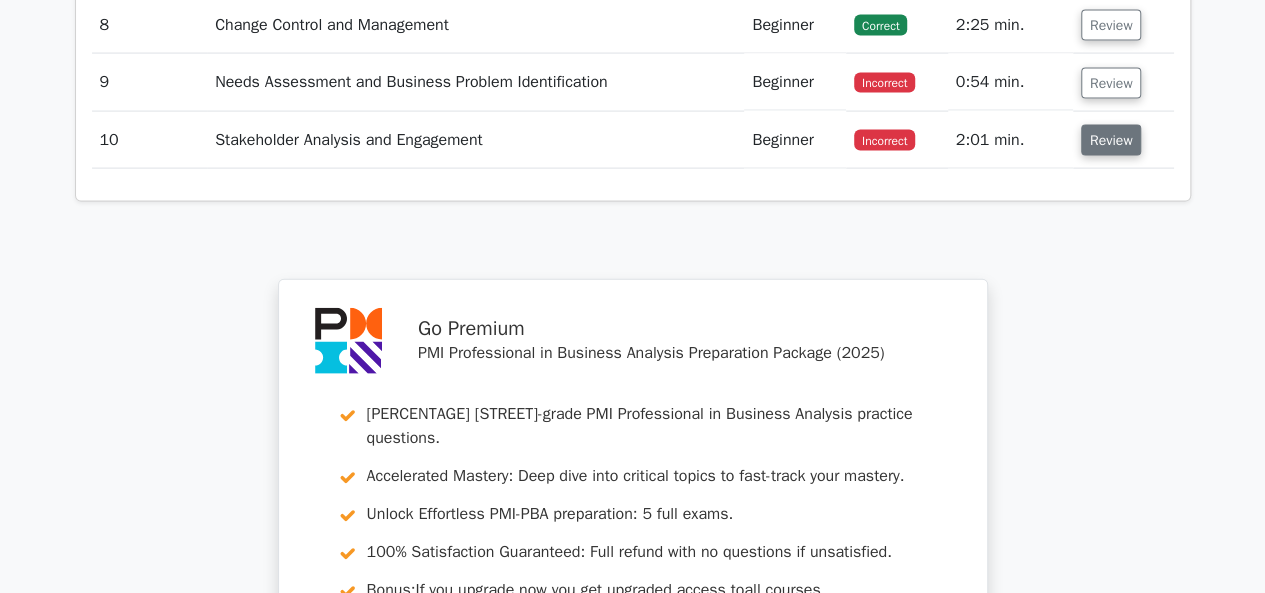click on "Review" at bounding box center [1111, 140] 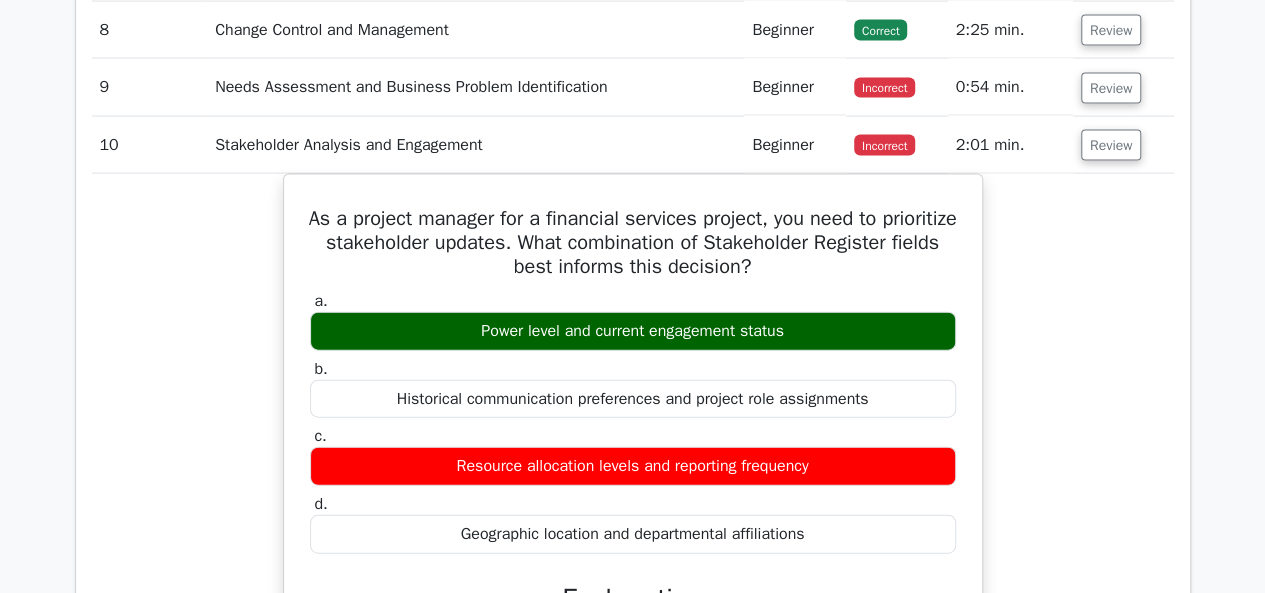 click on "Go Premium
PMI Professional in Business Analysis Preparation Package (2025)
3970 Superior-grade  PMI Professional in Business Analysis practice questions.
Accelerated Mastery: Deep dive into critical topics to fast-track your mastery.
Unlock Effortless PMI-PBA preparation: 5 full exams.
100% Satisfaction Guaranteed: Full refund with no questions if unsatisfied.
Bonus:  If you upgrade now you get upgraded access to  all courses" at bounding box center (632, -68) 